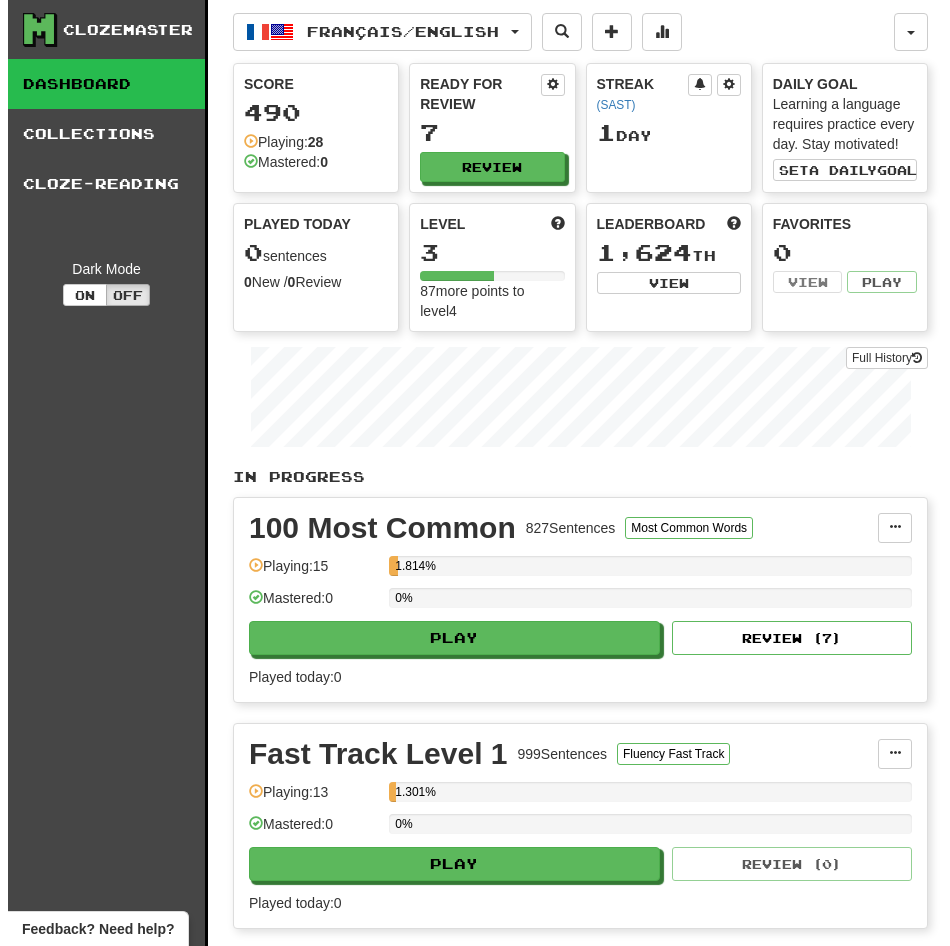scroll, scrollTop: 0, scrollLeft: 0, axis: both 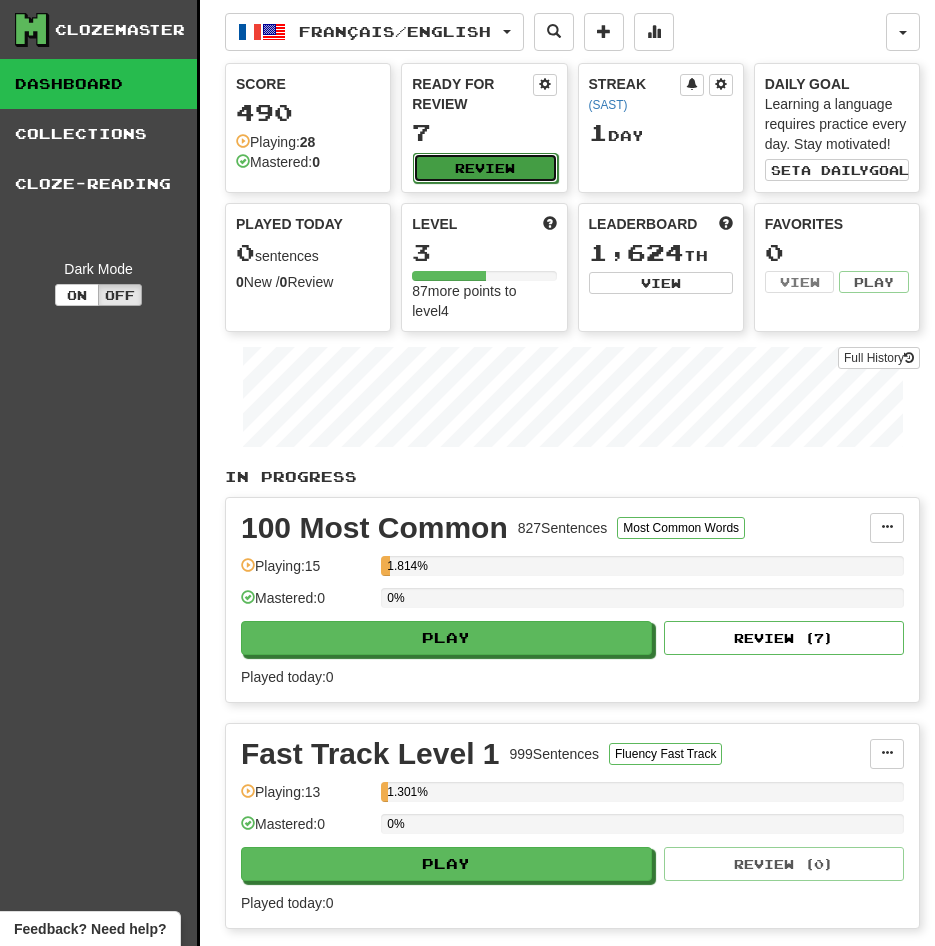 click on "Review" at bounding box center (485, 168) 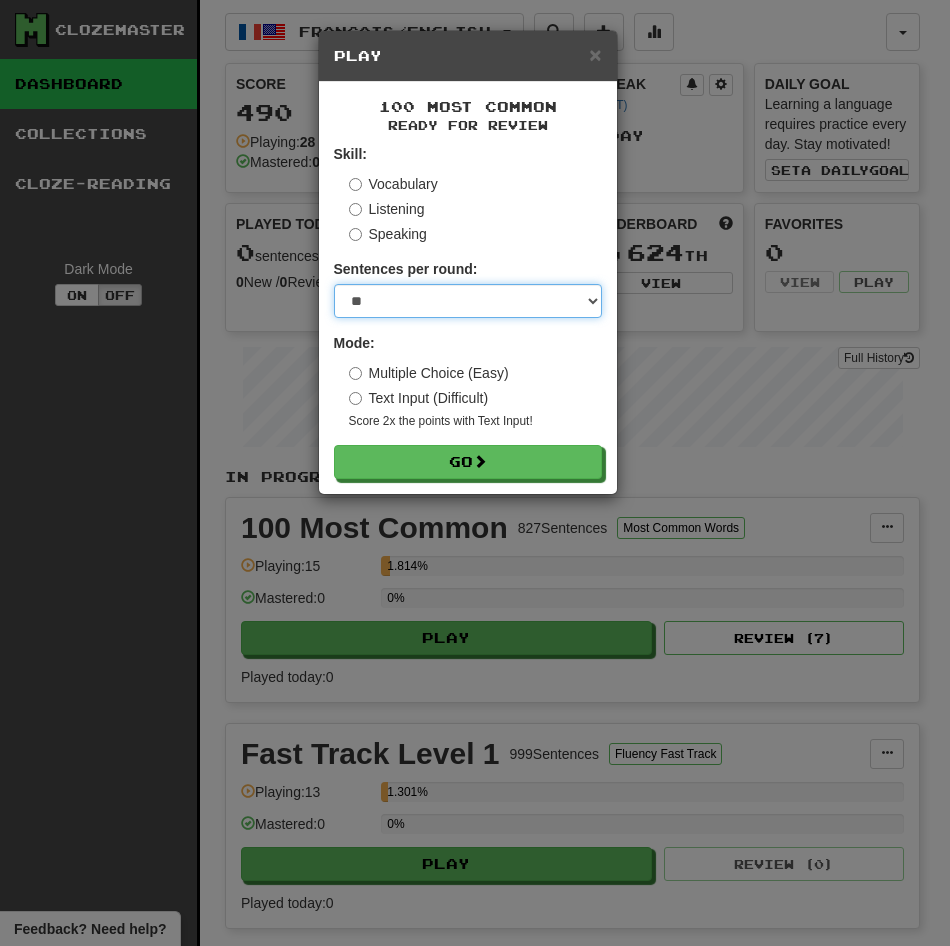 click on "* ** ** ** ** ** *** ********" at bounding box center [468, 301] 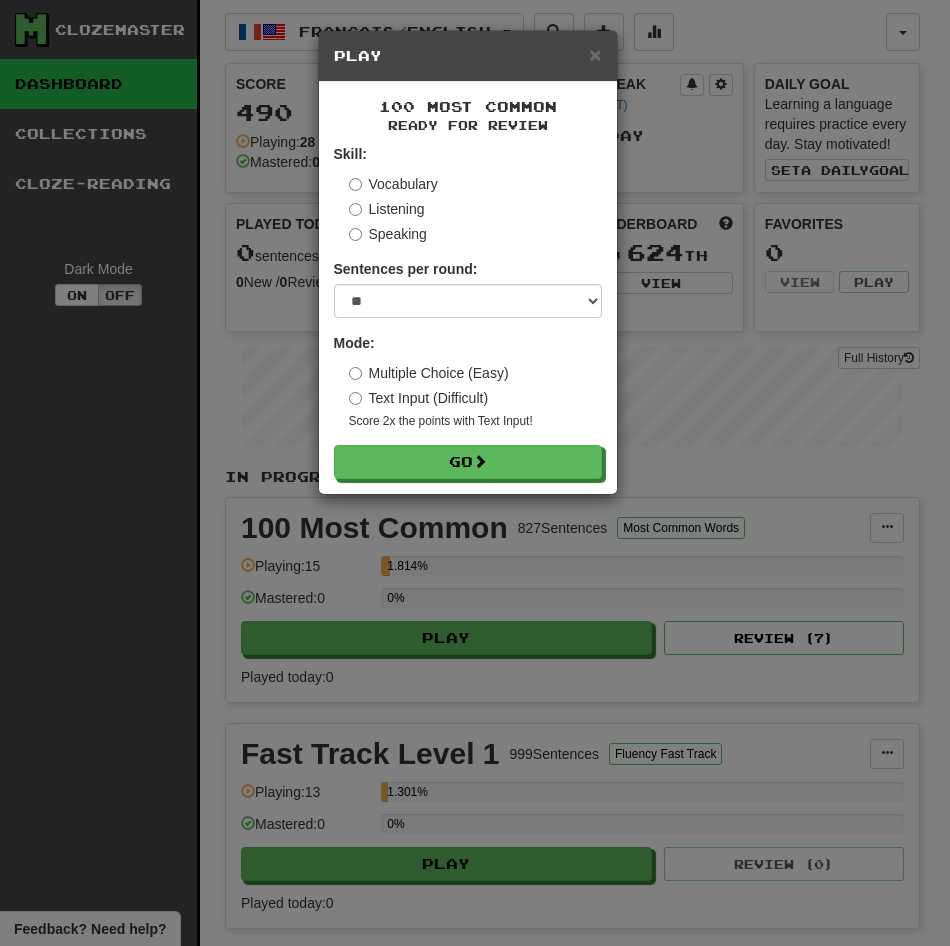 click on "Listening" at bounding box center [387, 209] 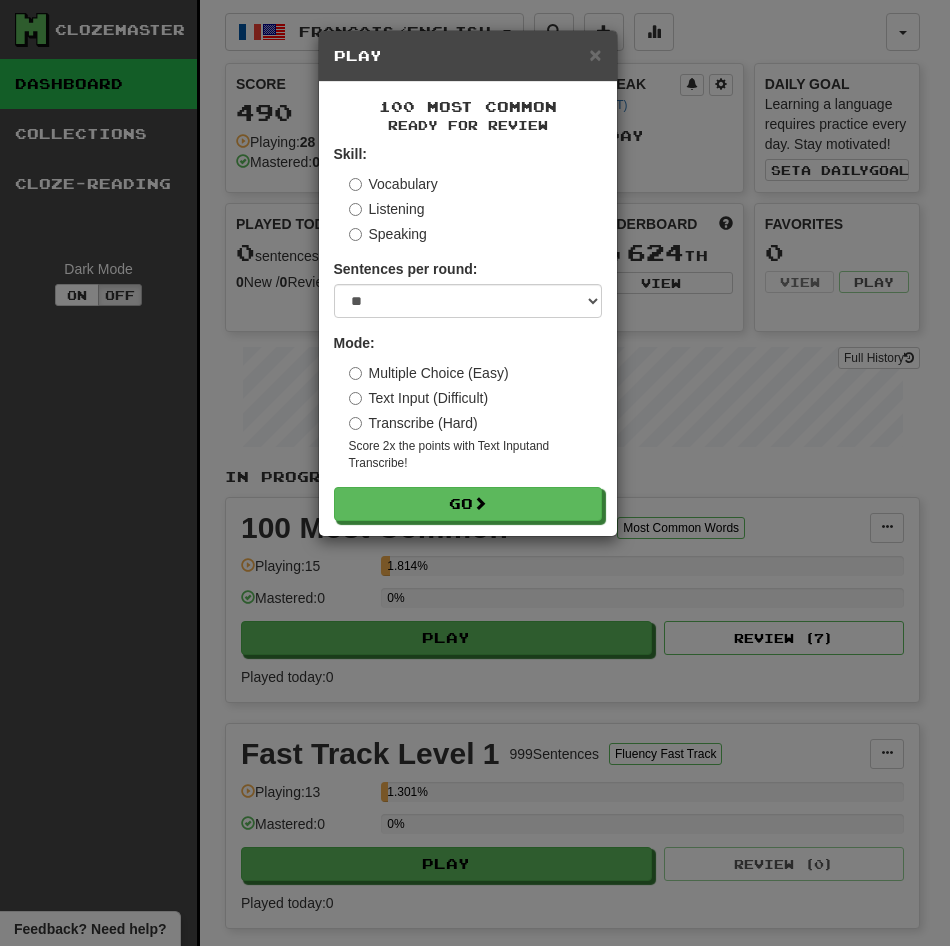 click on "Speaking" at bounding box center [388, 234] 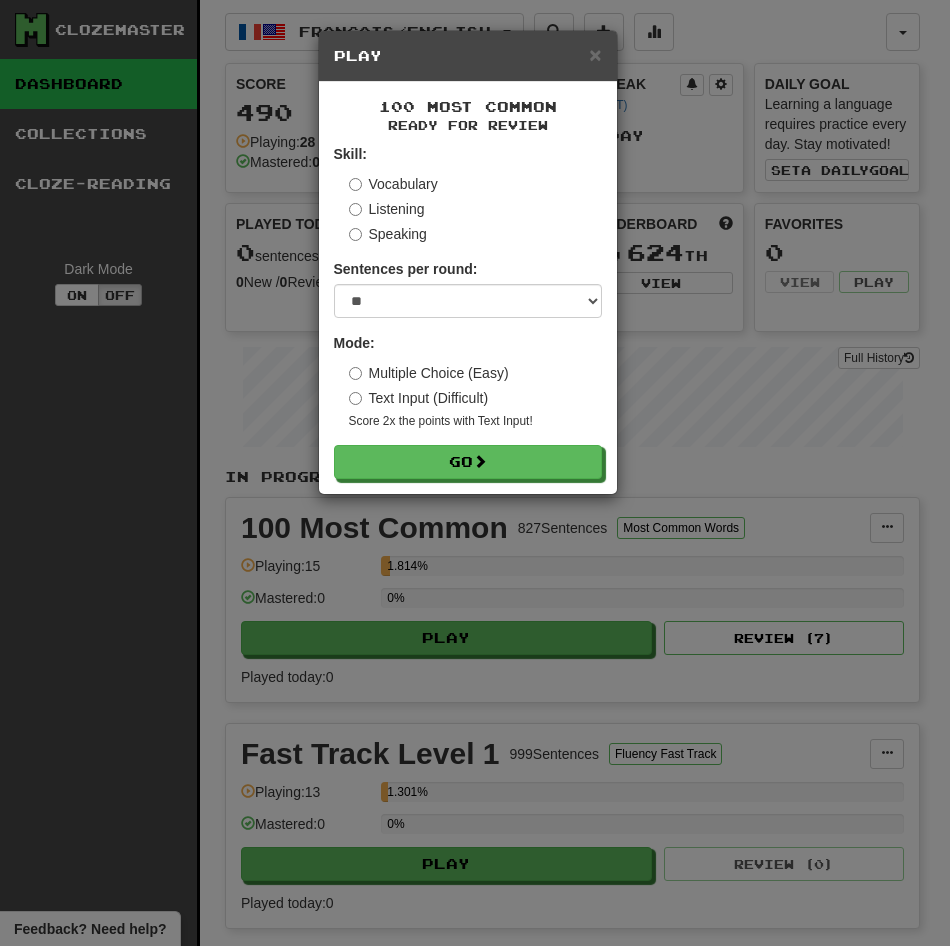 click on "Listening" at bounding box center [387, 209] 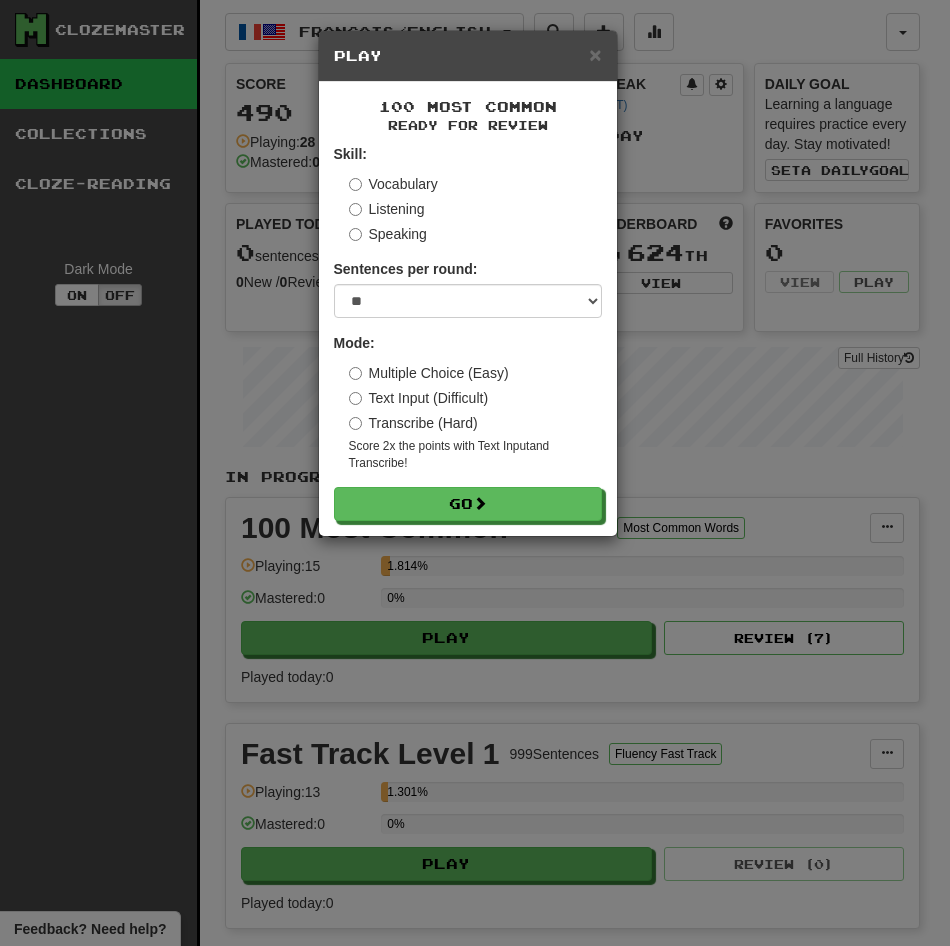 click on "Vocabulary" at bounding box center (393, 184) 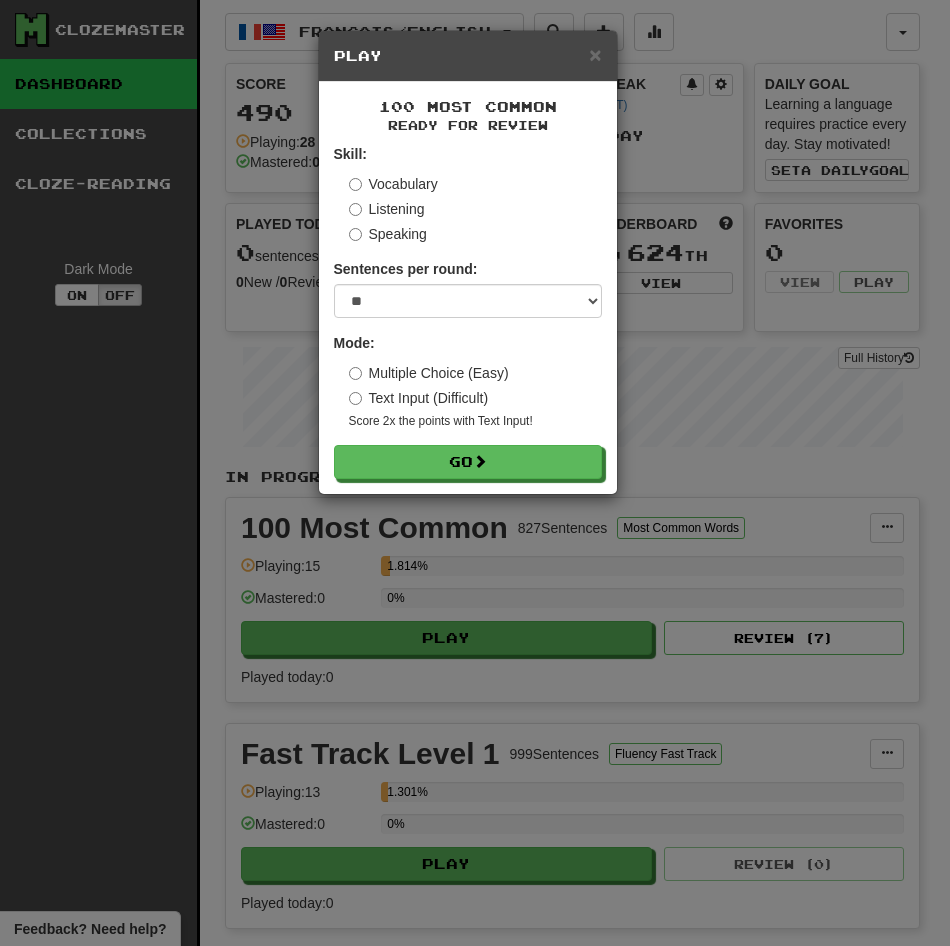 click on "Listening" at bounding box center [387, 209] 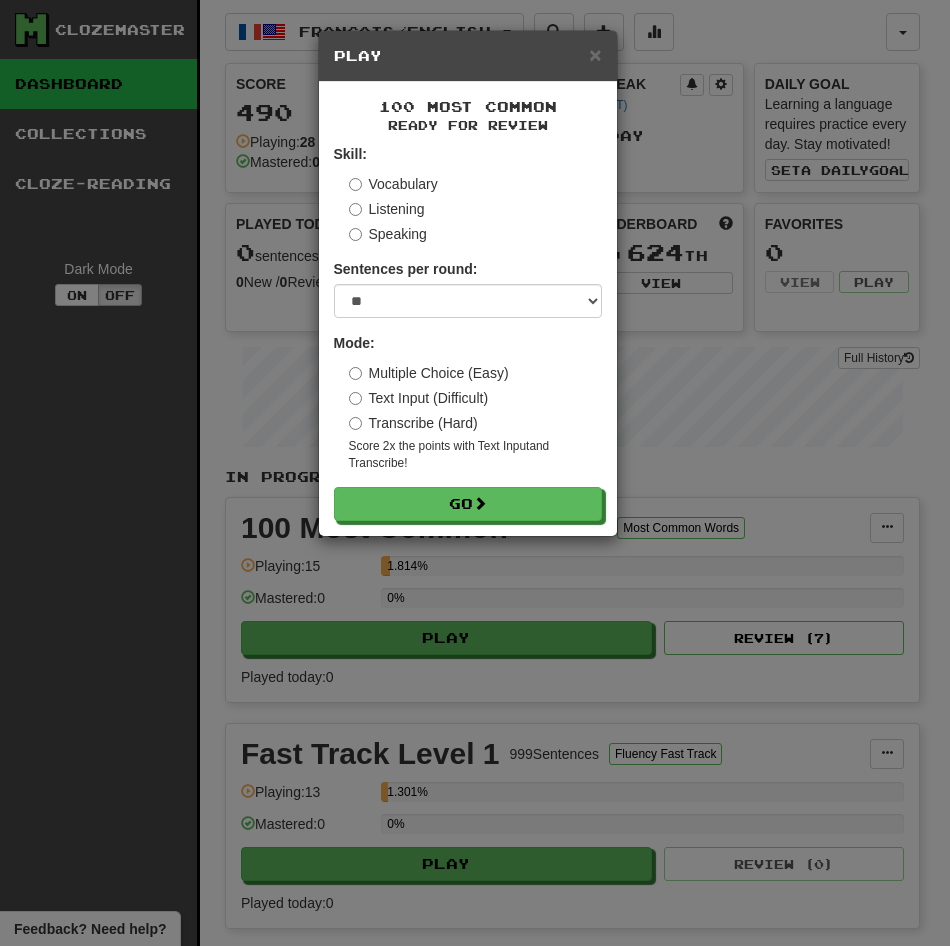 click on "Transcribe (Hard)" at bounding box center [413, 423] 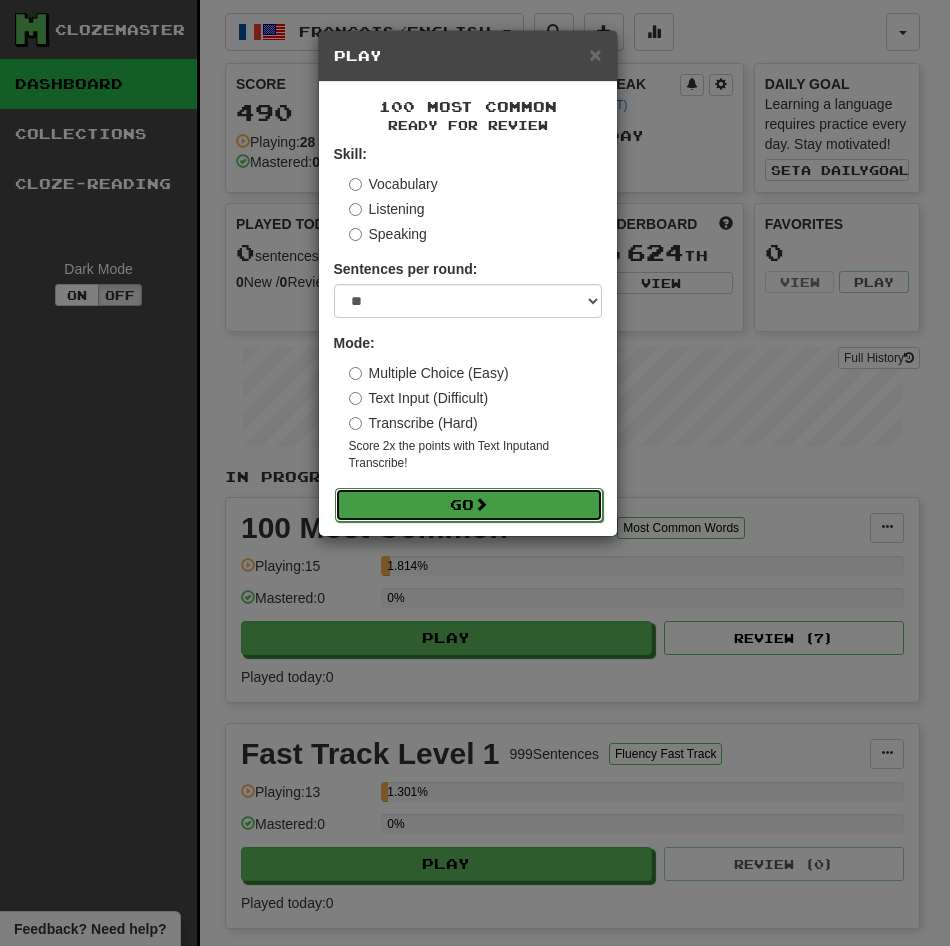 click on "Go" at bounding box center [469, 505] 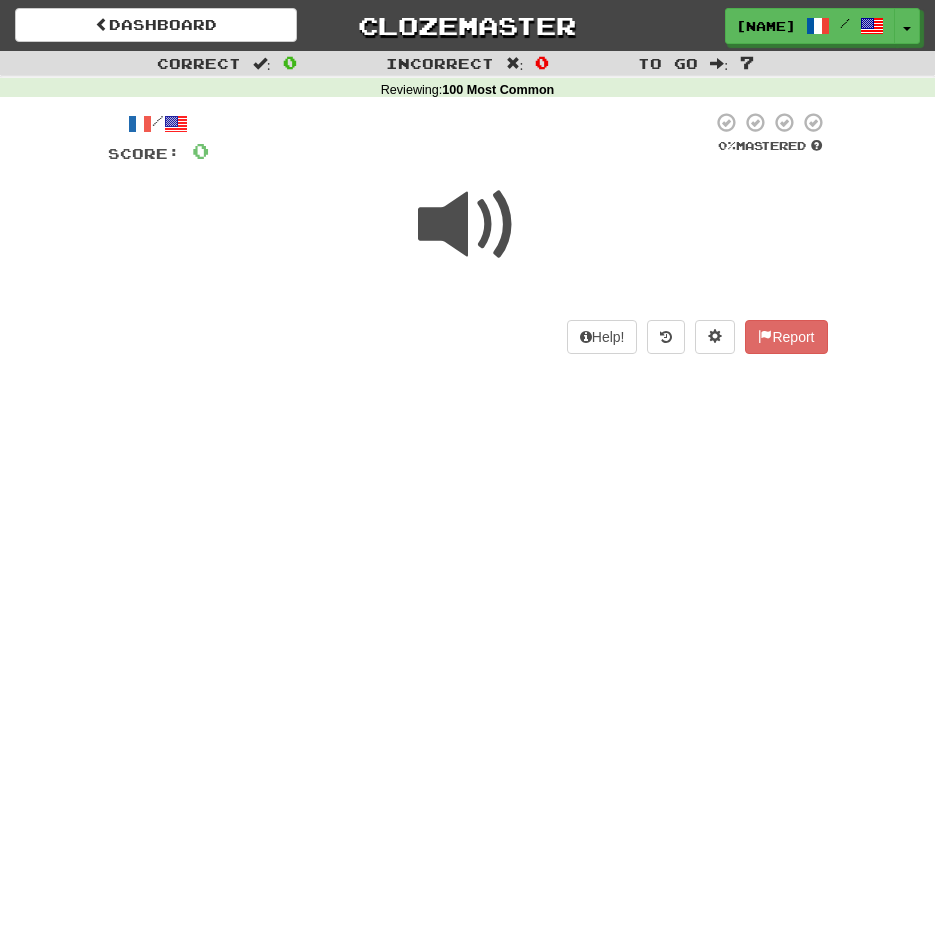 scroll, scrollTop: 0, scrollLeft: 0, axis: both 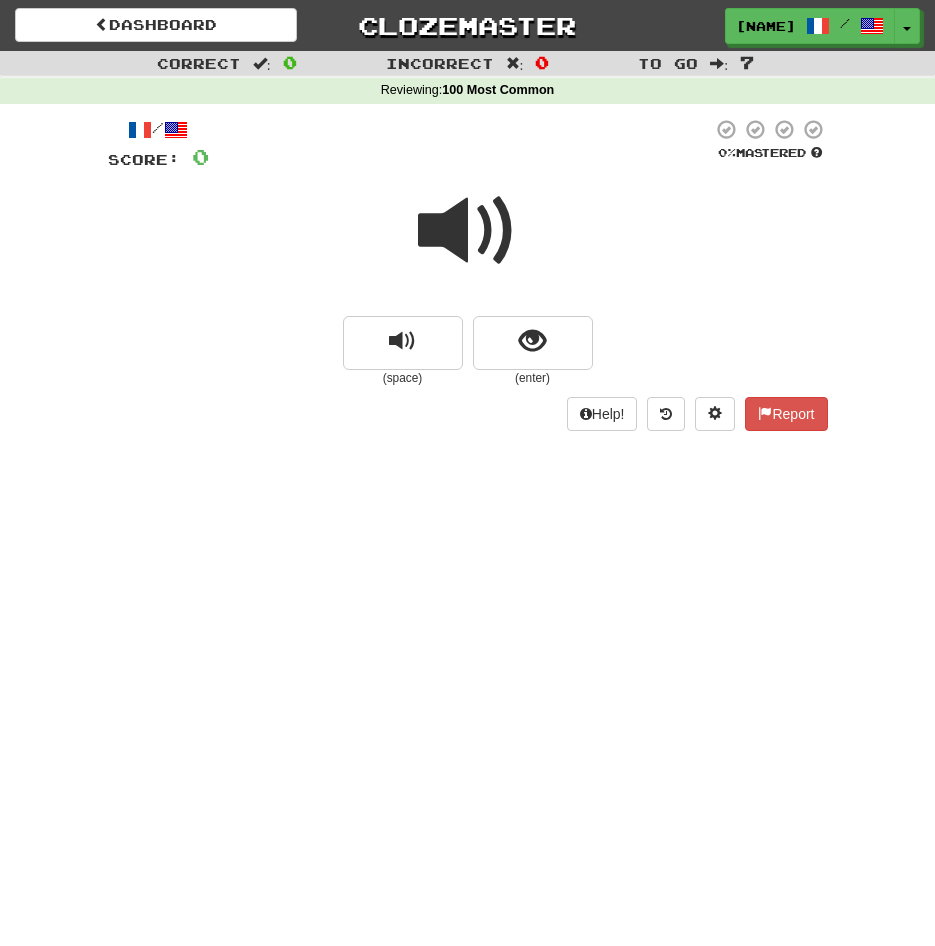 click at bounding box center [468, 231] 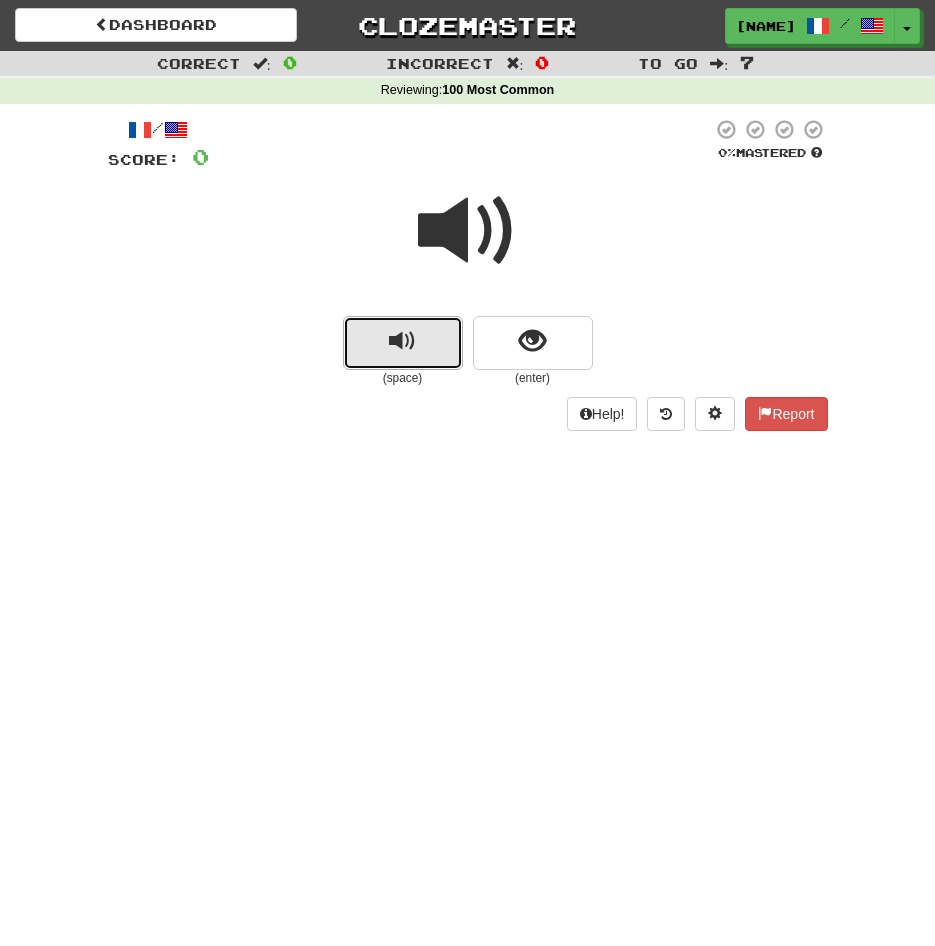 click at bounding box center (403, 343) 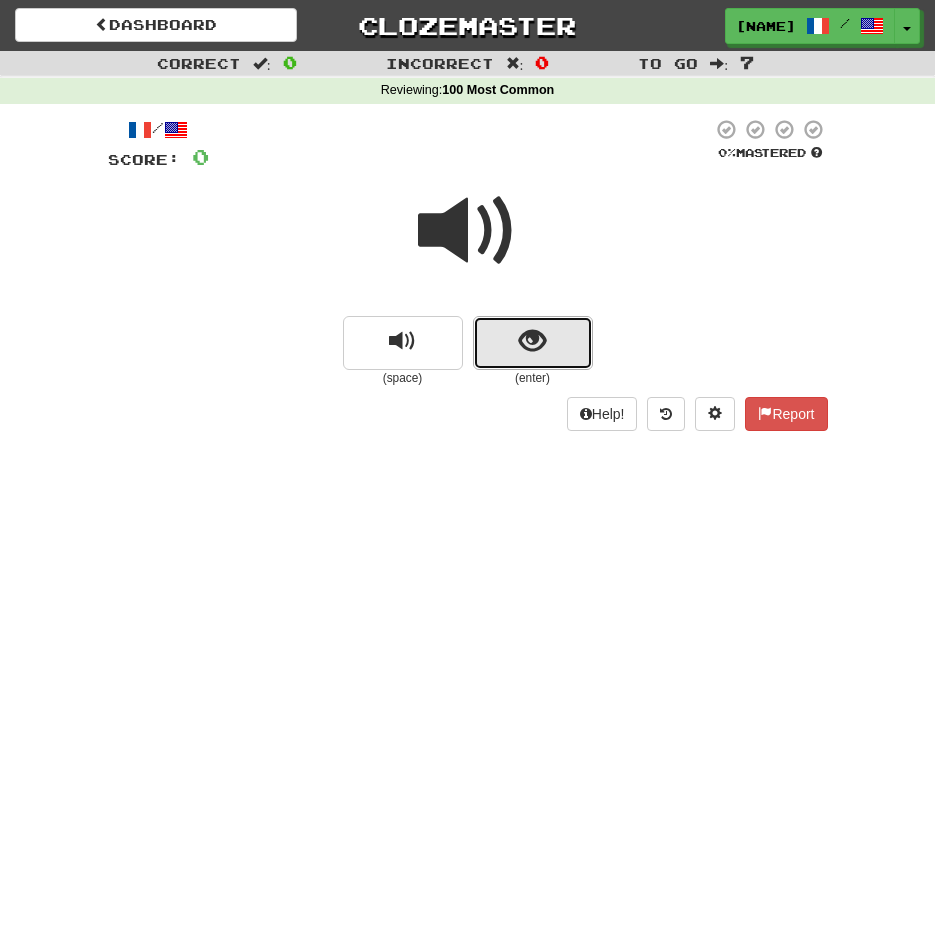 click at bounding box center [532, 341] 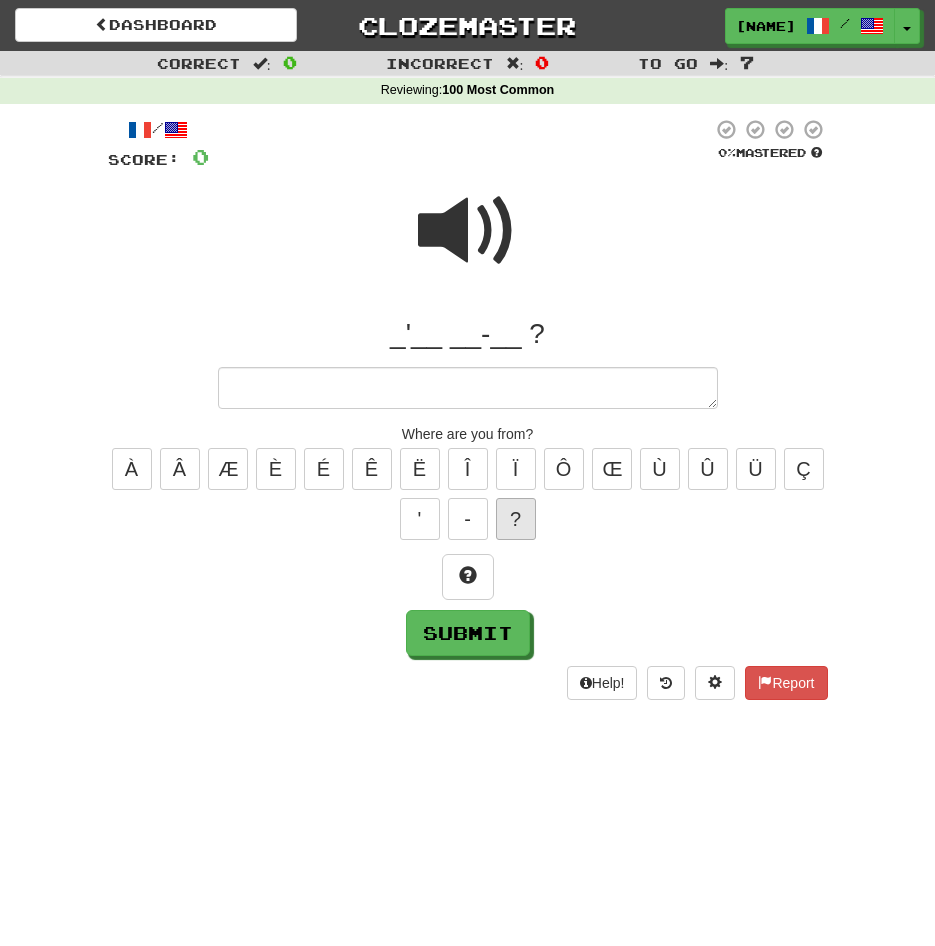 type on "*" 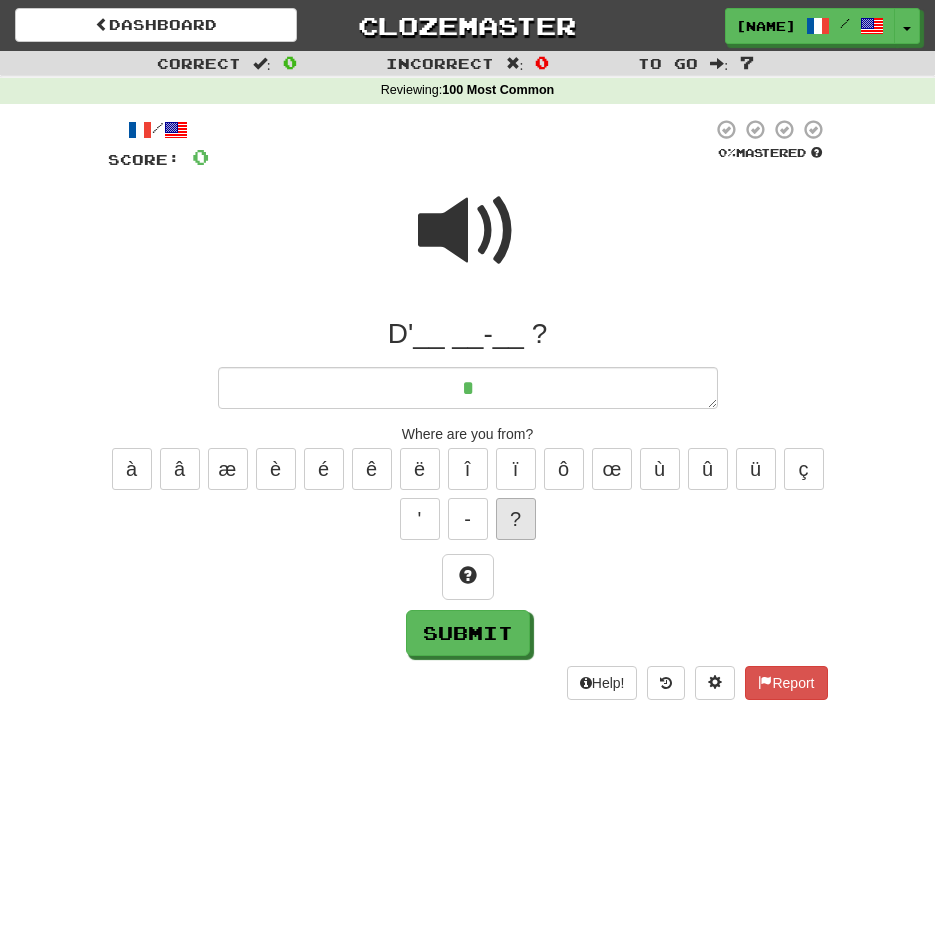 type on "*" 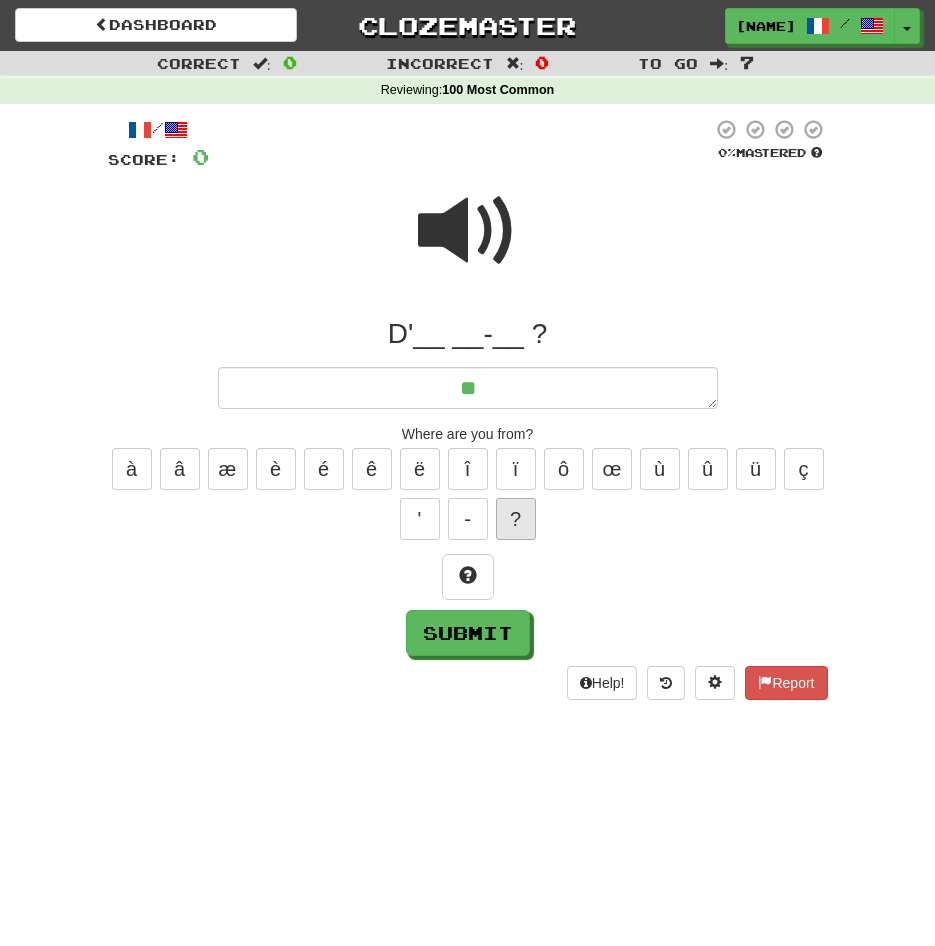 type on "*" 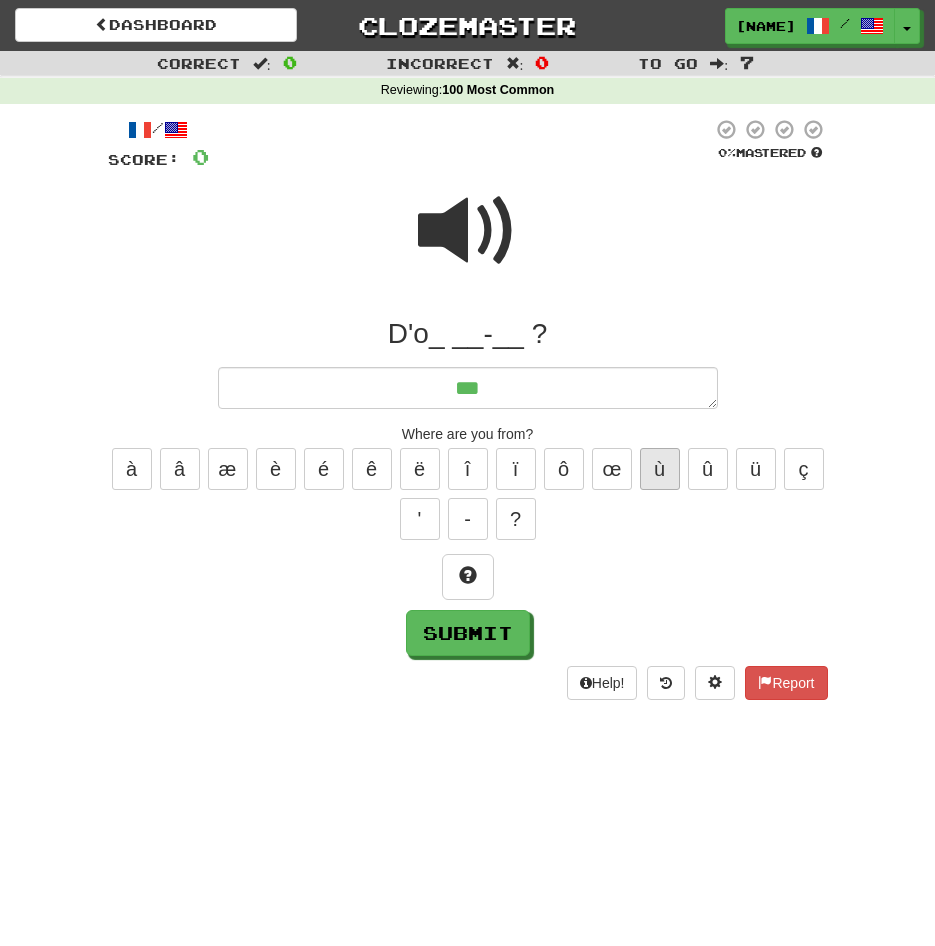 type on "***" 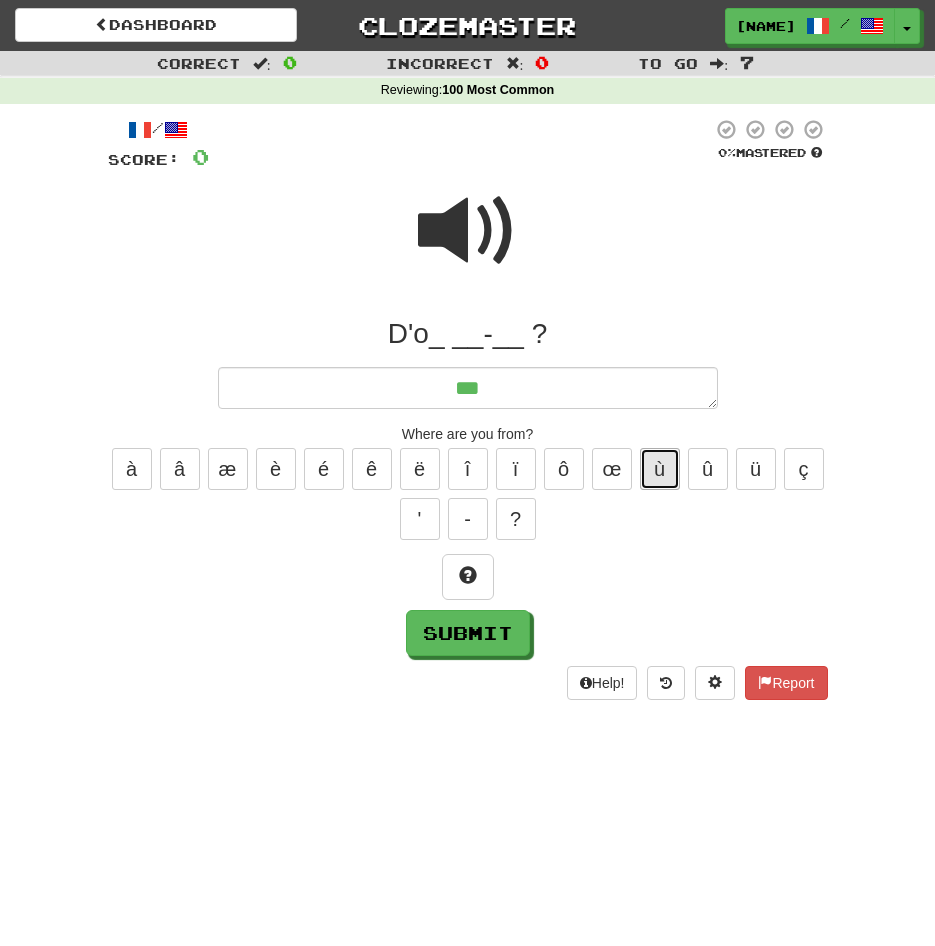 click on "ù" at bounding box center (660, 469) 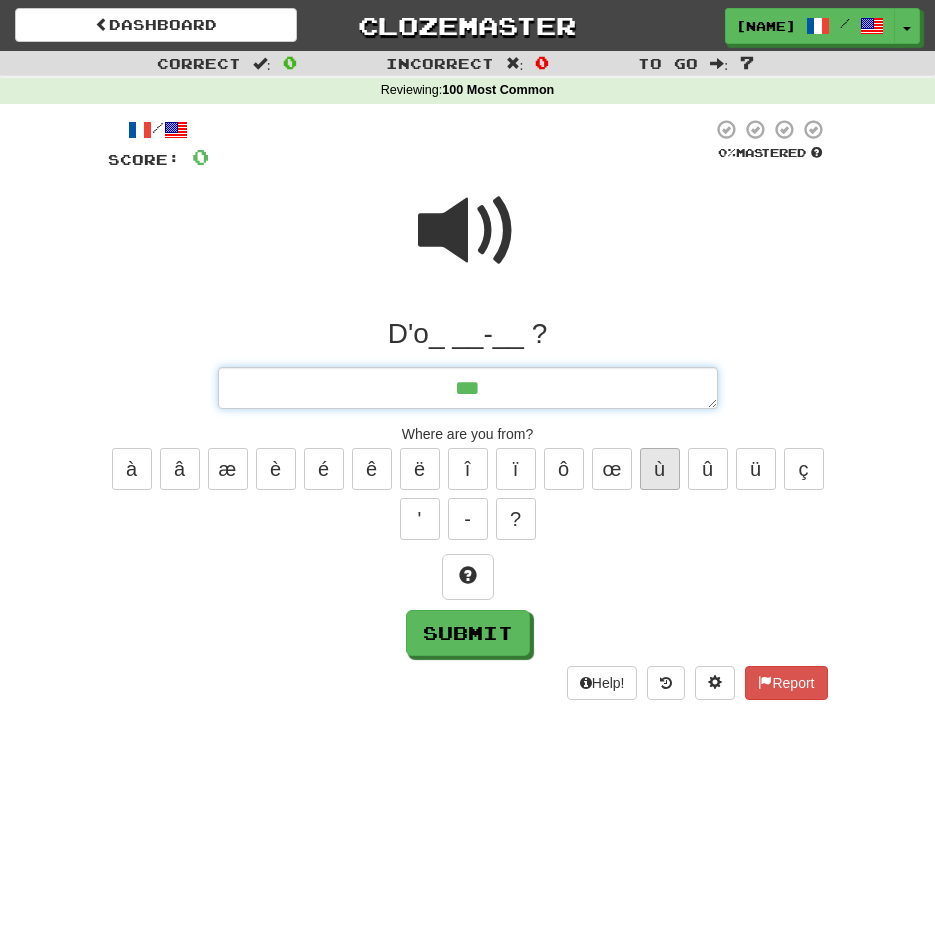 type on "*" 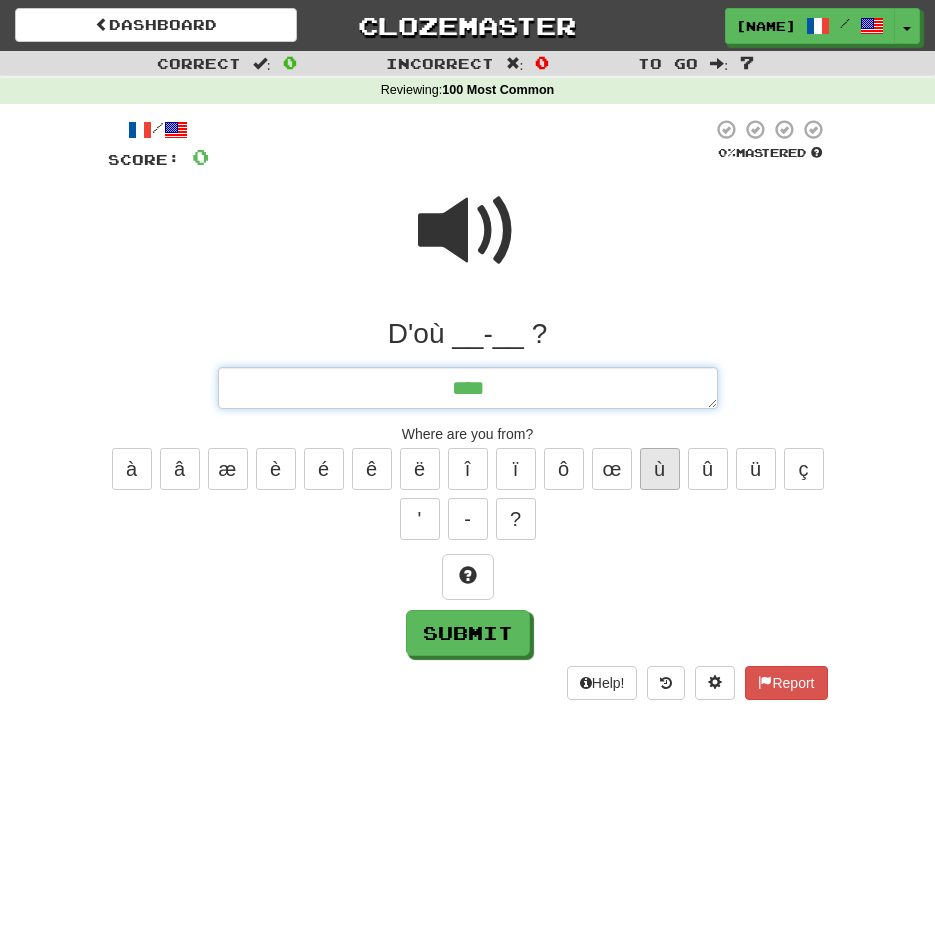 type on "*" 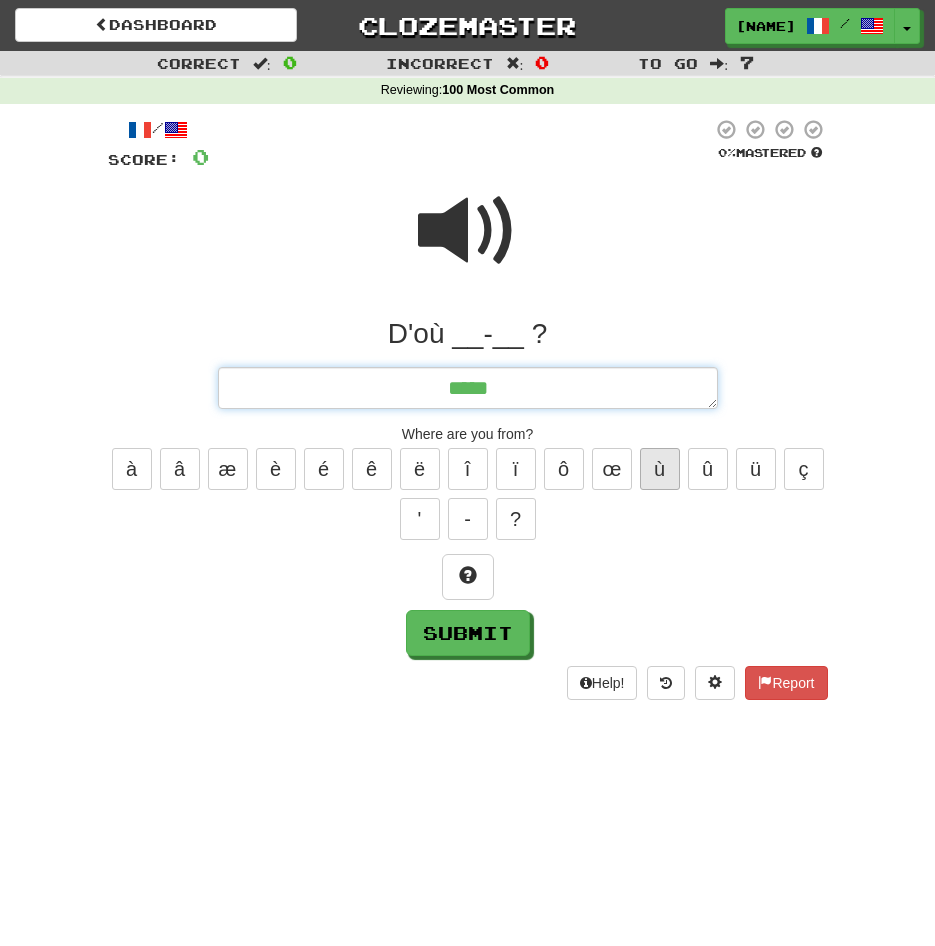type on "*" 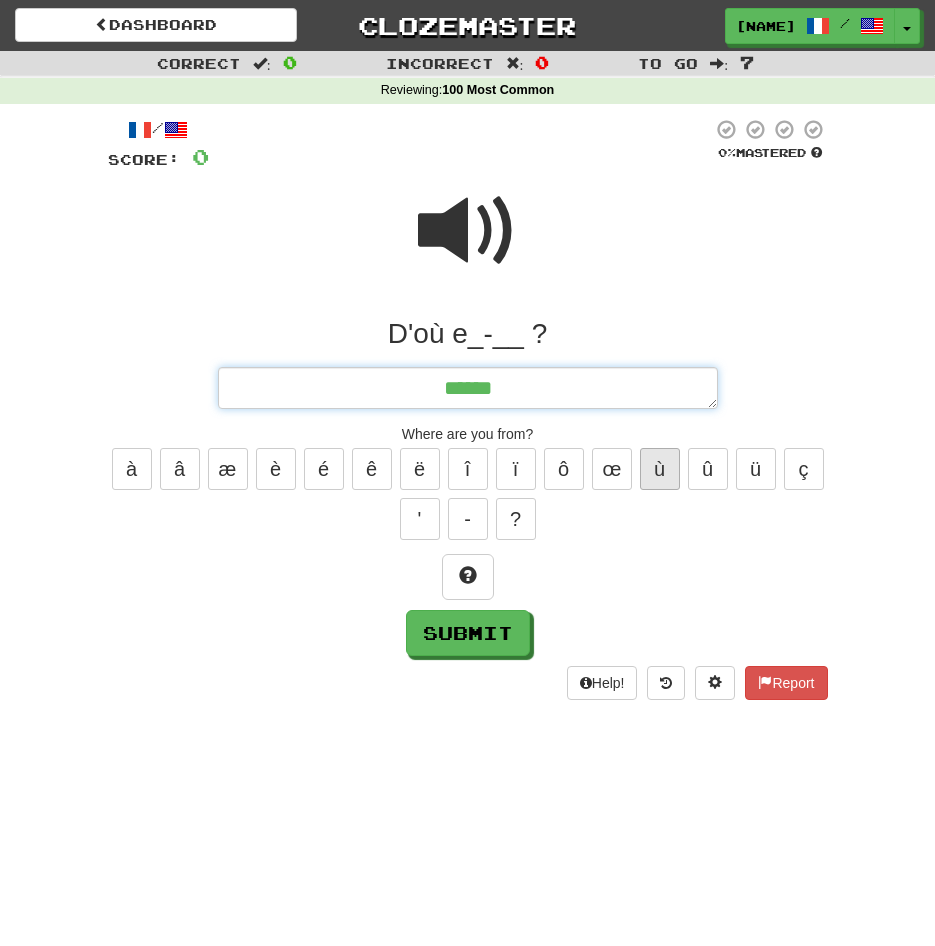 type on "*" 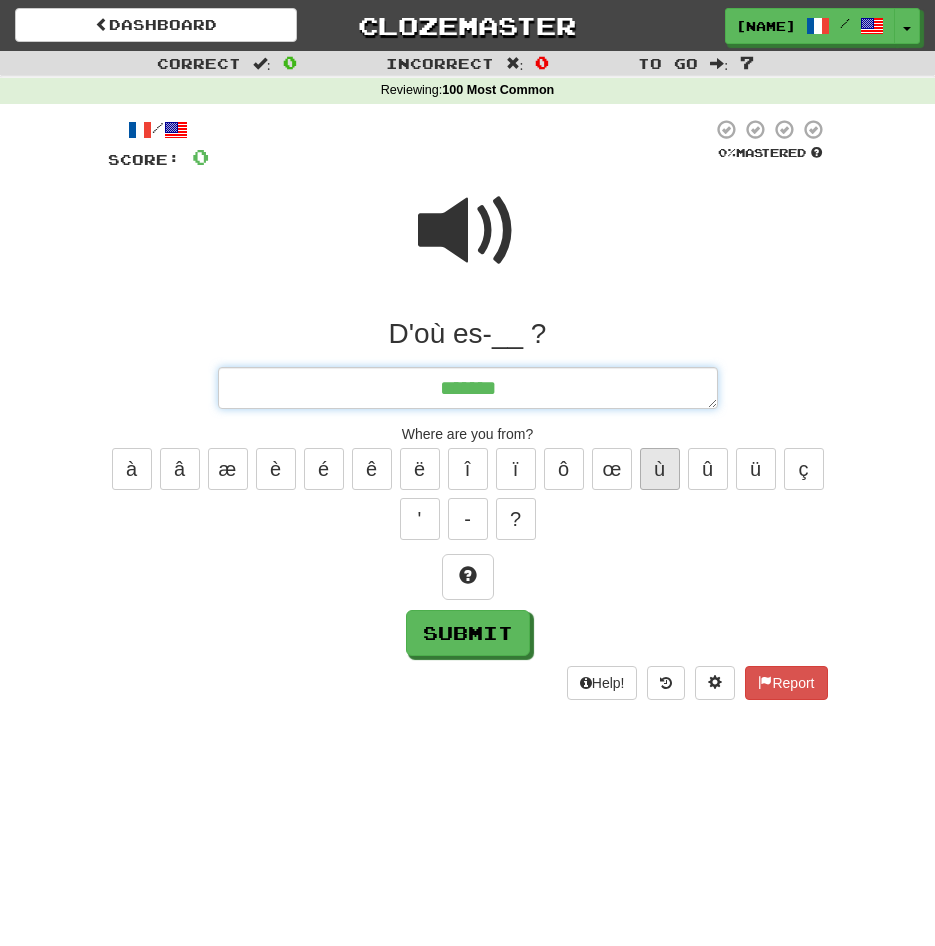 type on "*" 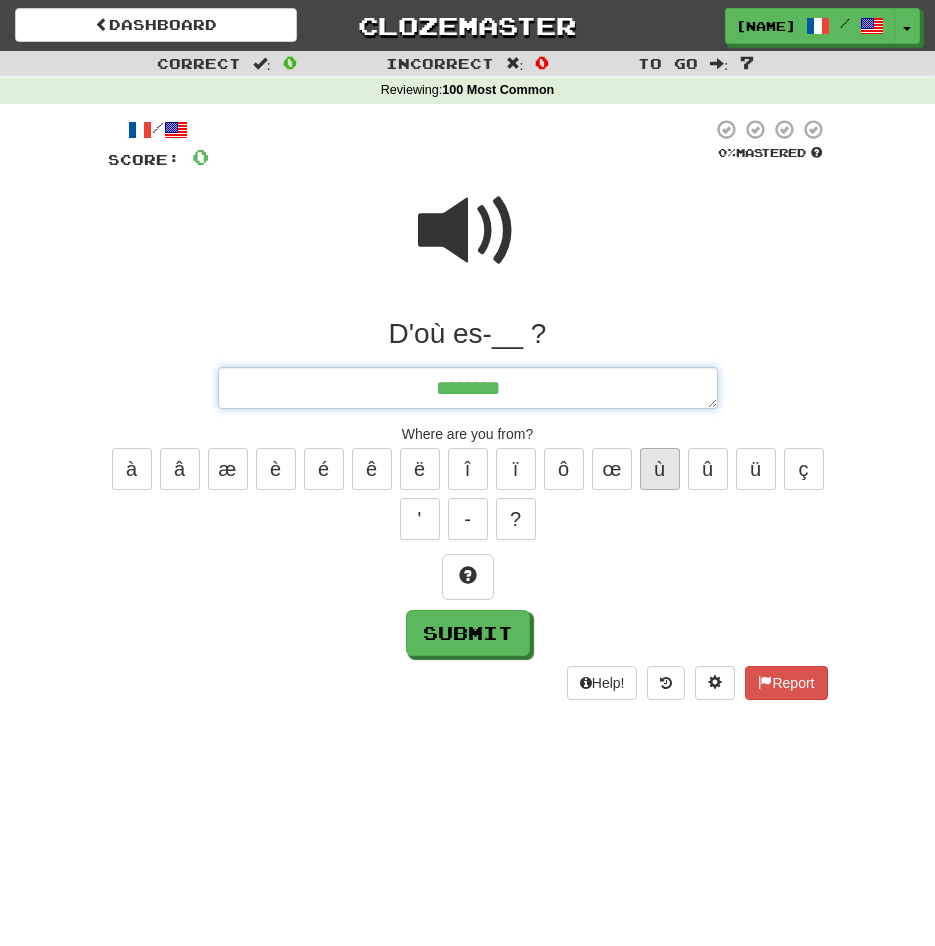 type on "*" 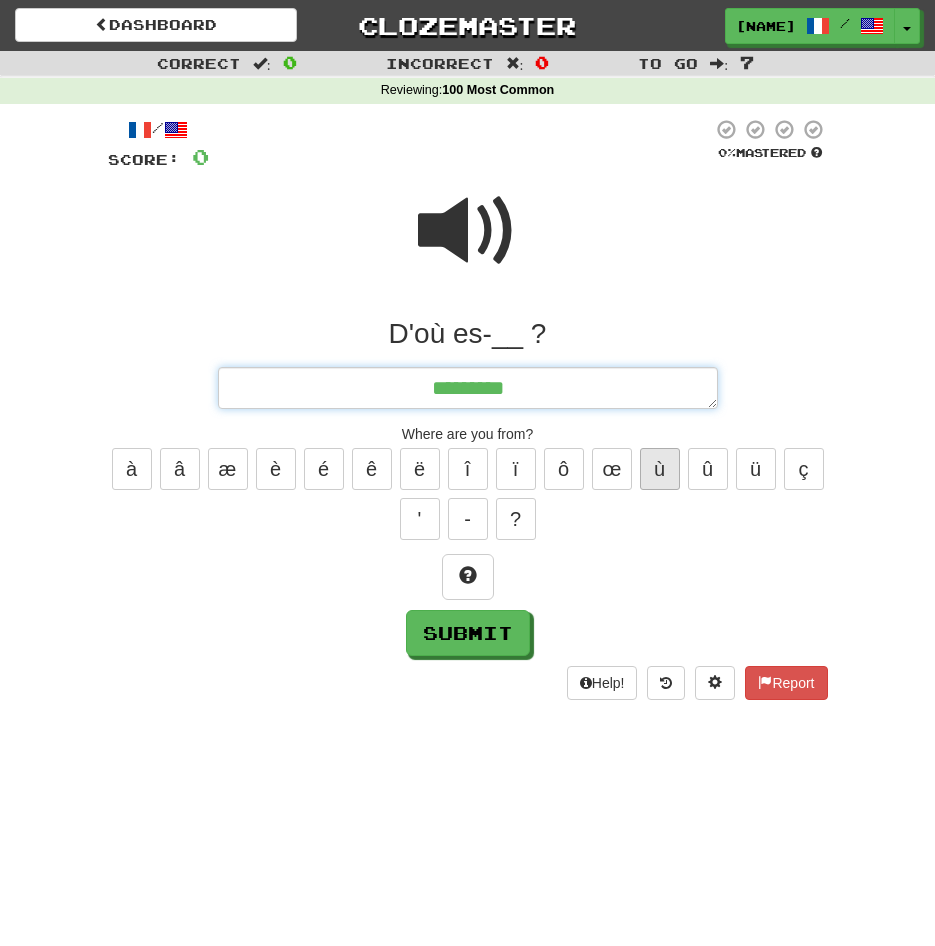 type on "**********" 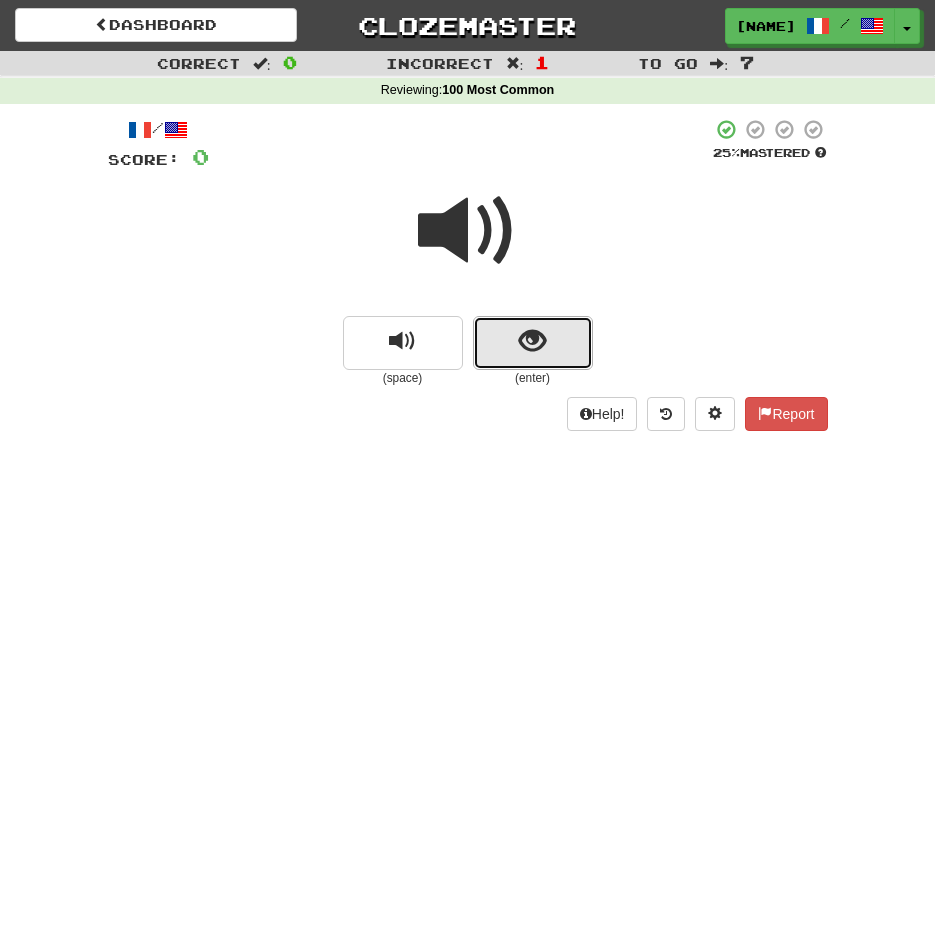 click at bounding box center [533, 343] 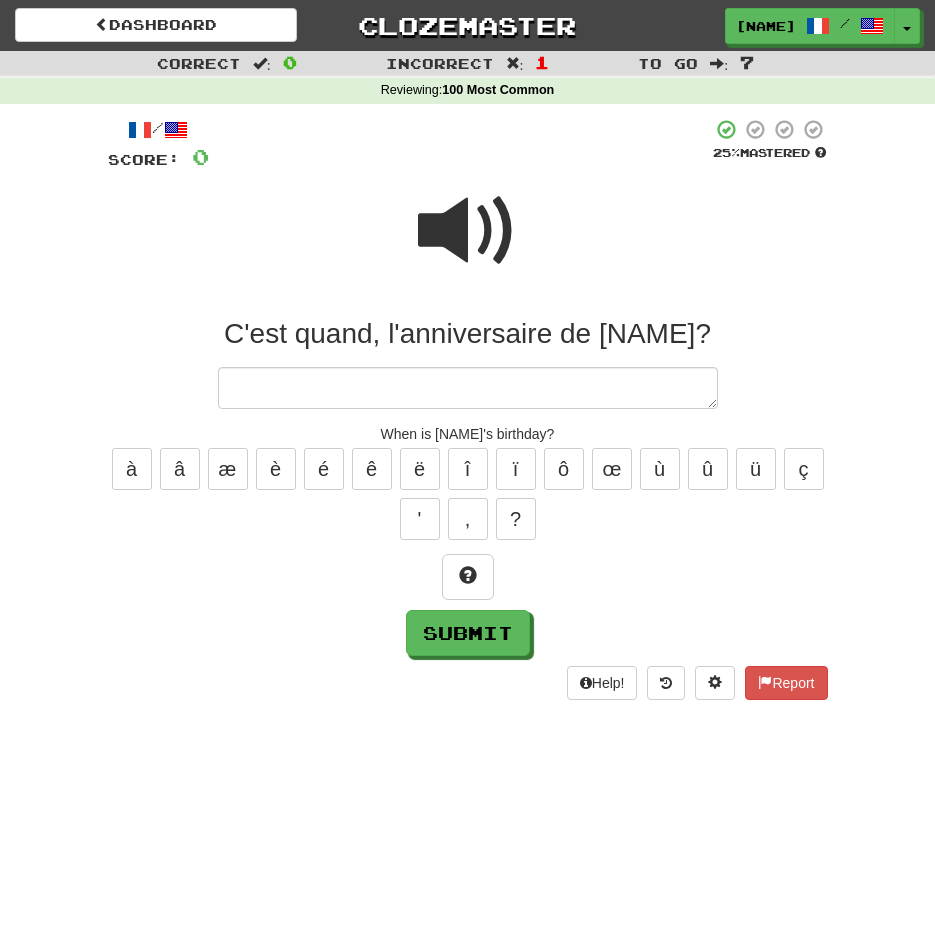 type on "*" 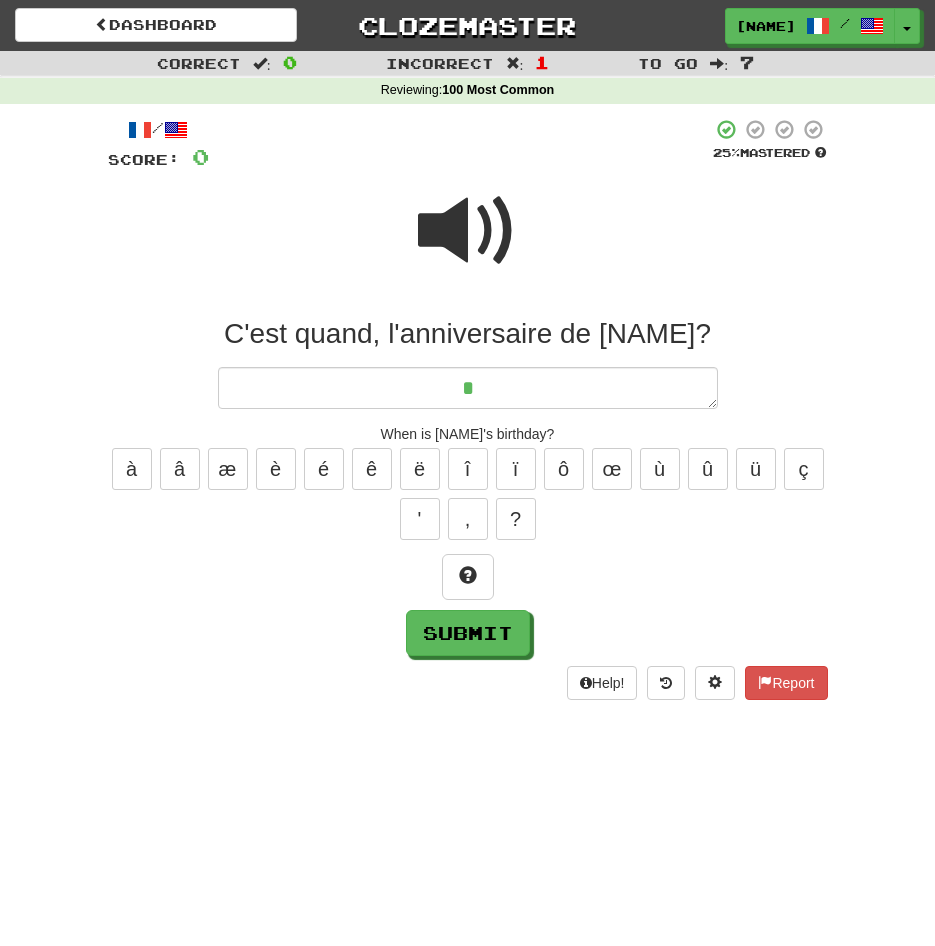 type on "*" 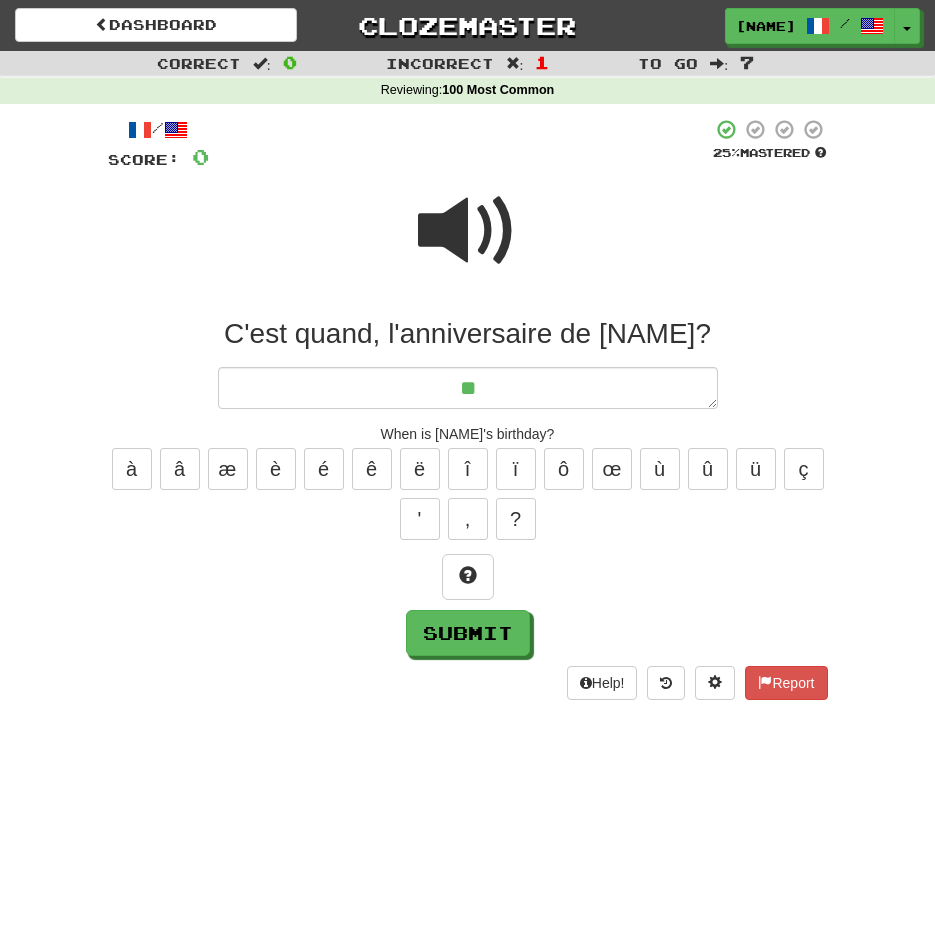 type on "*" 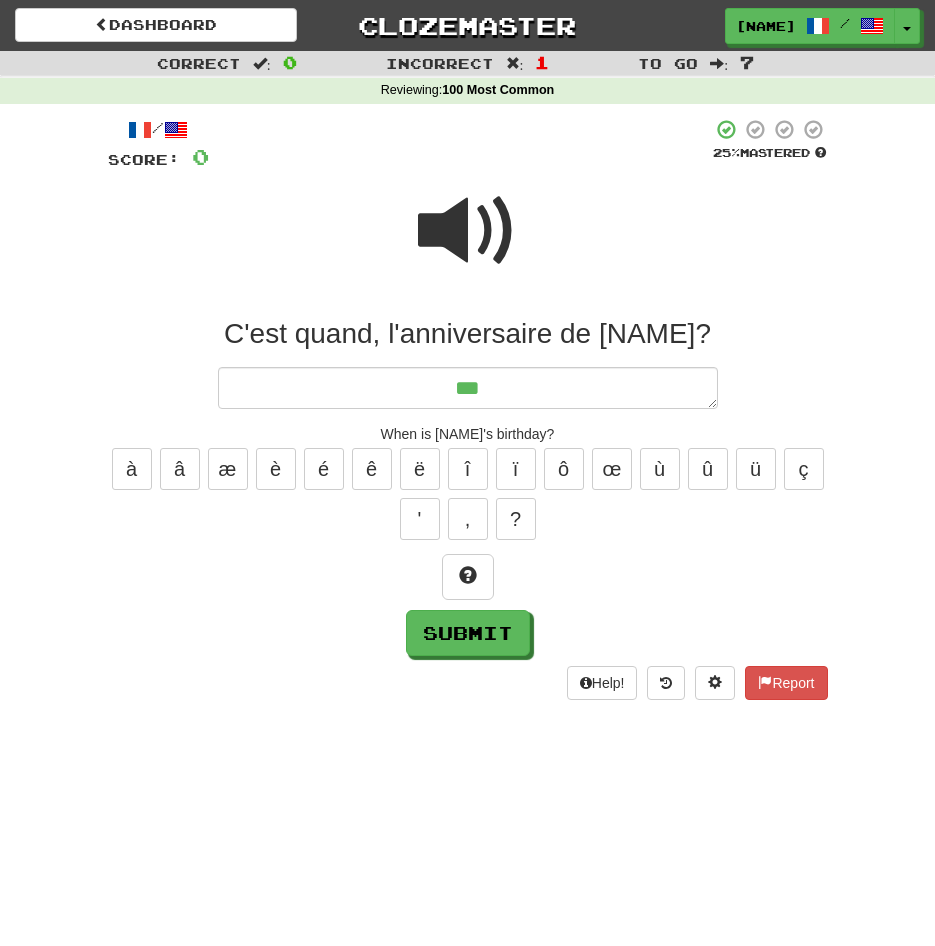 type on "*" 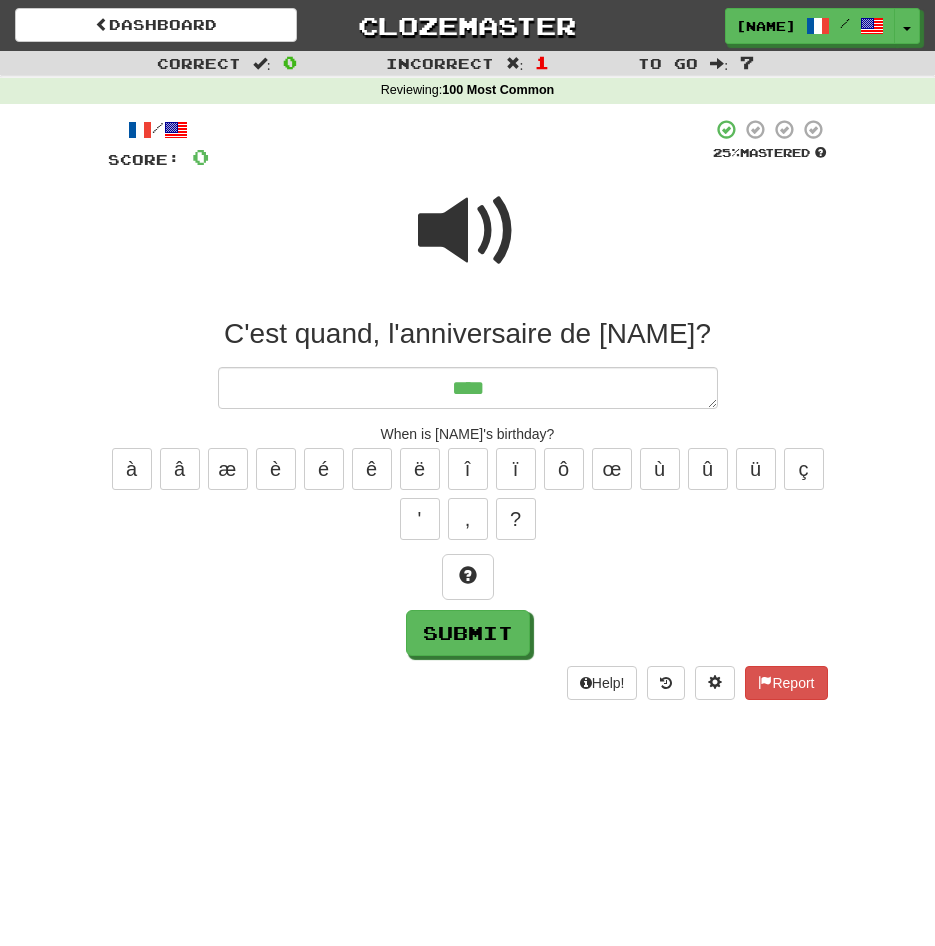 type on "*" 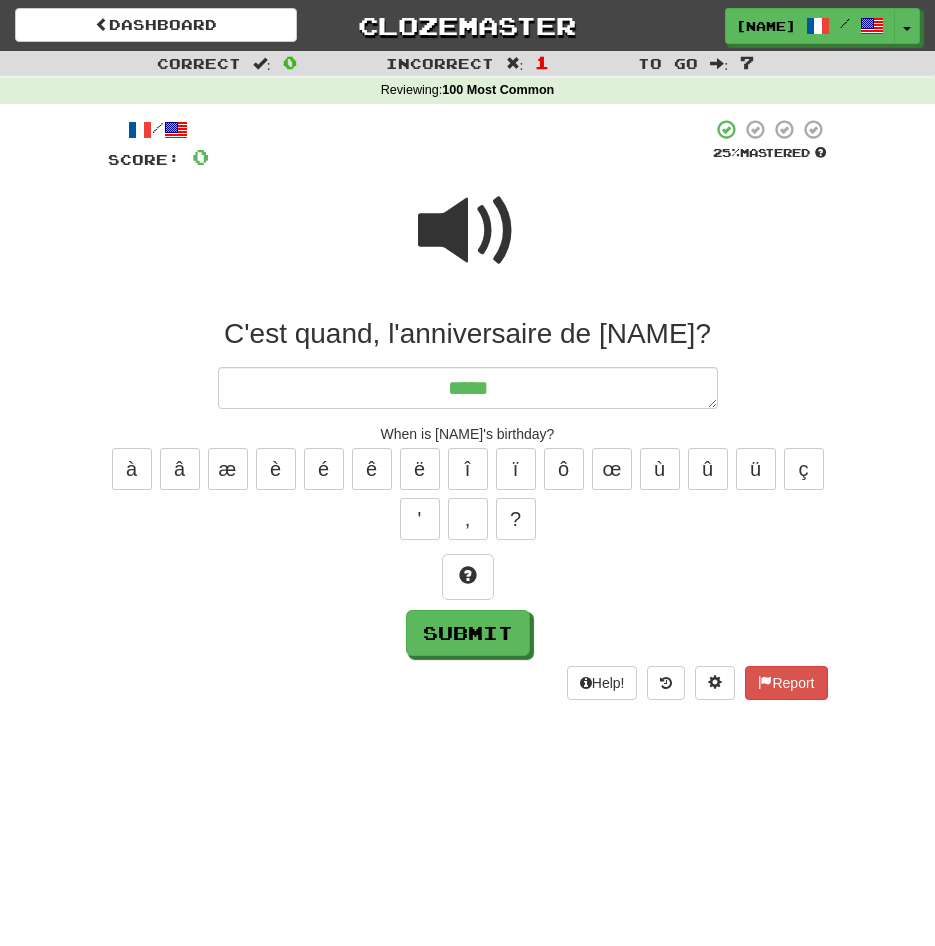 type on "*****" 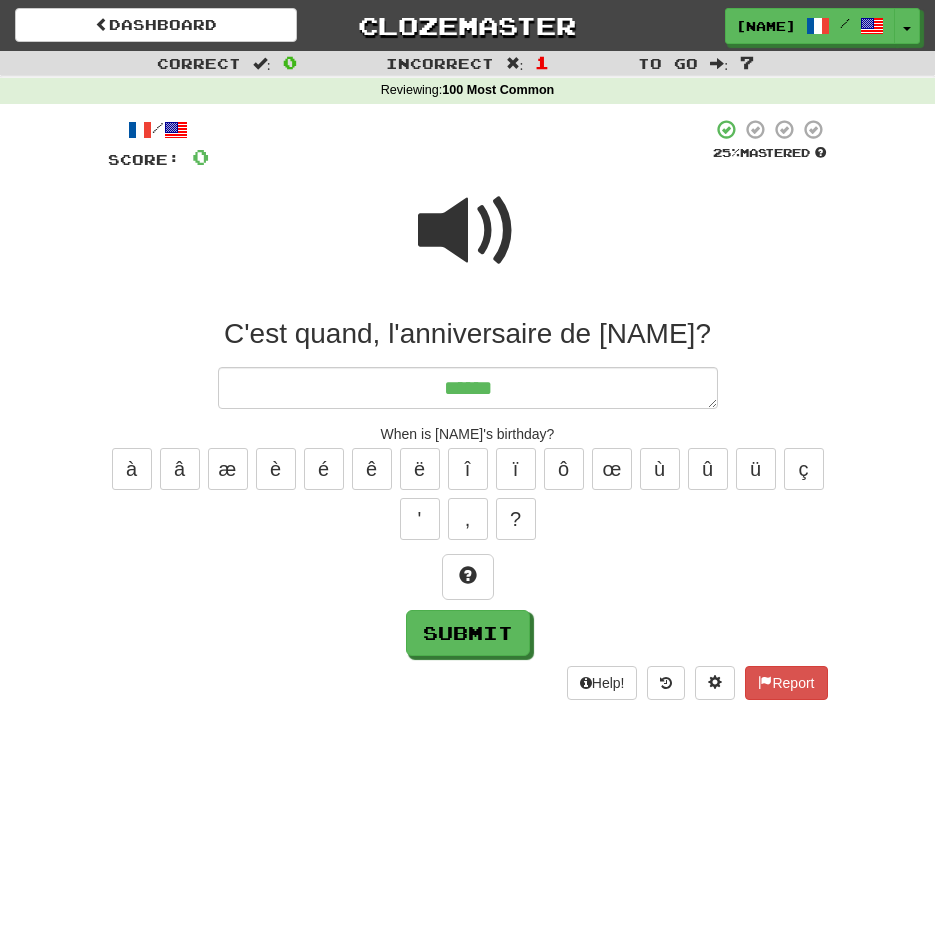 type on "*" 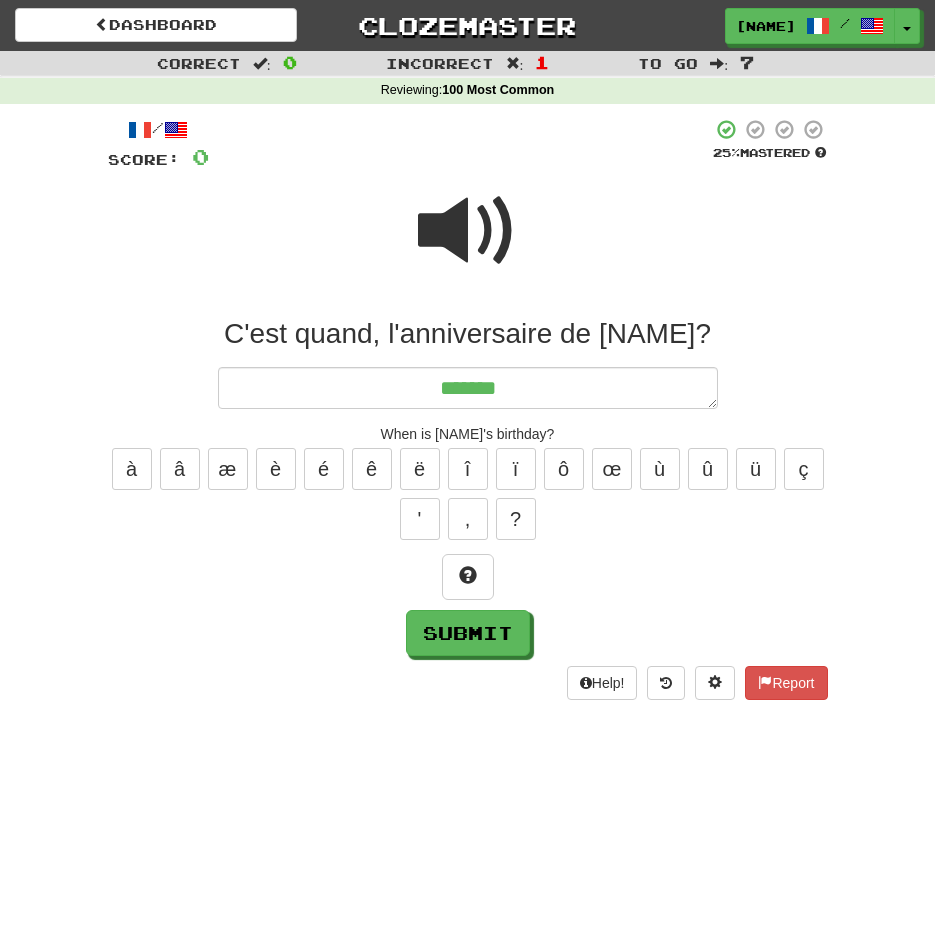 type on "********" 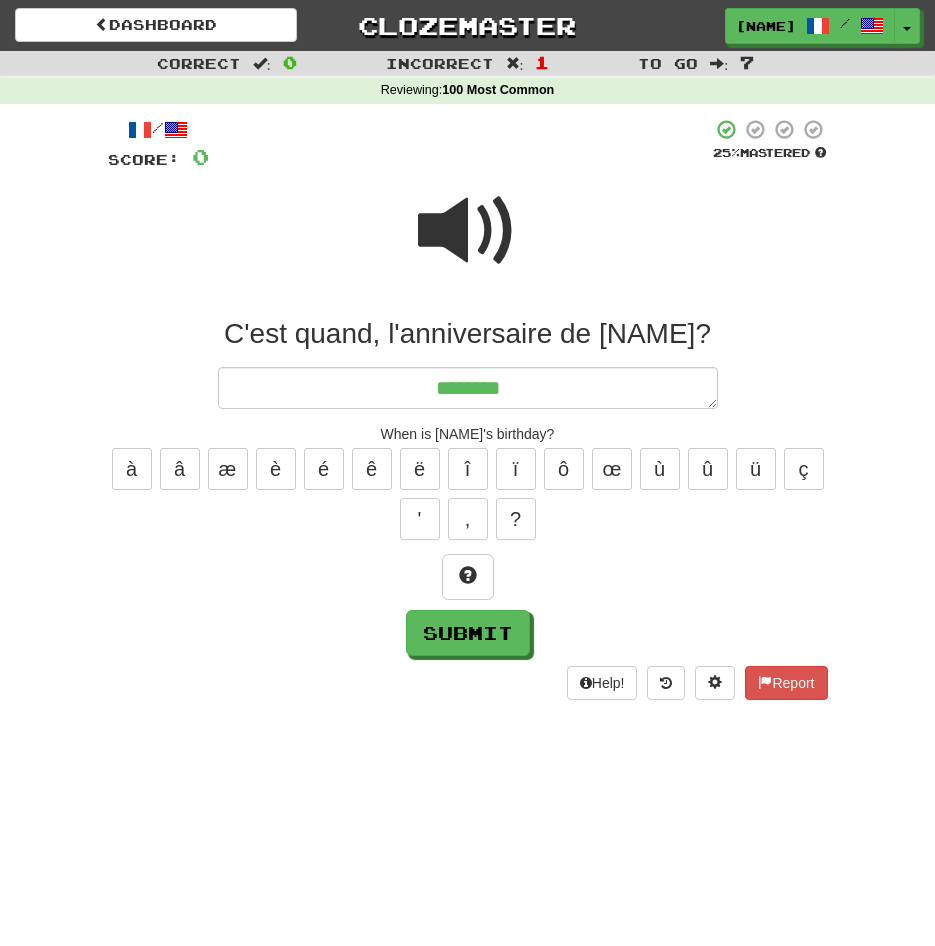 type on "*" 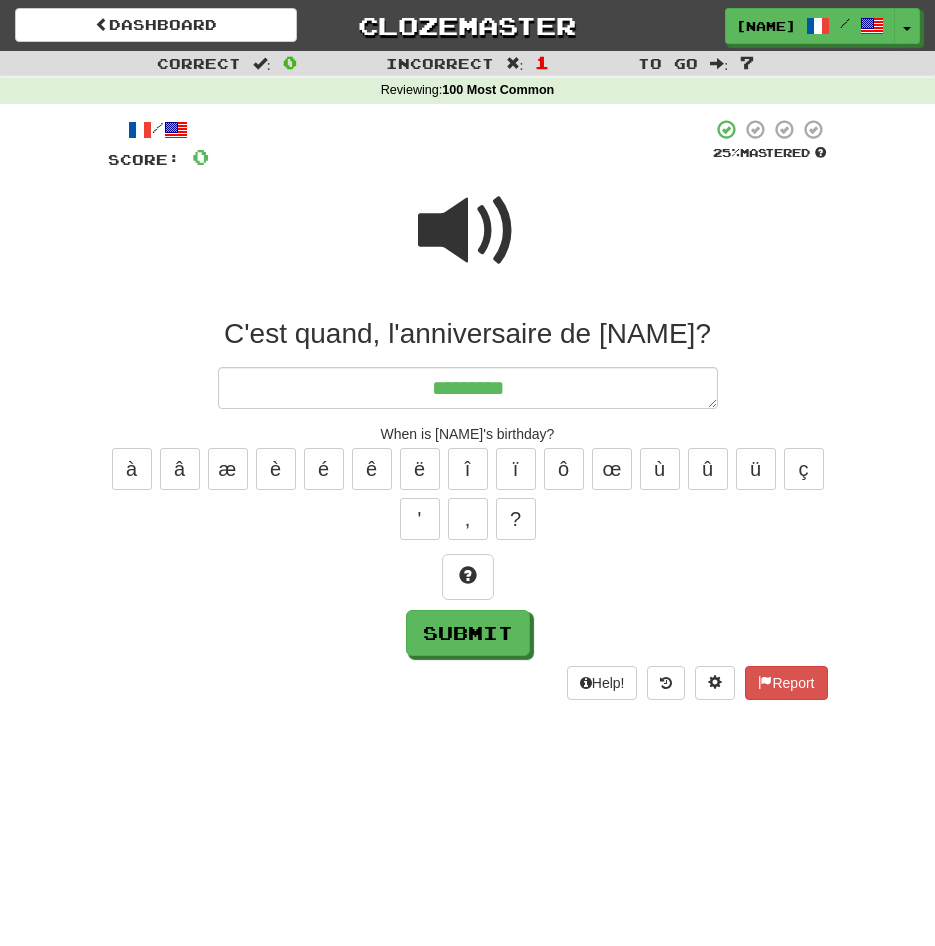 type on "*" 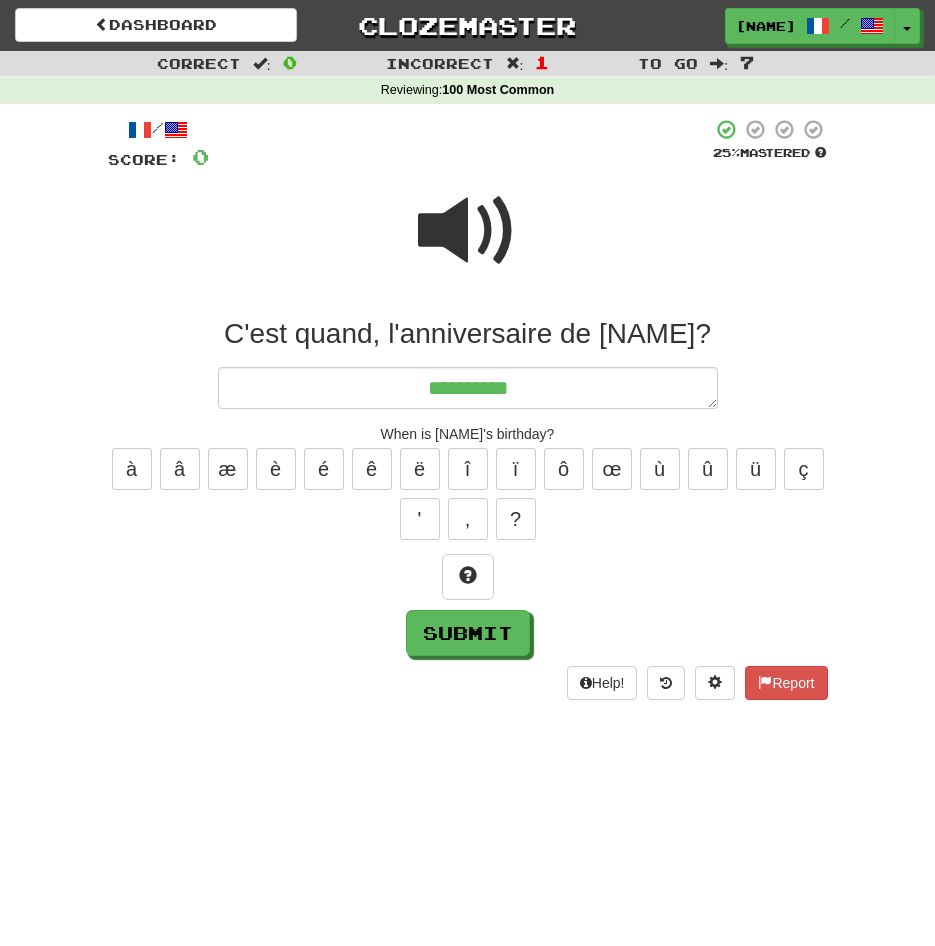 type on "*" 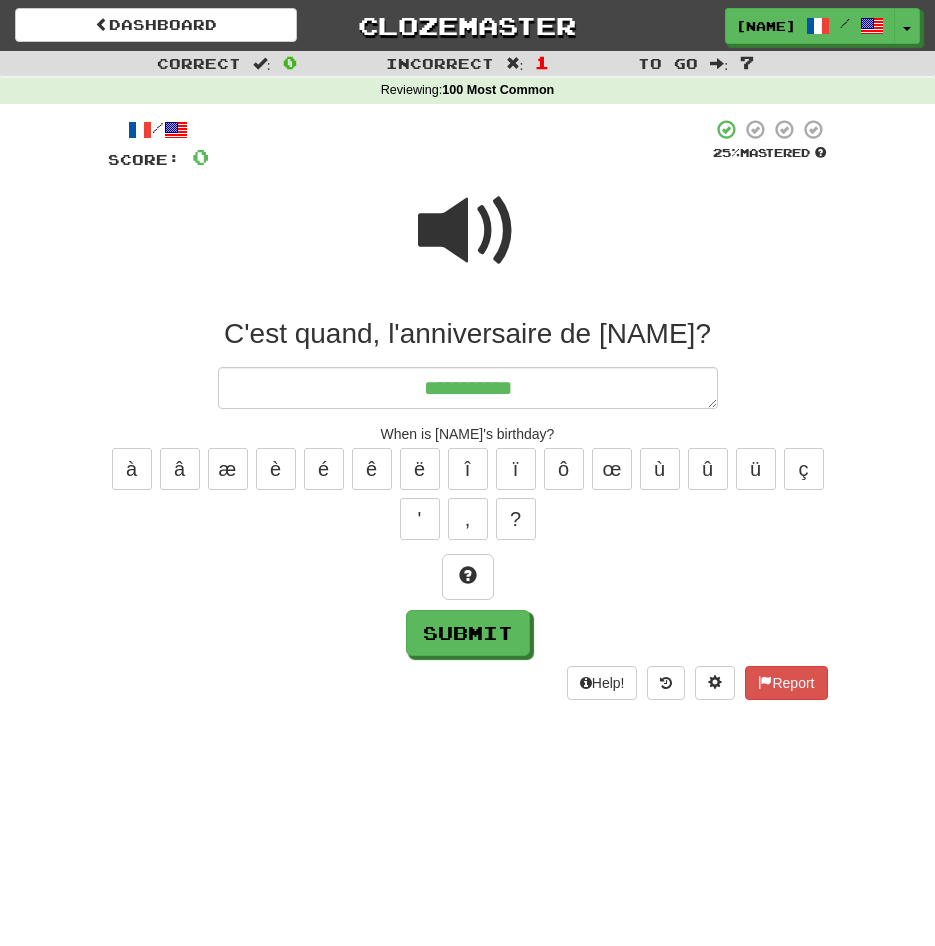 type on "*" 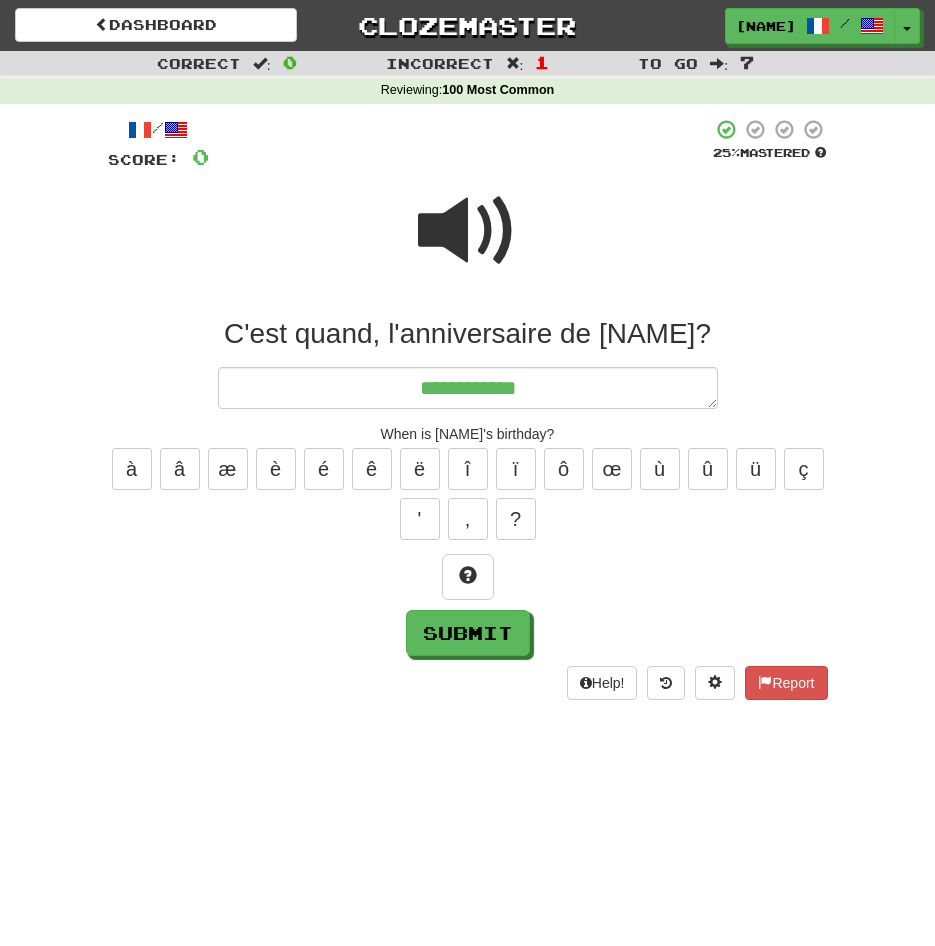 type on "**********" 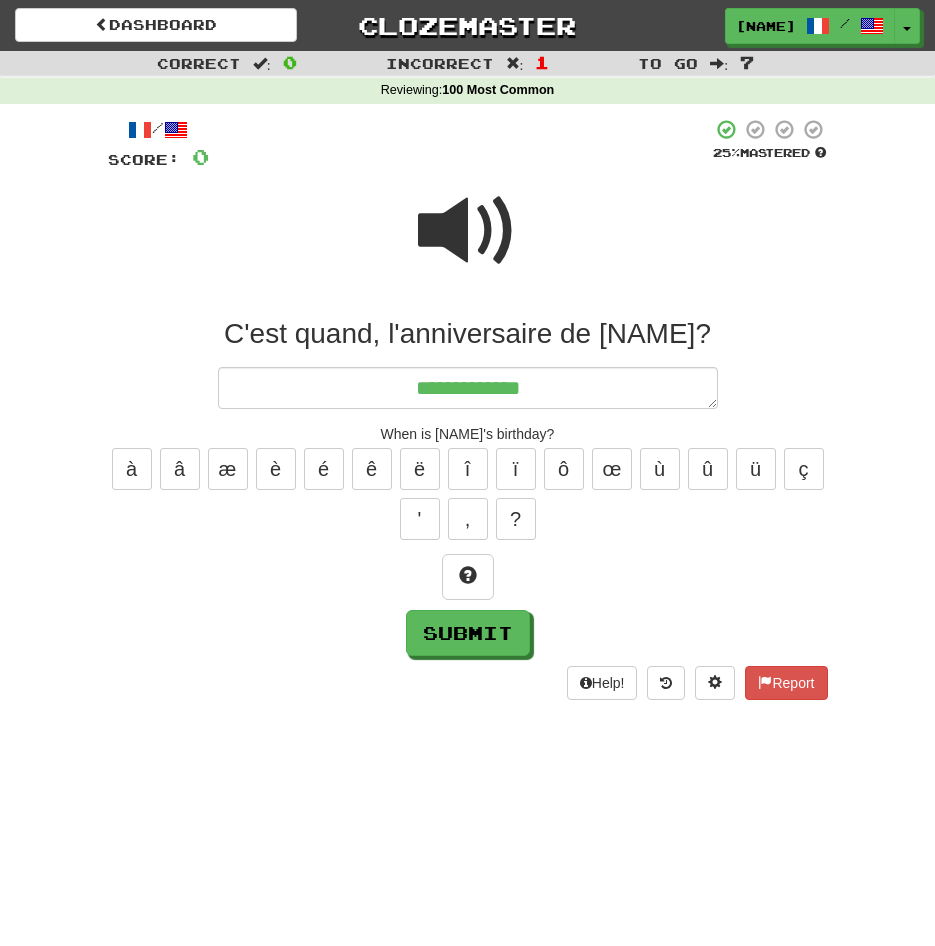 type on "*" 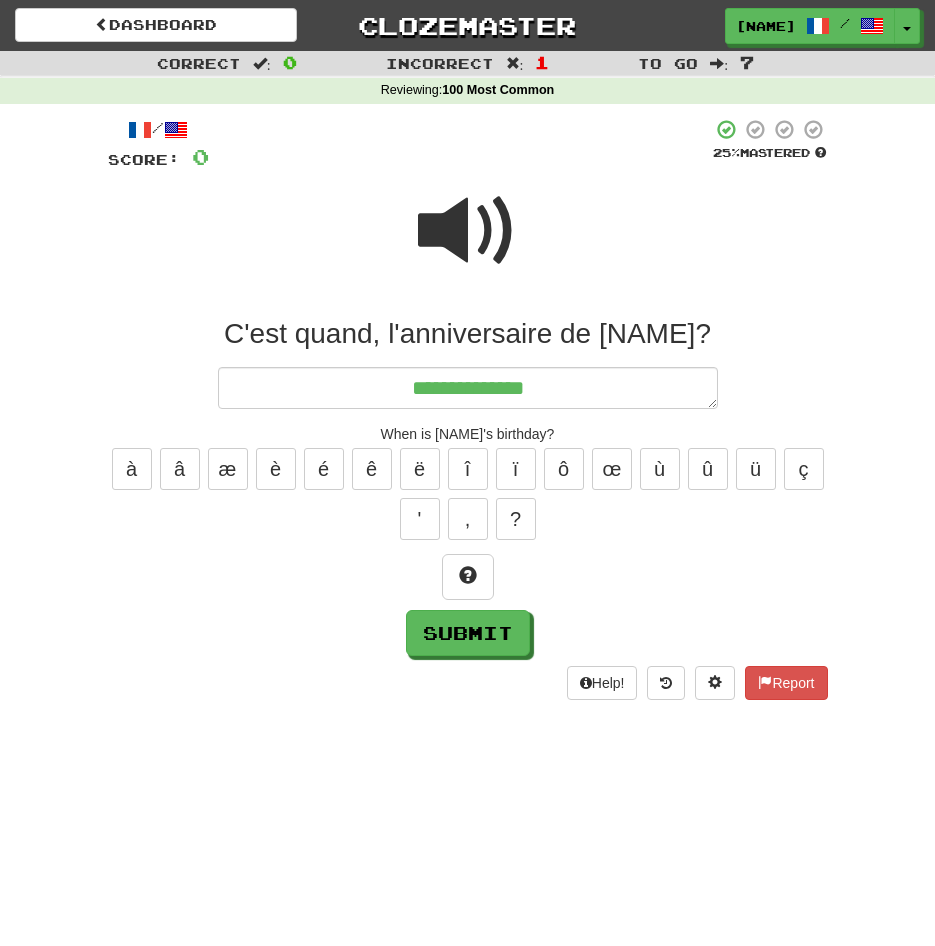 type on "*" 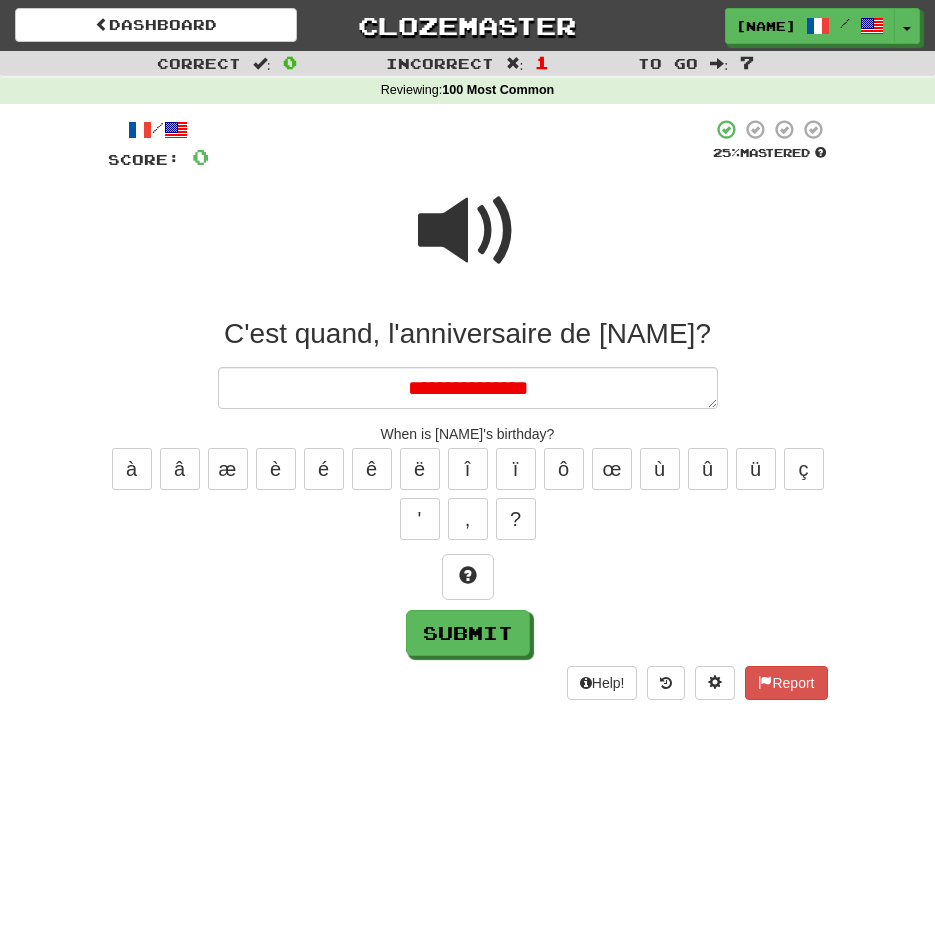 type on "*" 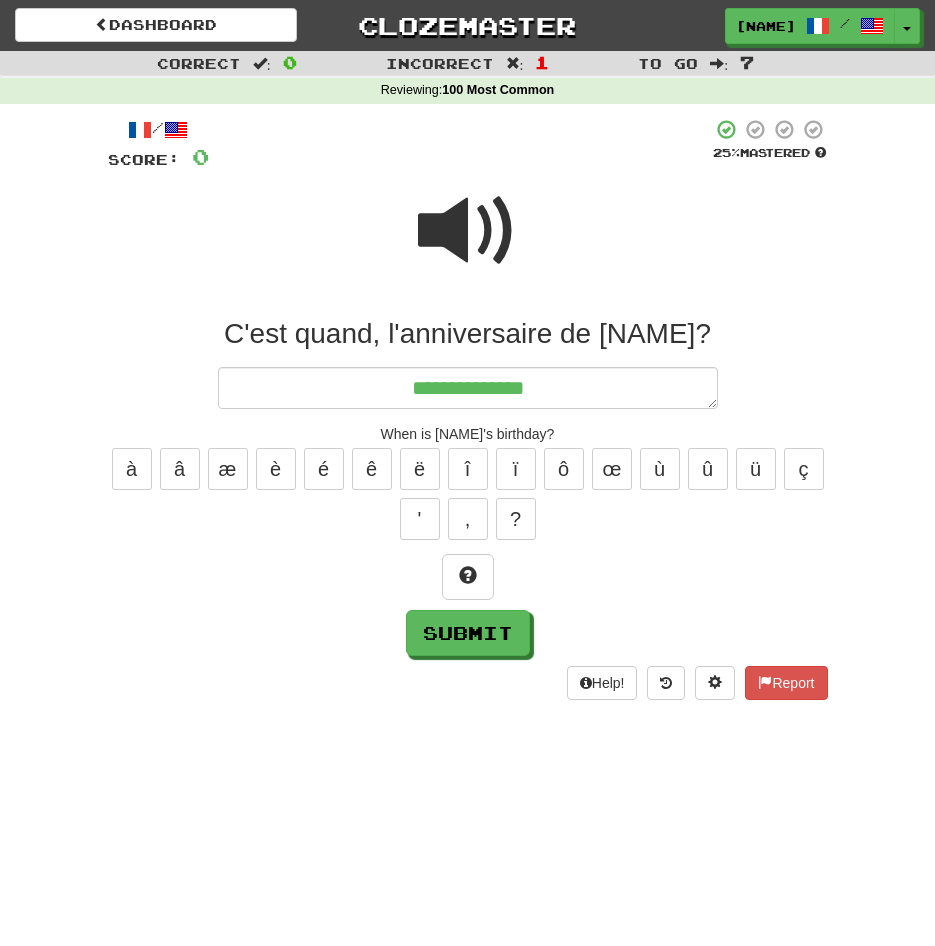 type on "*" 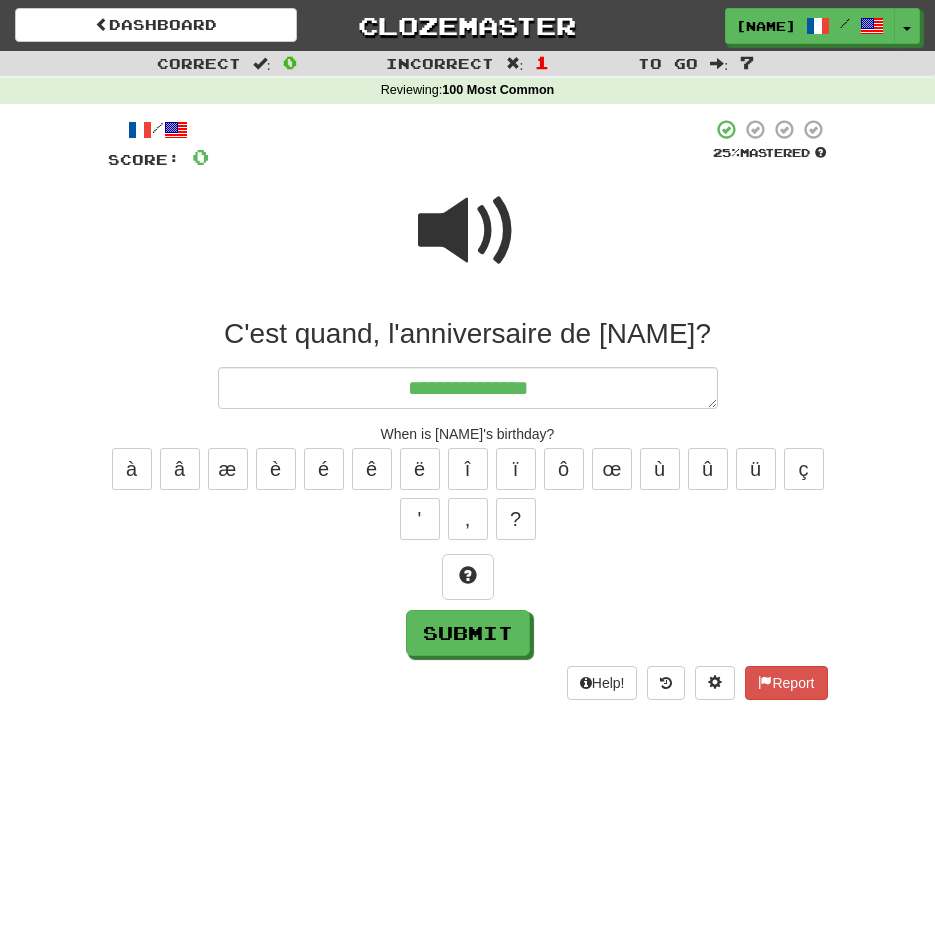 type on "*" 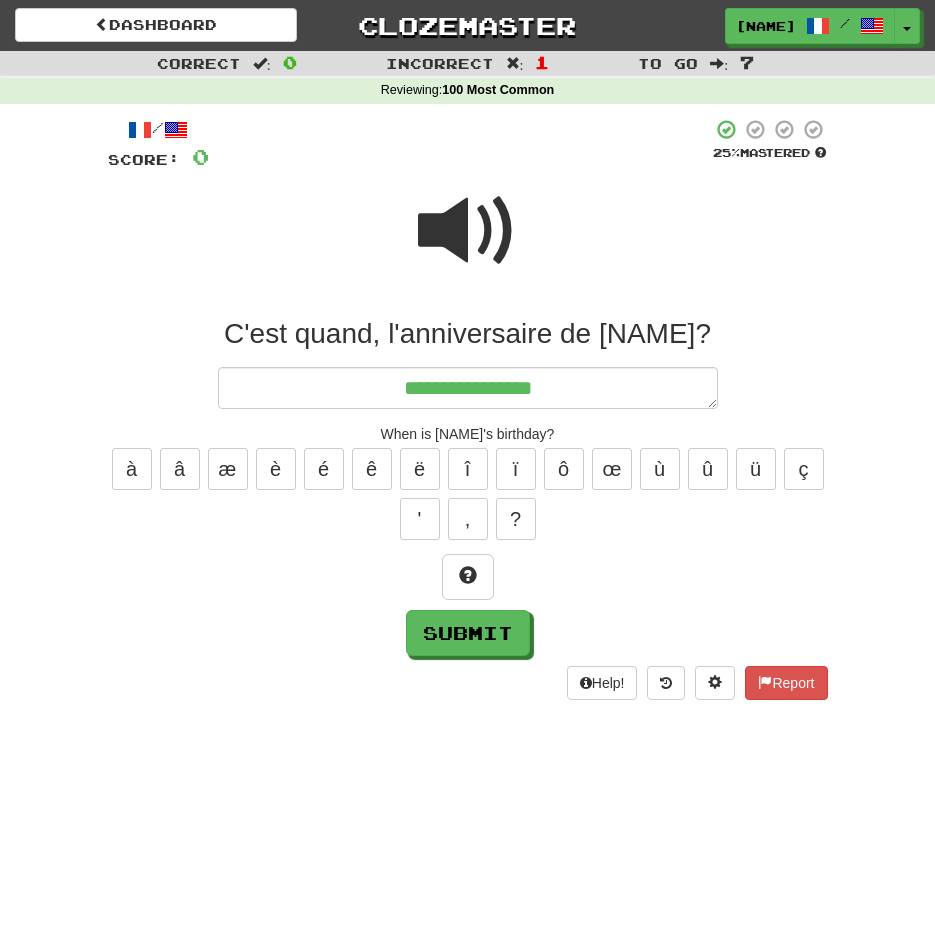 type on "*" 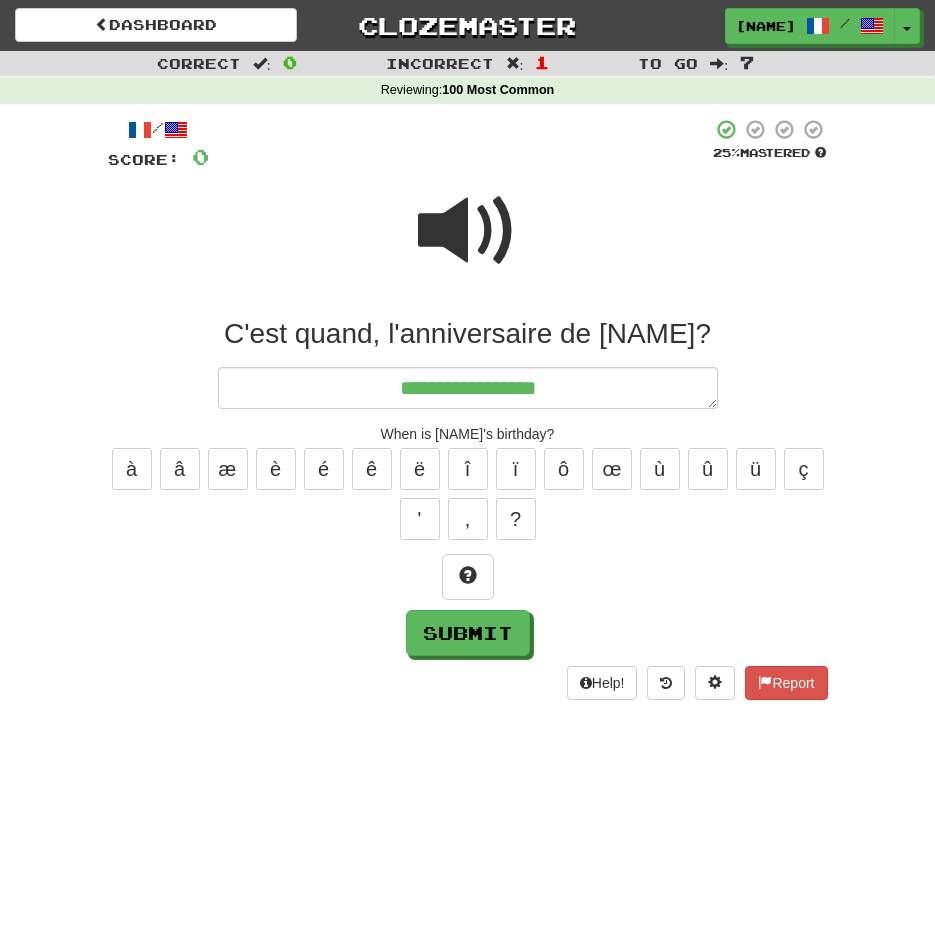 type on "*" 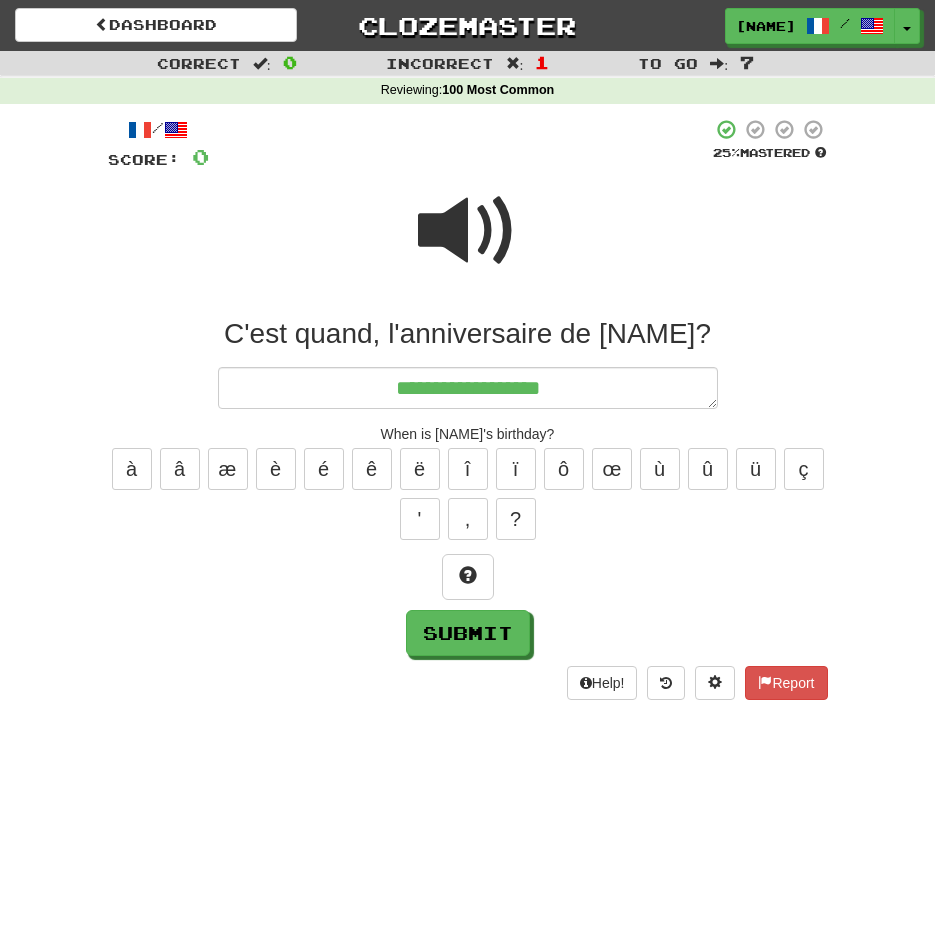 type on "*" 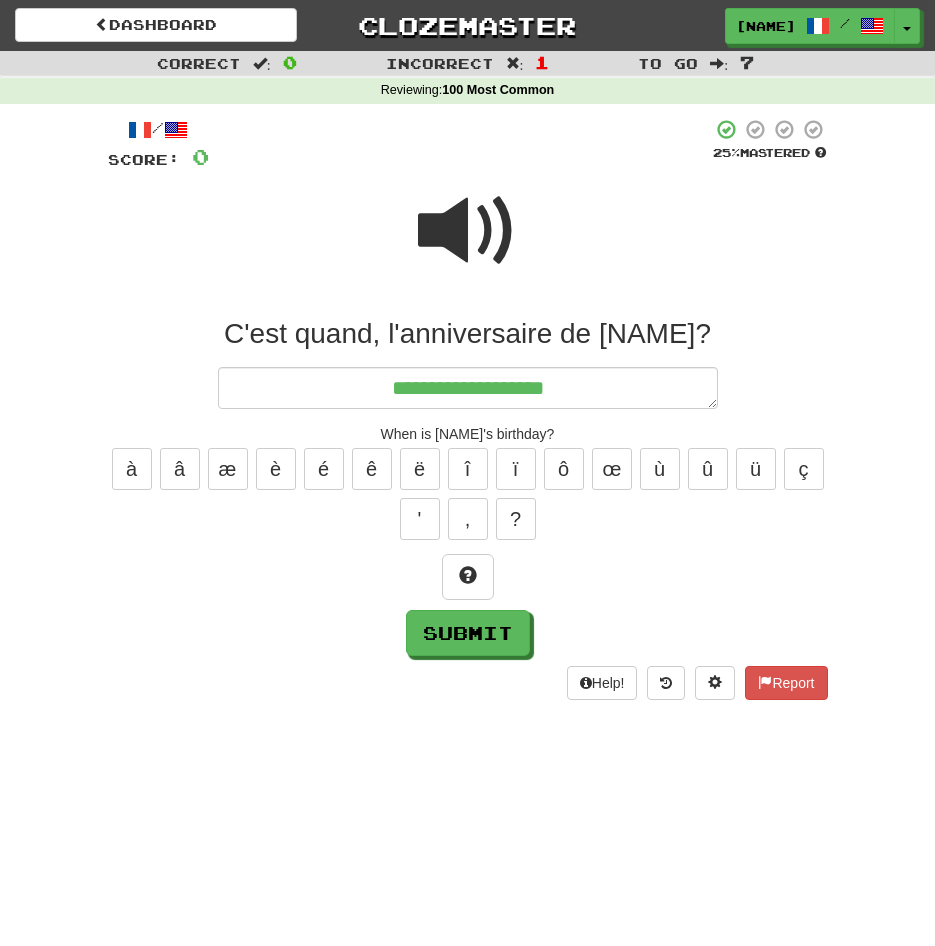type on "*" 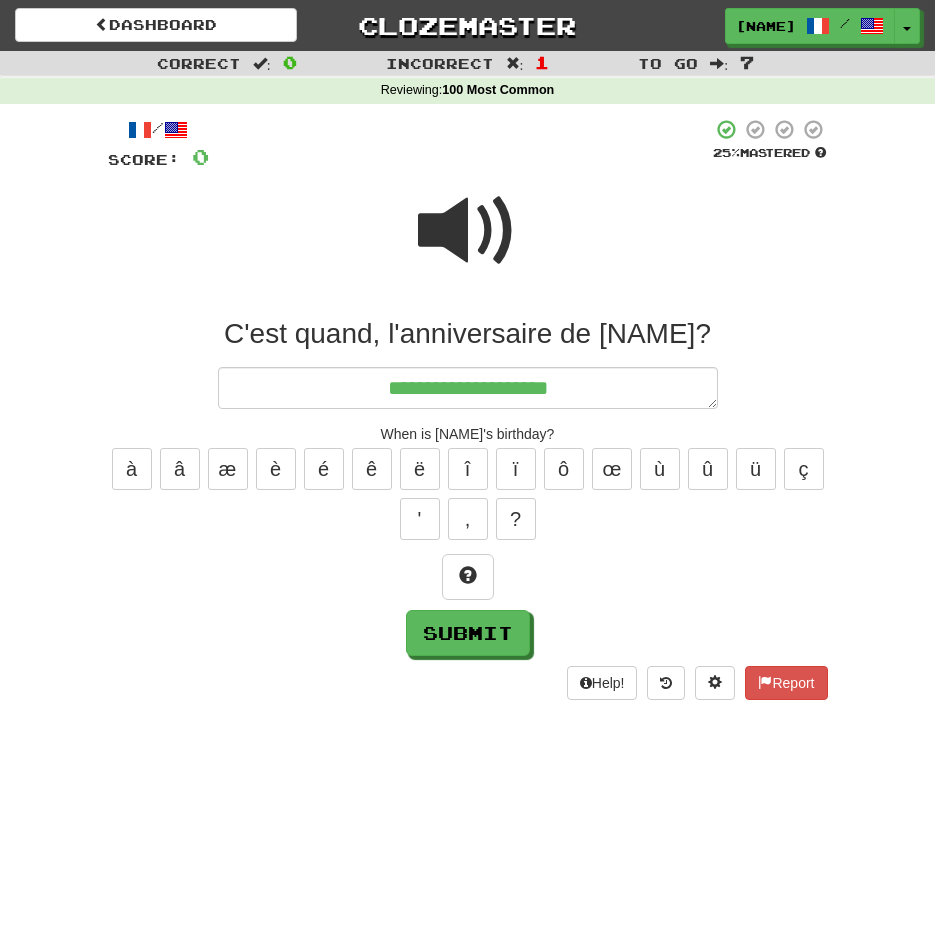 type on "*" 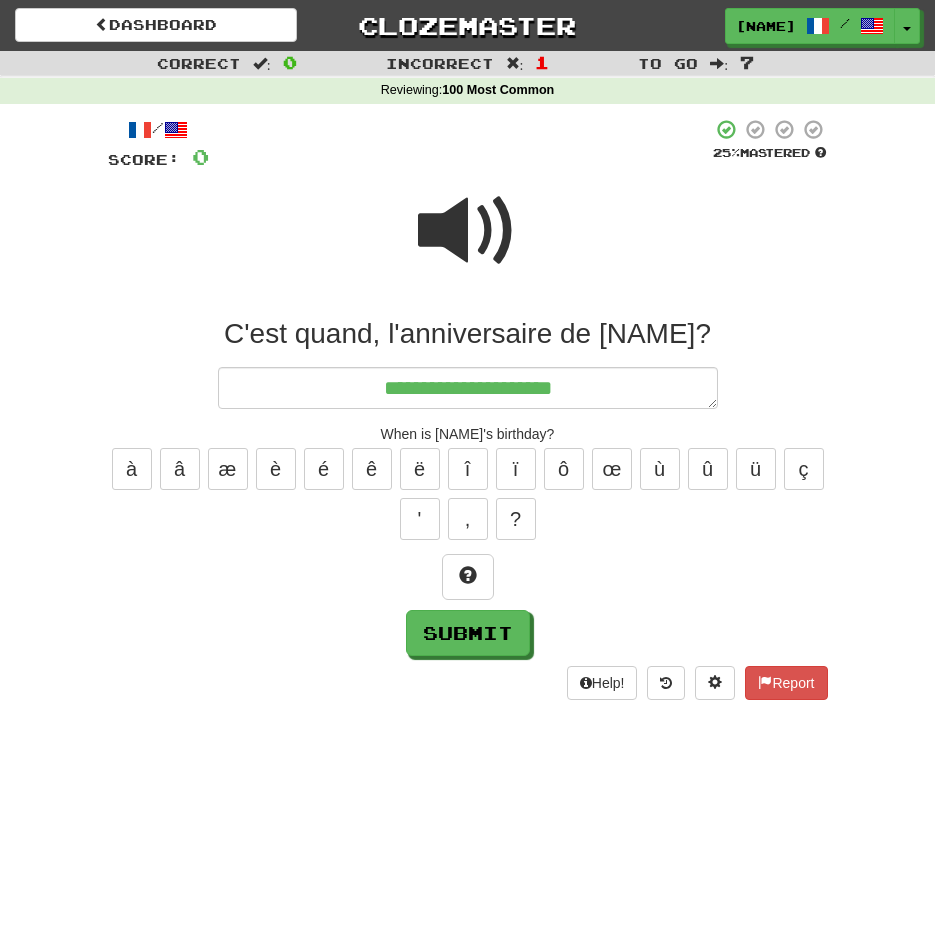 type on "*" 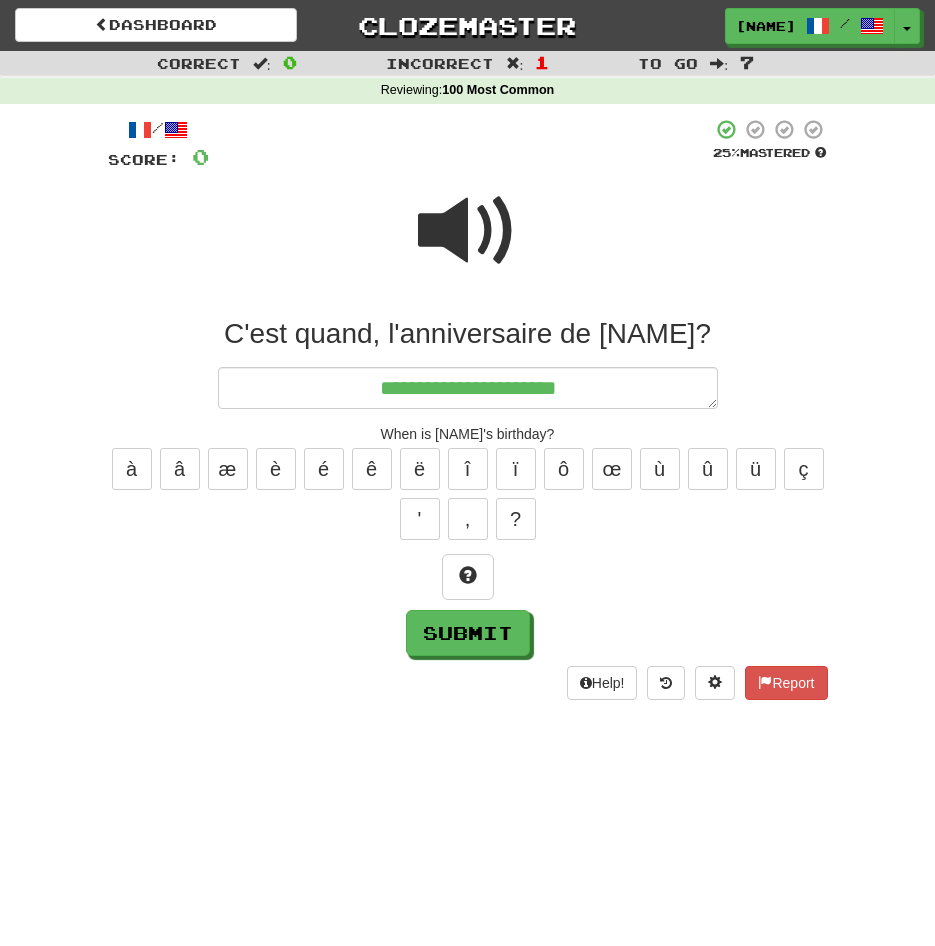 type on "*" 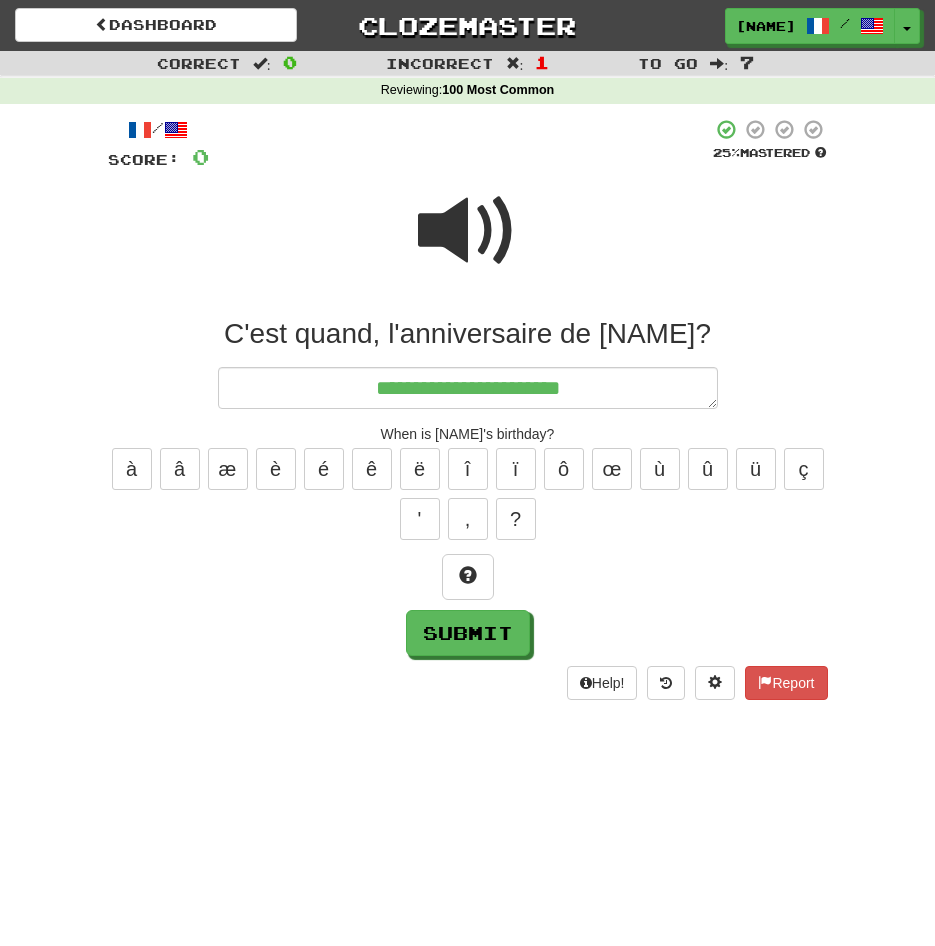 type on "*" 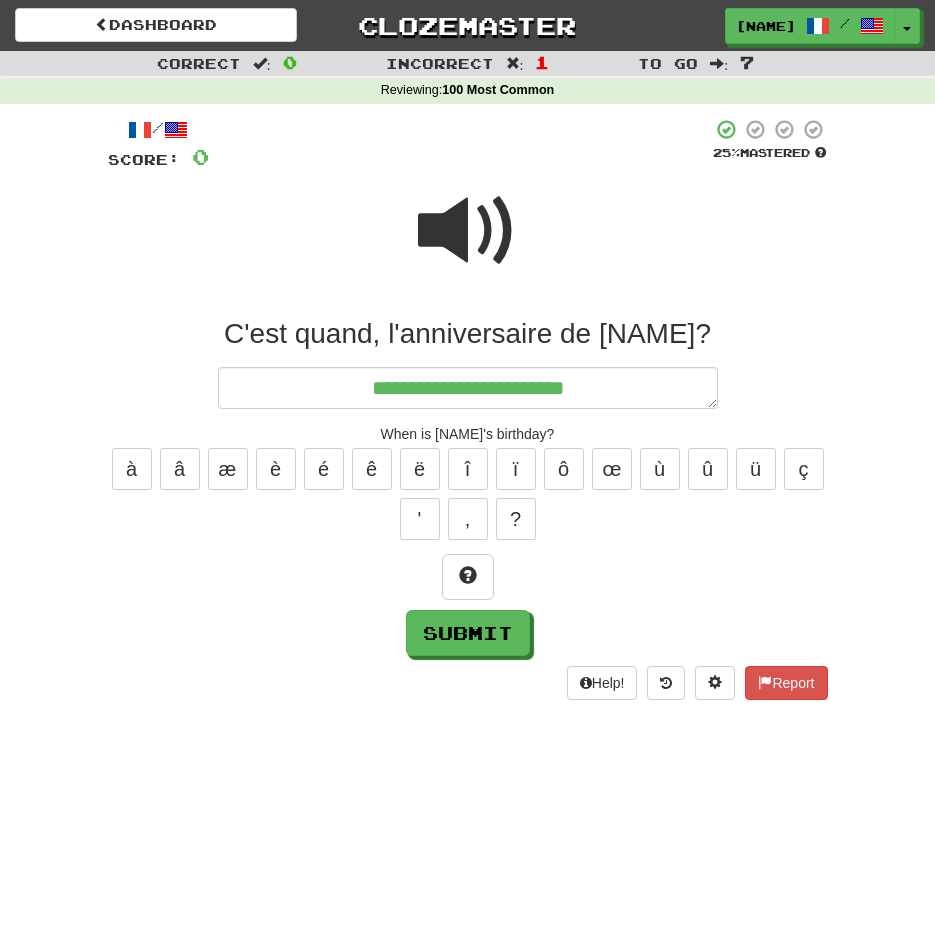 type on "**********" 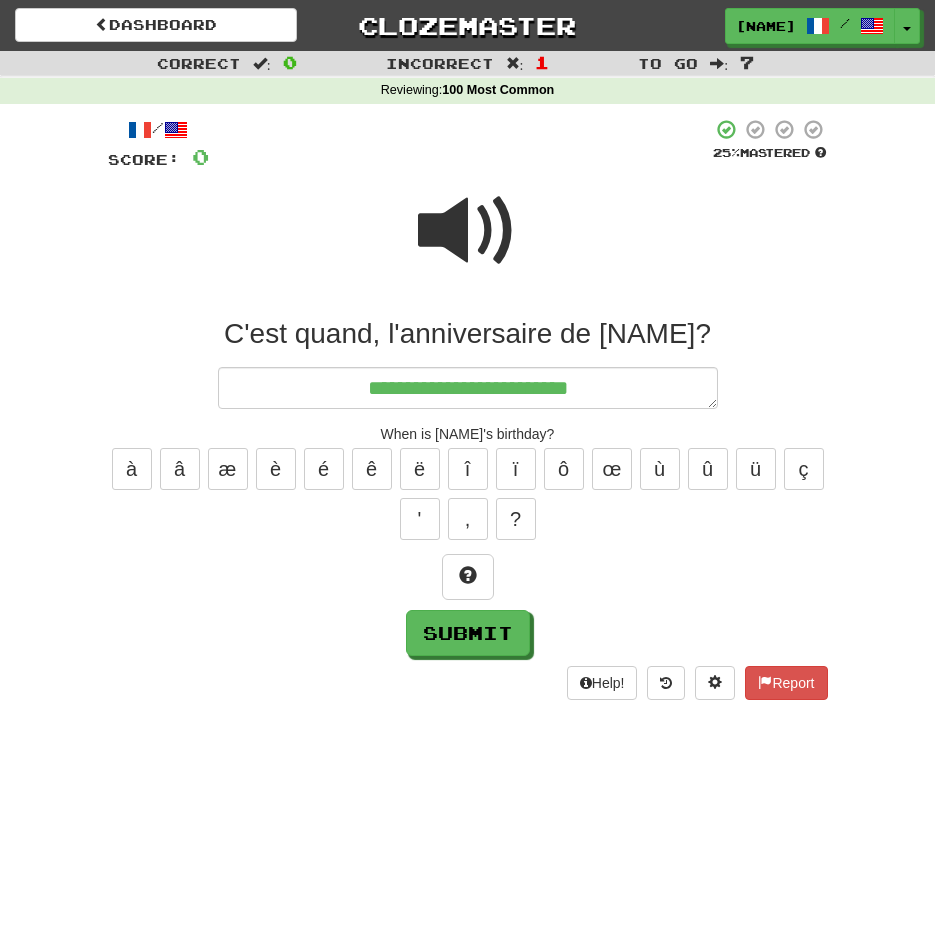 type on "*" 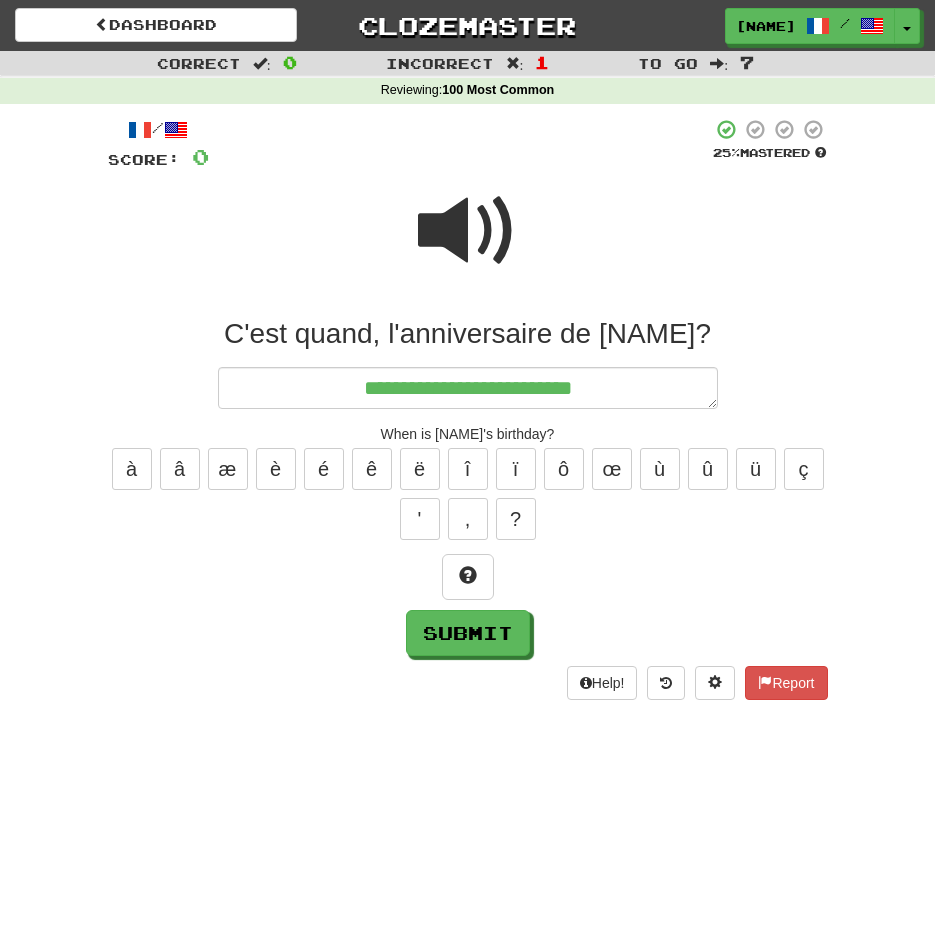 type on "*" 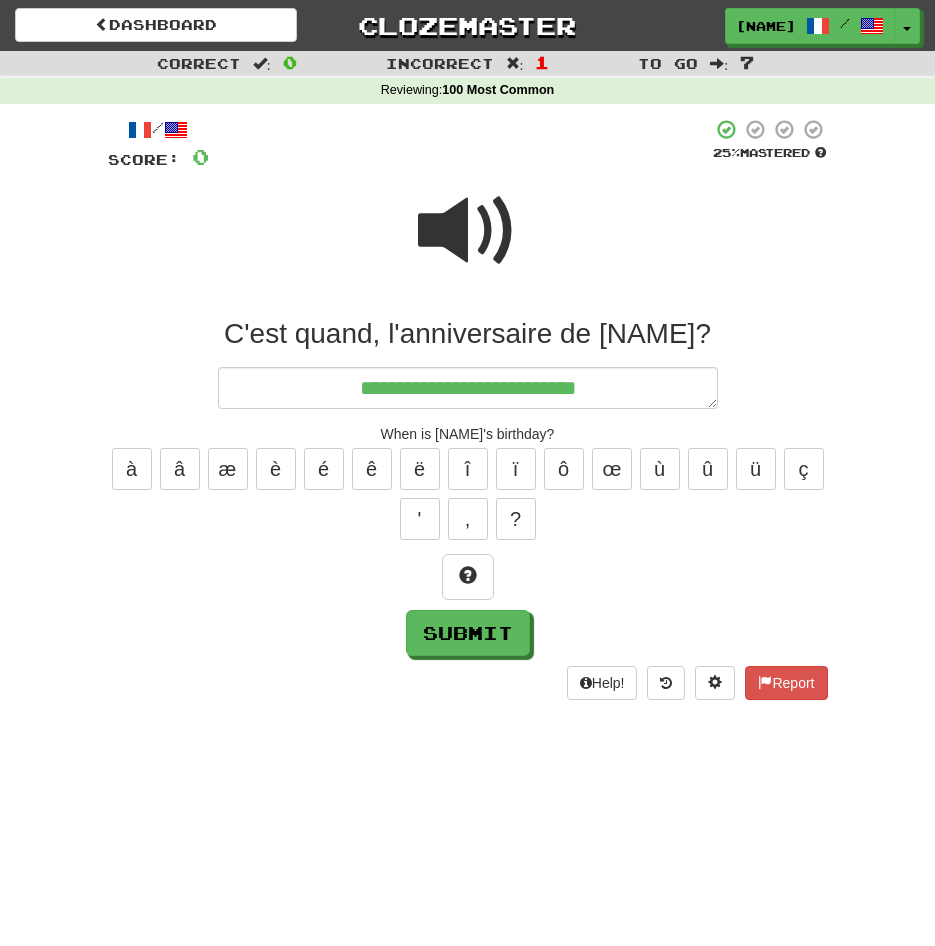 type on "*" 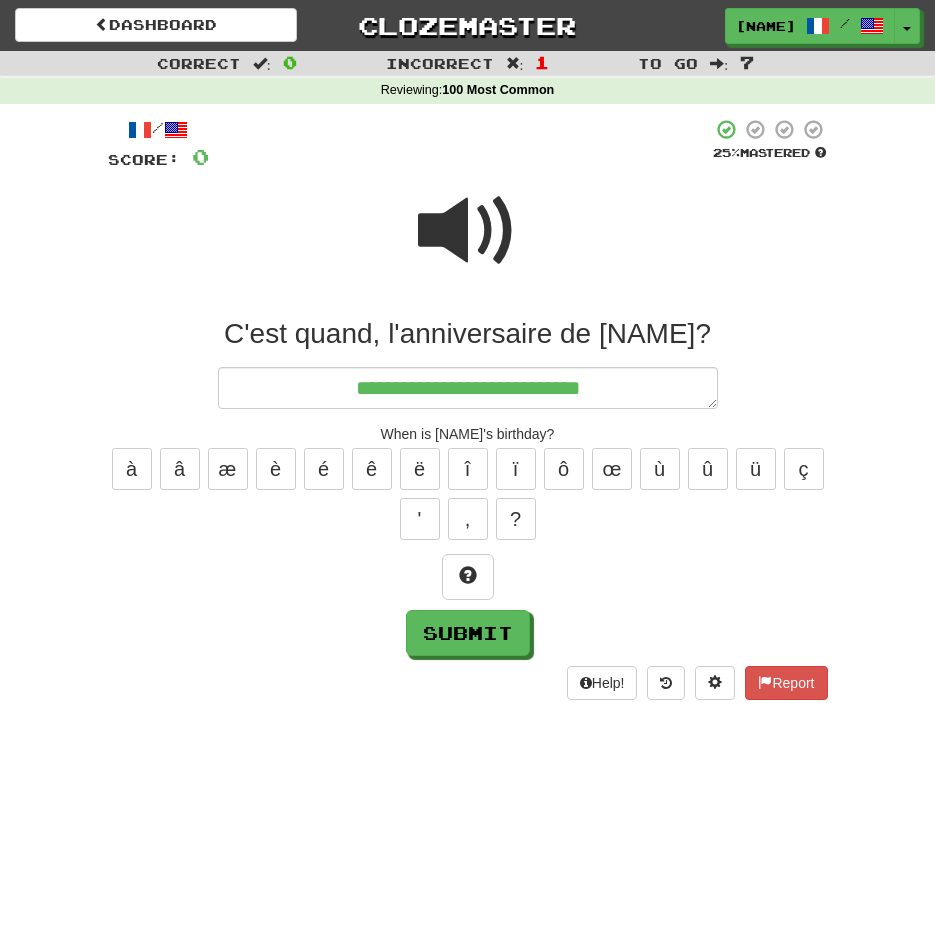 type on "*" 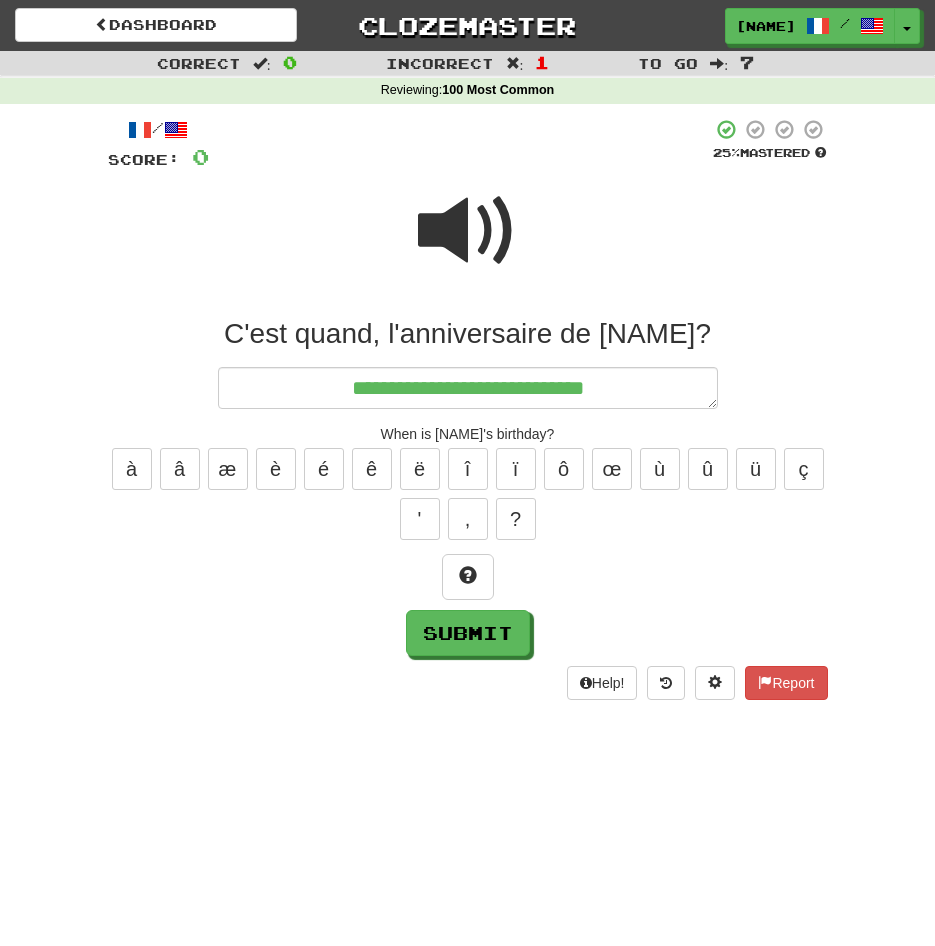 type on "*" 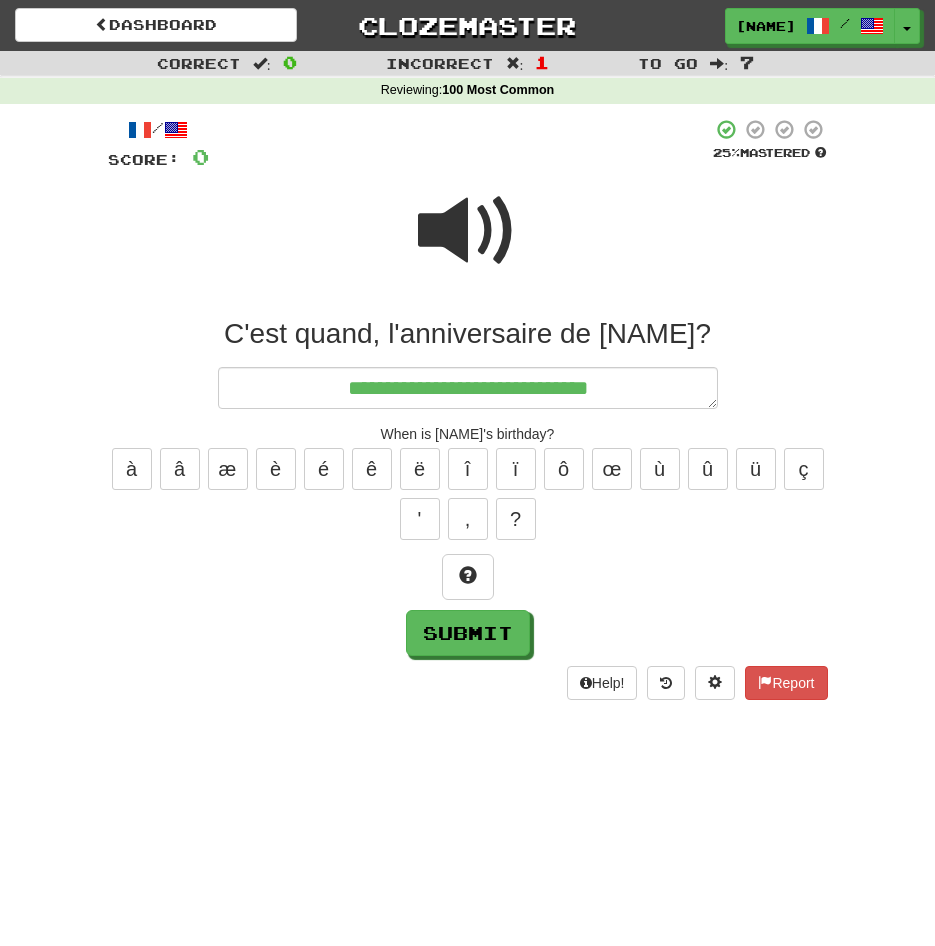 type on "**********" 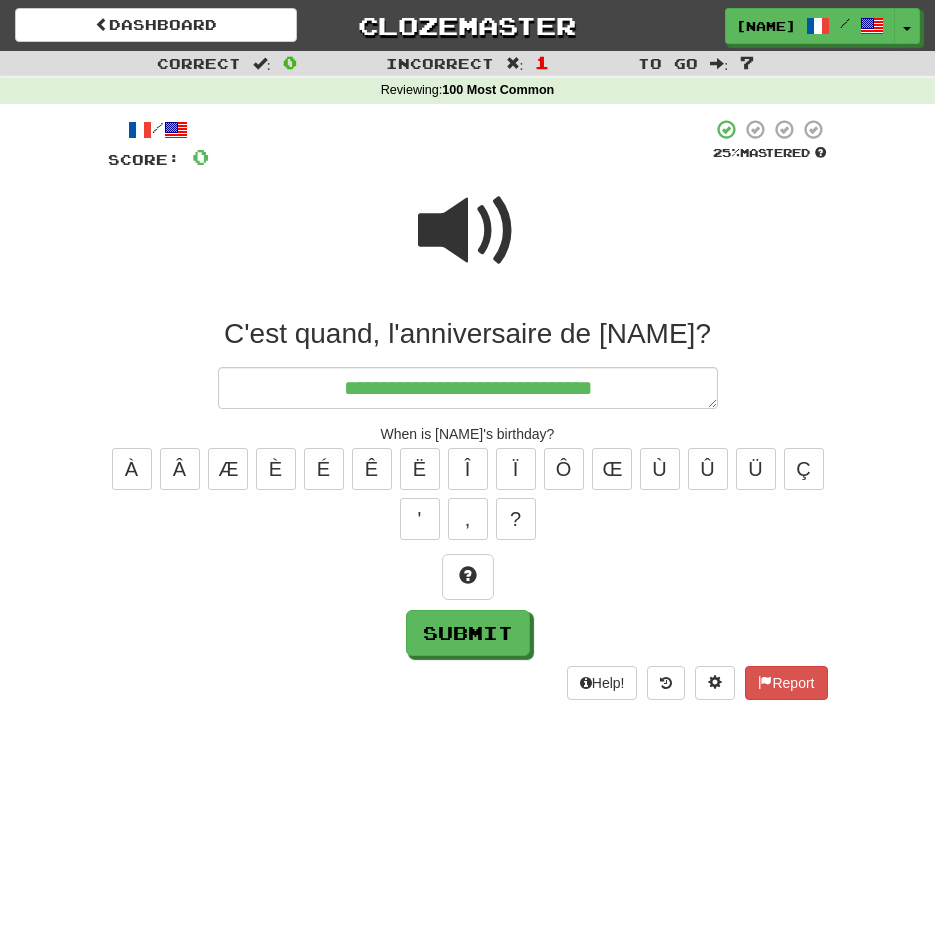 type on "*" 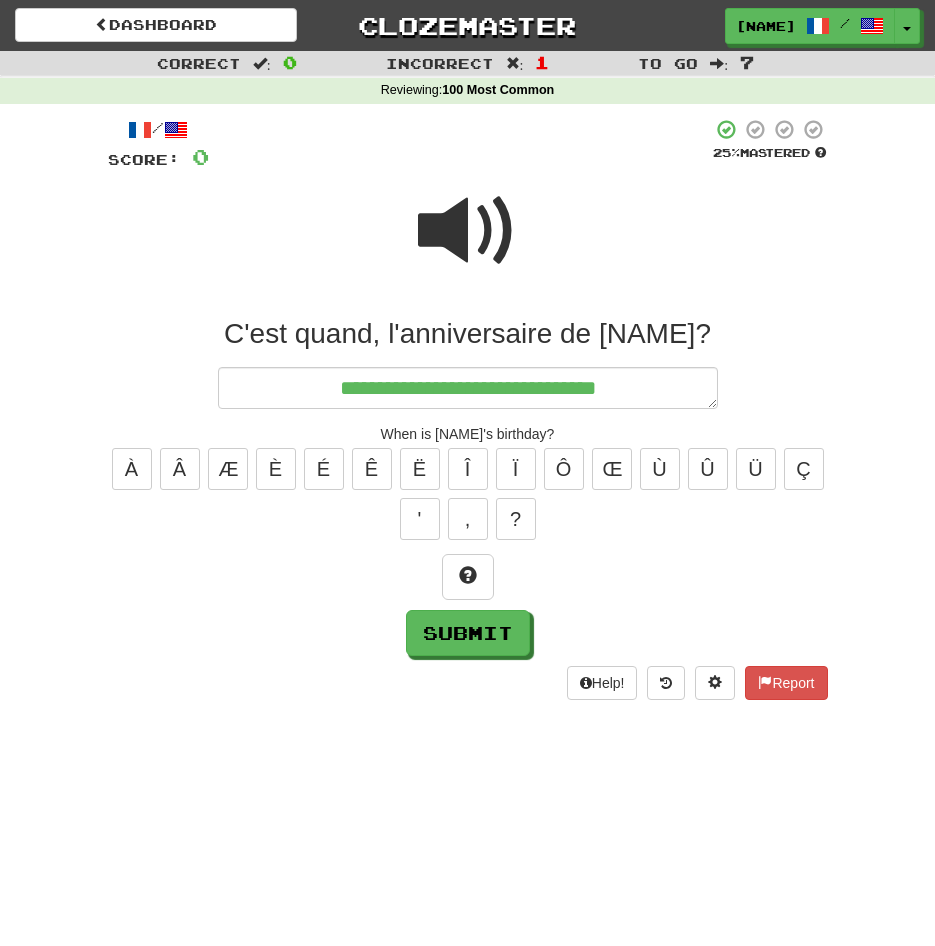 type on "*" 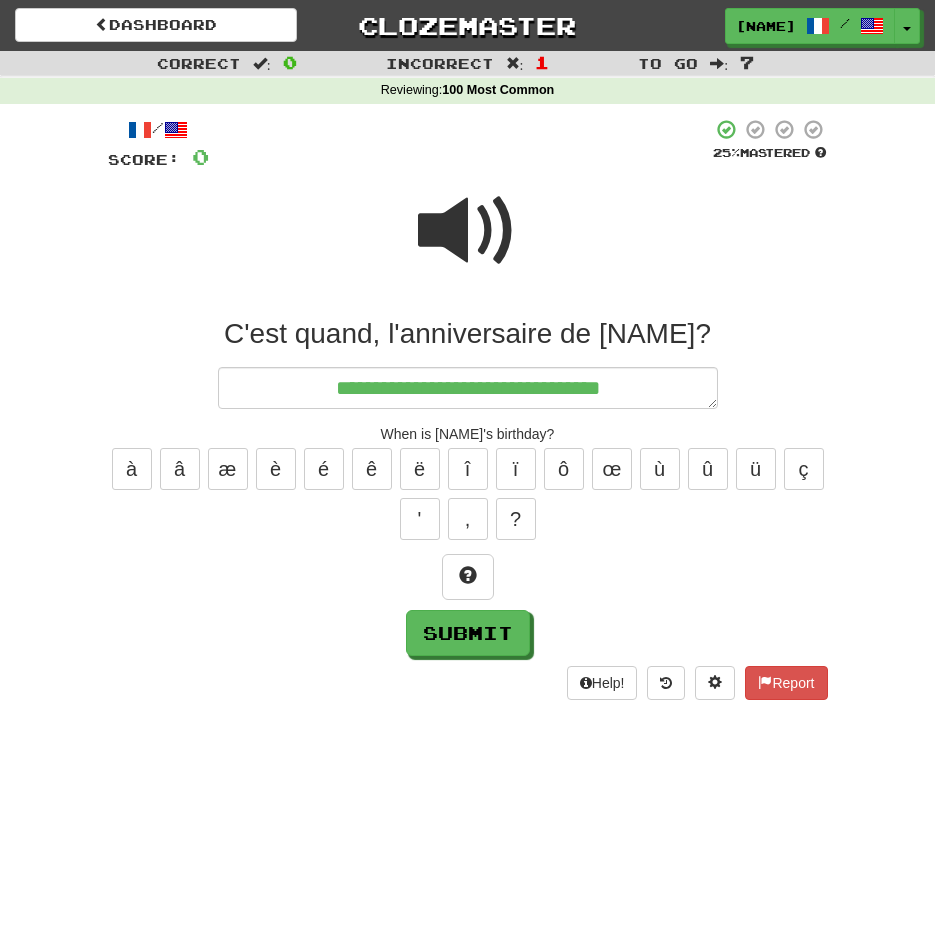 type on "*" 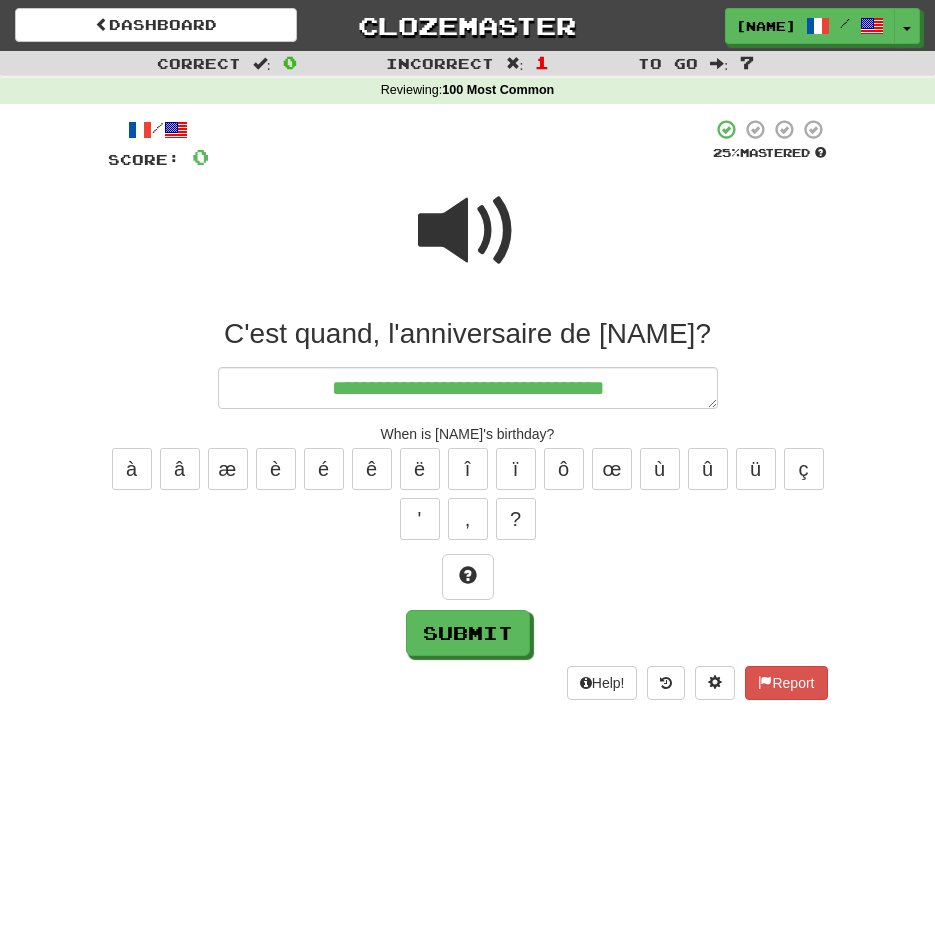 type on "*" 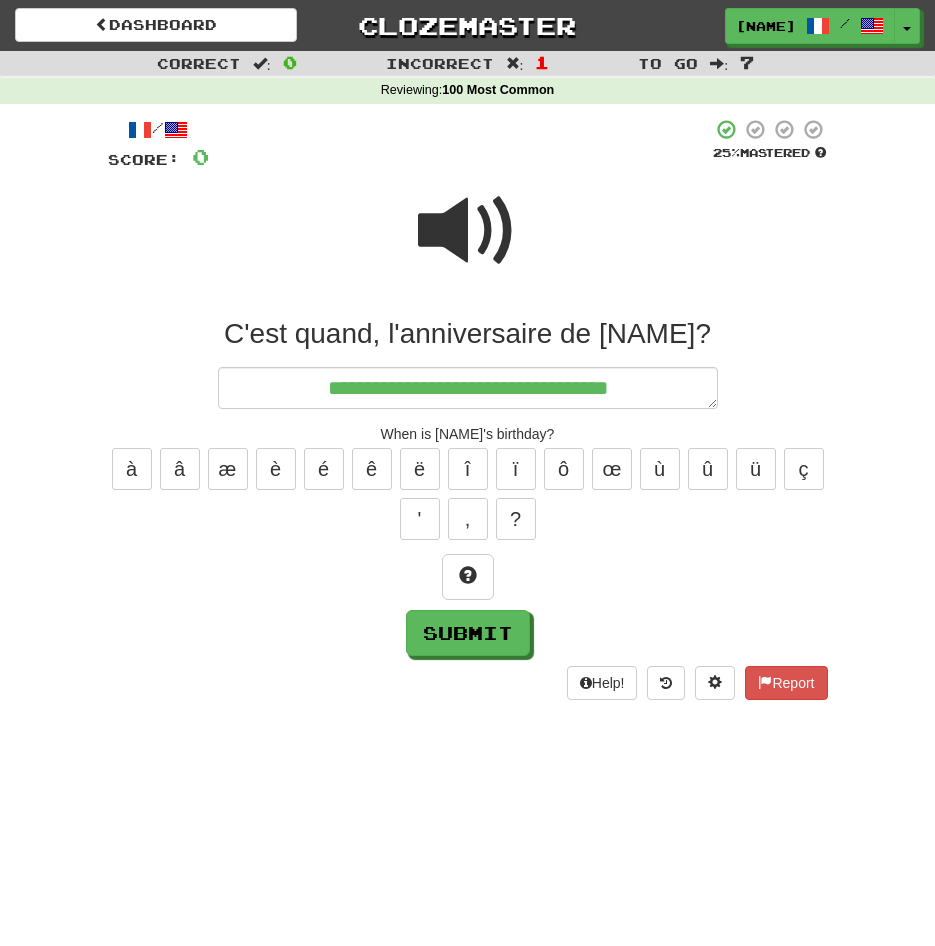 type on "*" 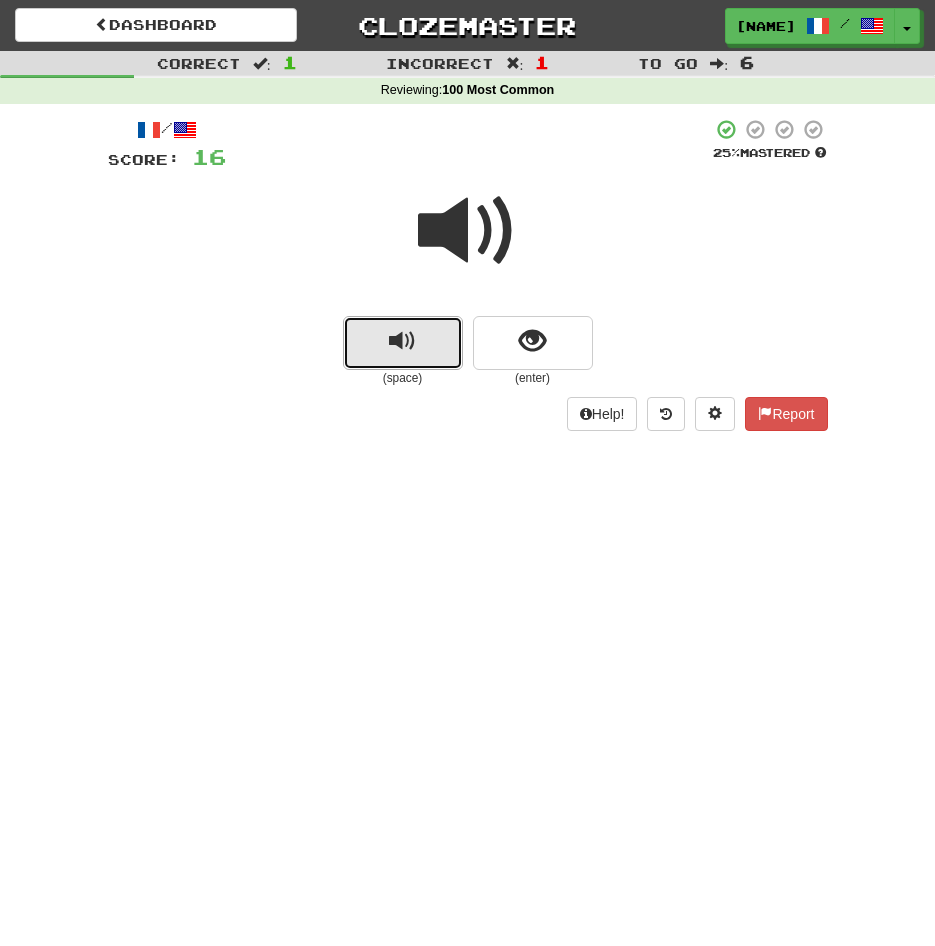 click at bounding box center (403, 343) 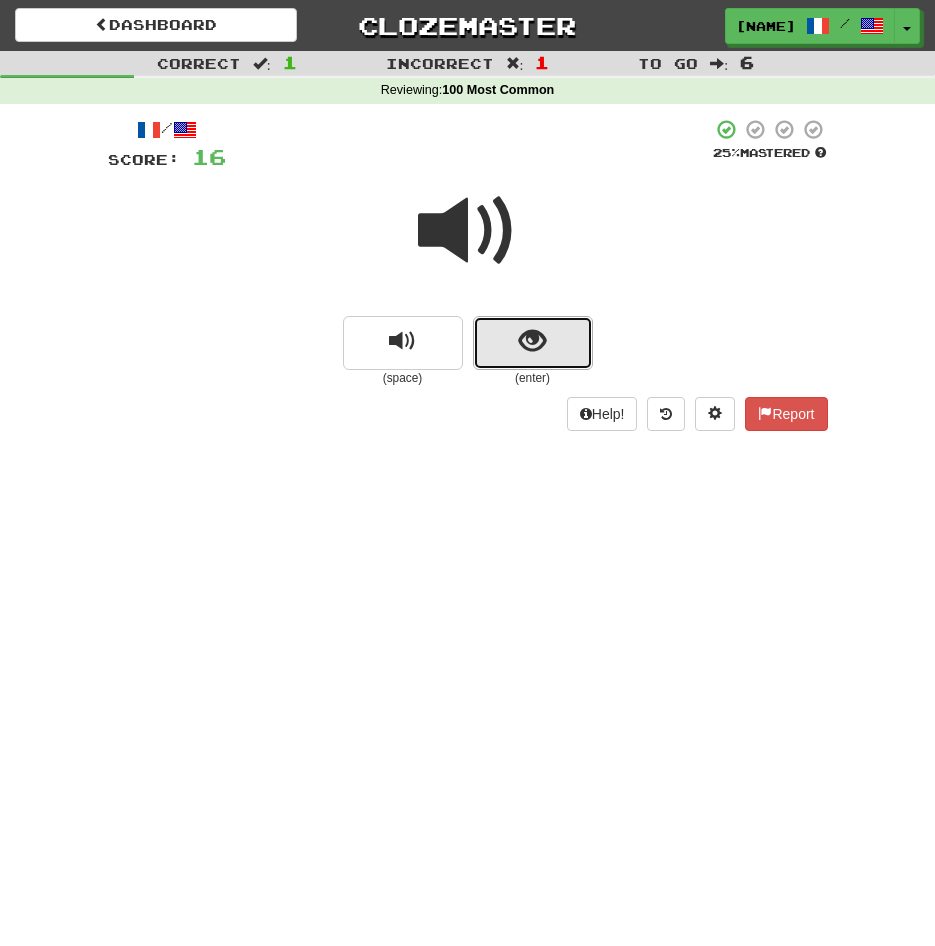 click at bounding box center [532, 341] 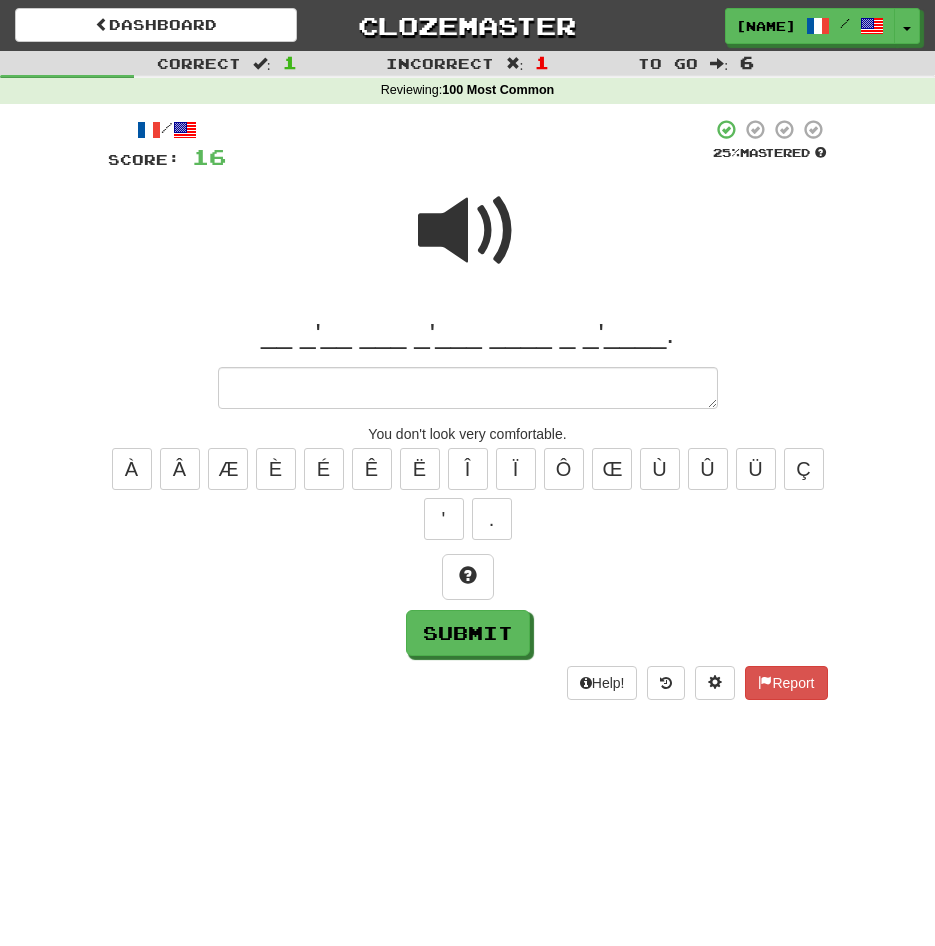 type on "*" 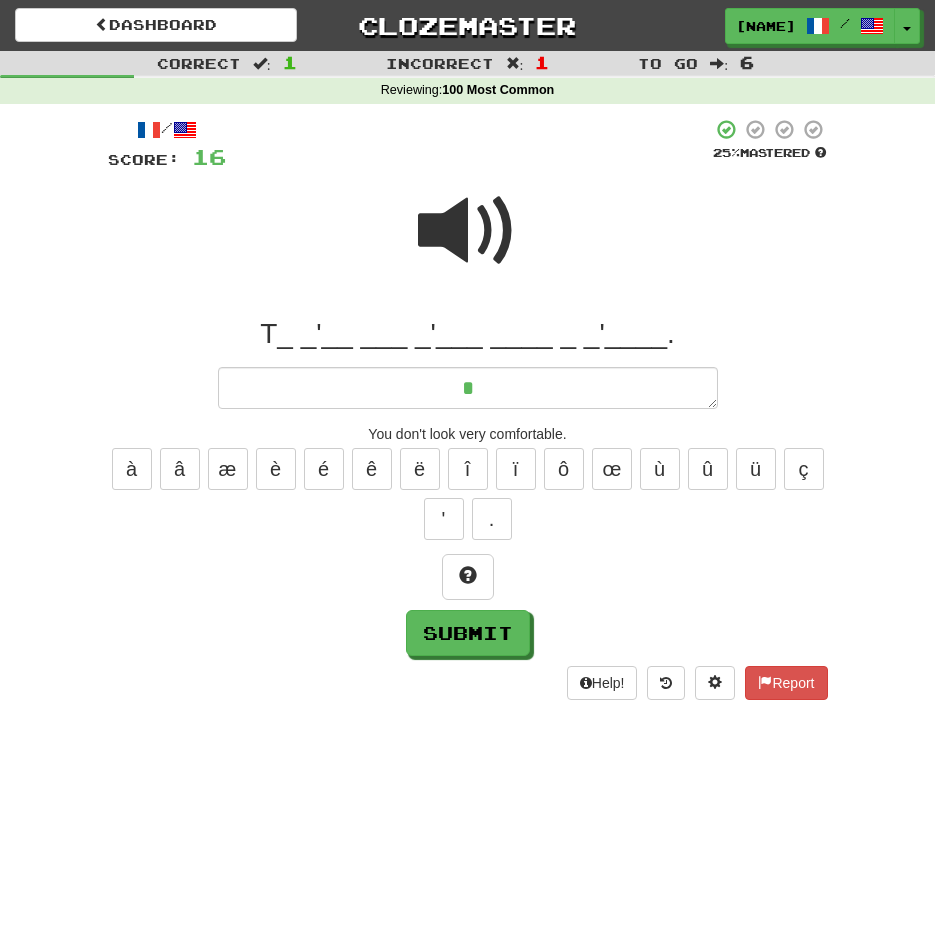 type on "*" 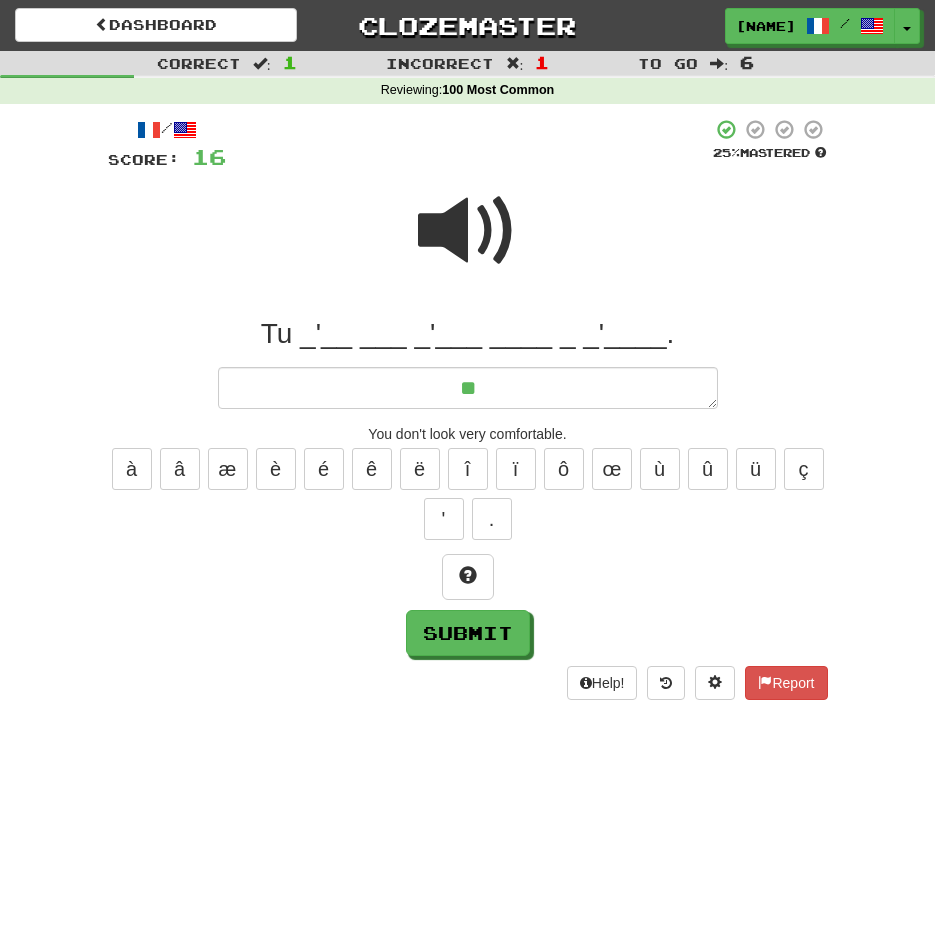 type on "*" 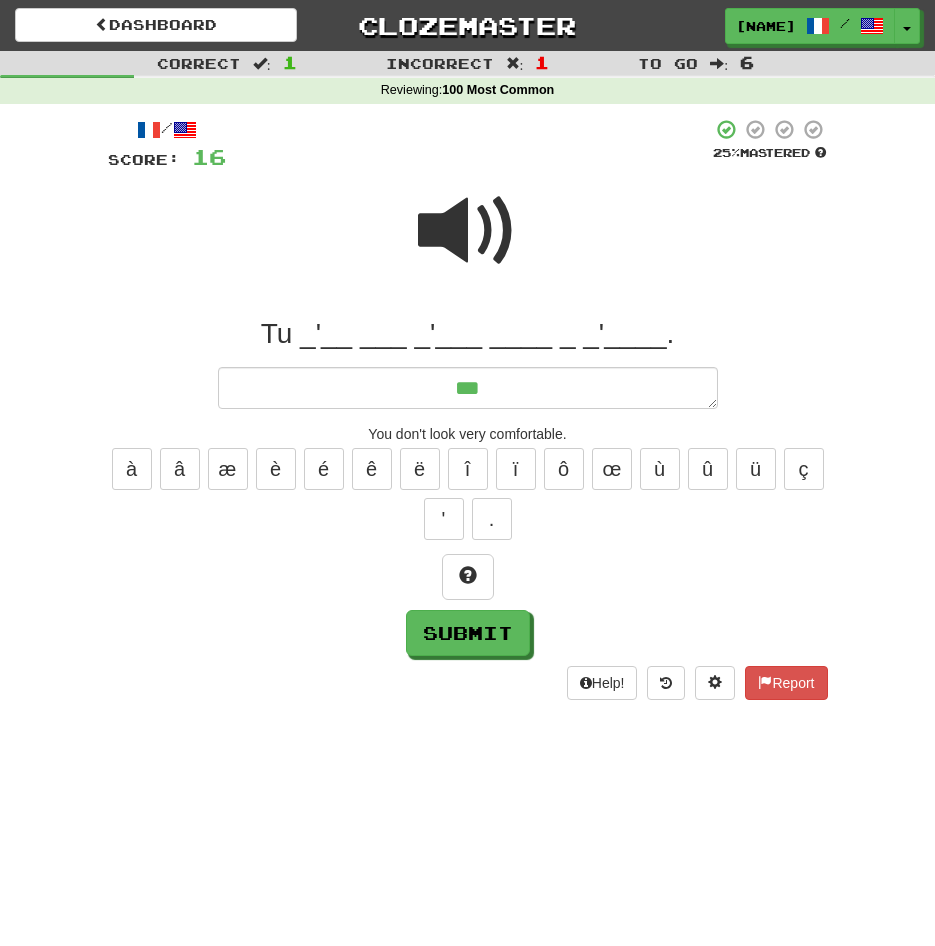 type on "*" 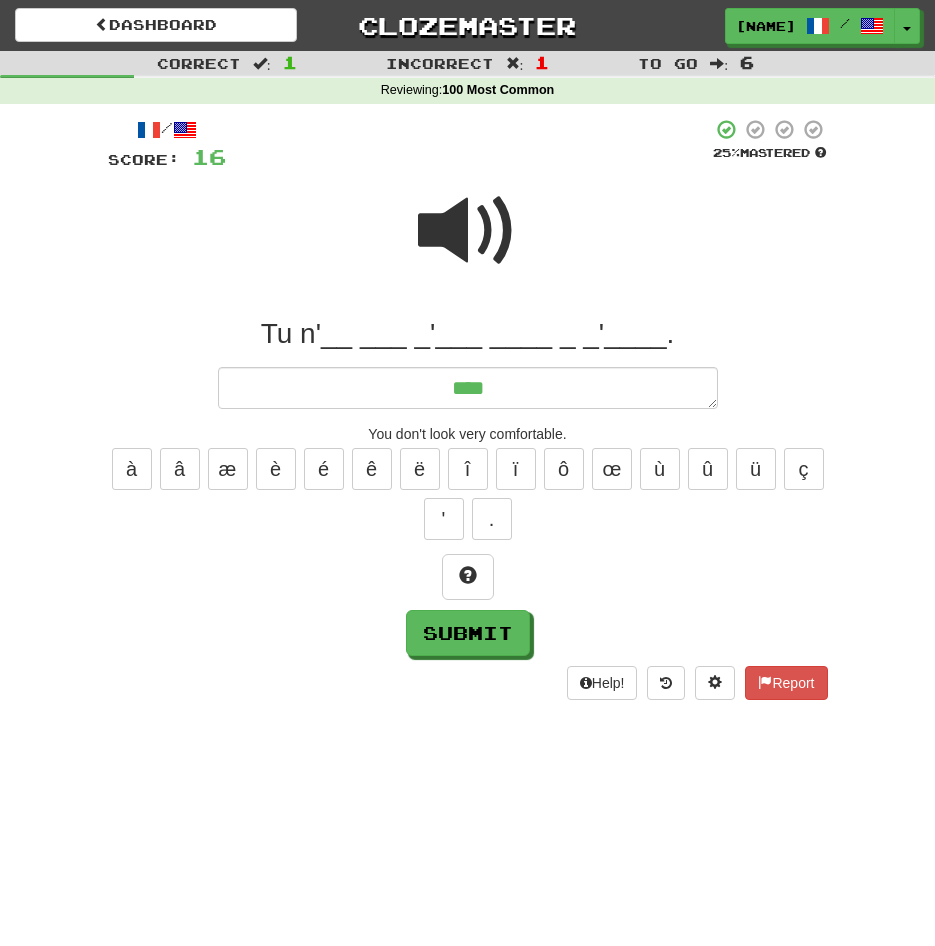 type on "*" 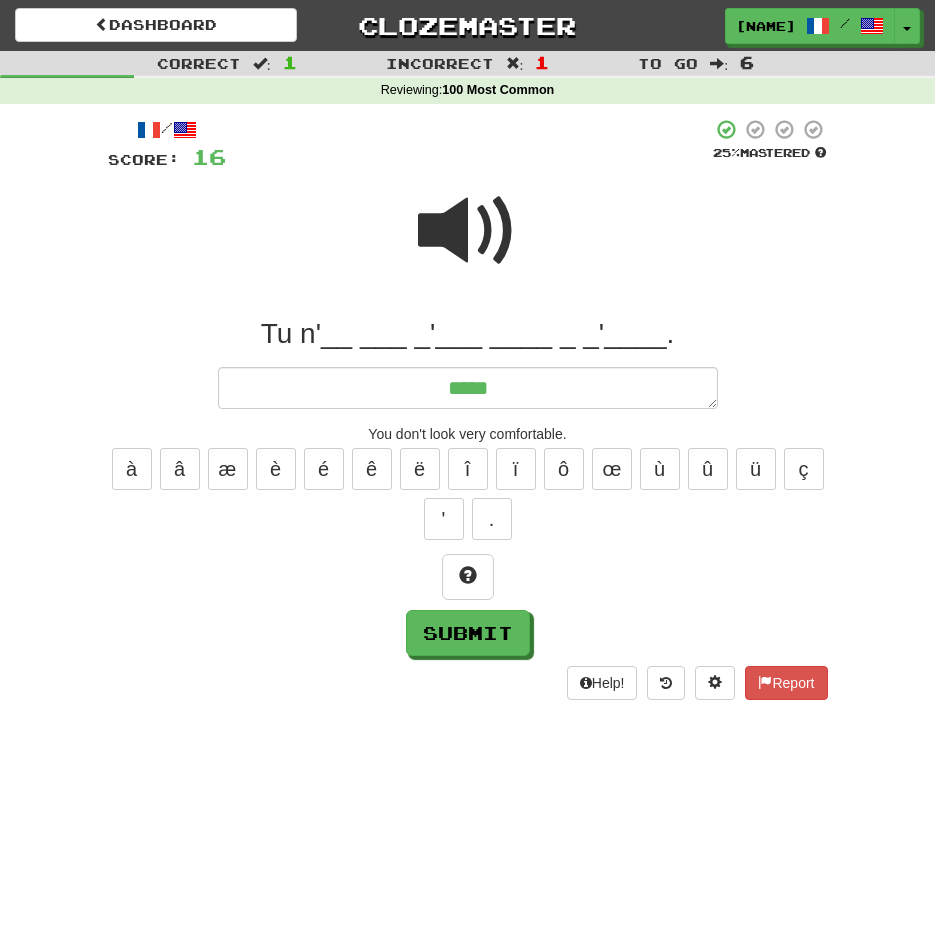 type on "*" 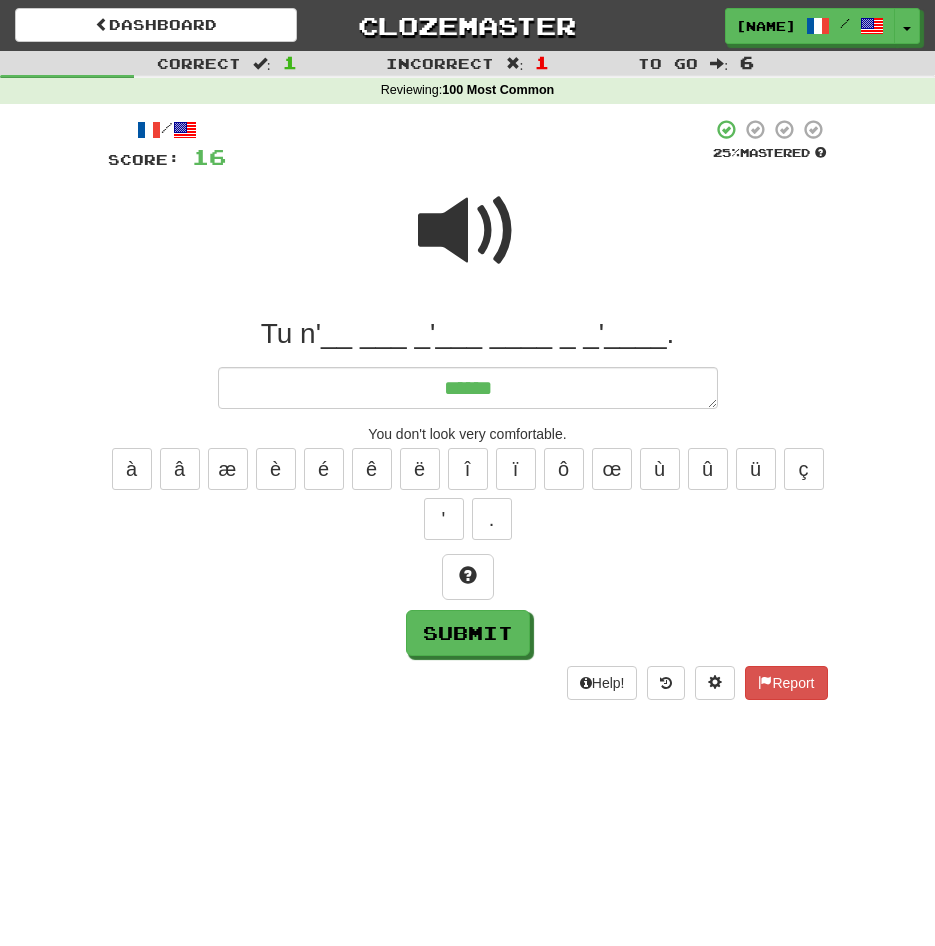 type on "*" 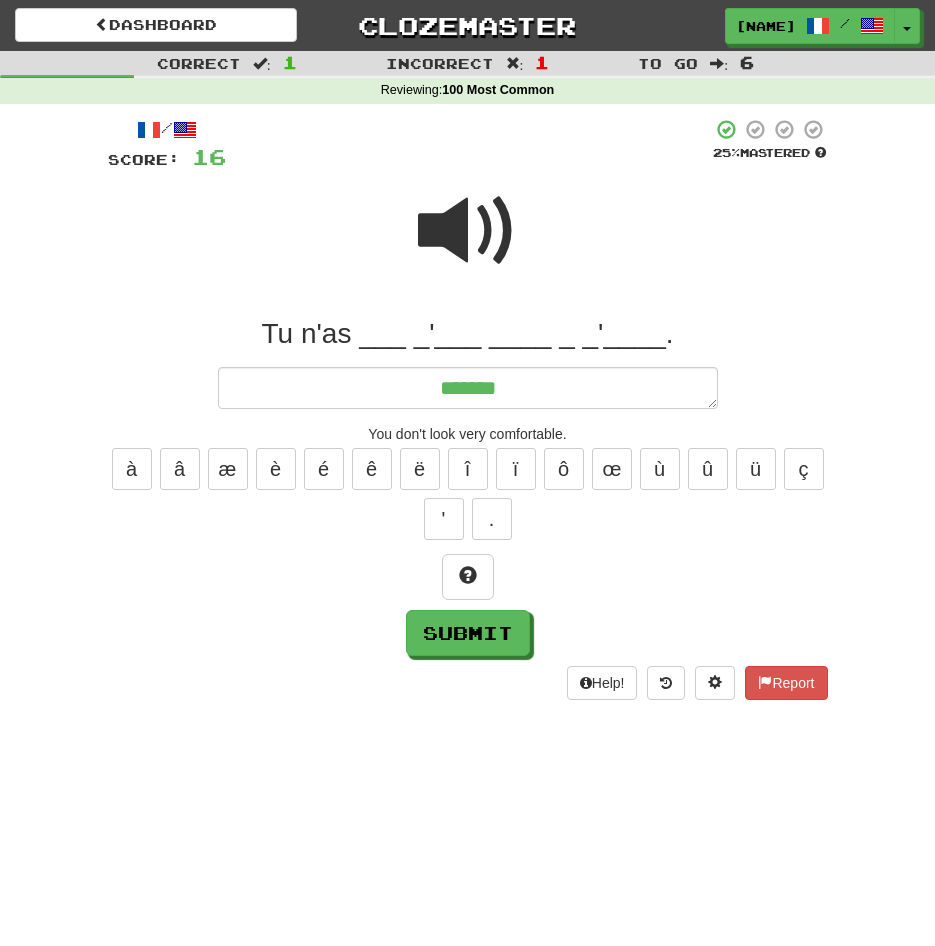 type on "*" 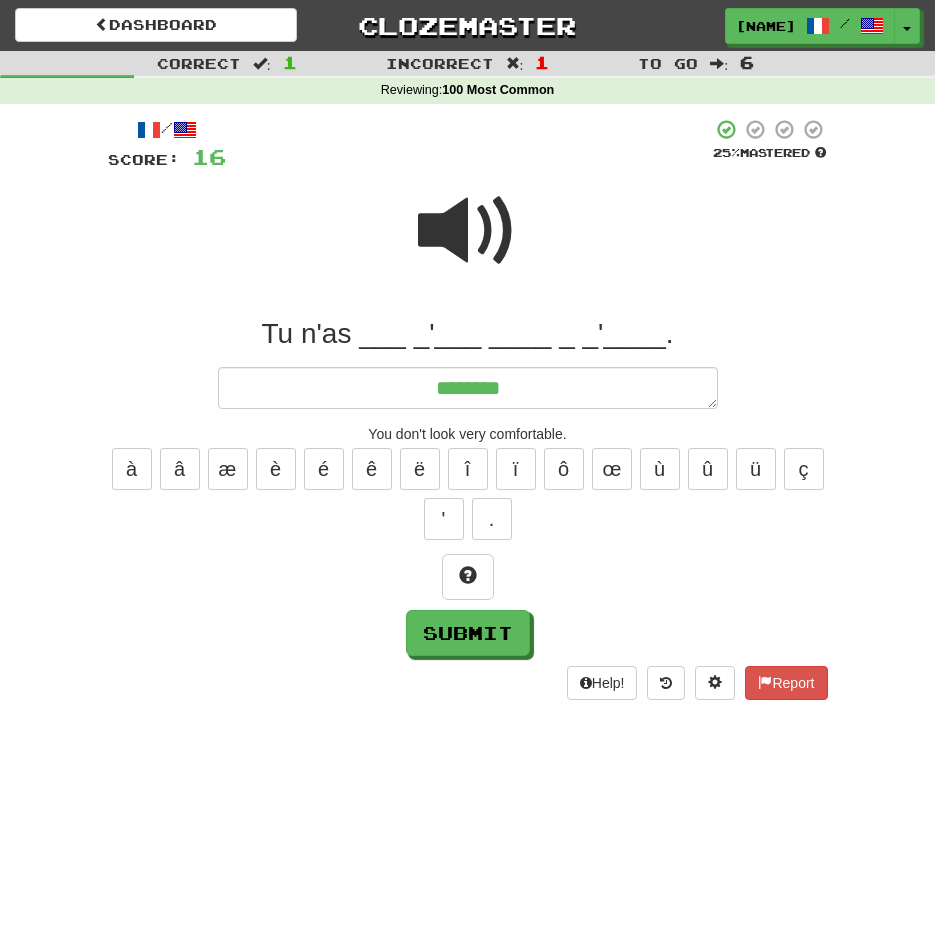 type on "*" 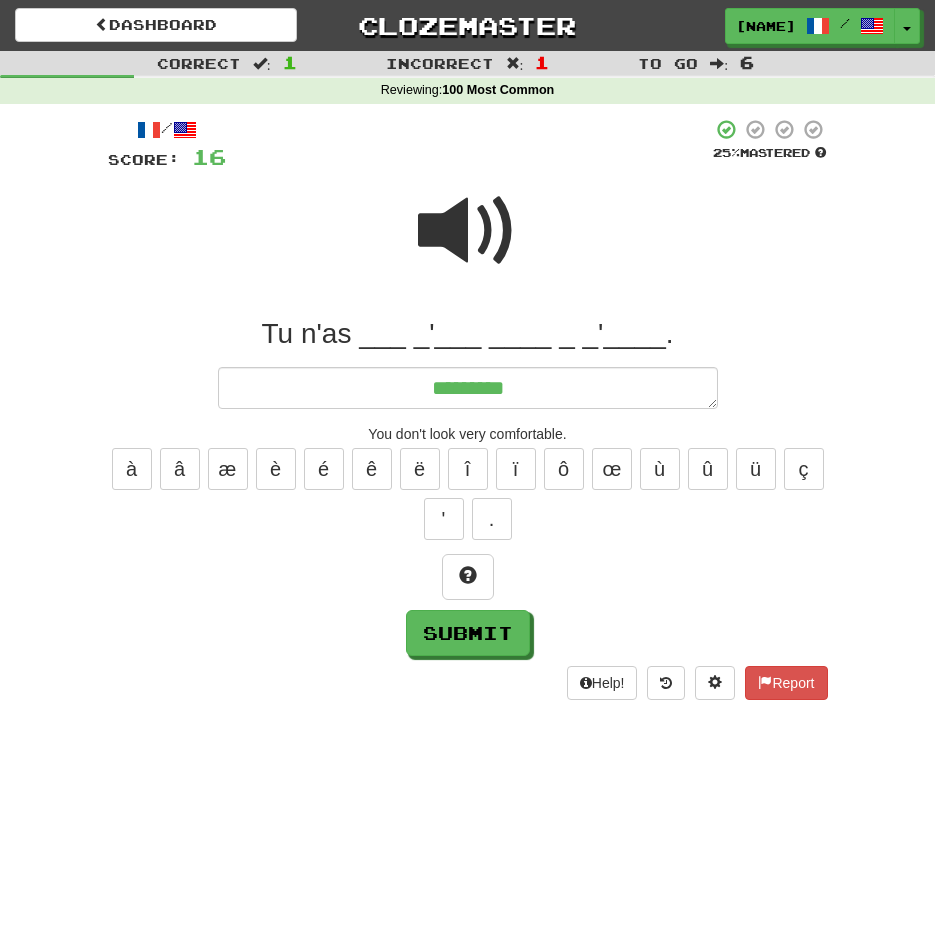 type on "**********" 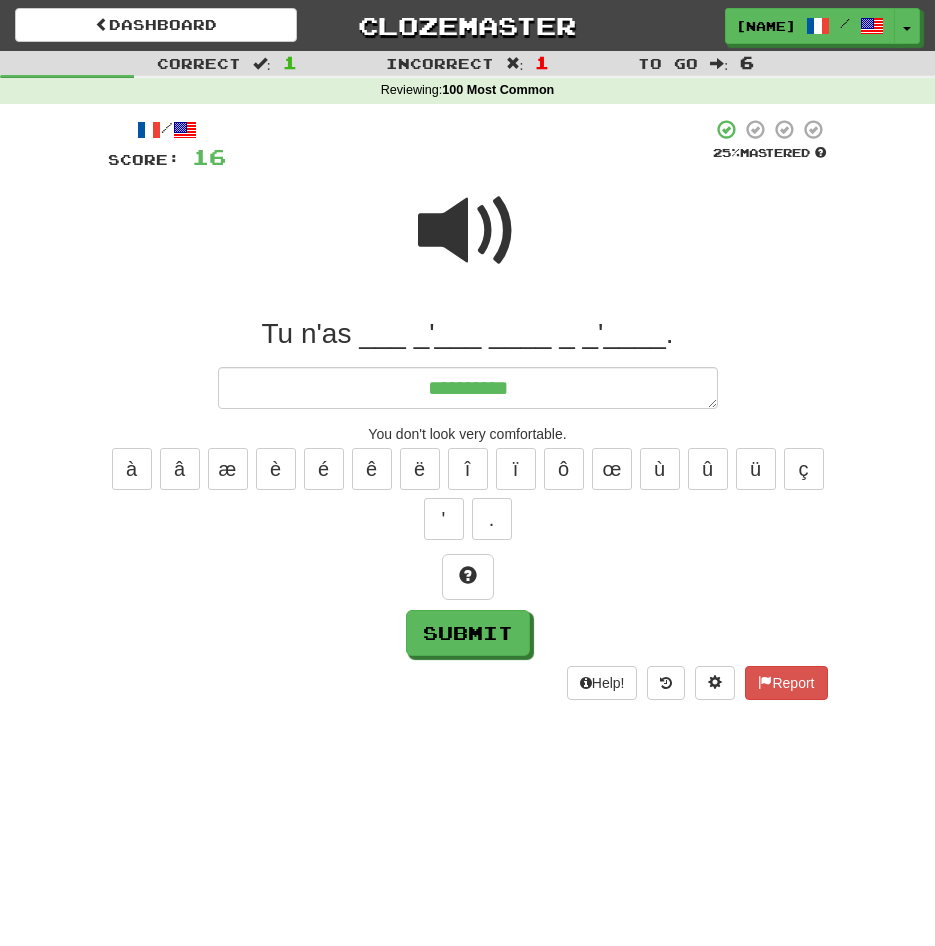 type on "*" 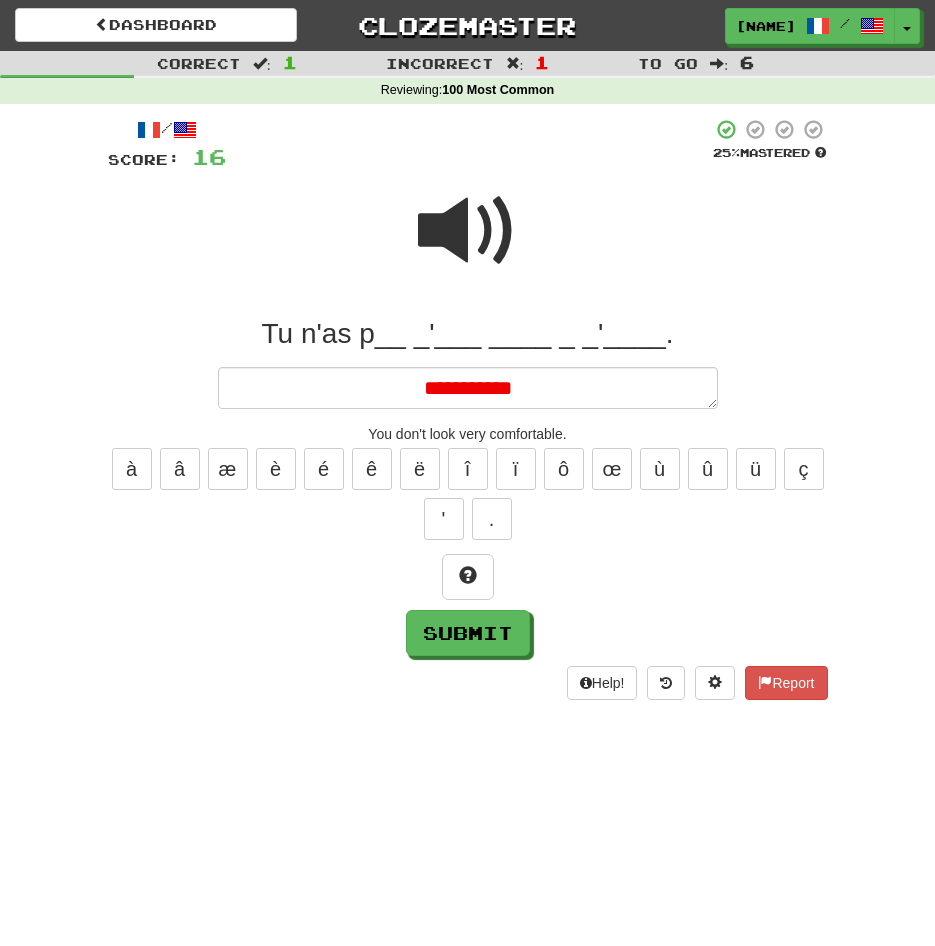 type on "*" 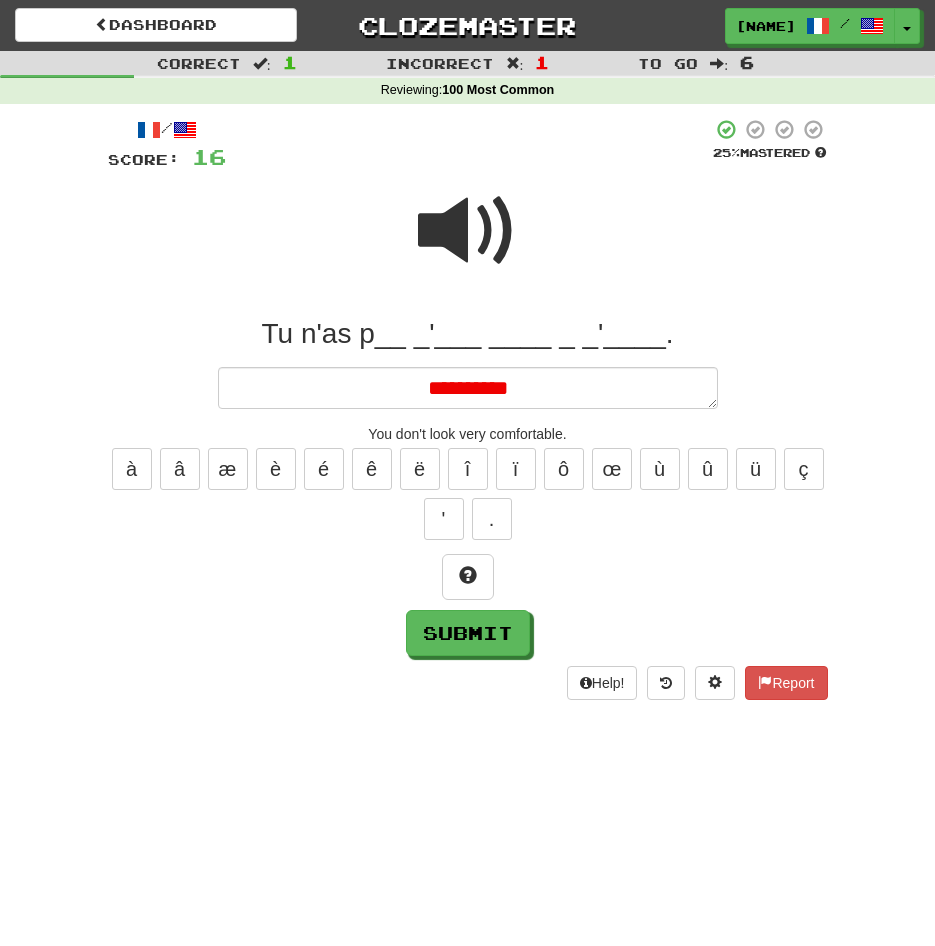 type on "*" 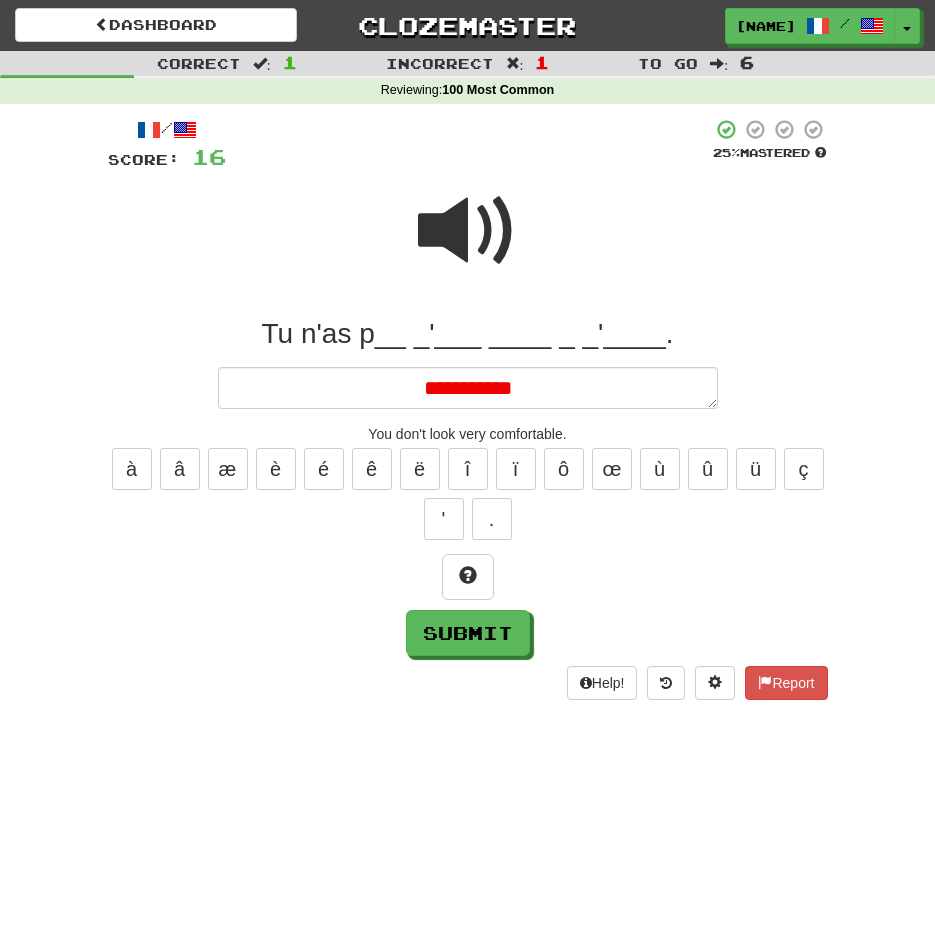type on "*" 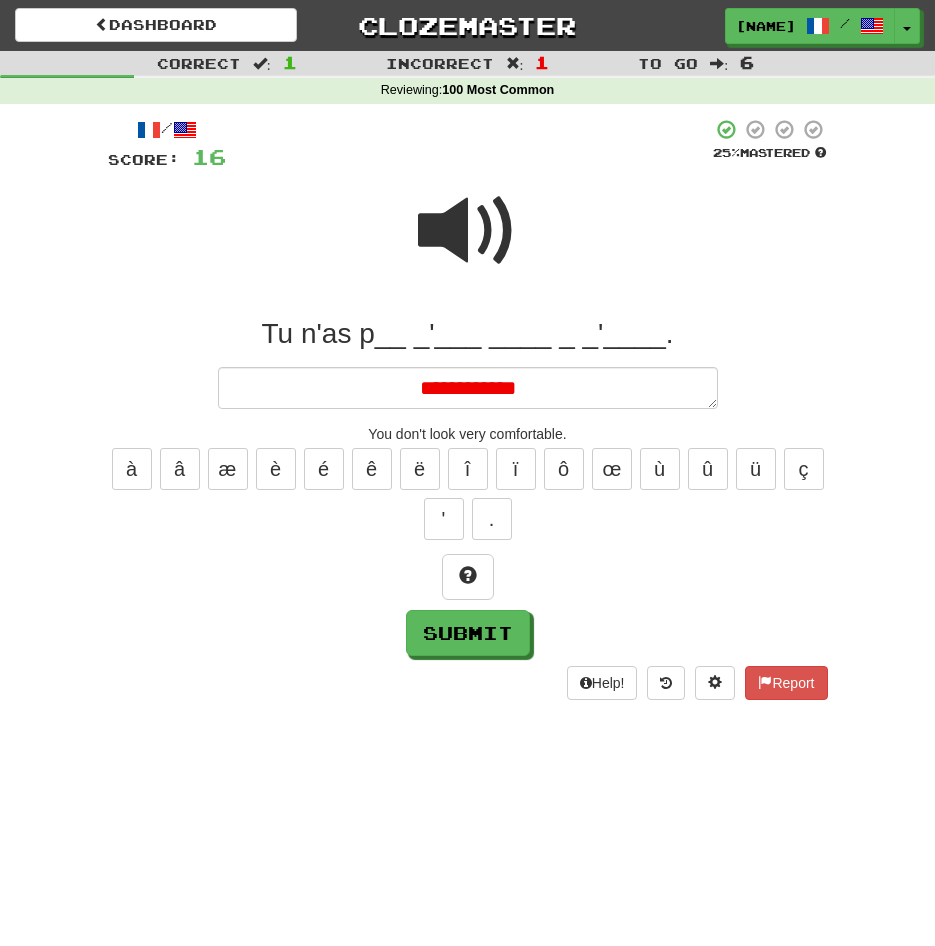 type on "*" 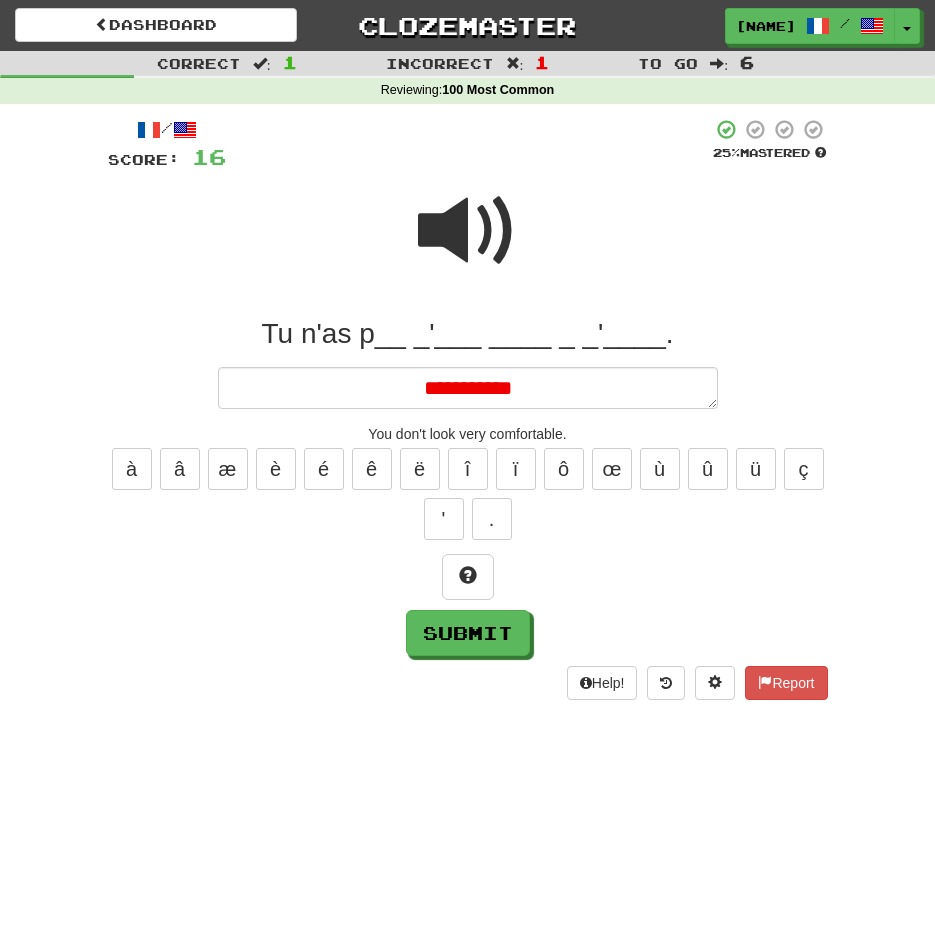 type on "*" 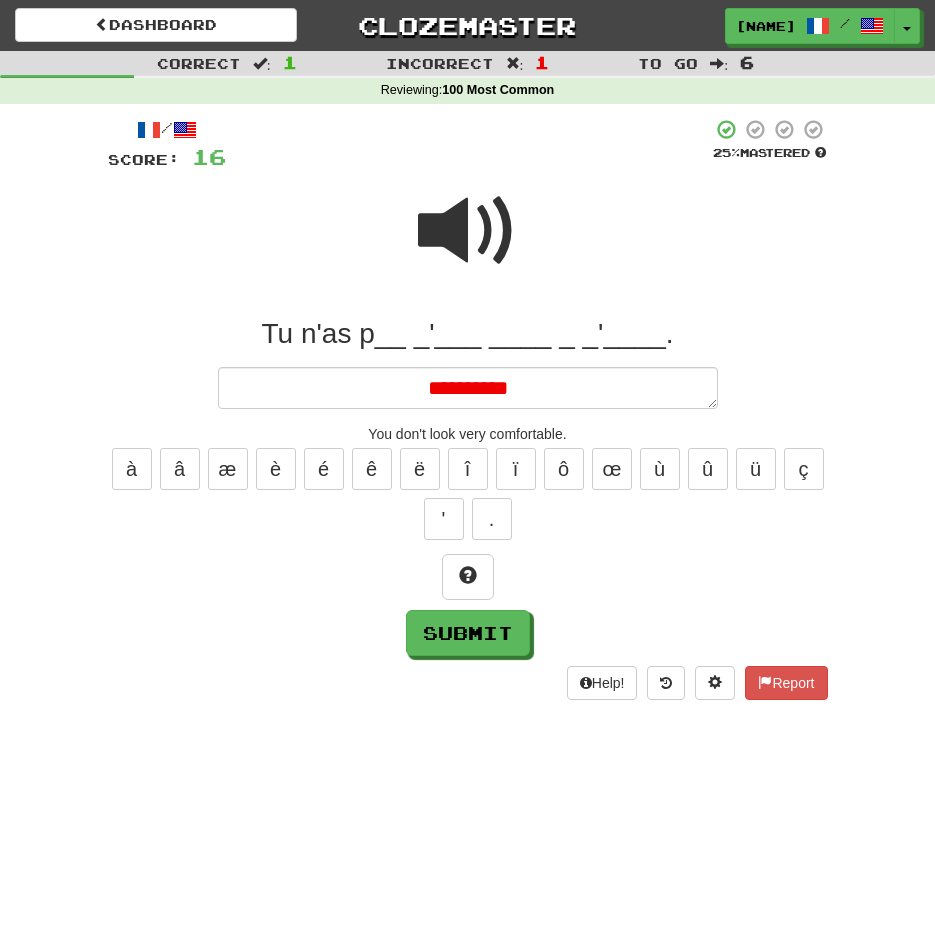 type on "*" 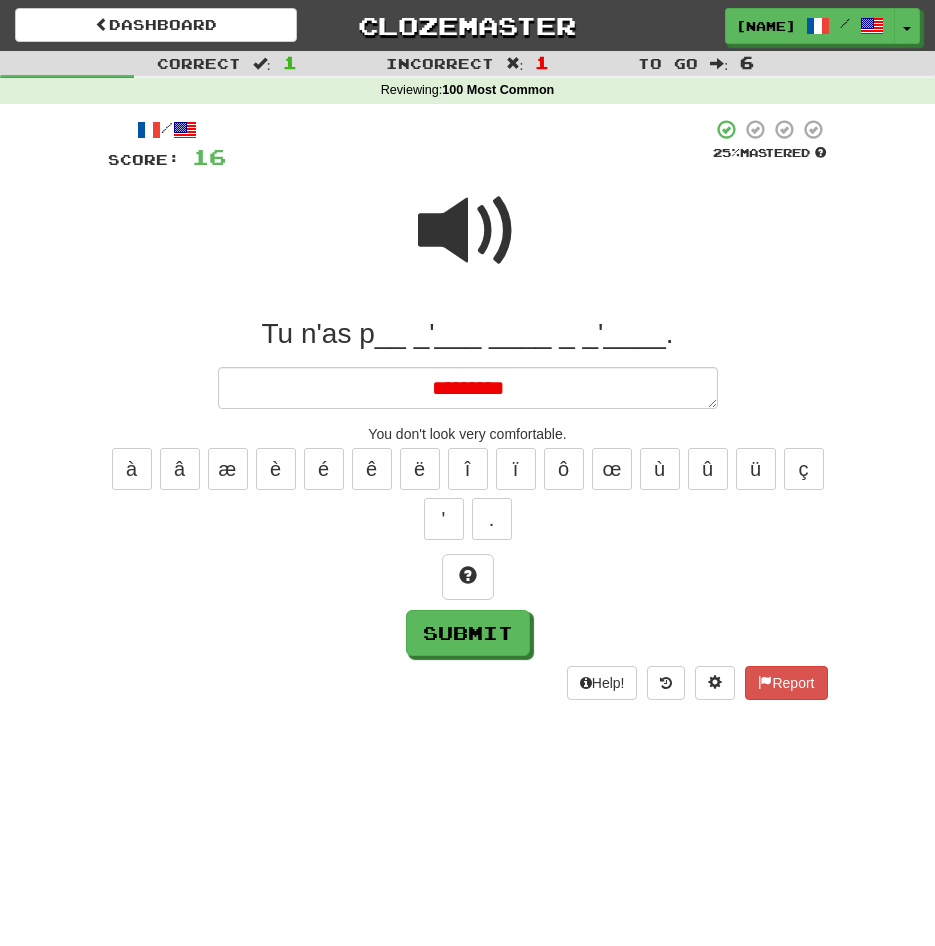type on "*" 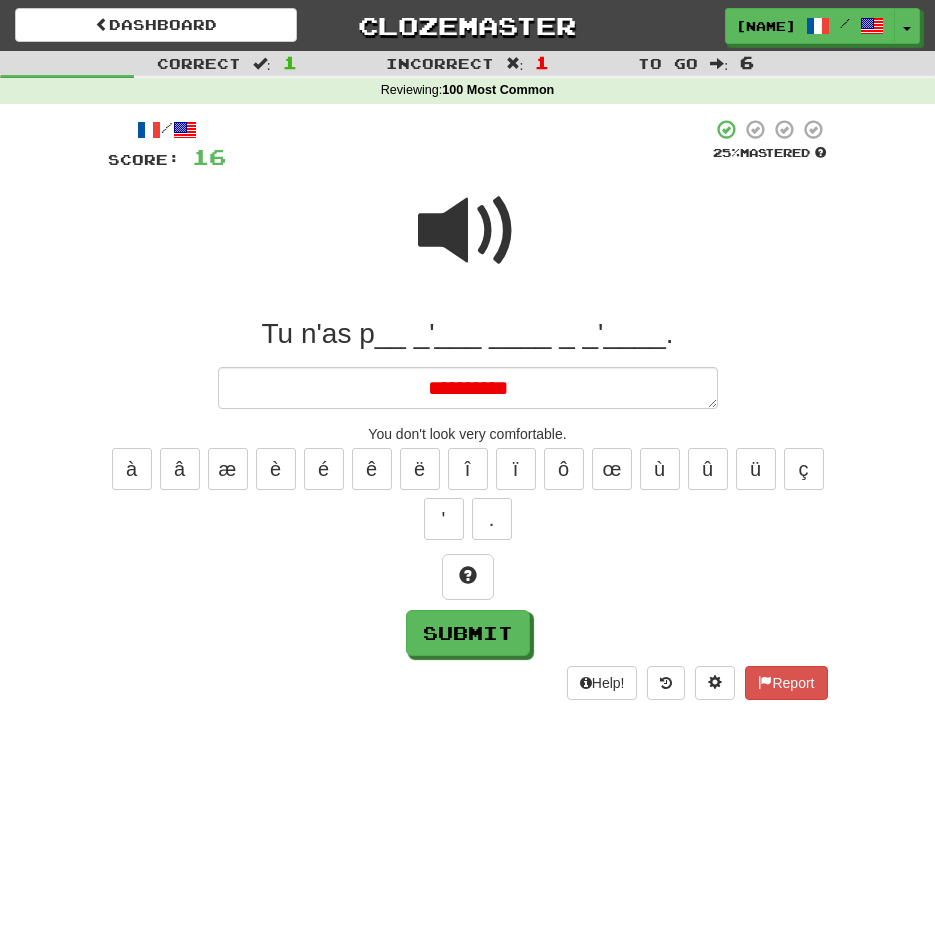 type on "*" 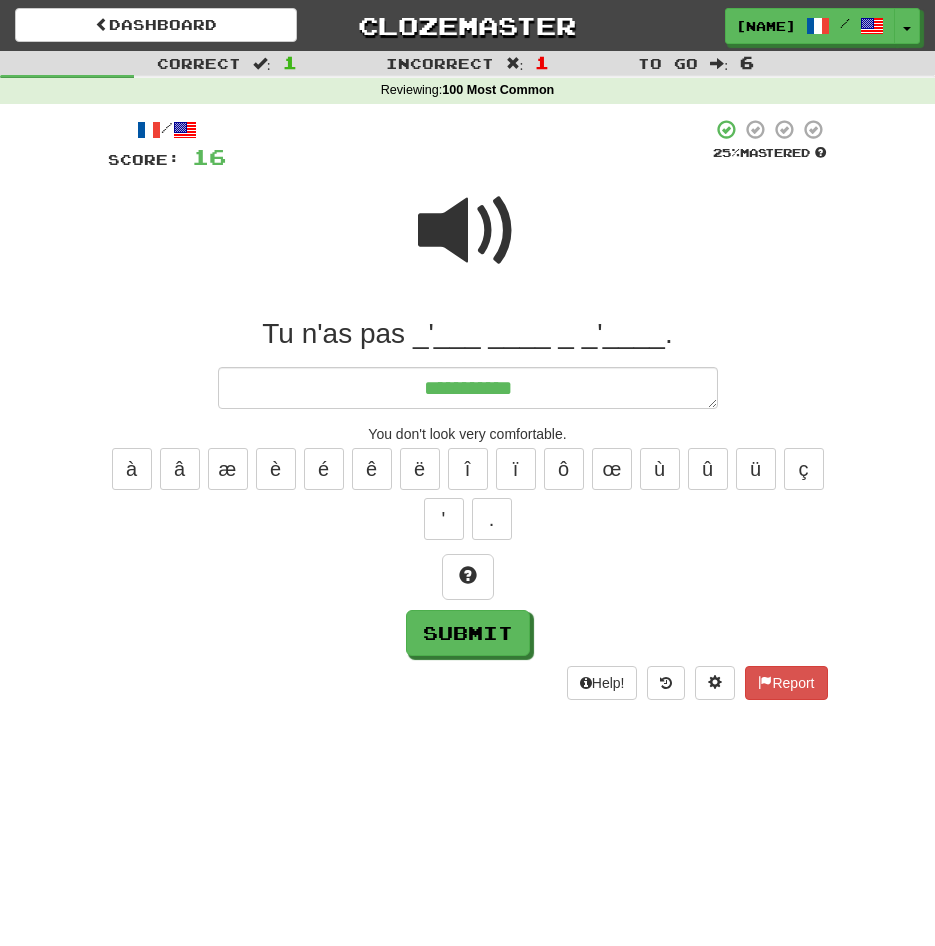 type on "*" 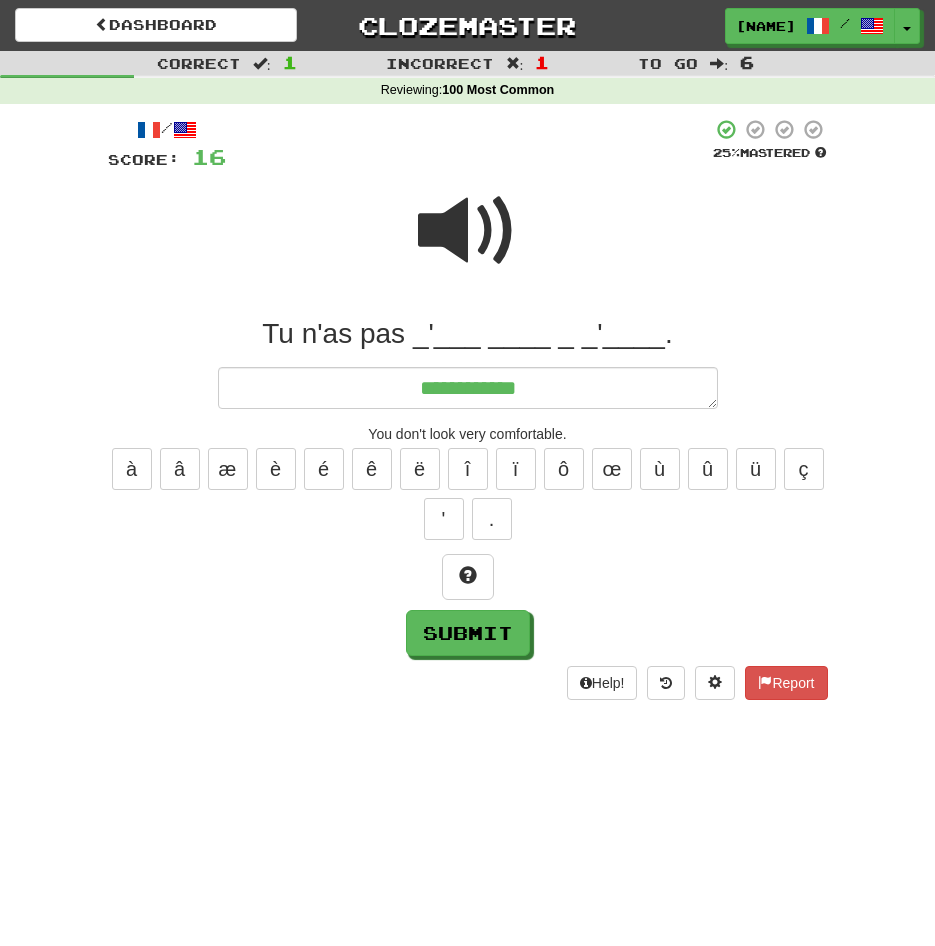 type on "*" 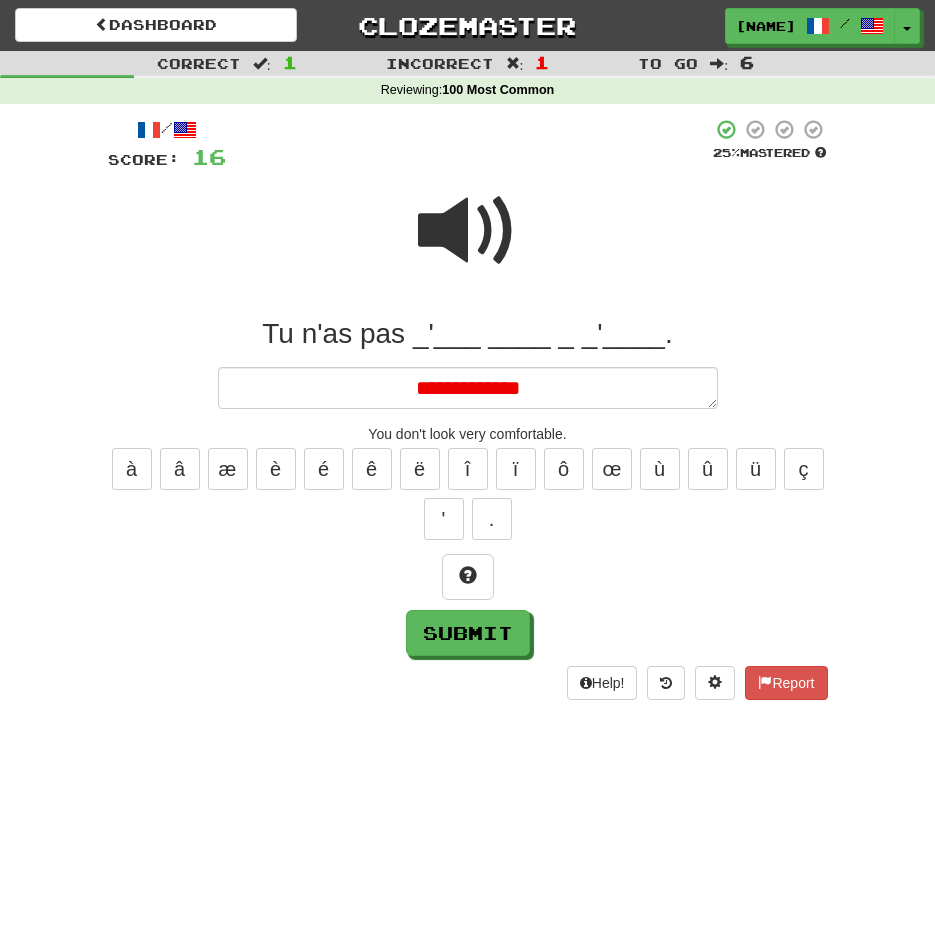 type on "*" 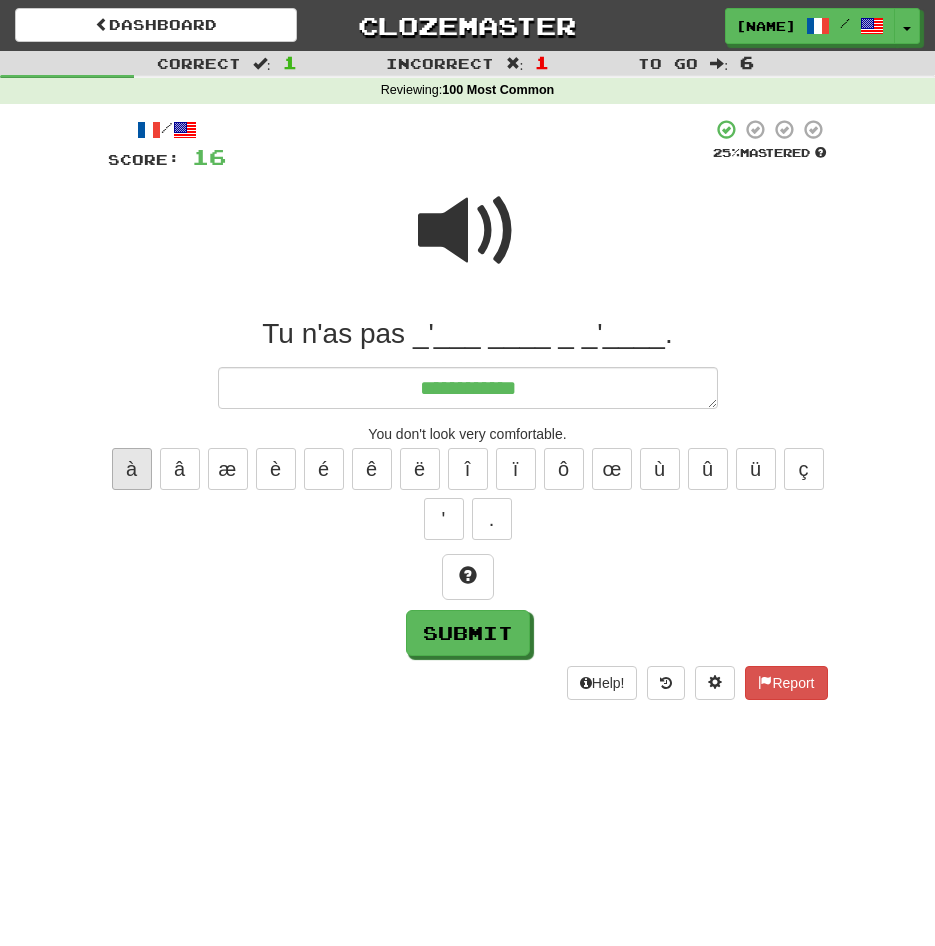 type on "**********" 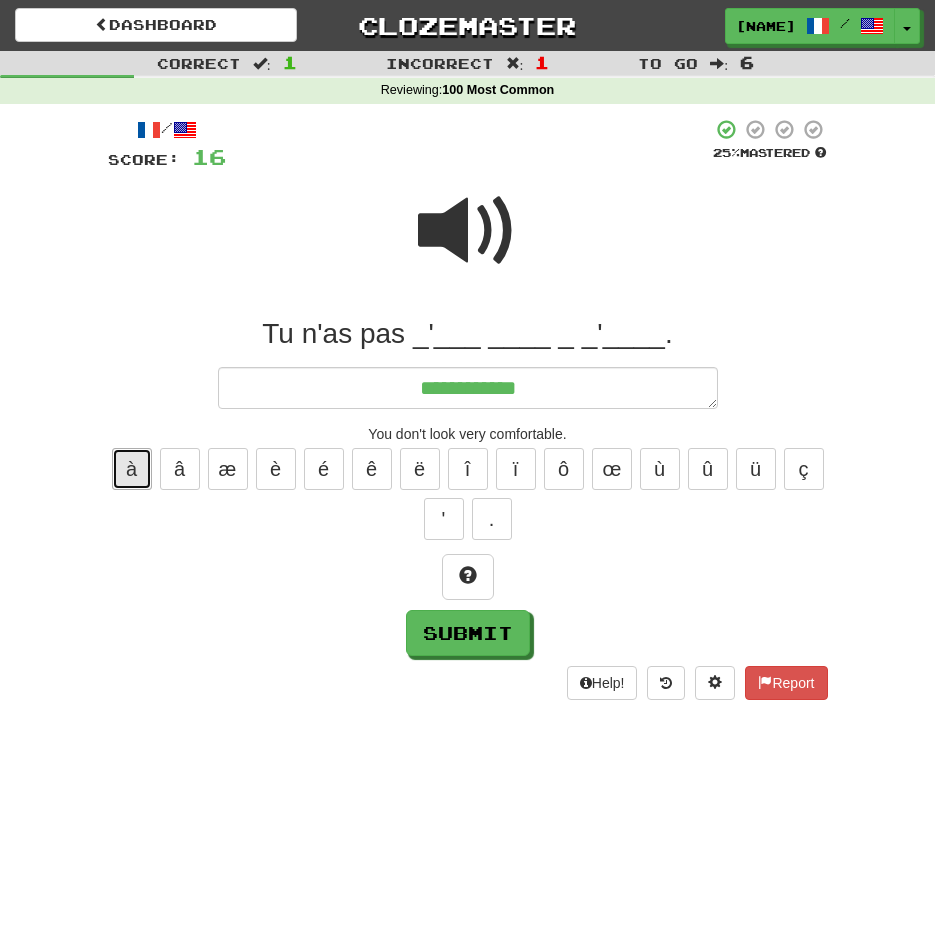 click on "à" at bounding box center (132, 469) 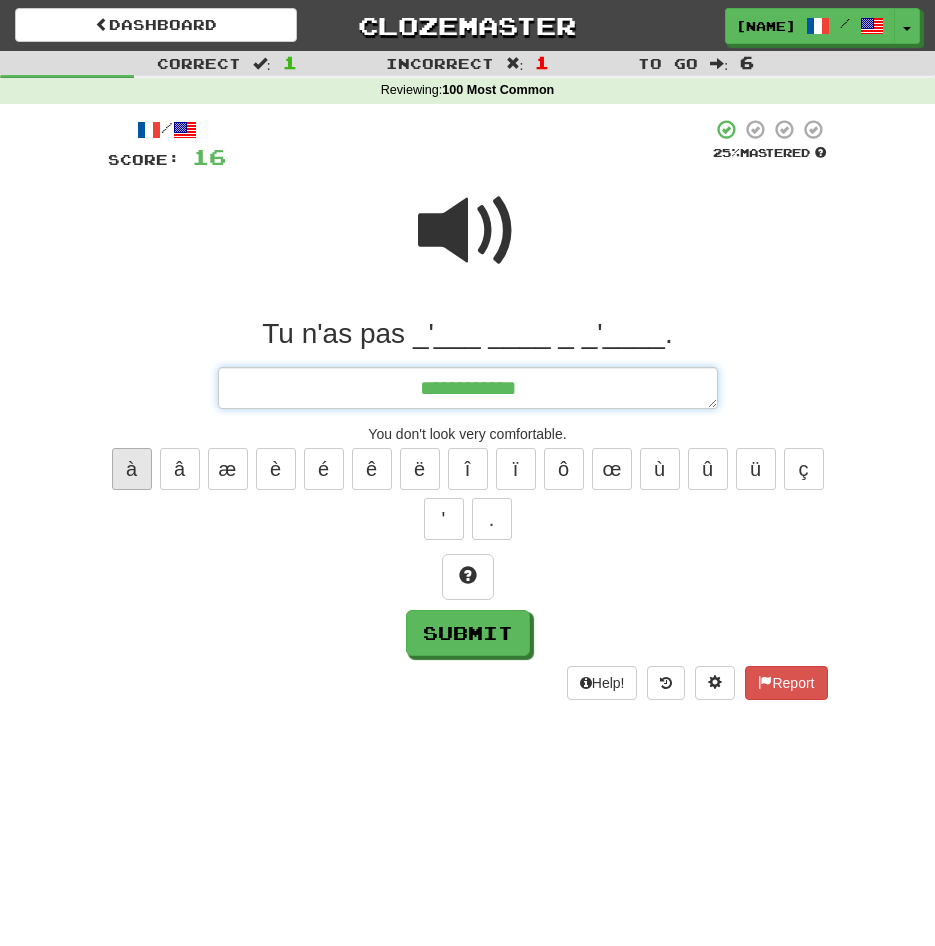 type on "*" 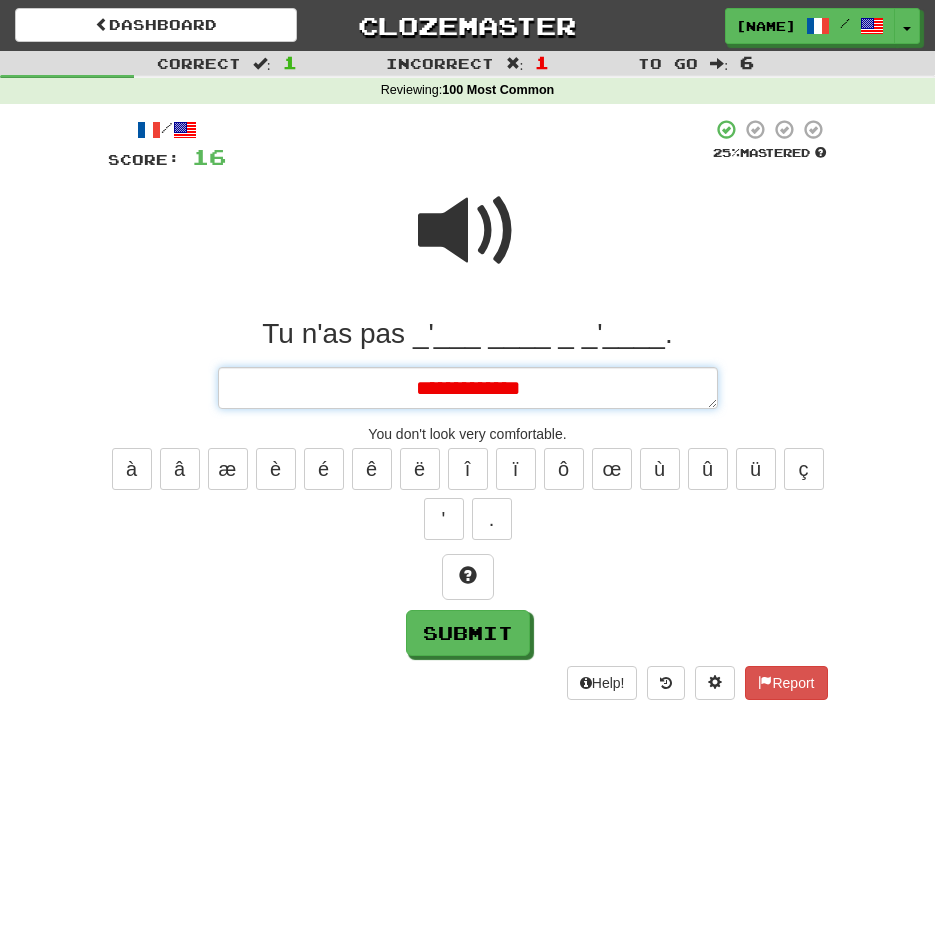 type on "*" 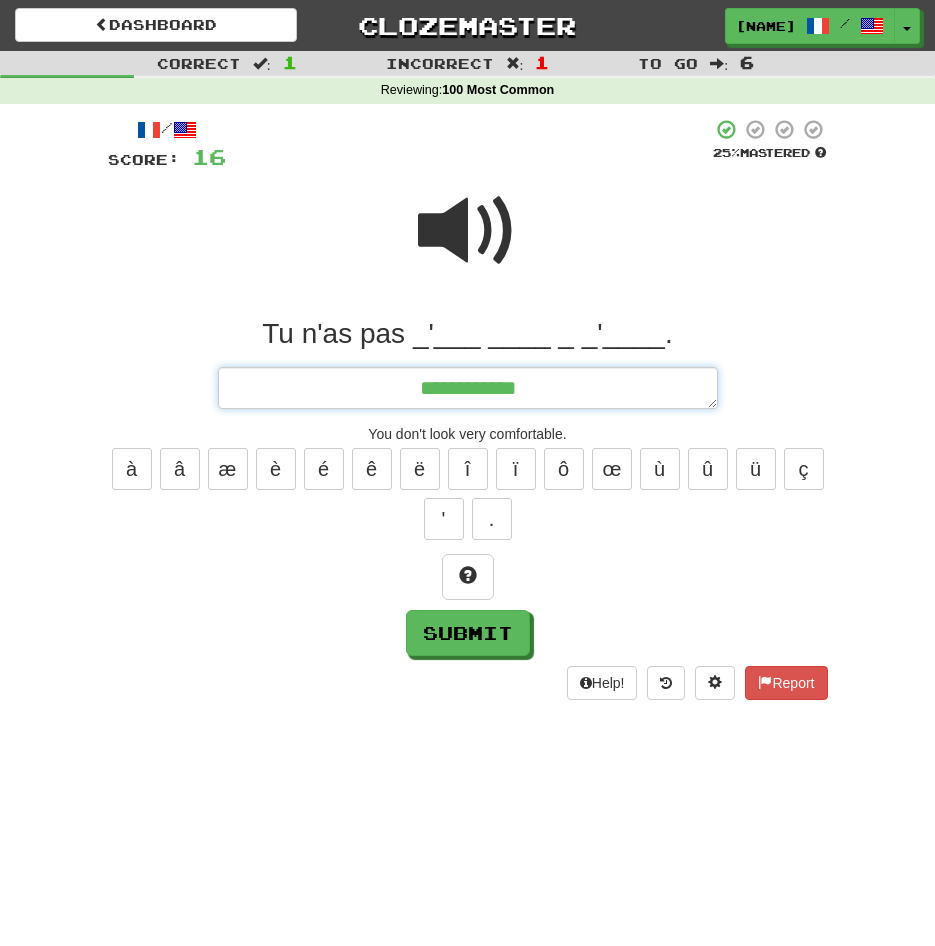 type on "*" 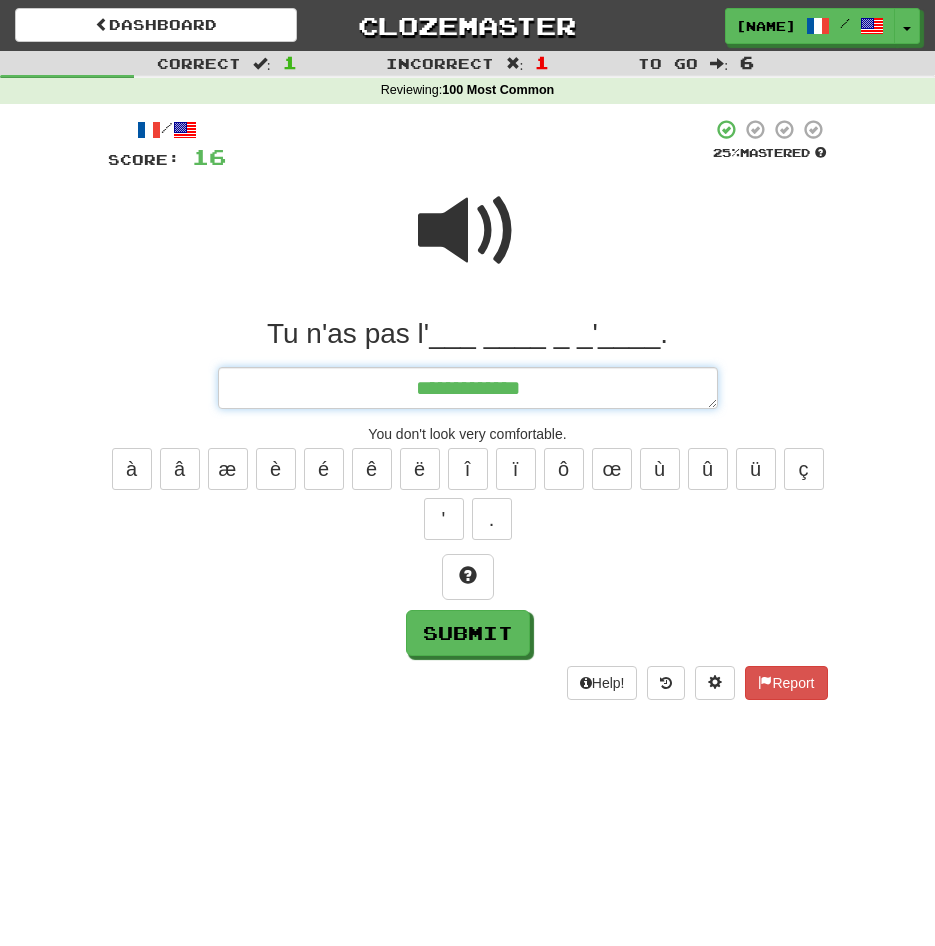 type on "*" 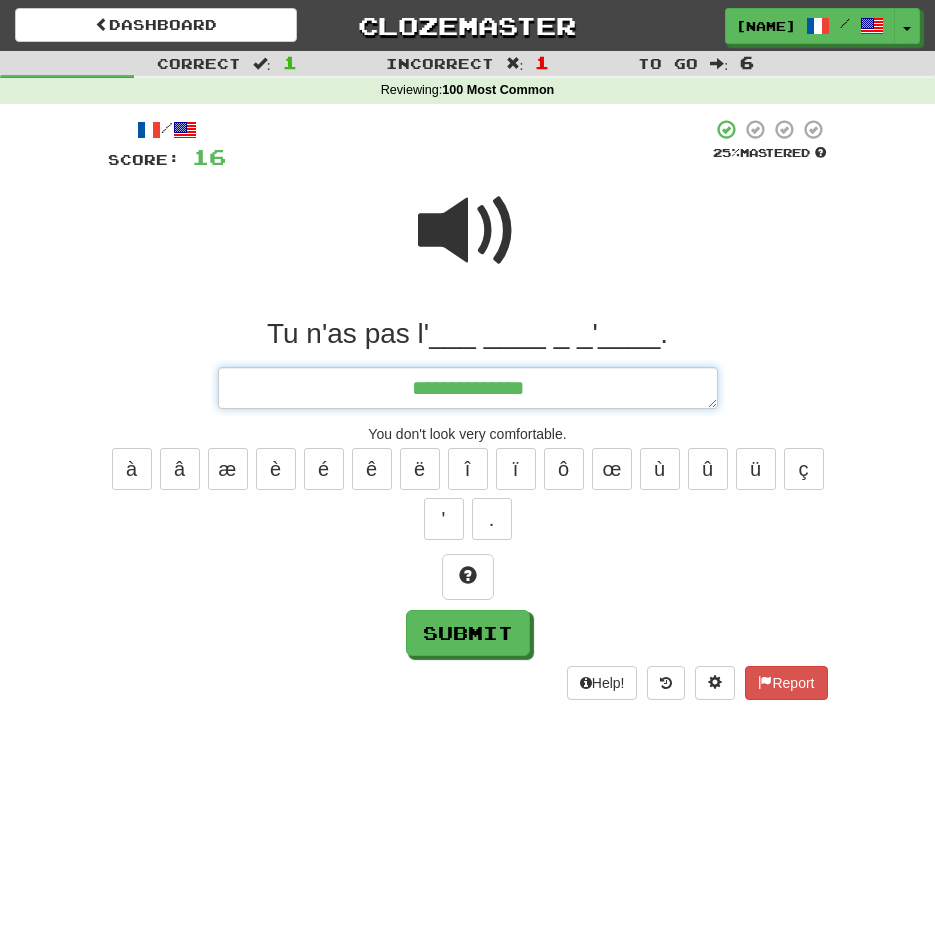 type on "*" 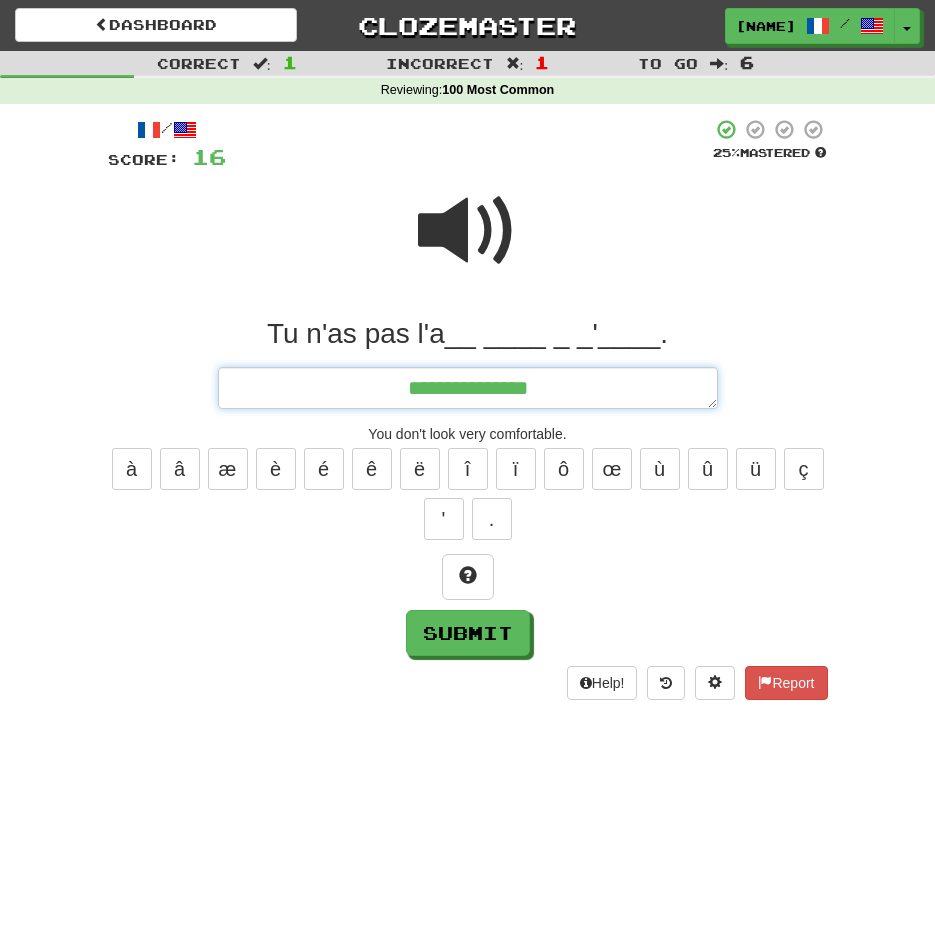 type on "*" 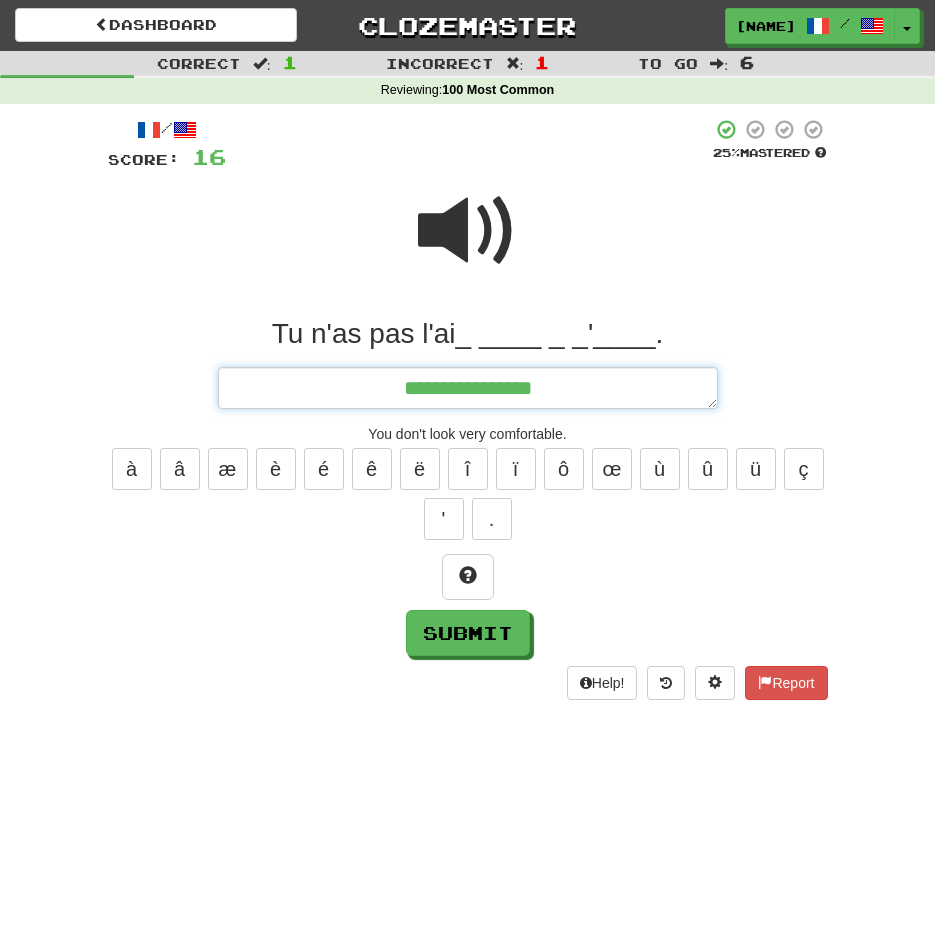 type on "*" 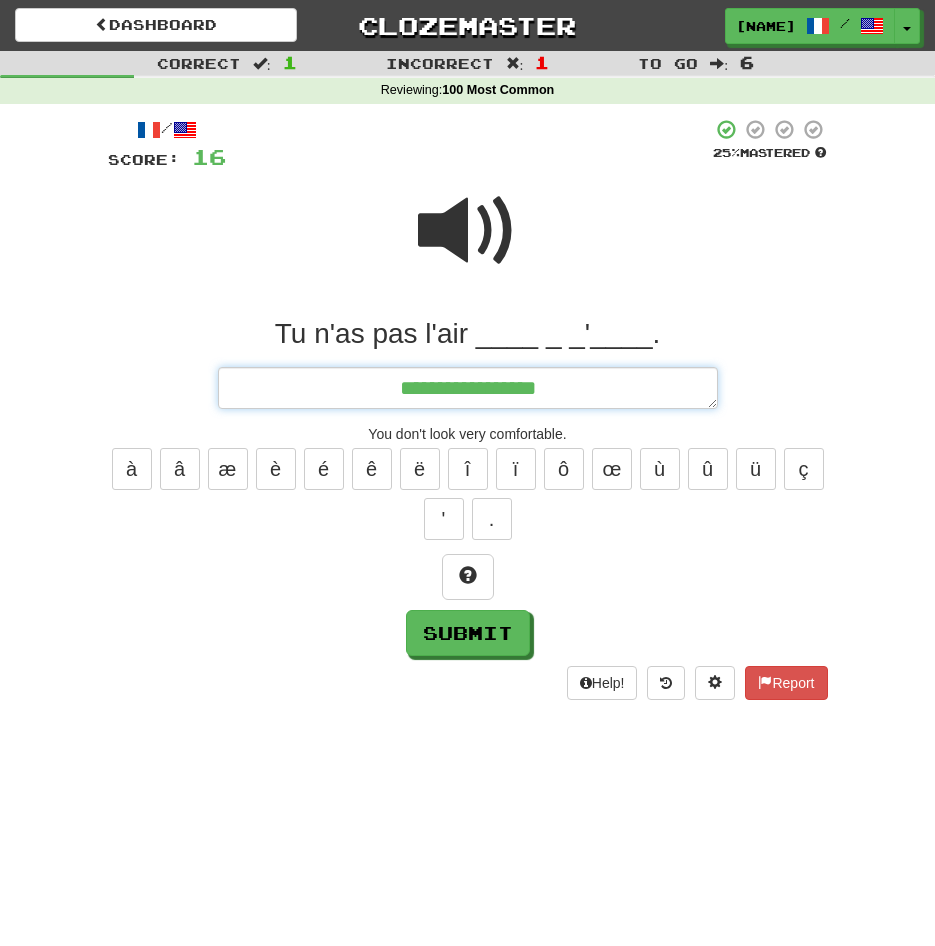 type on "*" 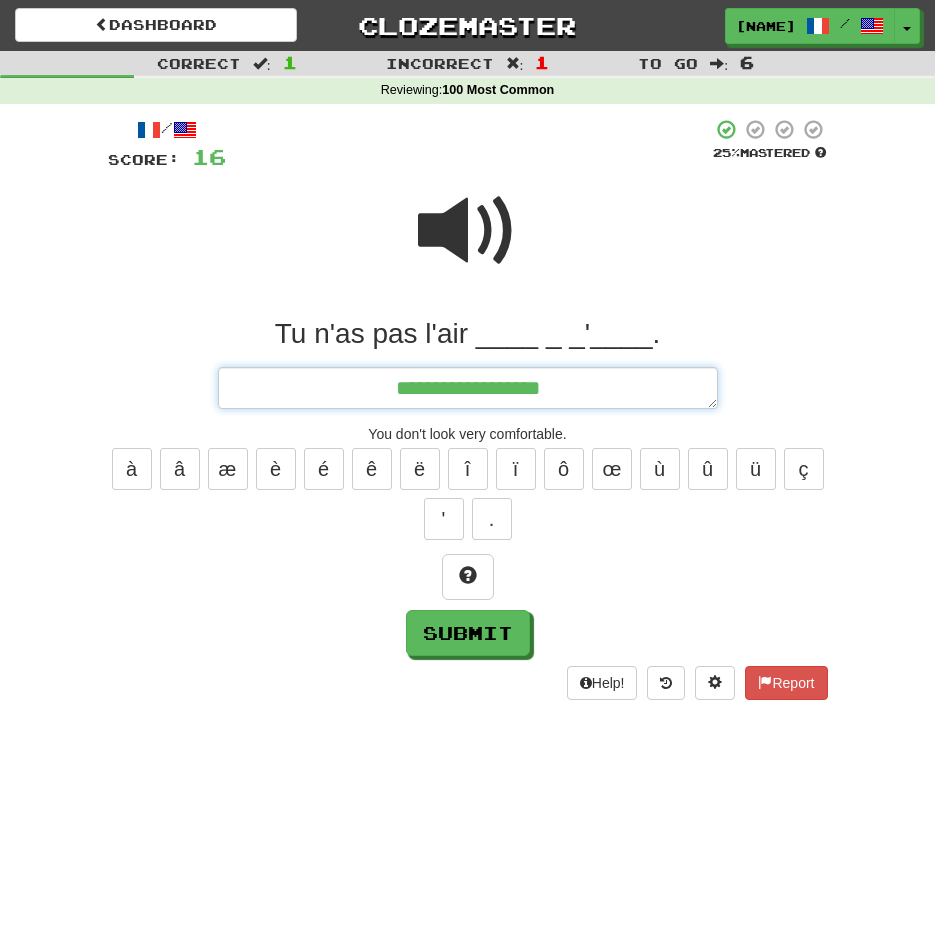 type on "*" 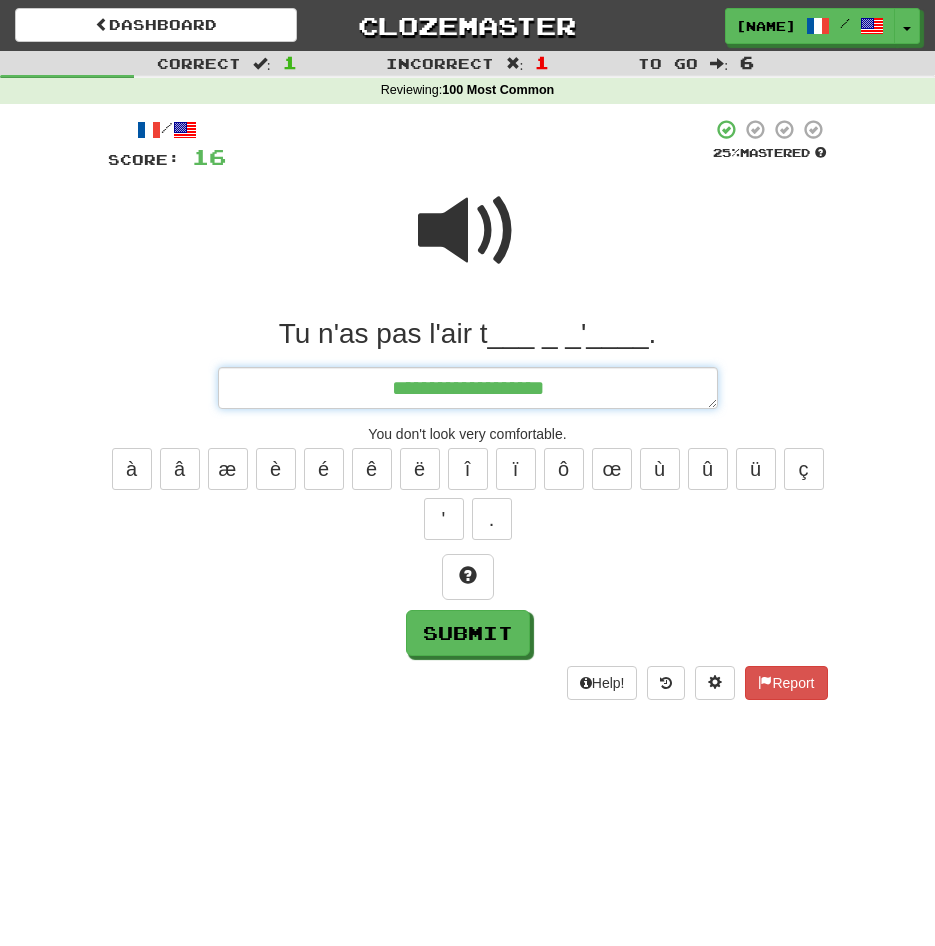 type on "*" 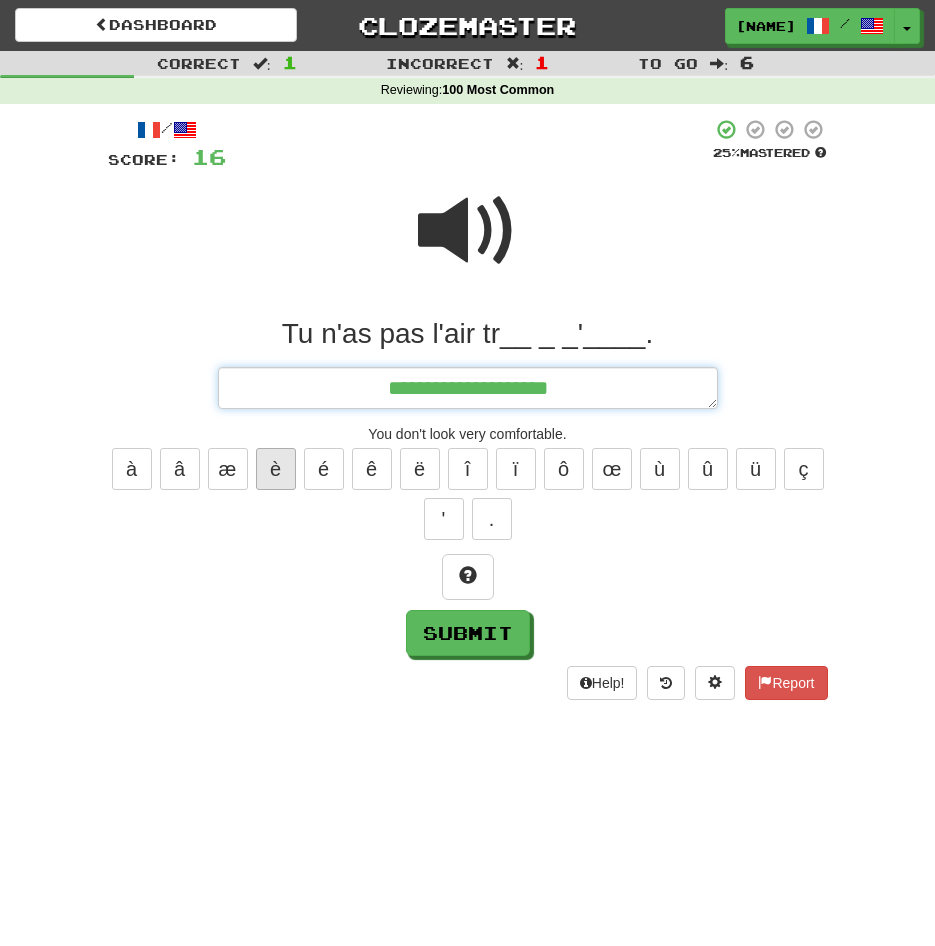 type on "**********" 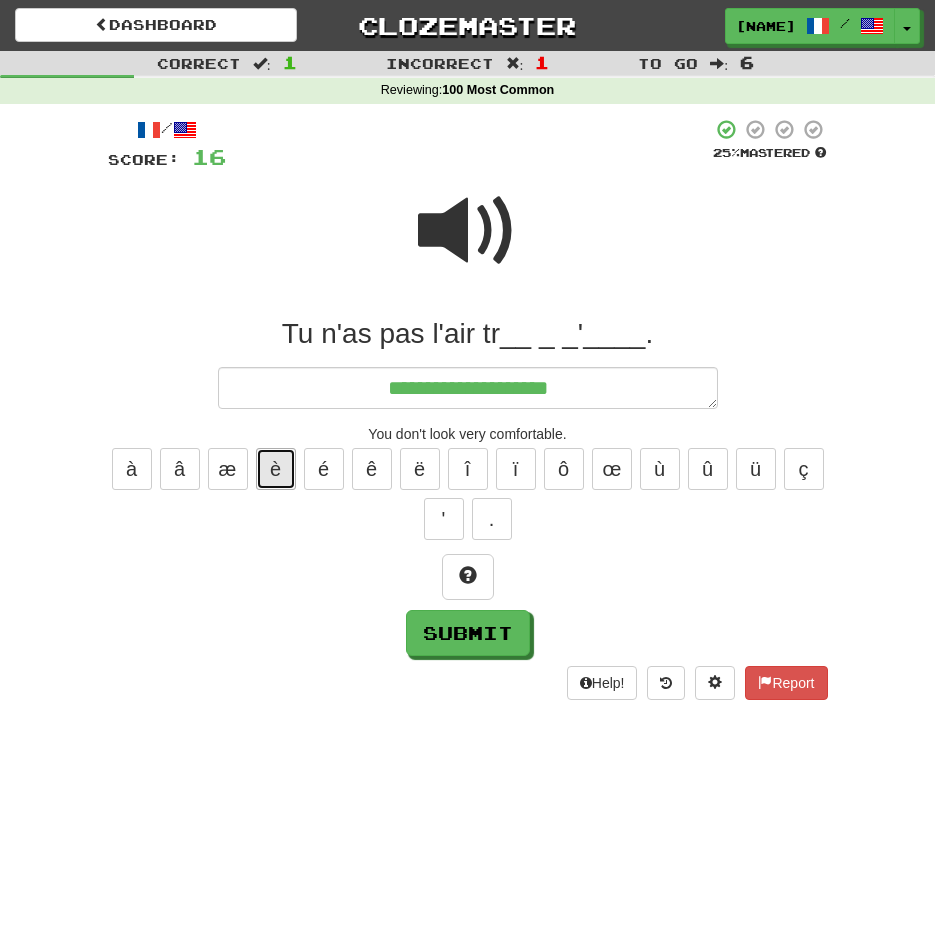 click on "è" at bounding box center (276, 469) 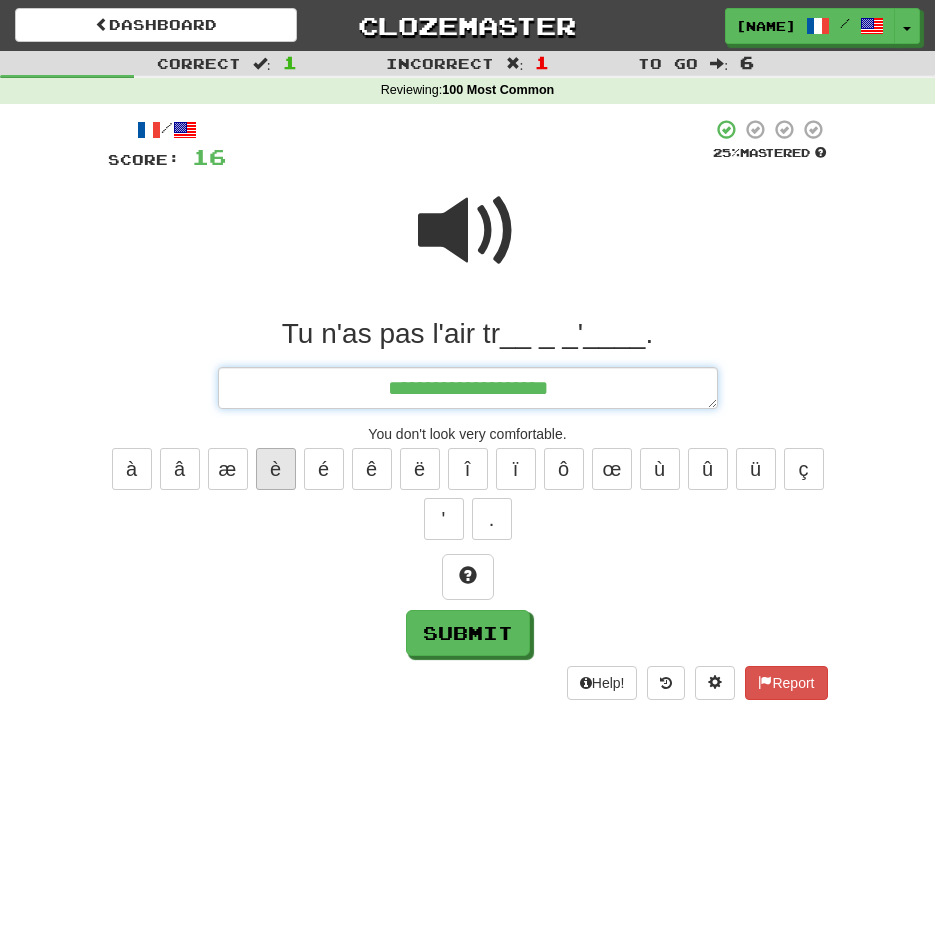 type on "*" 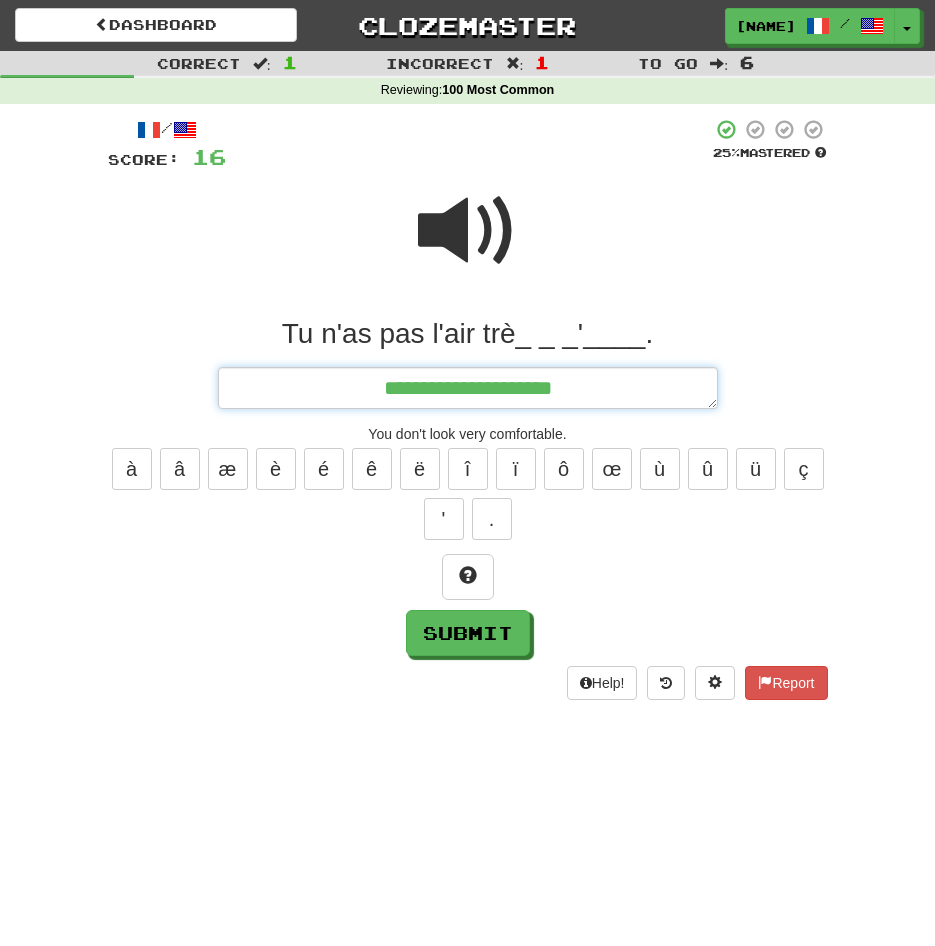 type on "*" 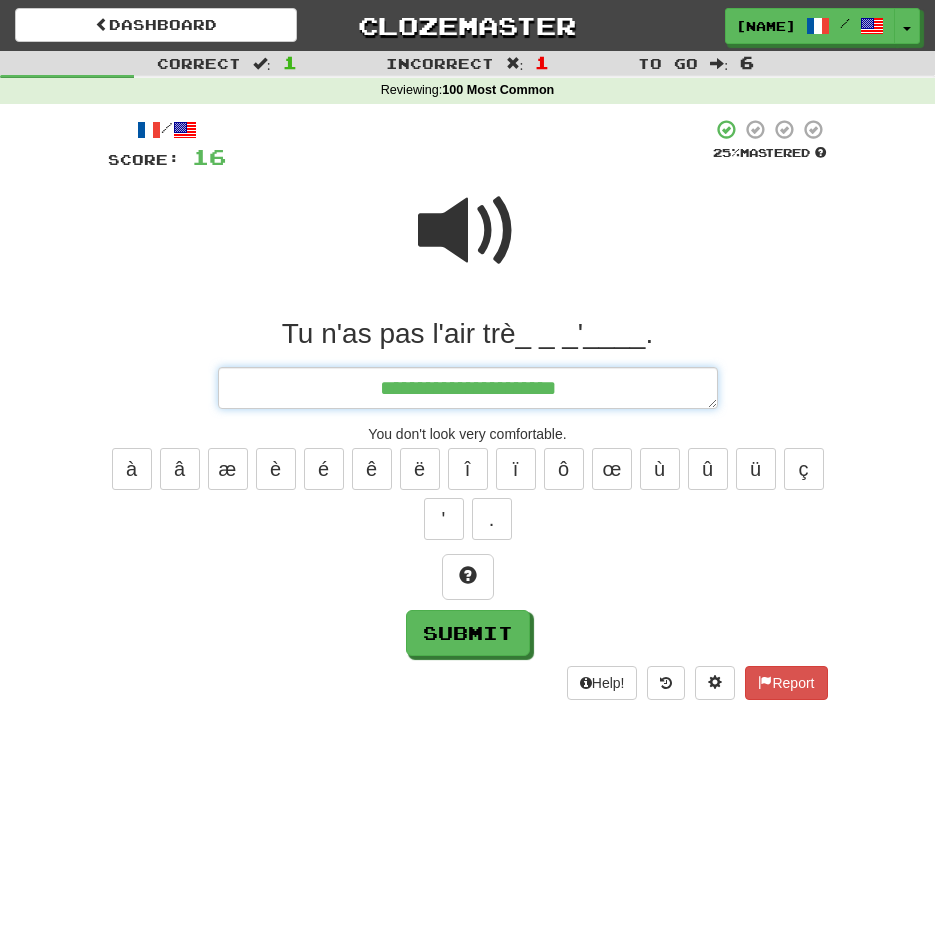type on "*" 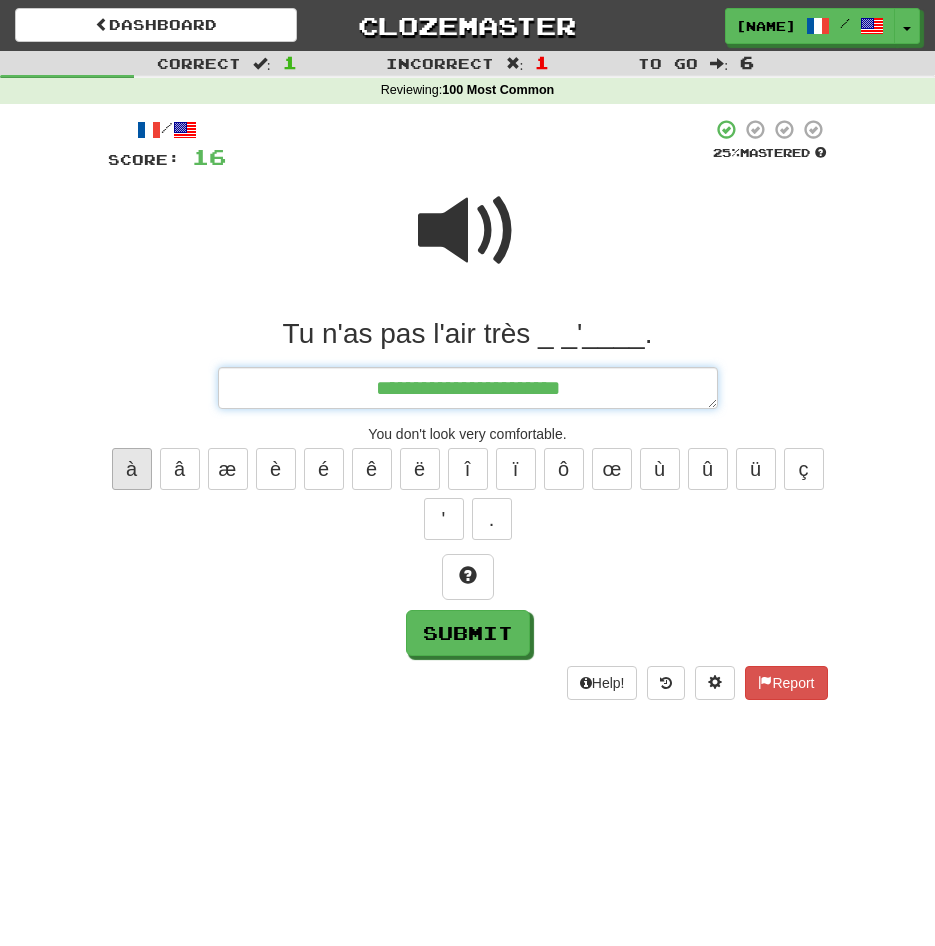 type on "**********" 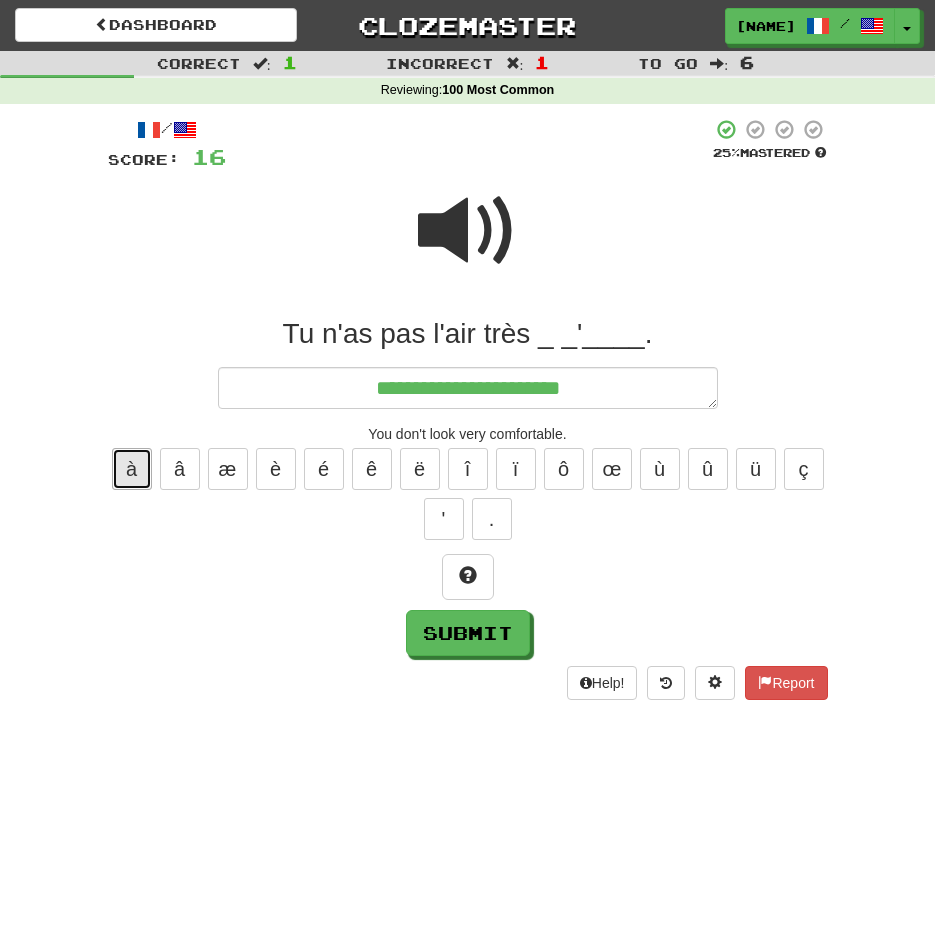 click on "à" at bounding box center (132, 469) 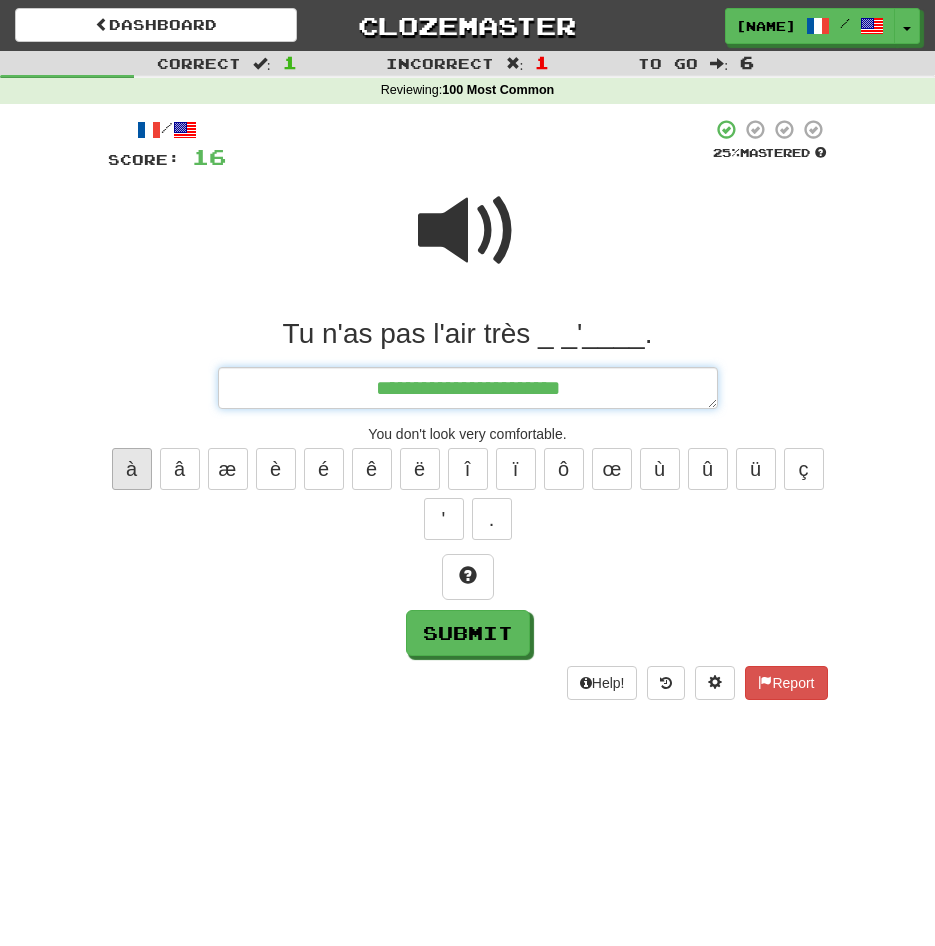 type on "*" 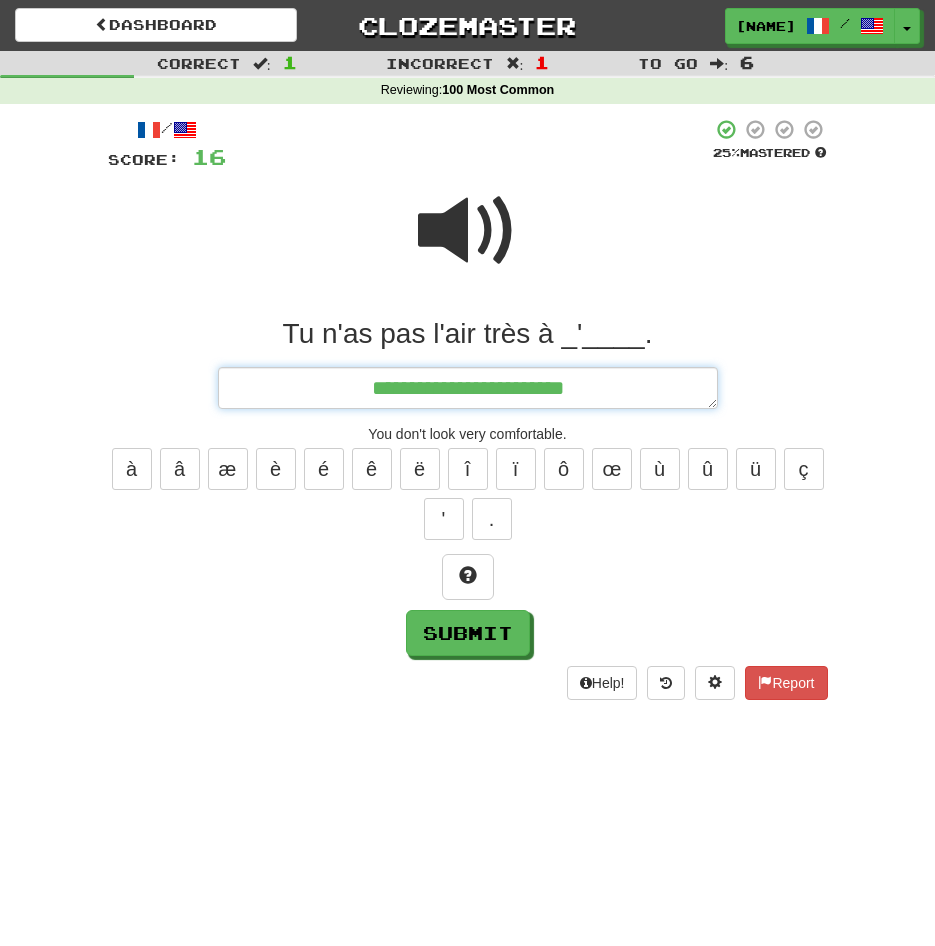type on "*" 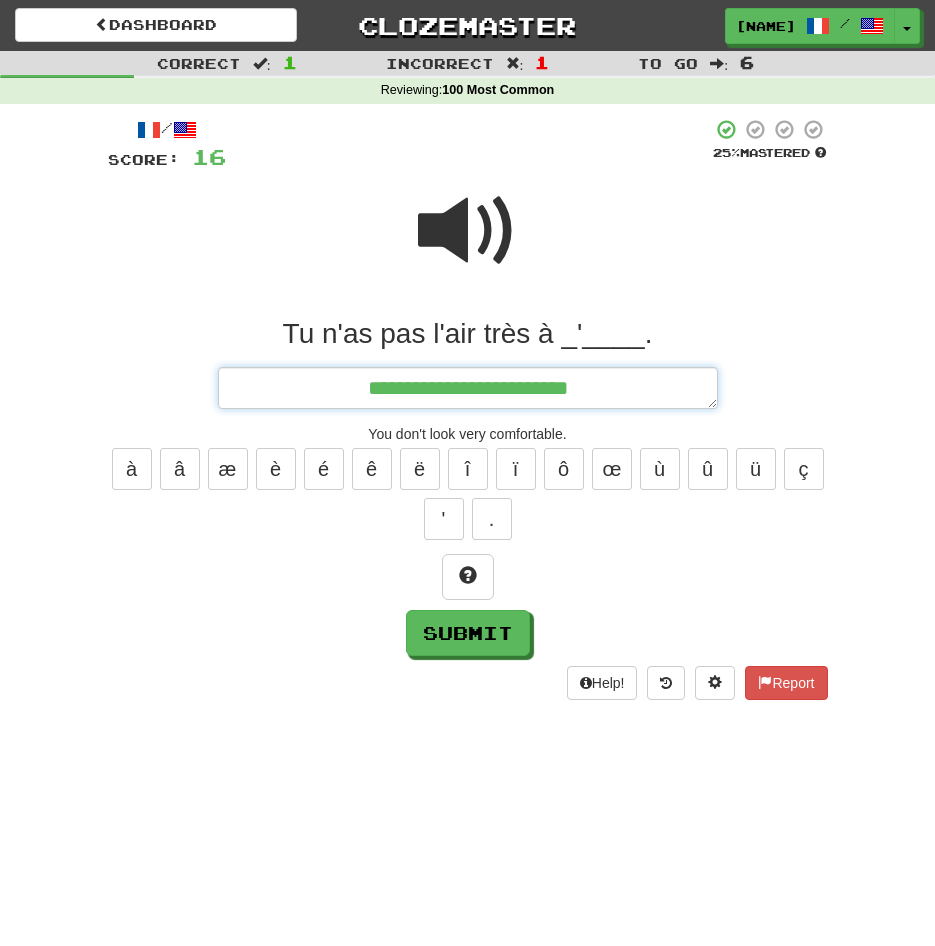 type on "*" 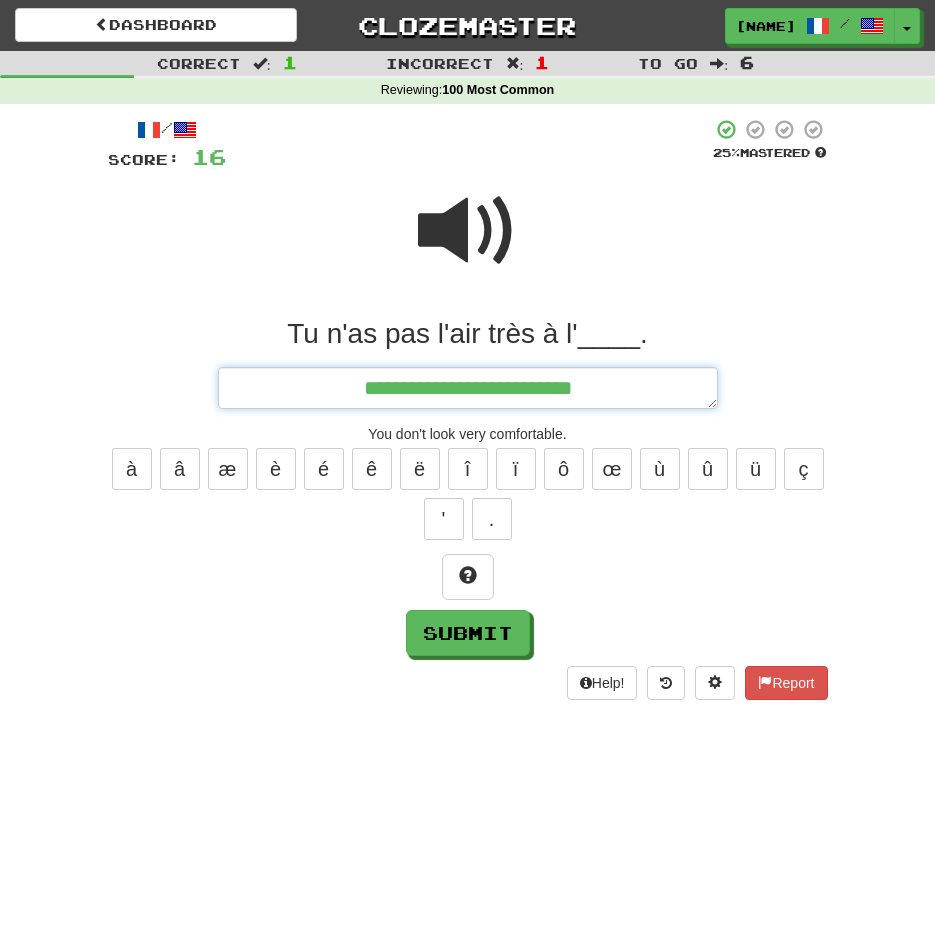 type on "*" 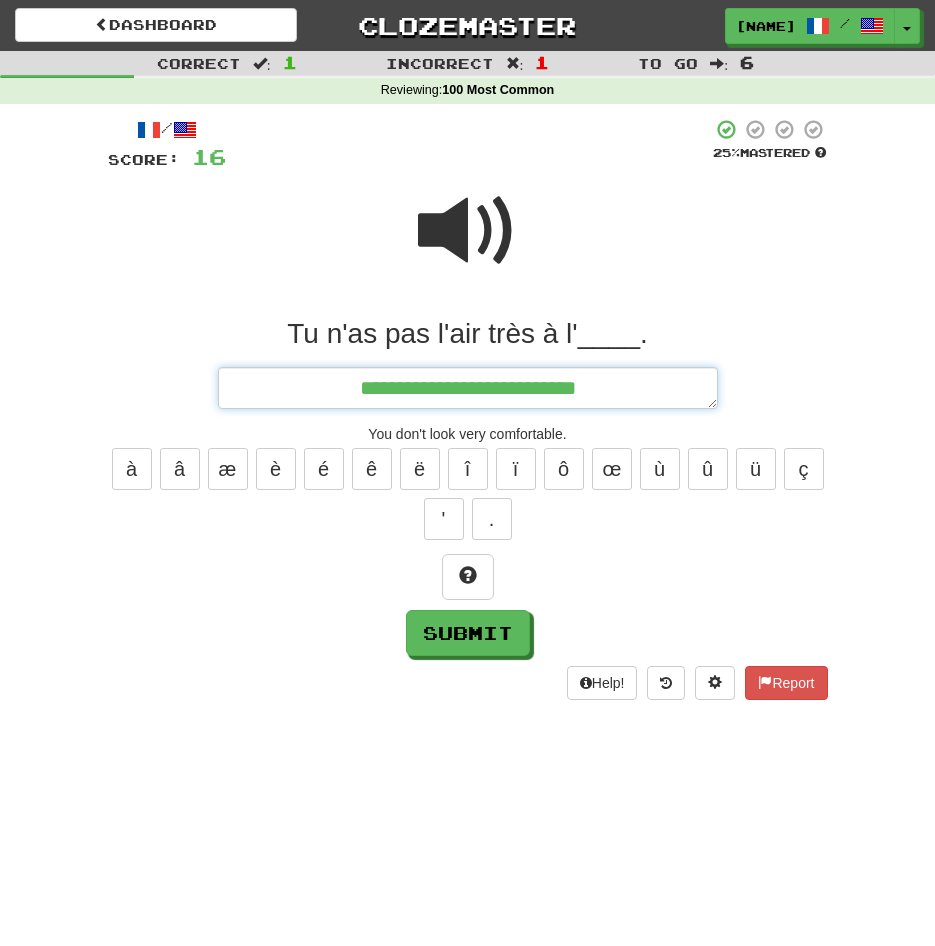 type on "*" 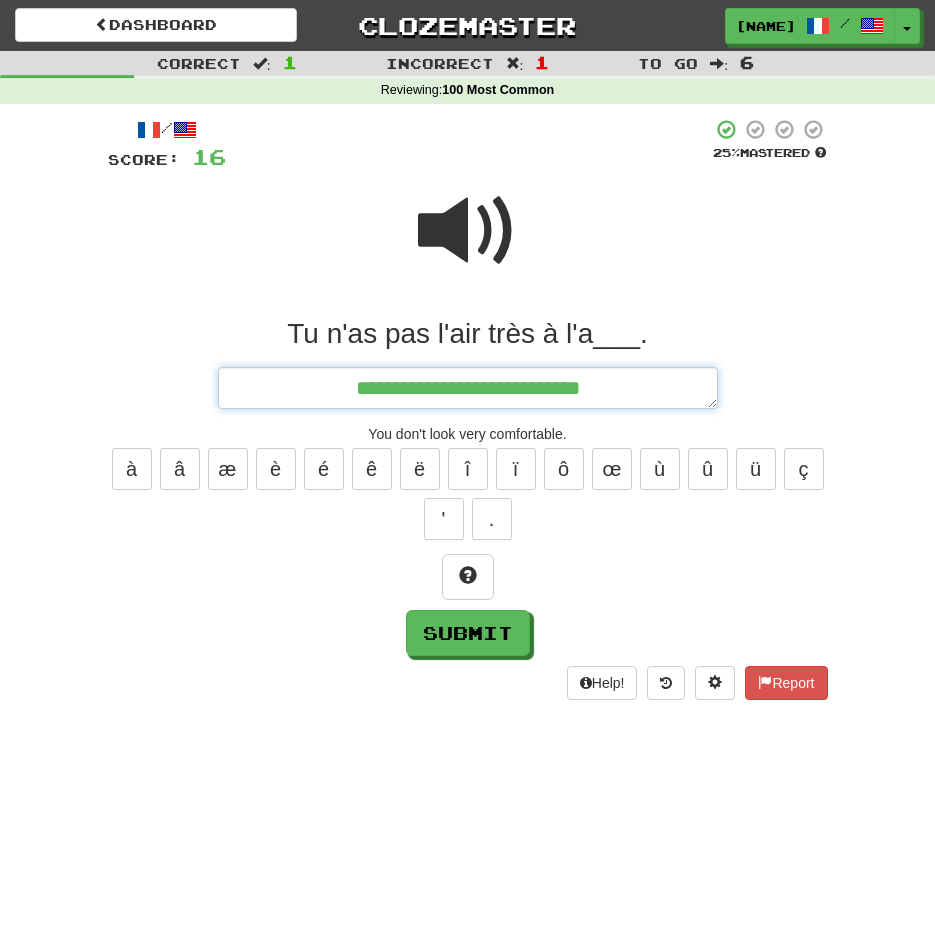 type on "*" 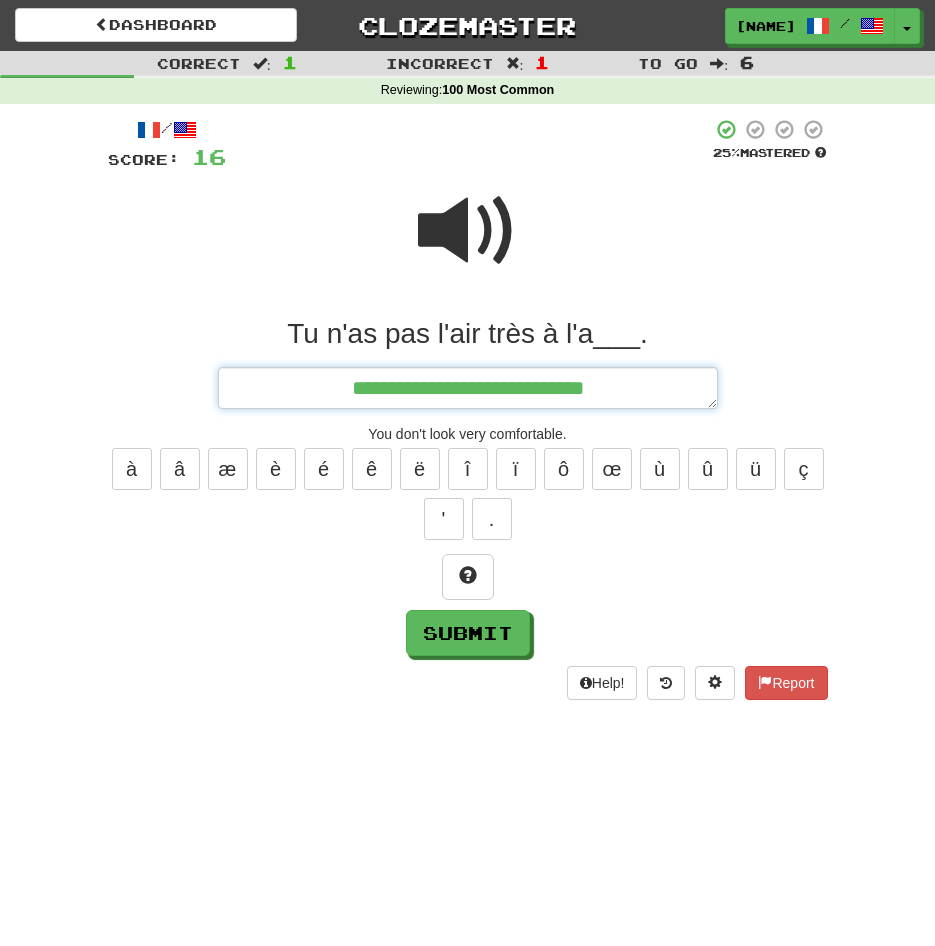 type on "*" 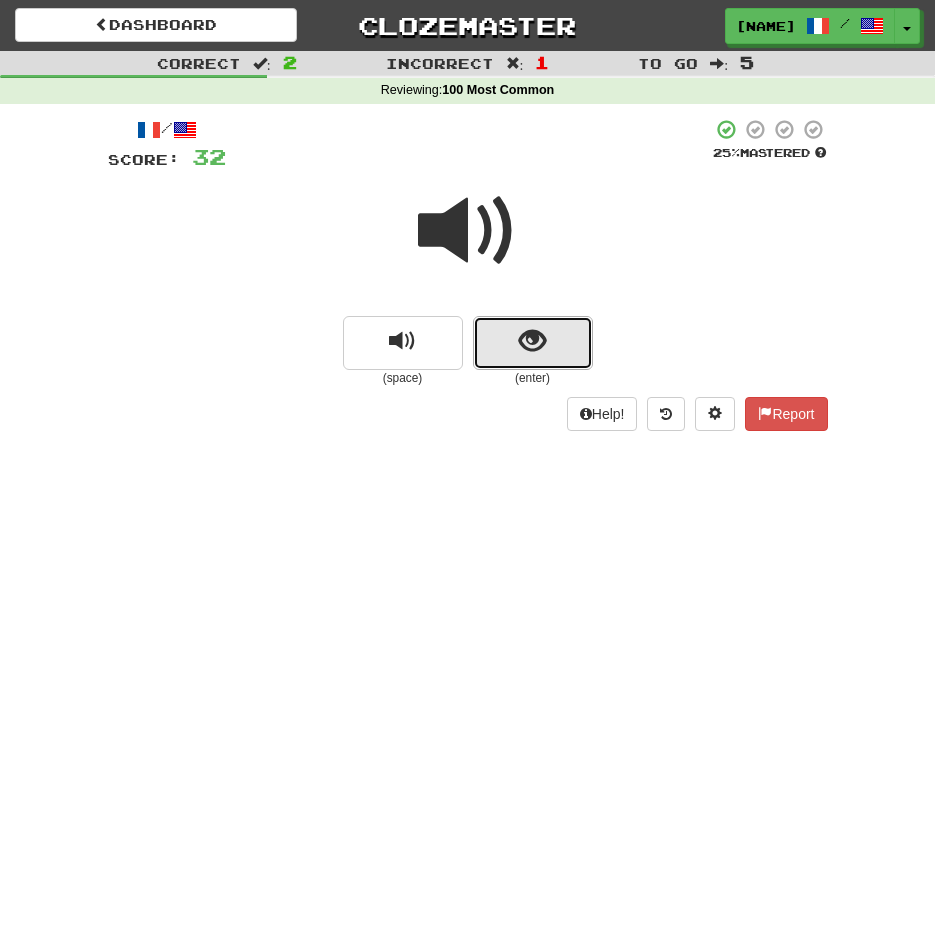 click at bounding box center (532, 341) 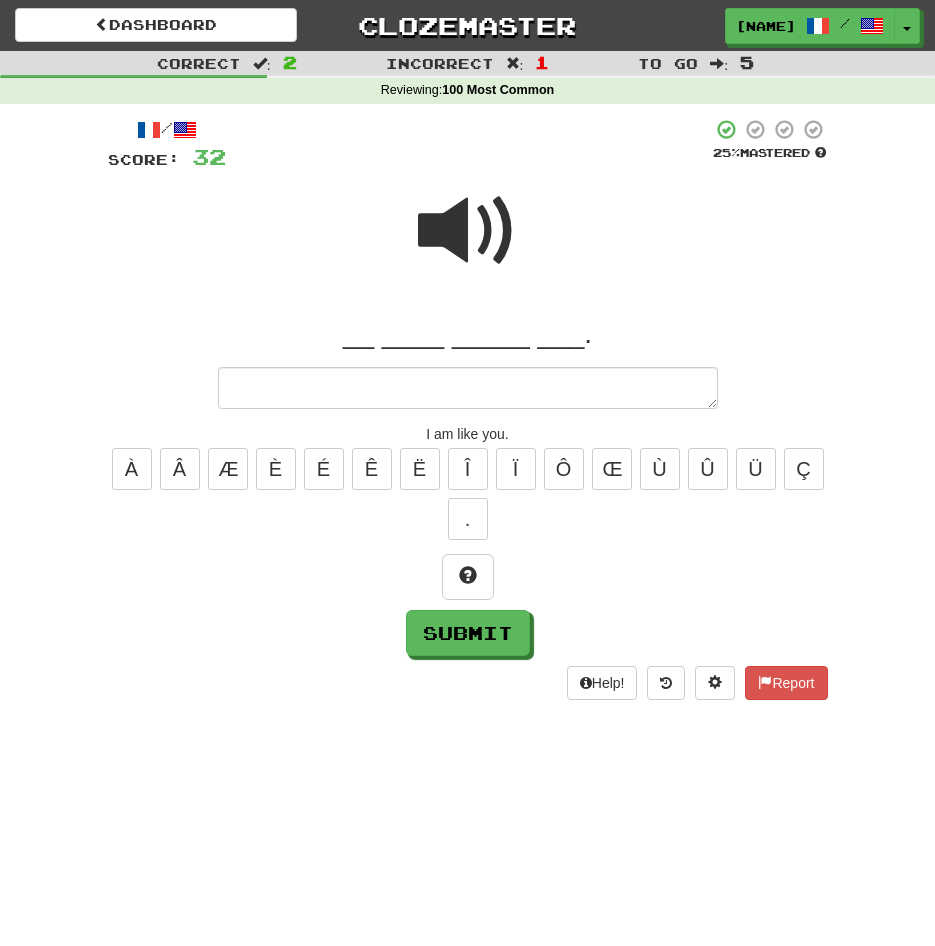 type on "*" 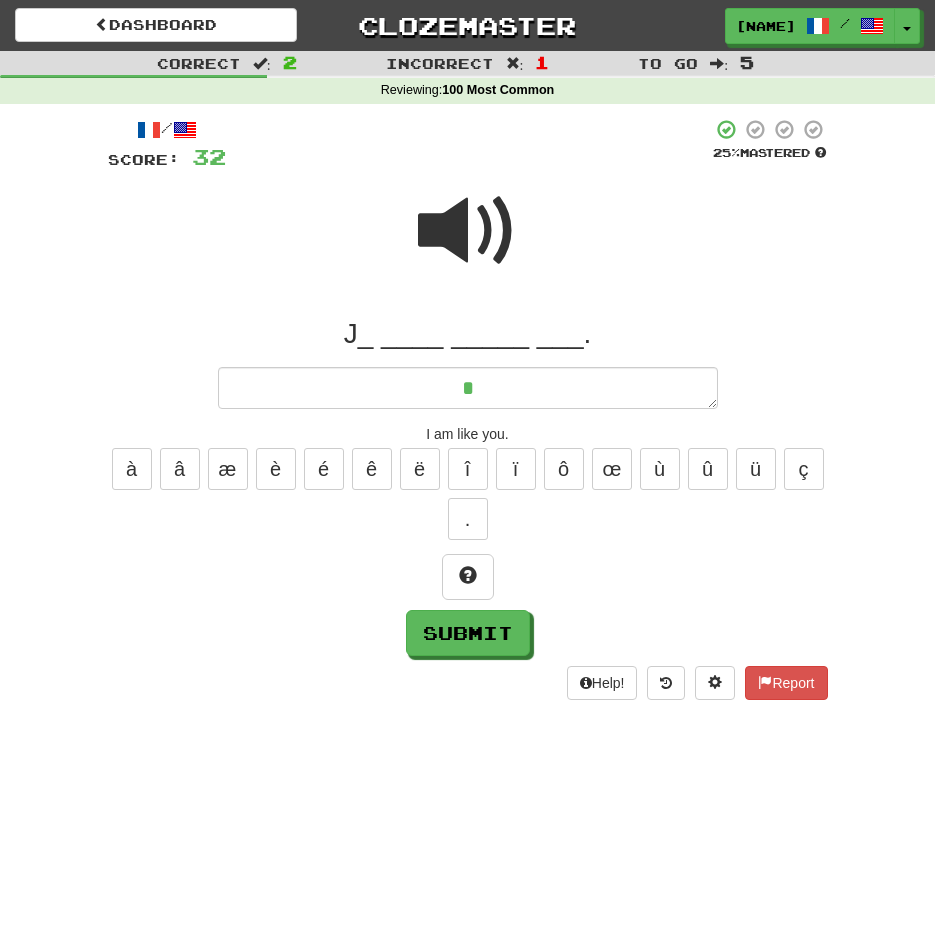 type on "*" 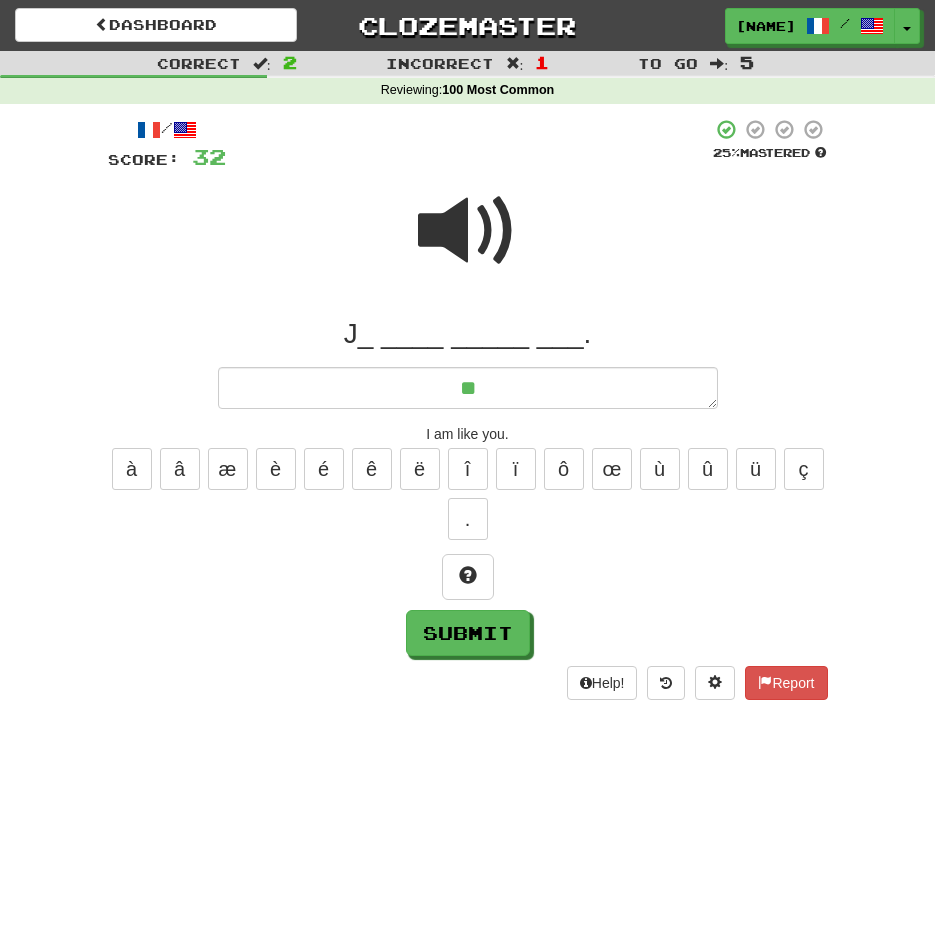 type on "**" 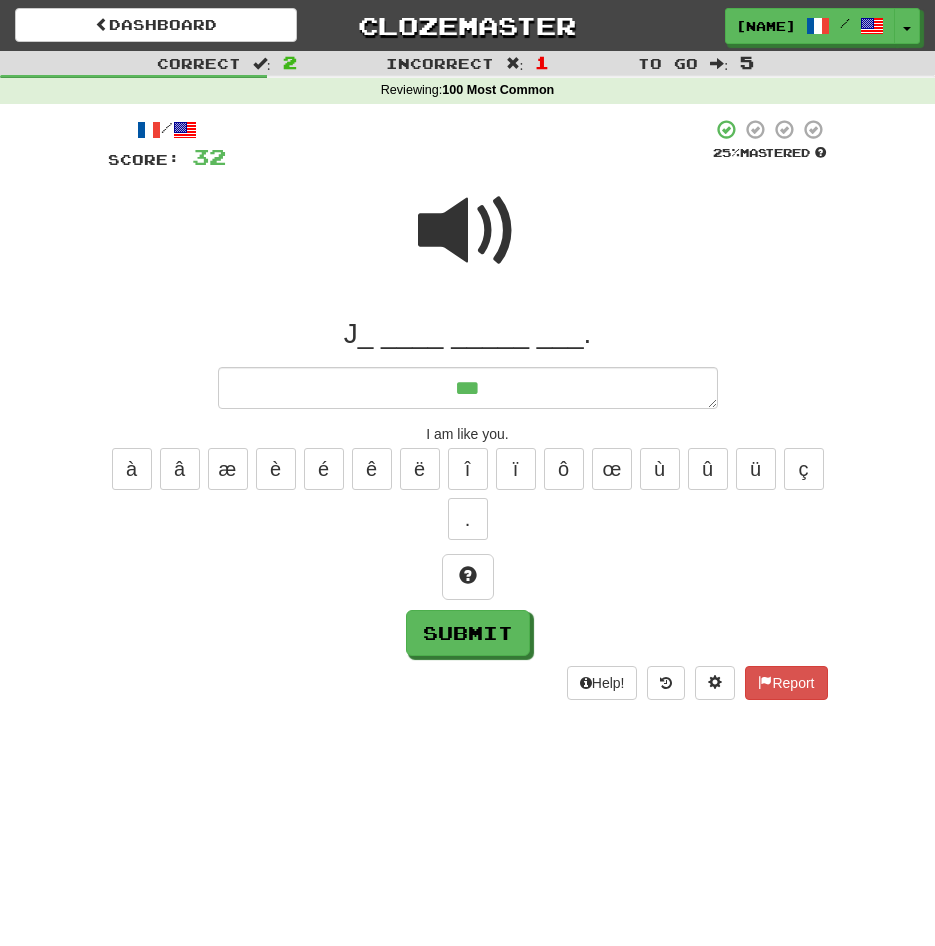 type on "*" 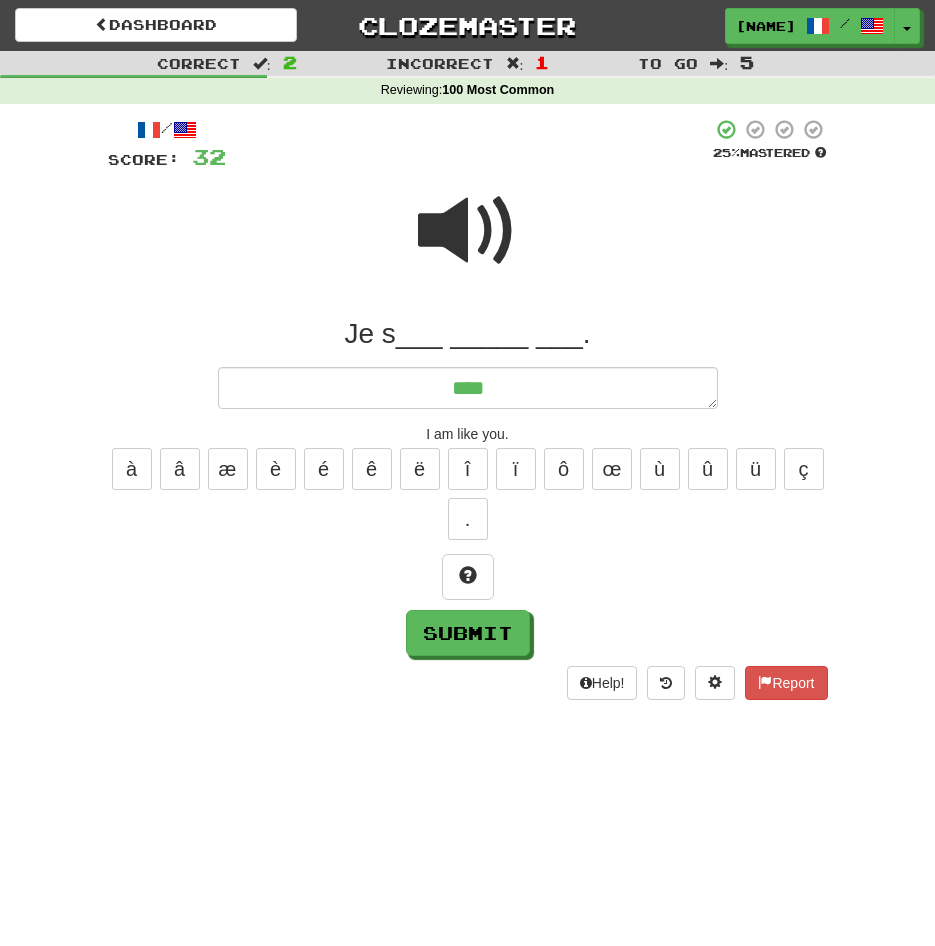 type on "*" 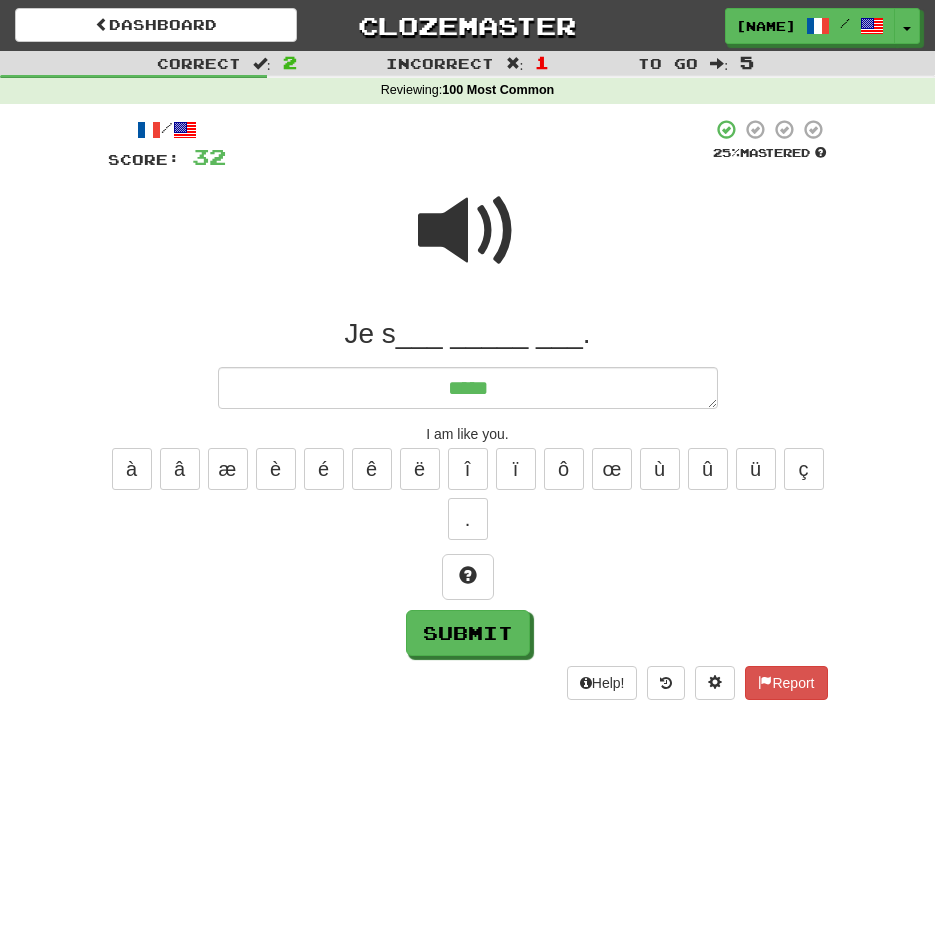 type on "*" 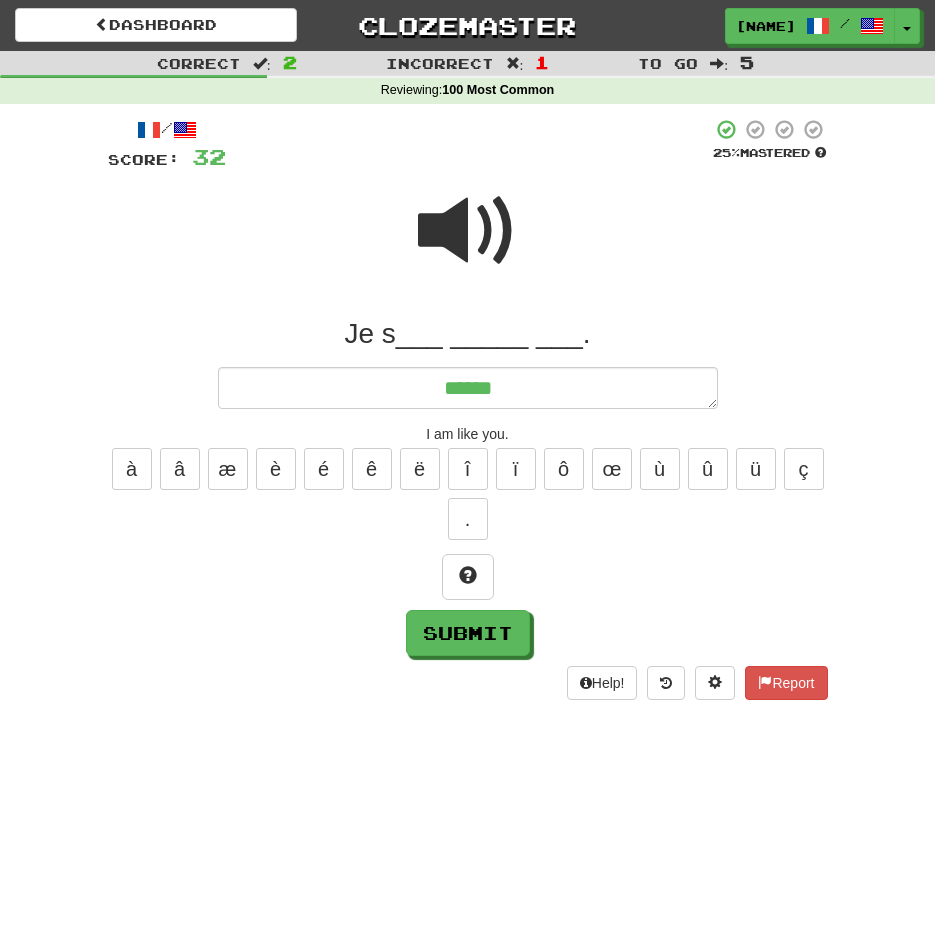 type on "*" 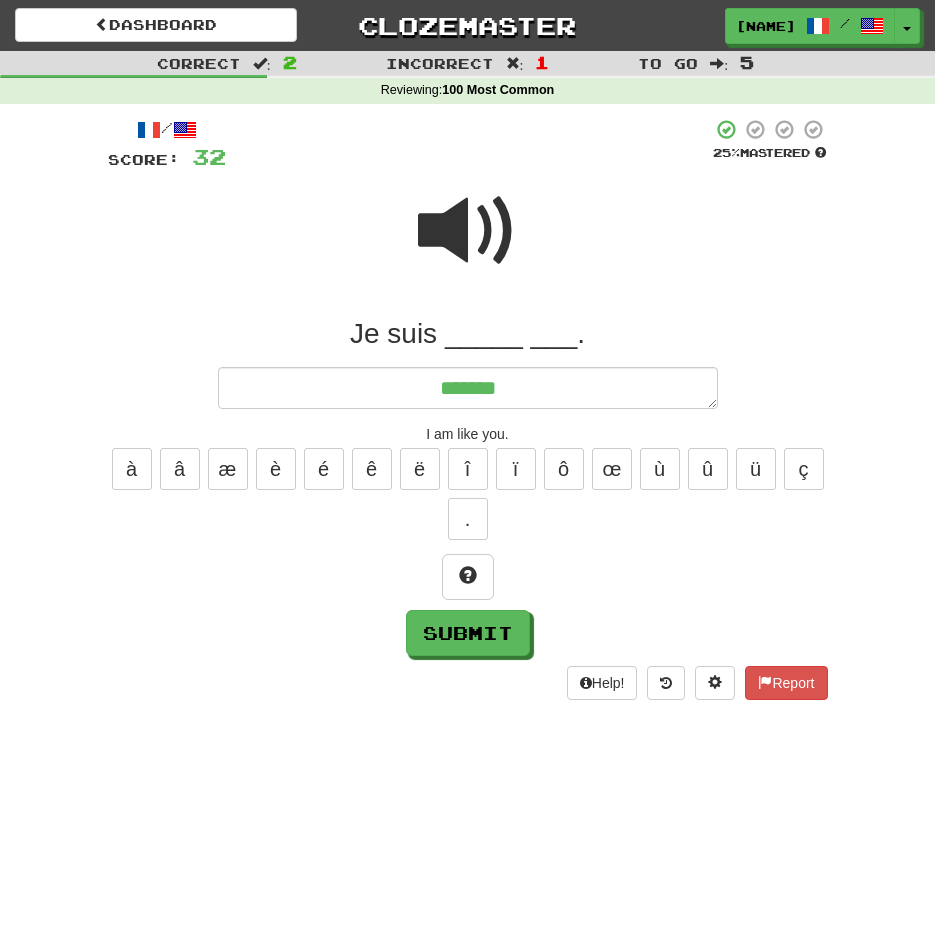 type on "*******" 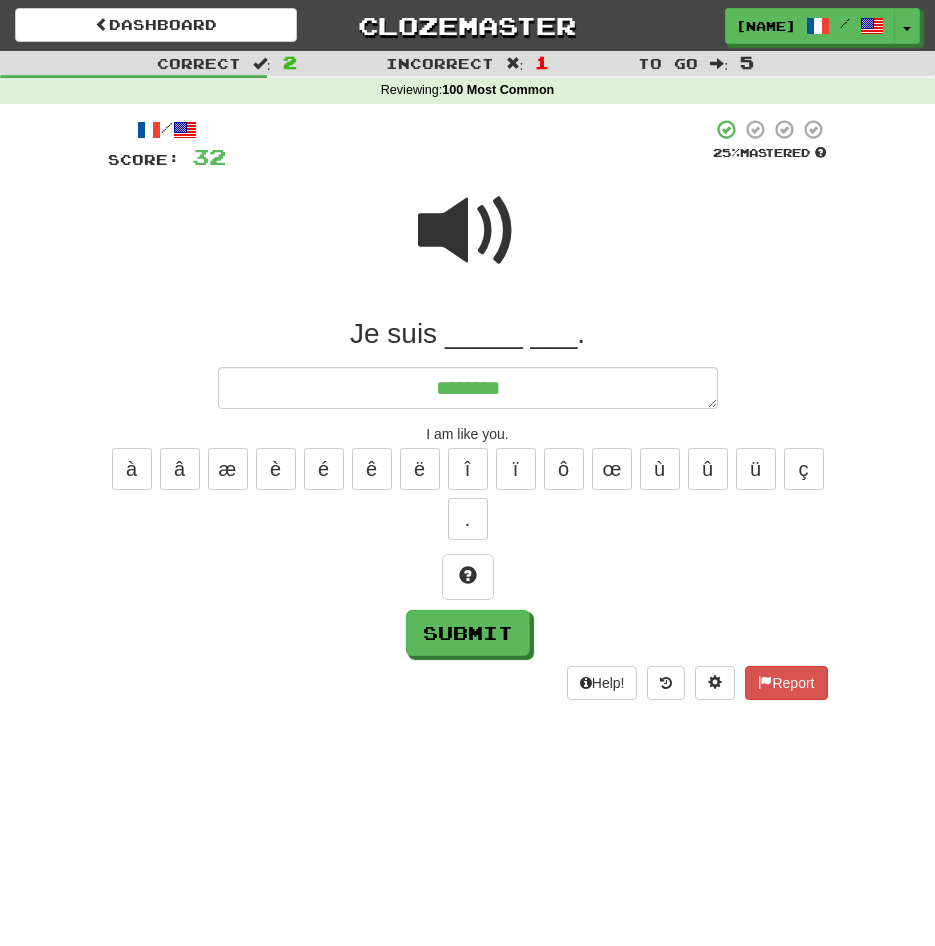 type on "*" 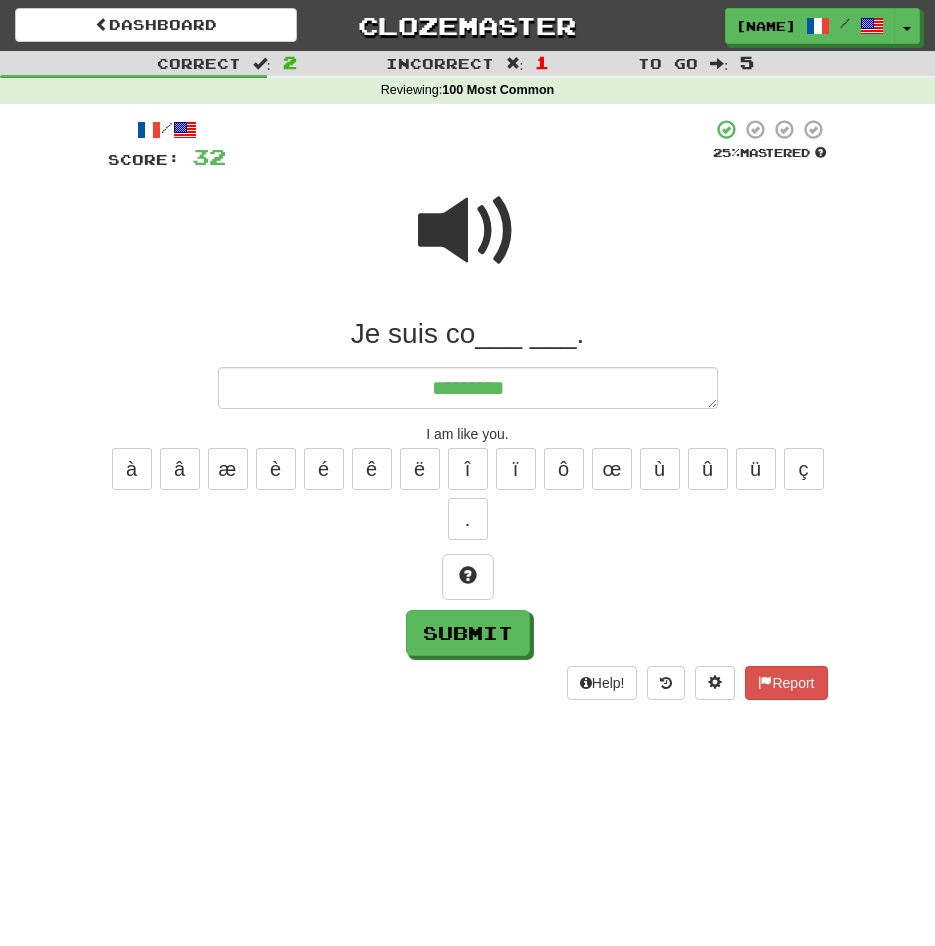 type on "*" 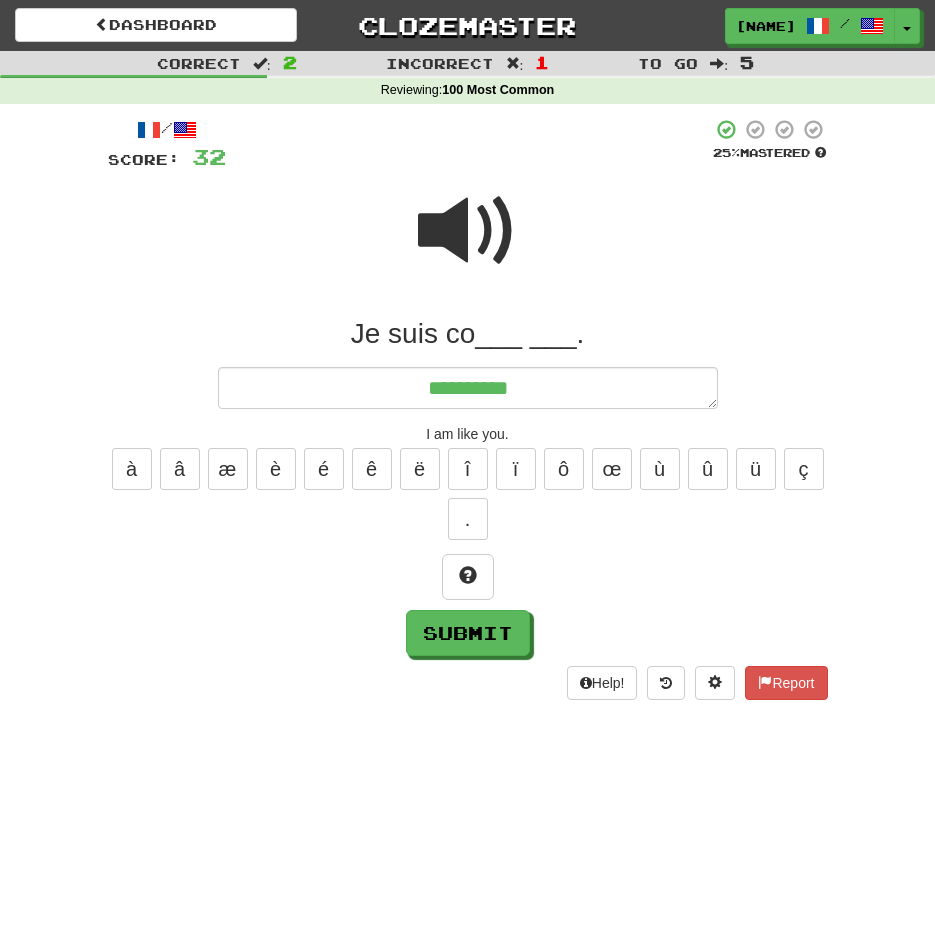 type on "*" 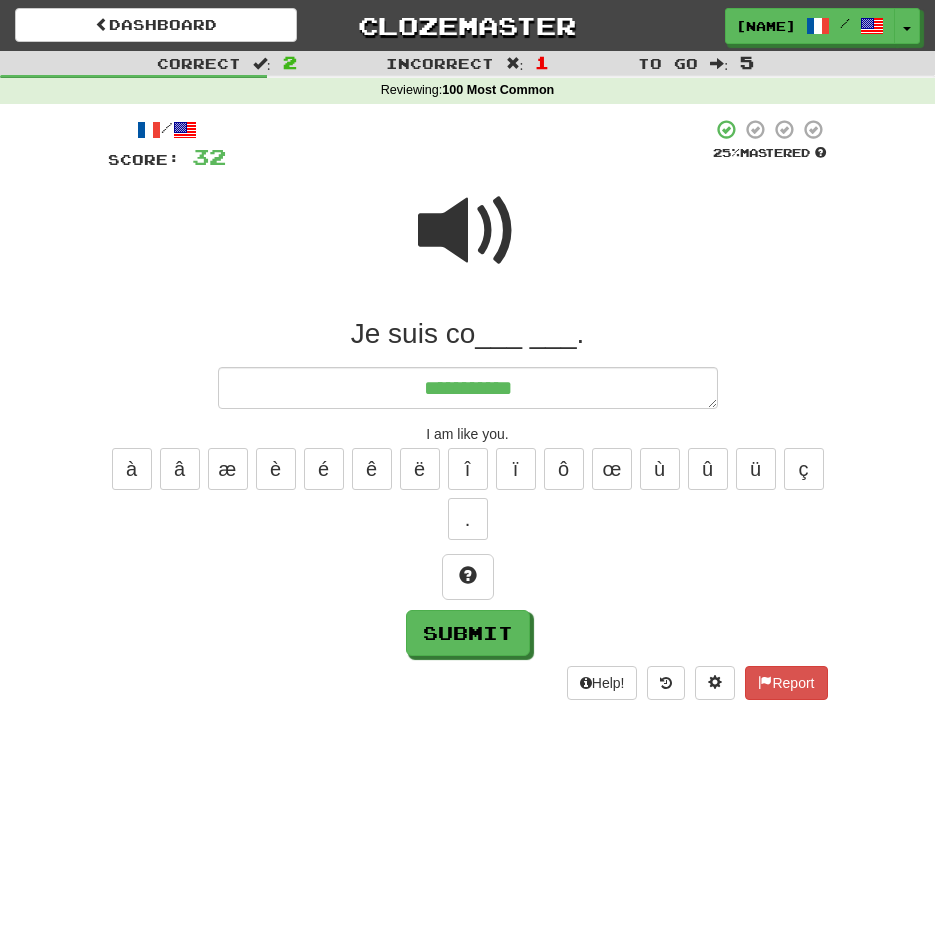 type on "*" 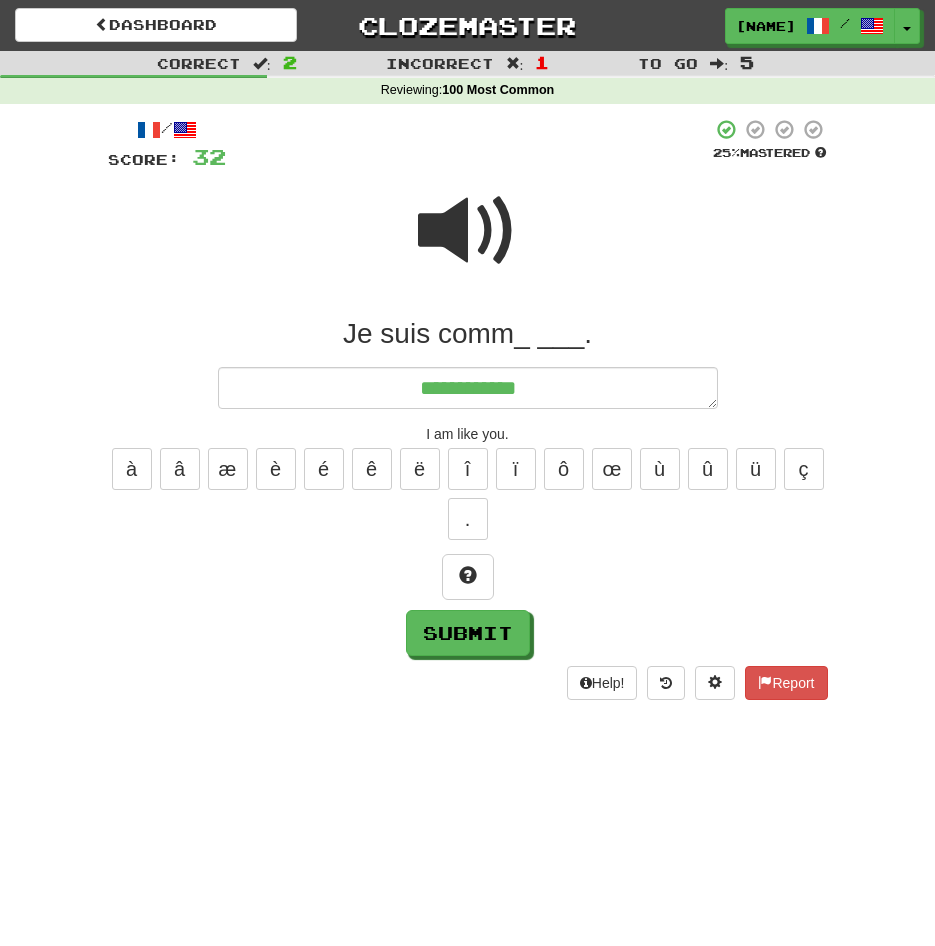 type on "*" 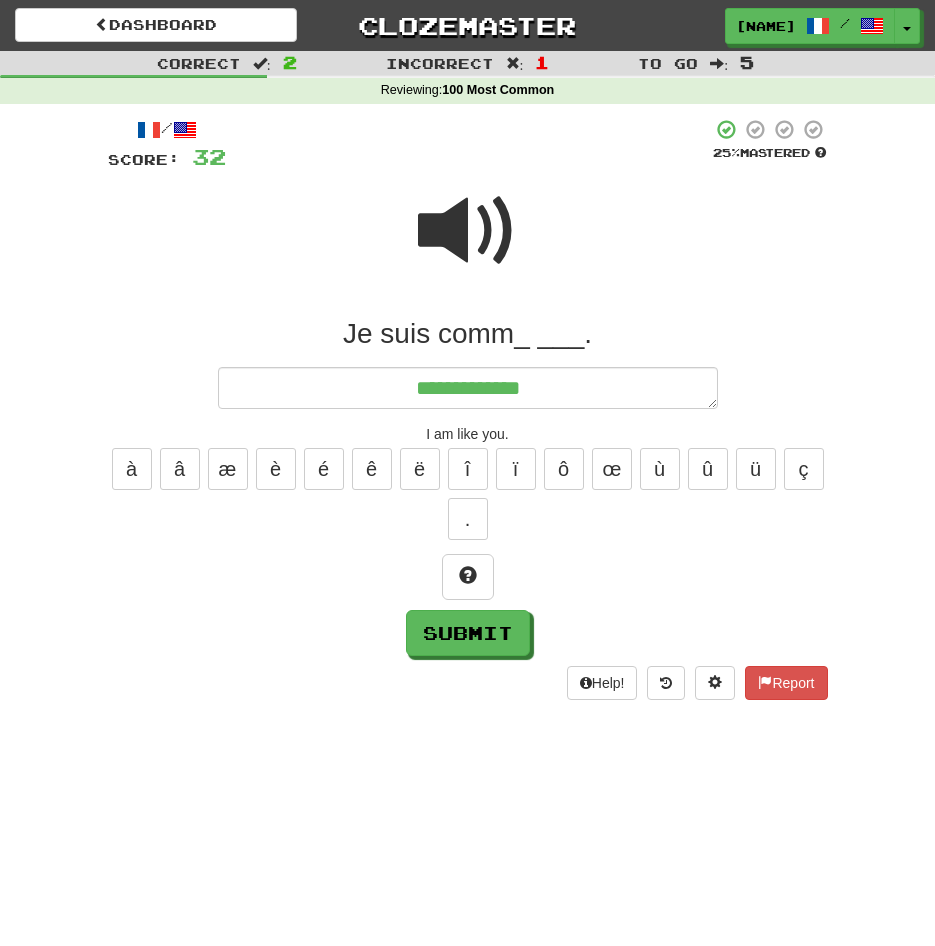 type on "*" 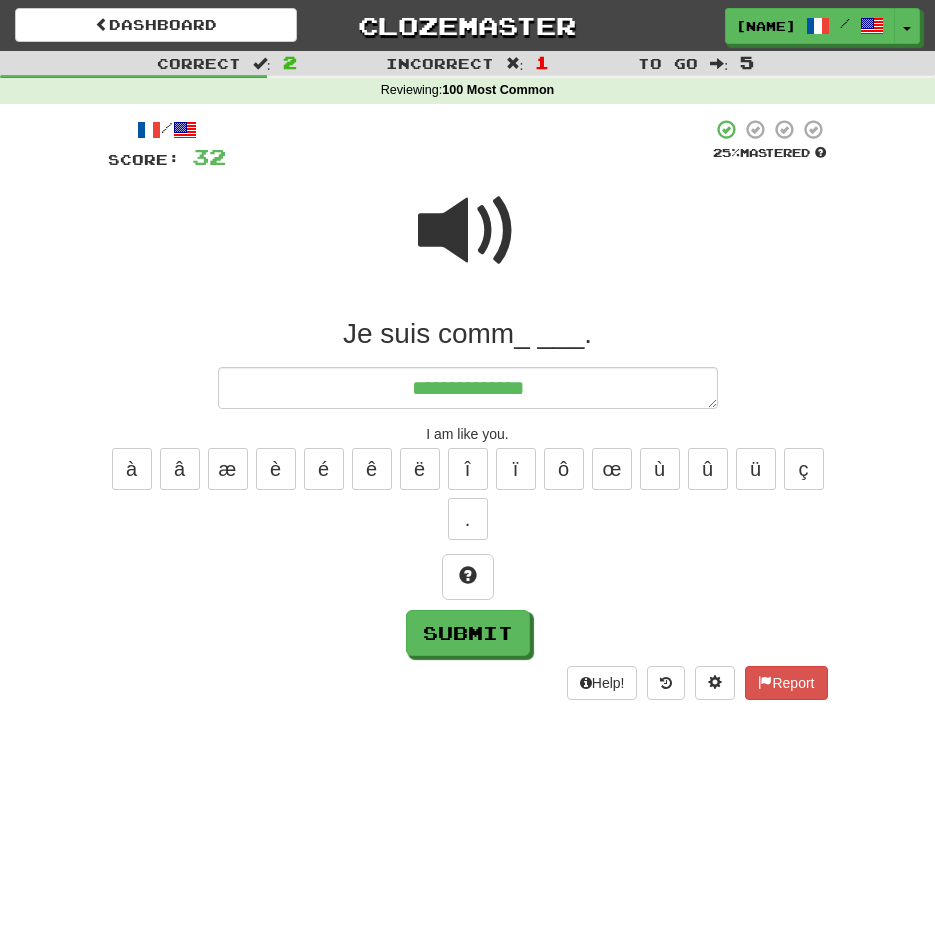 type on "*" 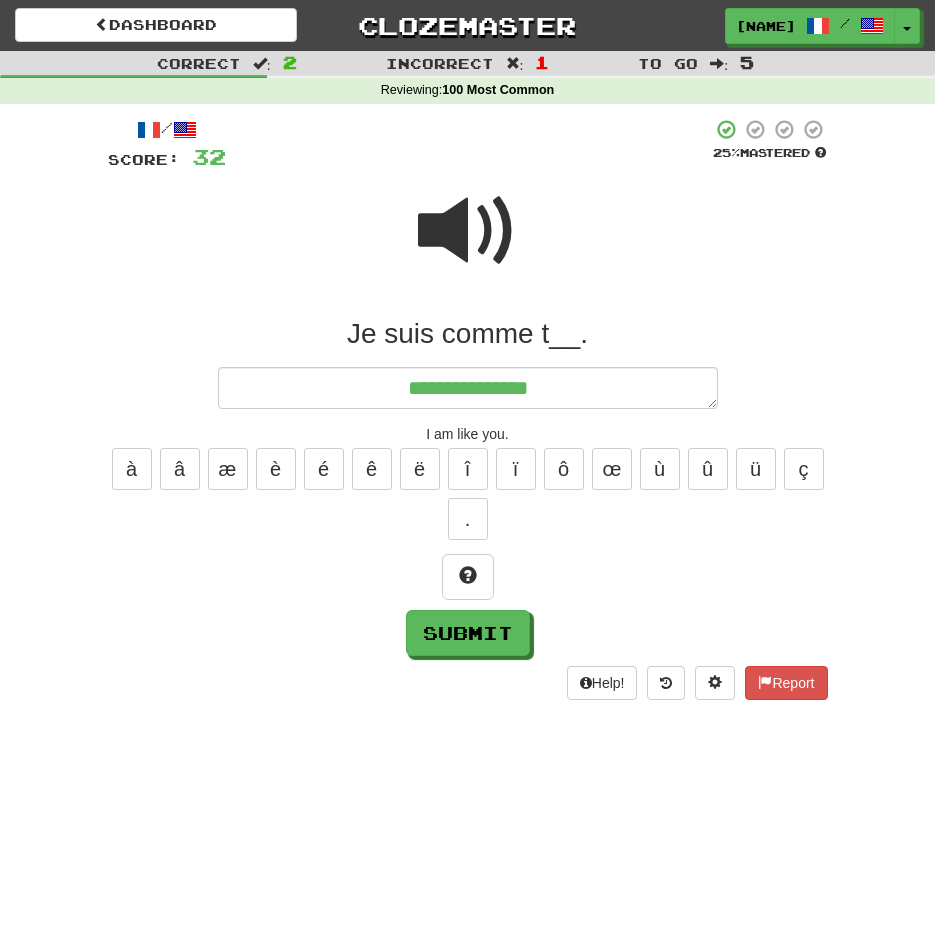 type on "**********" 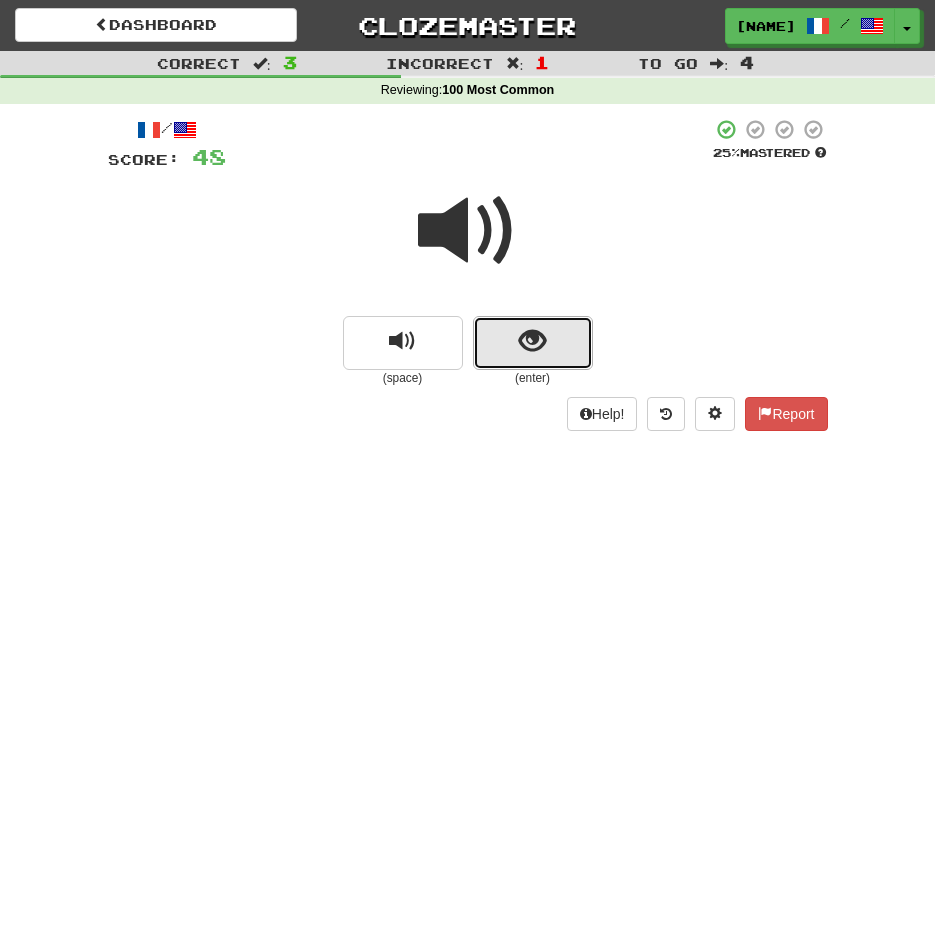 click at bounding box center [533, 343] 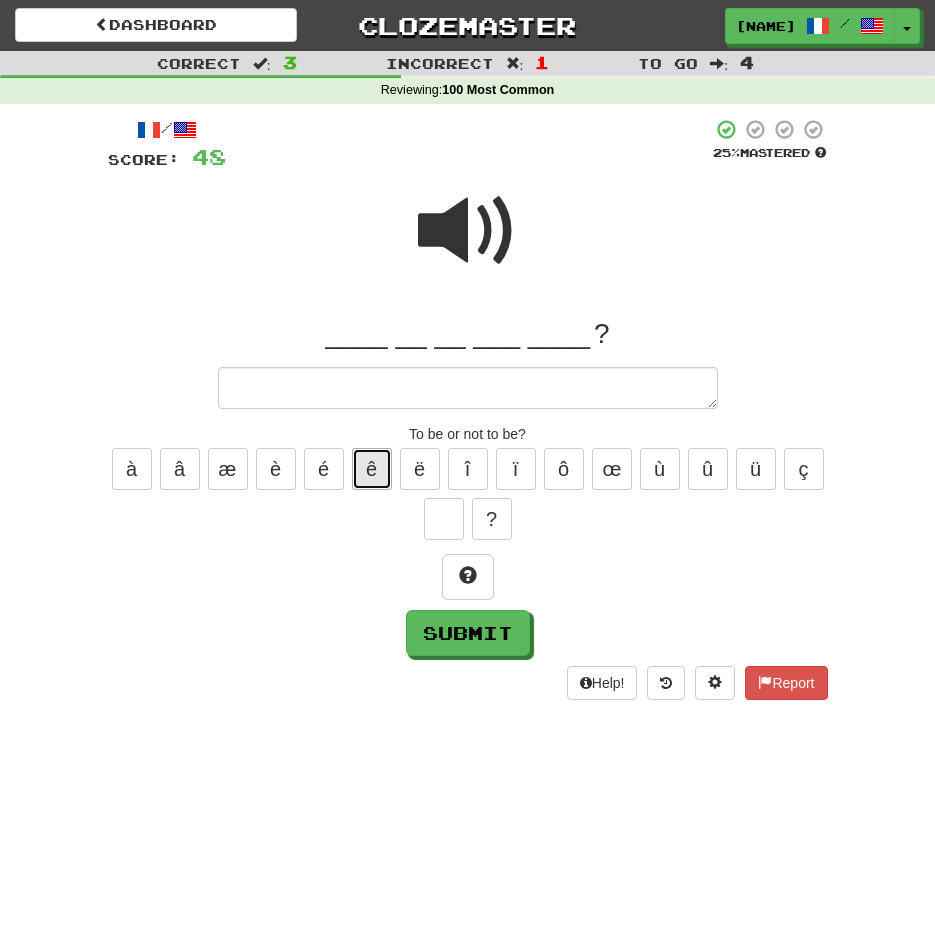 click on "ê" at bounding box center (372, 469) 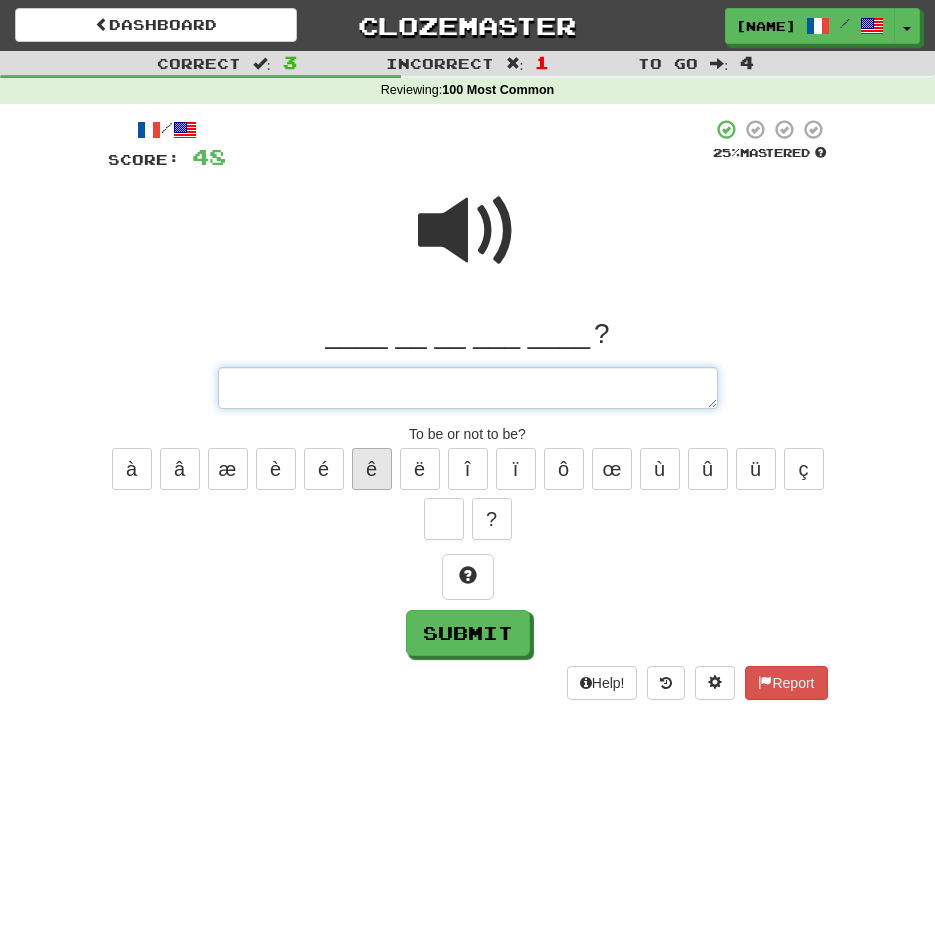 type on "*" 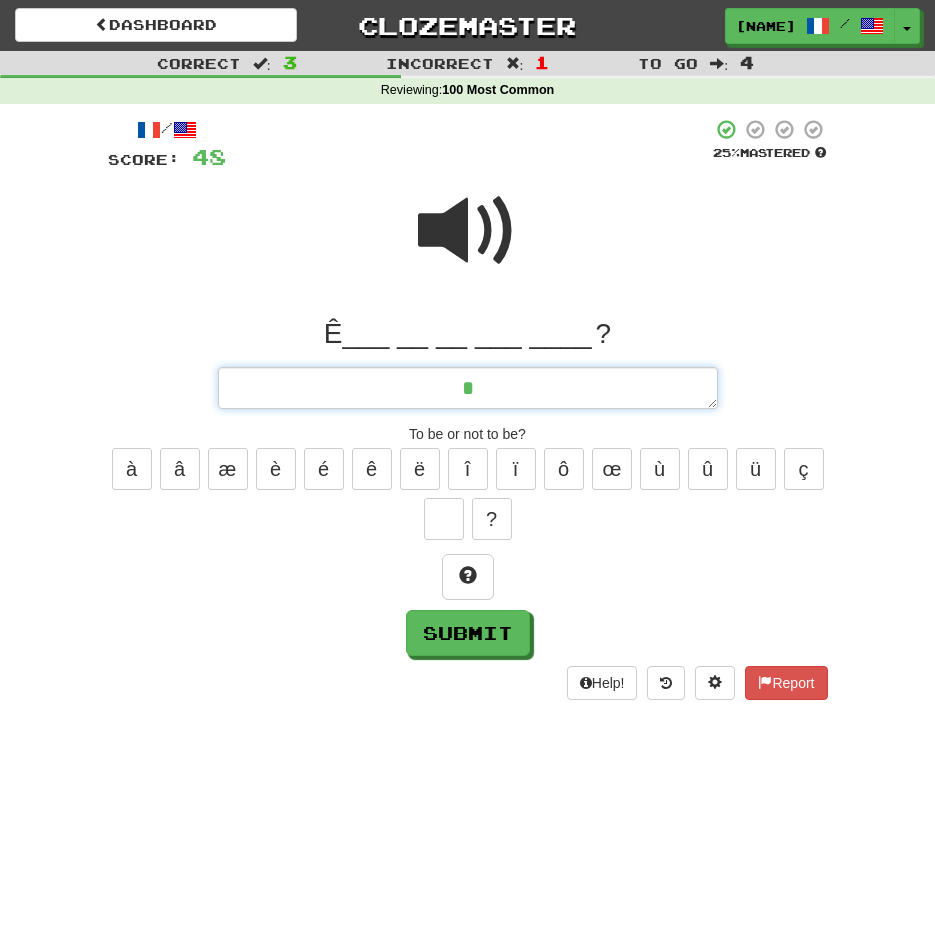 type on "*" 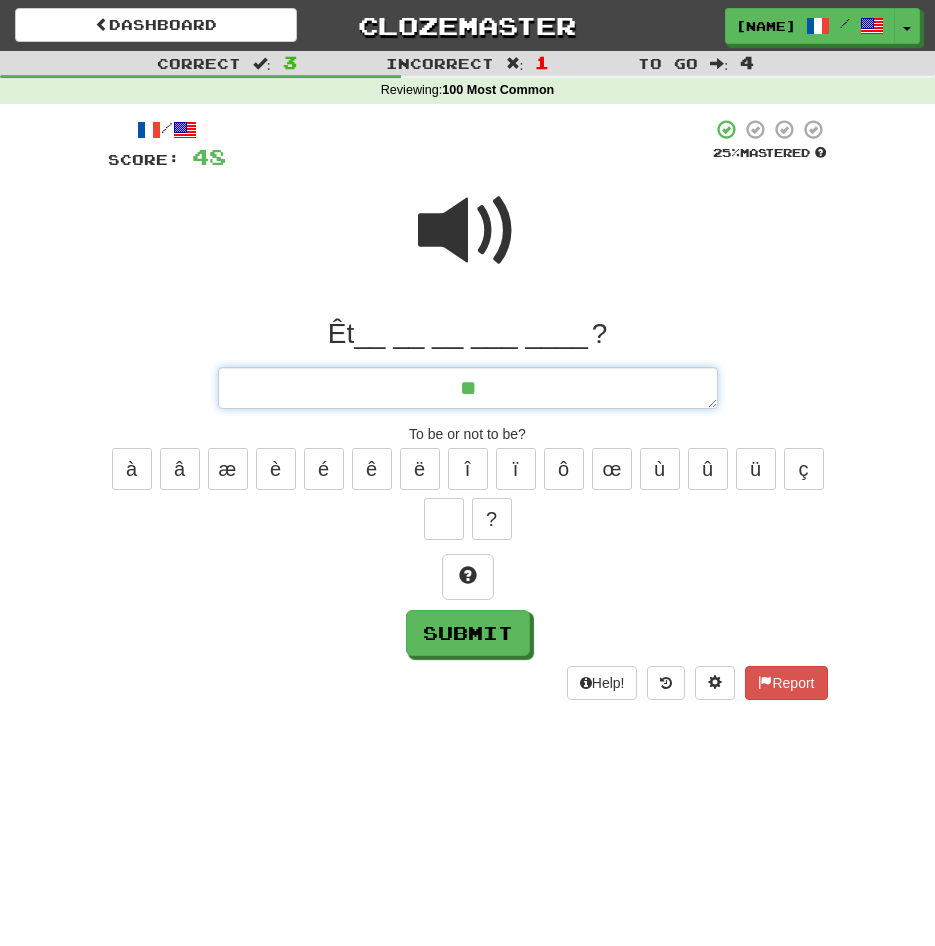 type on "*" 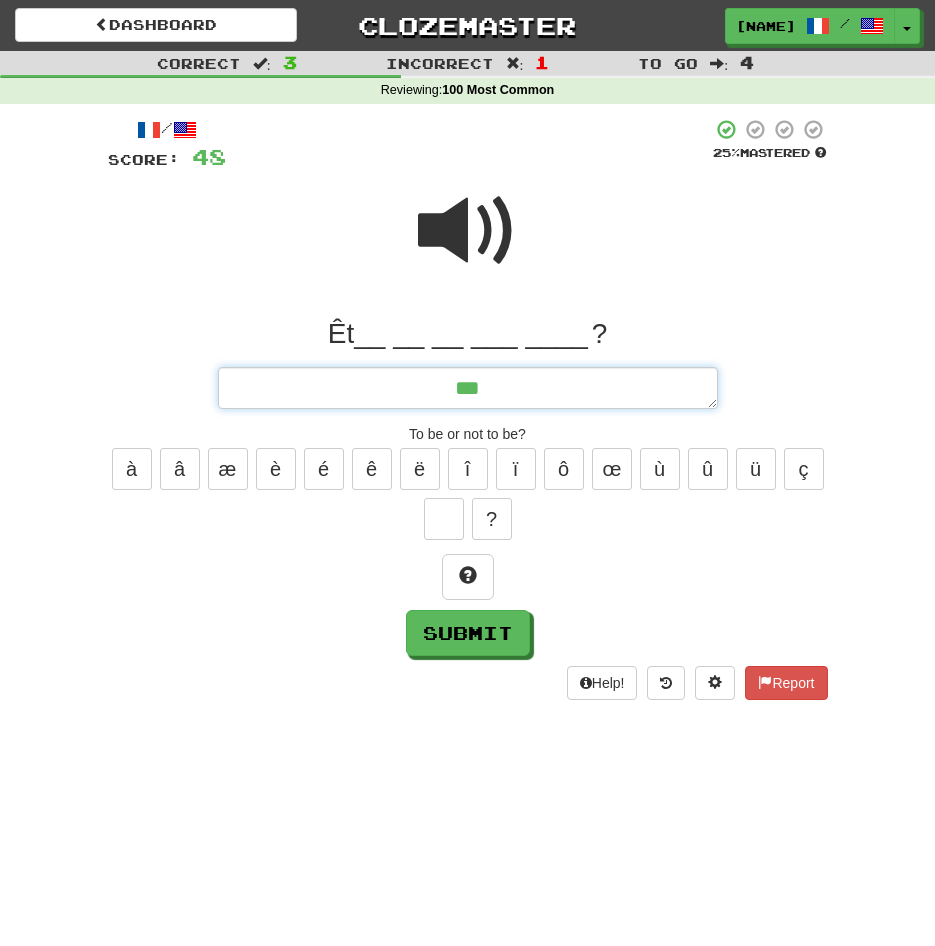 type on "****" 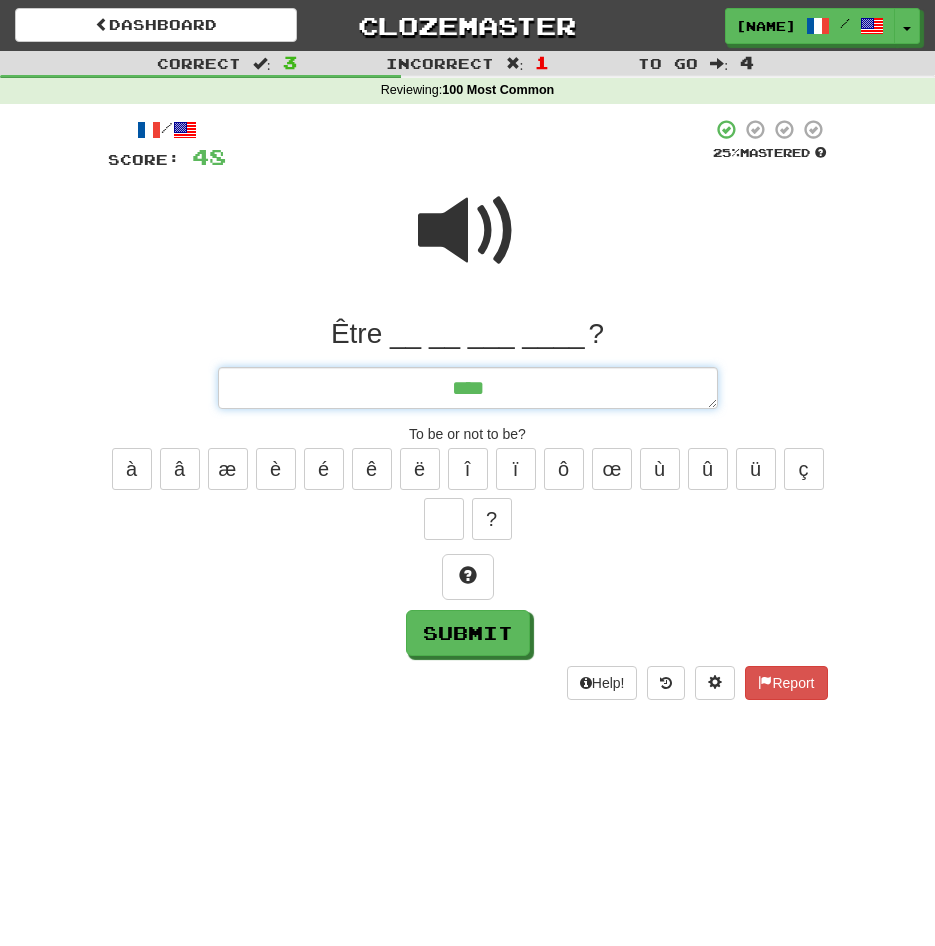 type on "*" 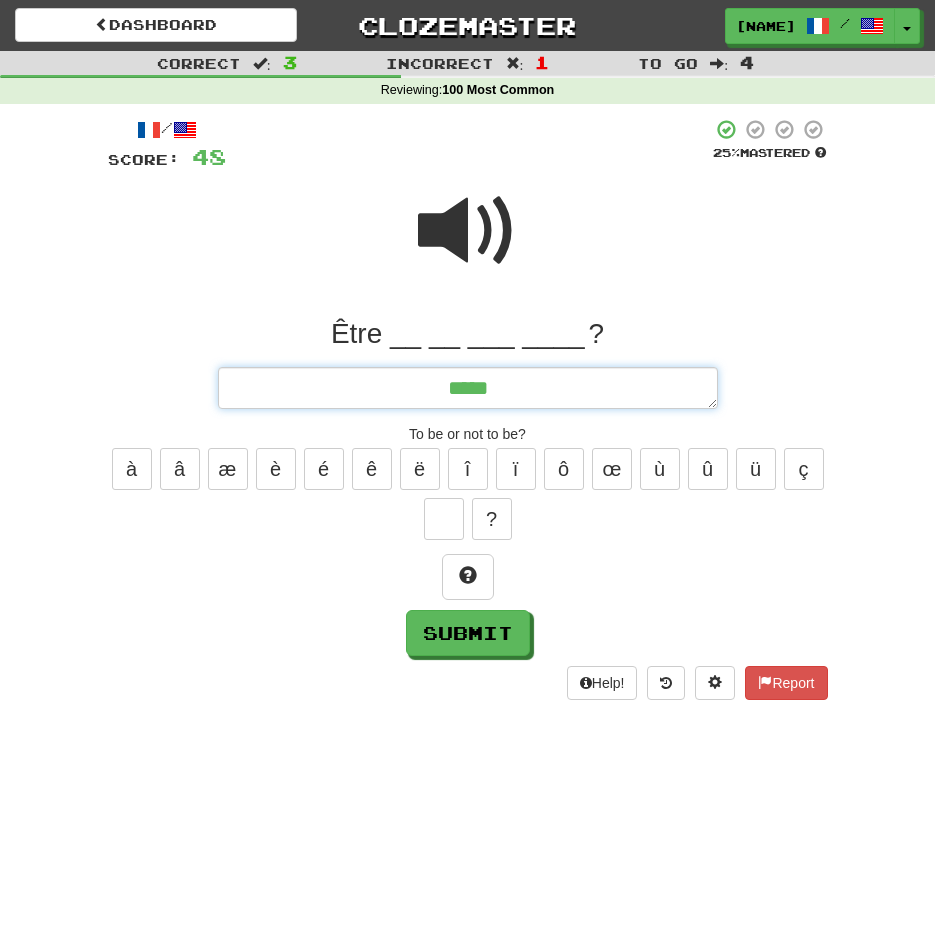 type 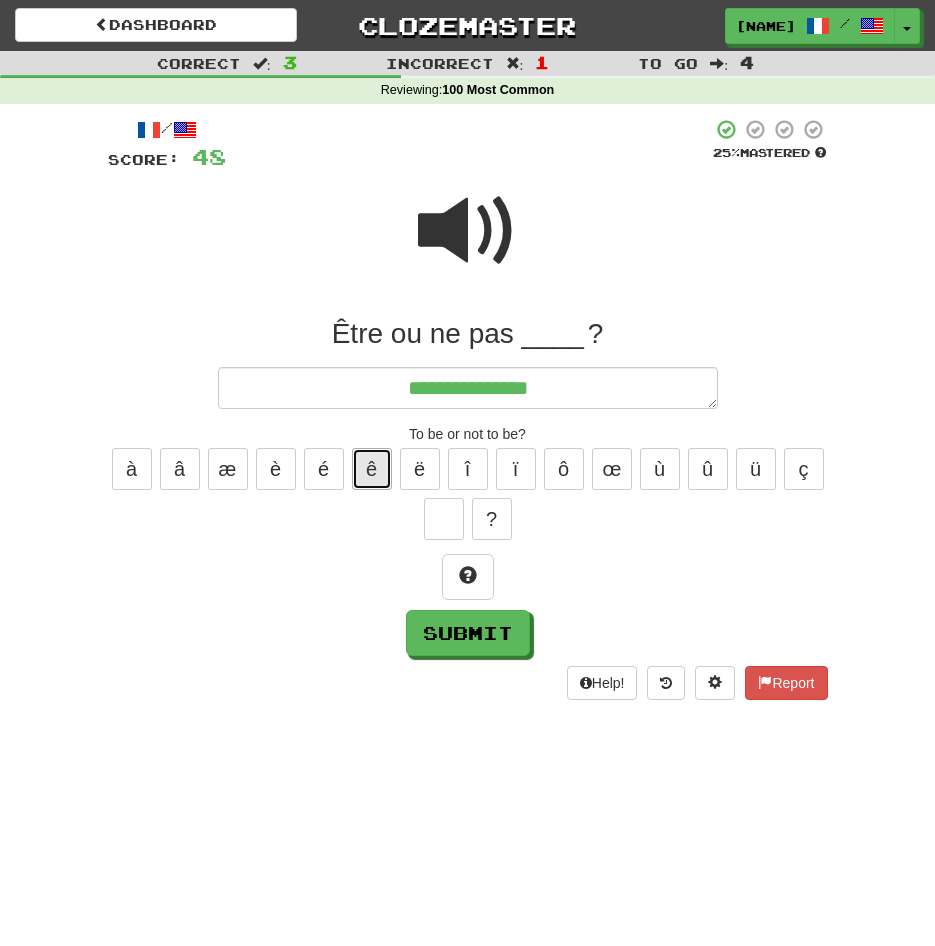 click on "ê" at bounding box center [372, 469] 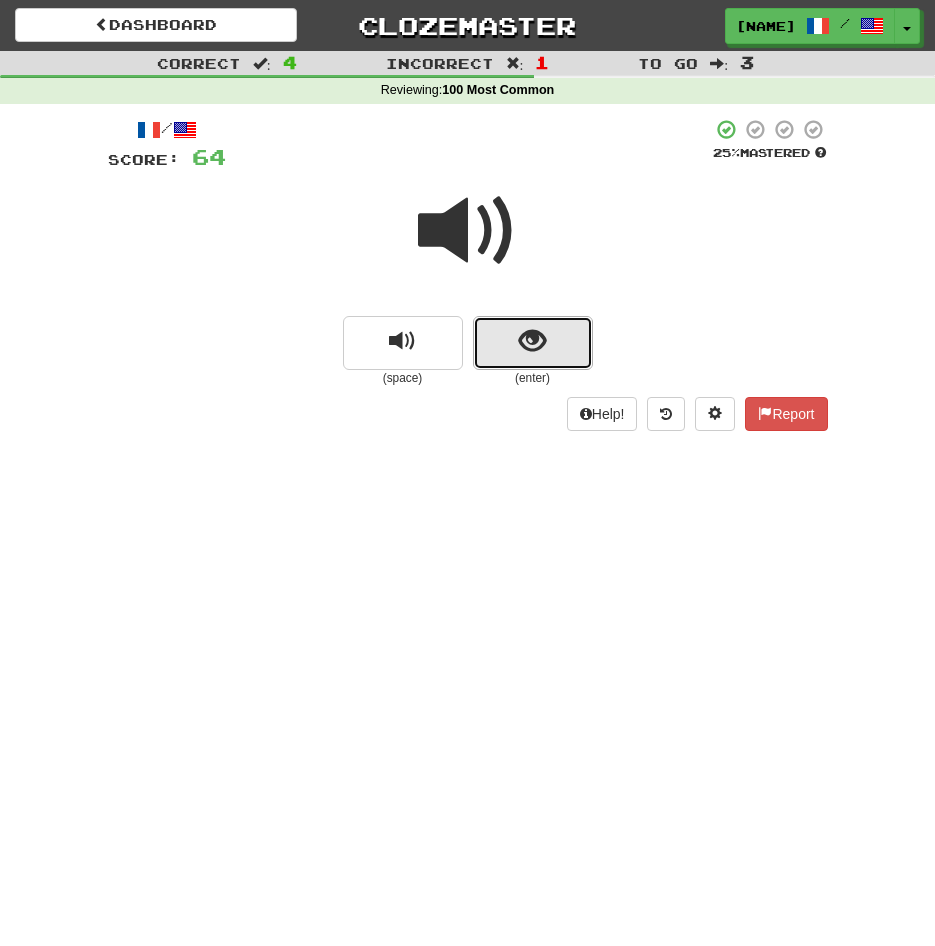 click at bounding box center (533, 343) 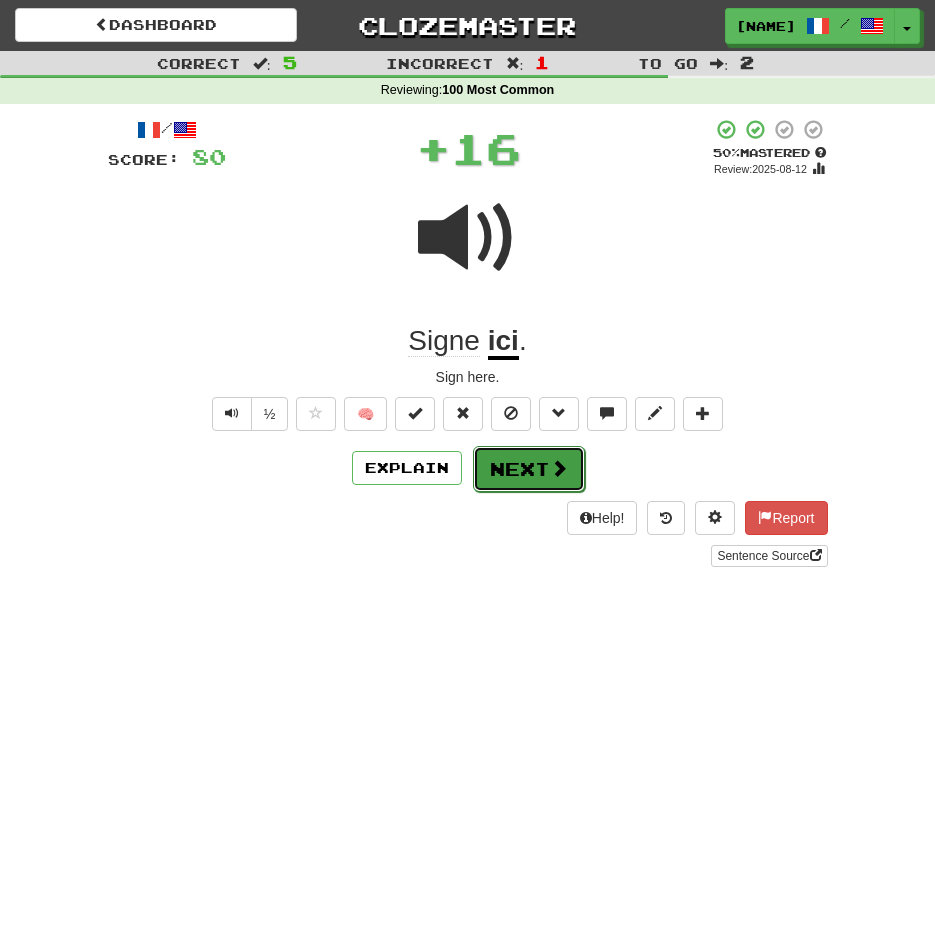 click on "Next" at bounding box center (529, 469) 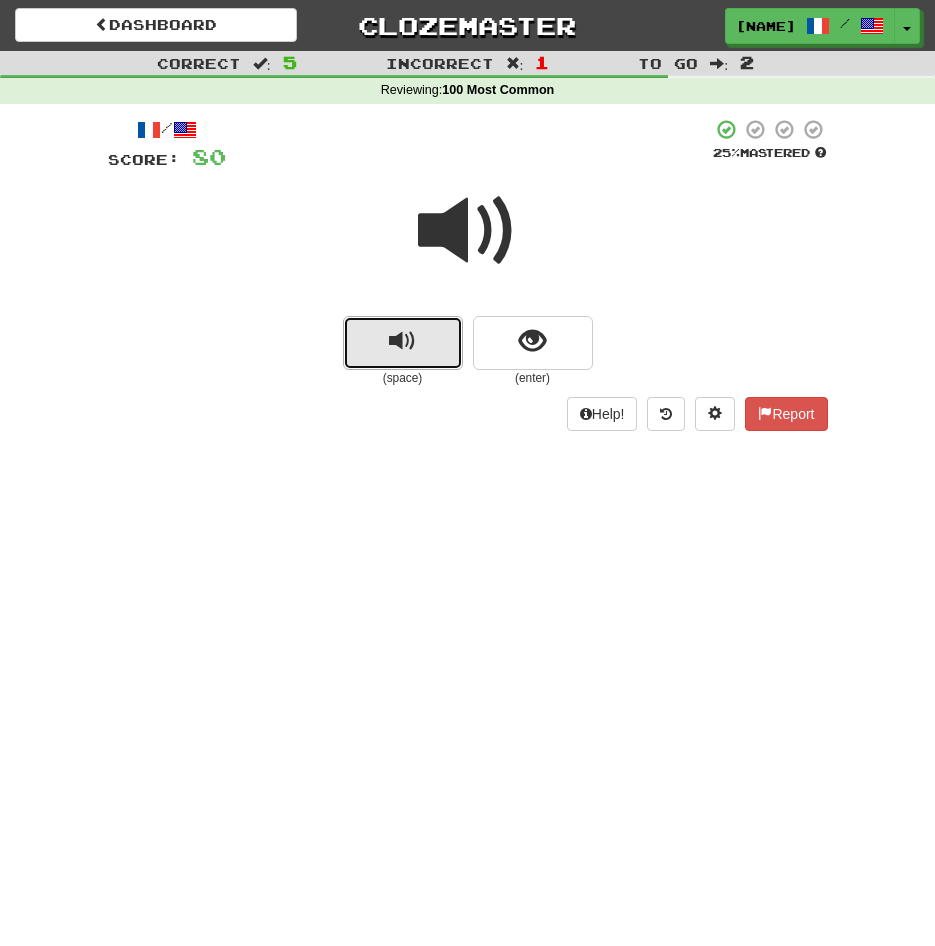 click at bounding box center [403, 343] 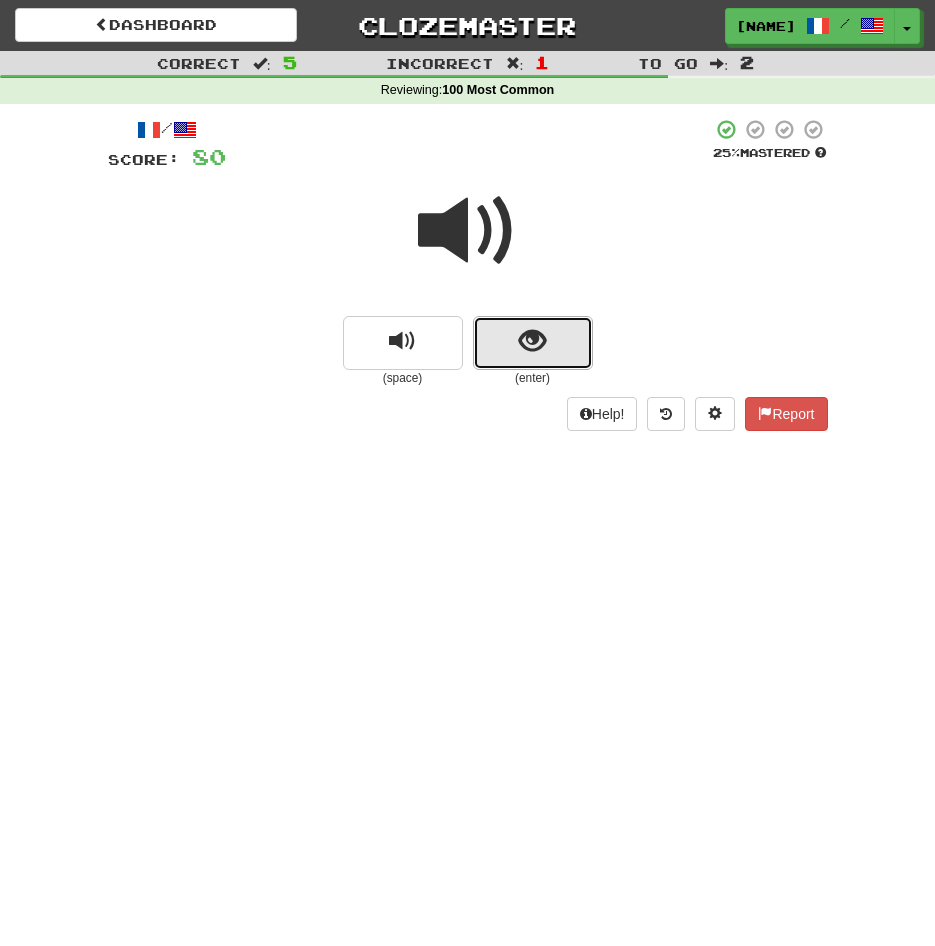 click at bounding box center (532, 341) 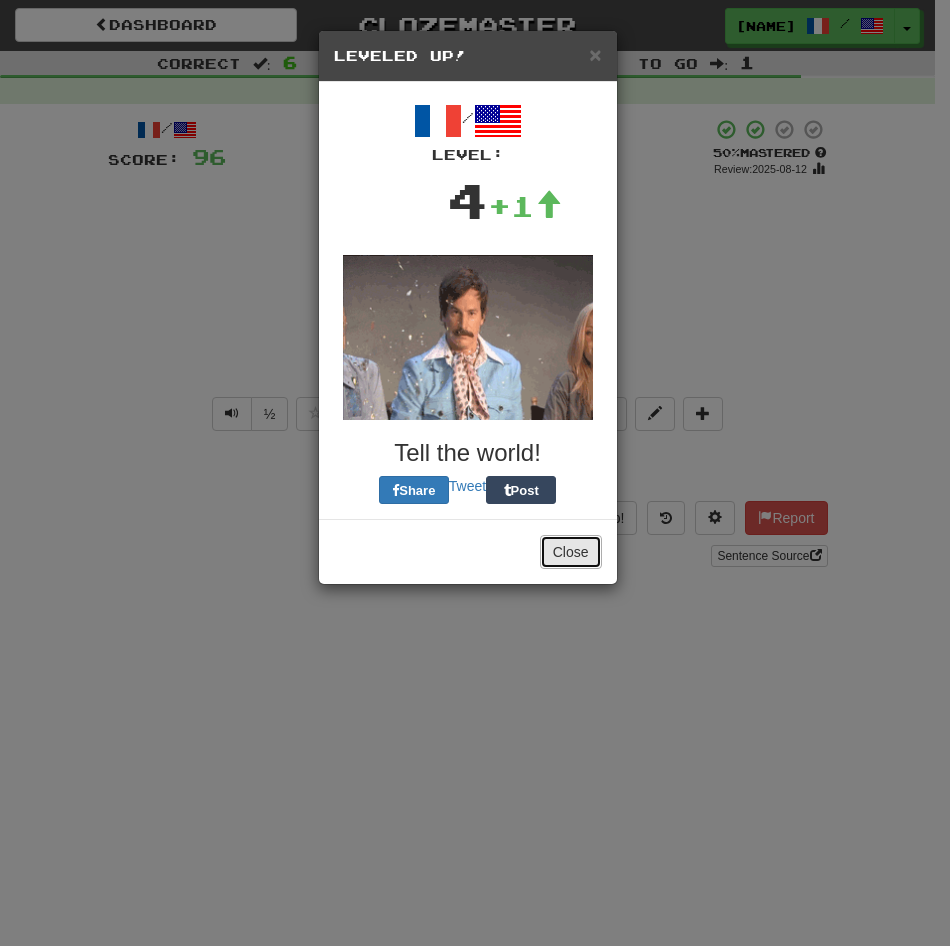 click on "Close" at bounding box center [571, 552] 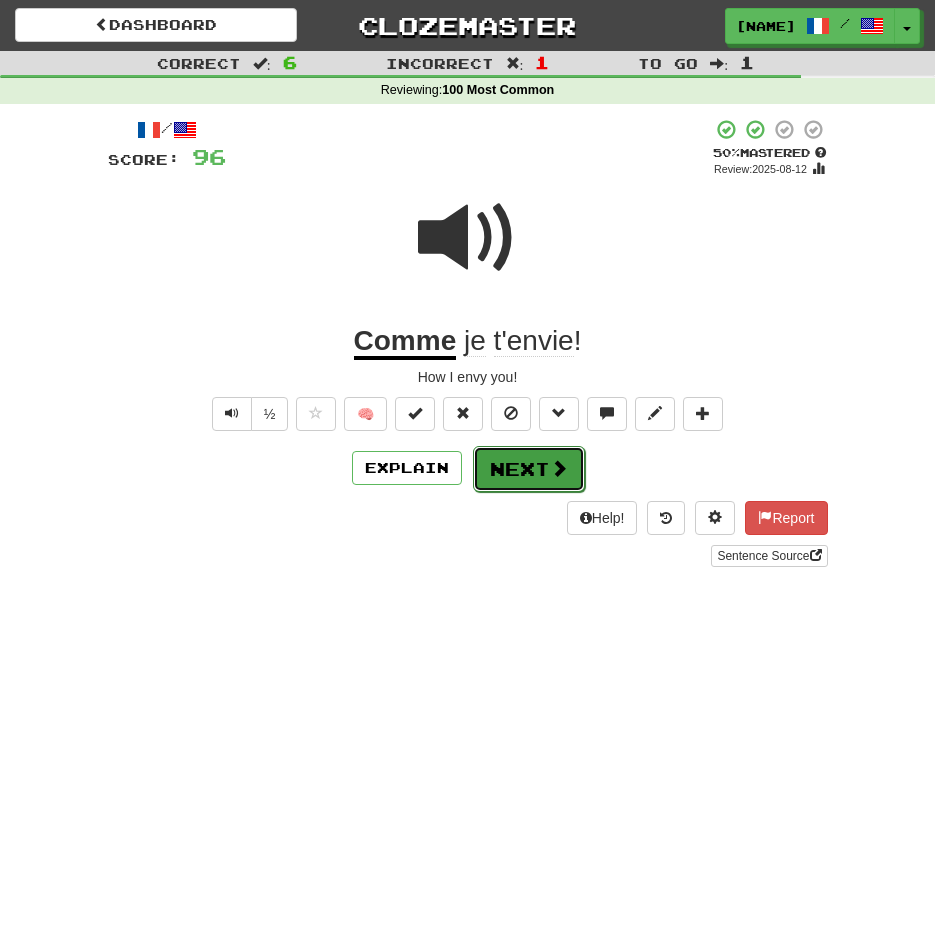 click on "Next" at bounding box center [529, 469] 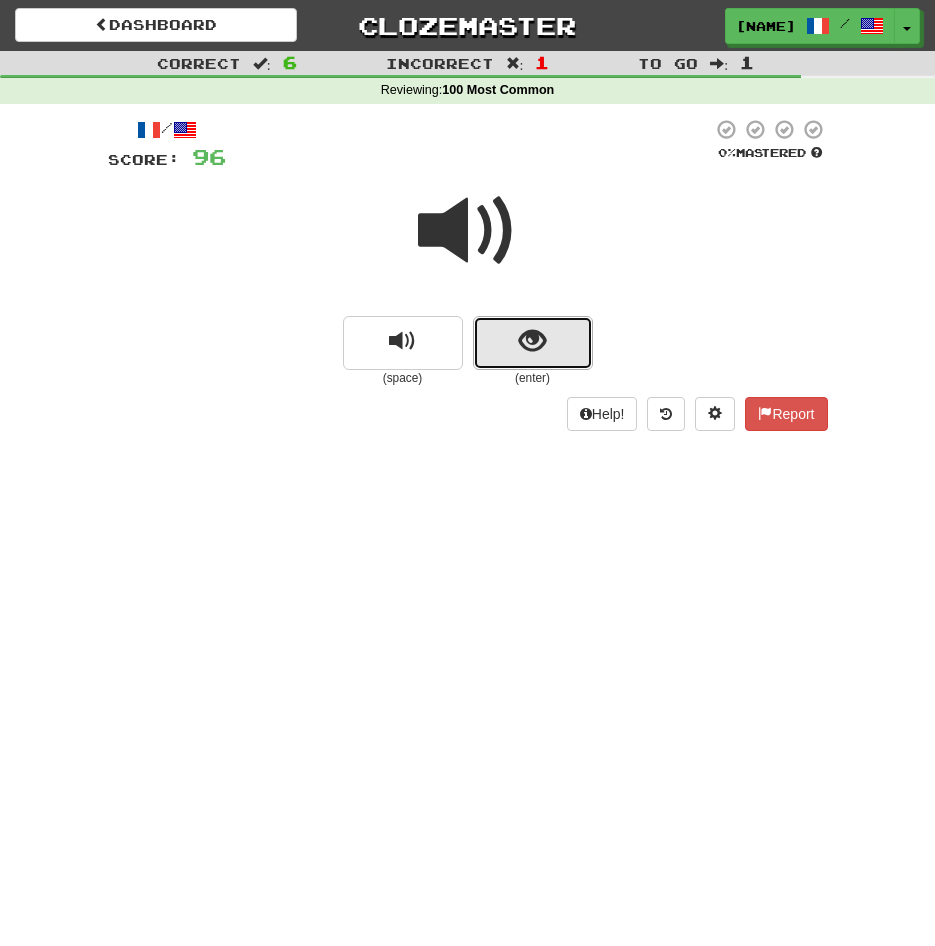 click at bounding box center (532, 341) 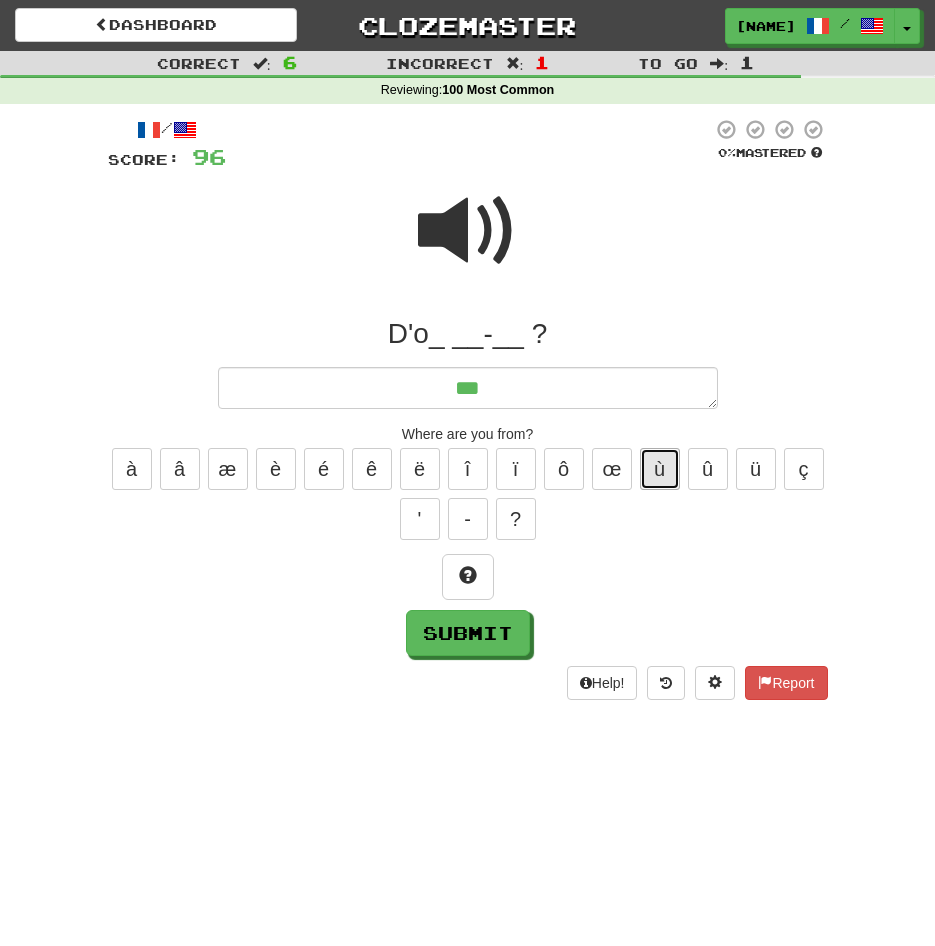 click on "ù" at bounding box center [660, 469] 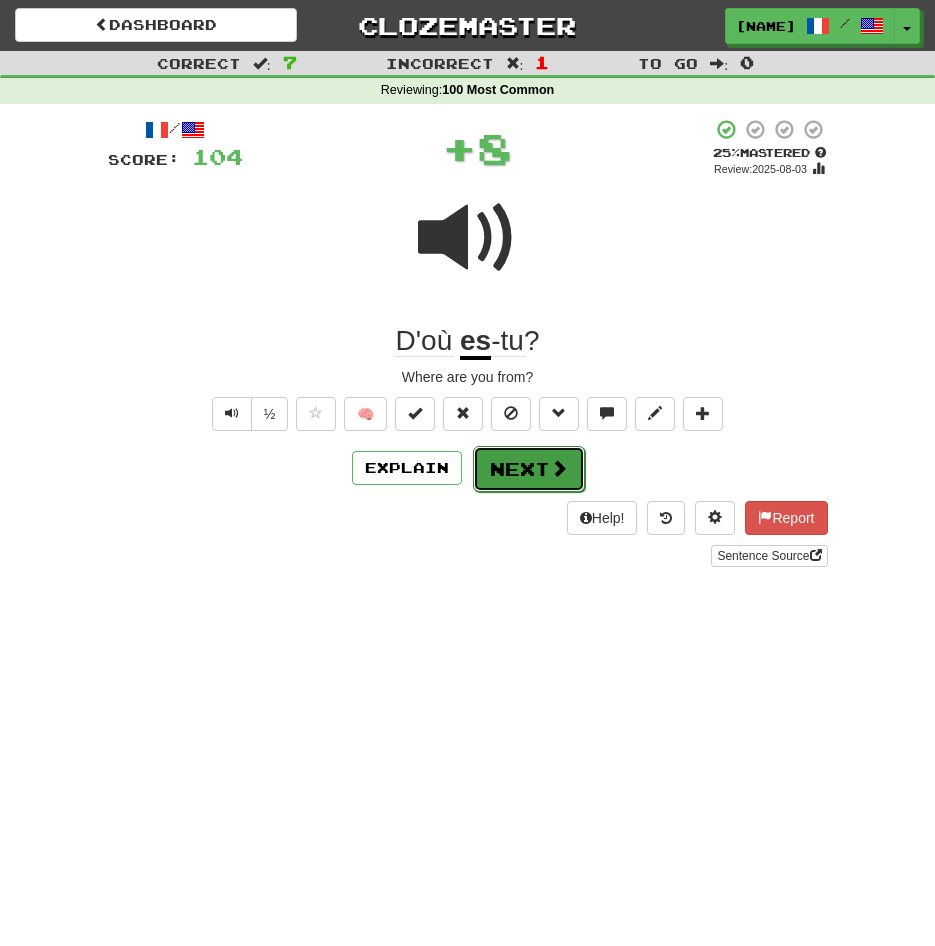 click on "Next" at bounding box center [529, 469] 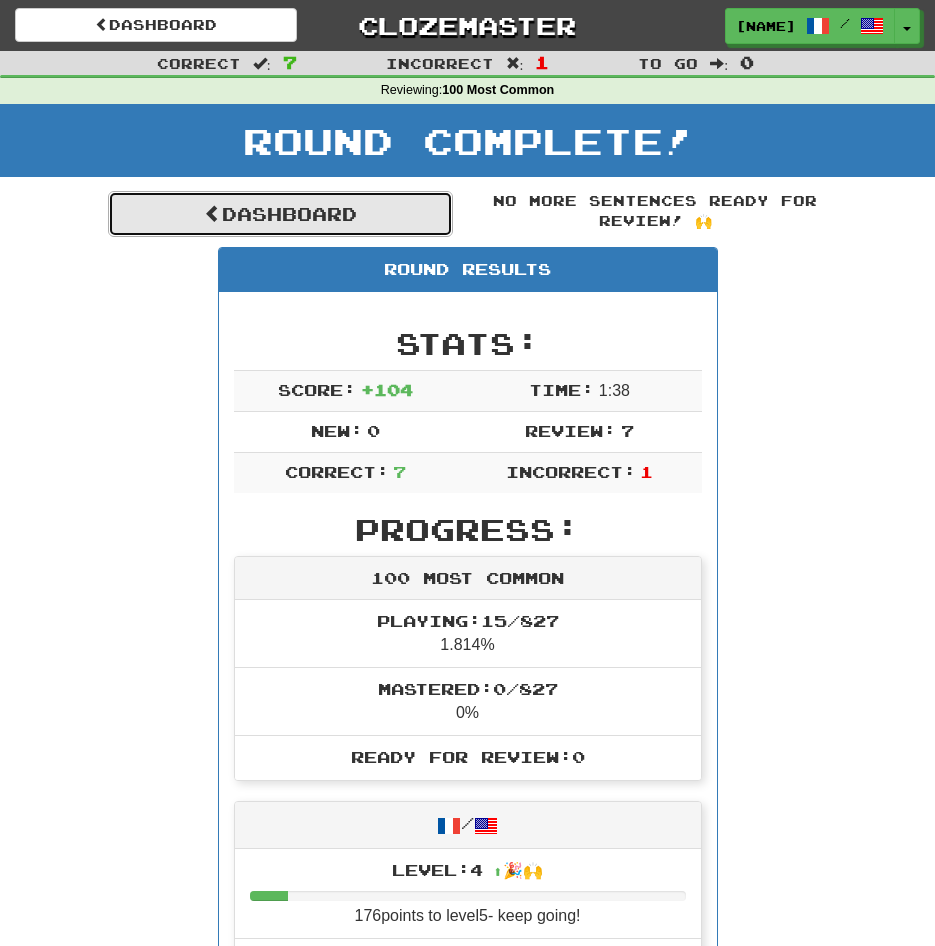 click on "Dashboard" at bounding box center (280, 214) 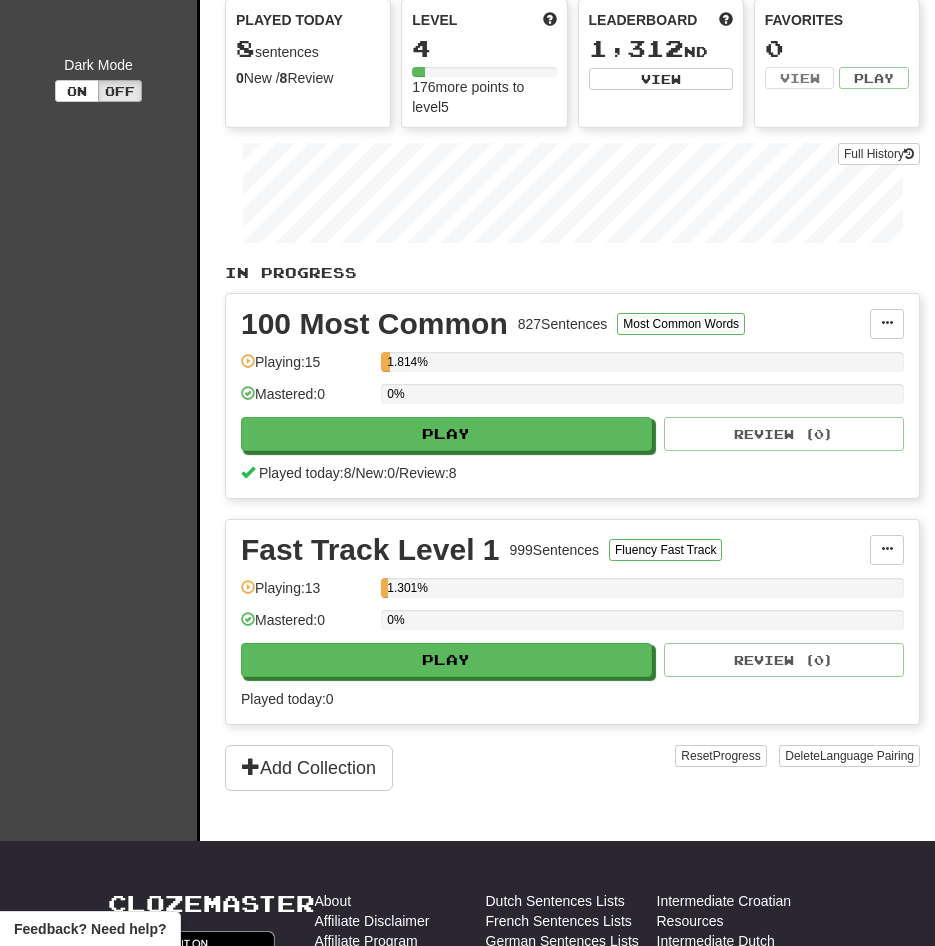 scroll, scrollTop: 200, scrollLeft: 0, axis: vertical 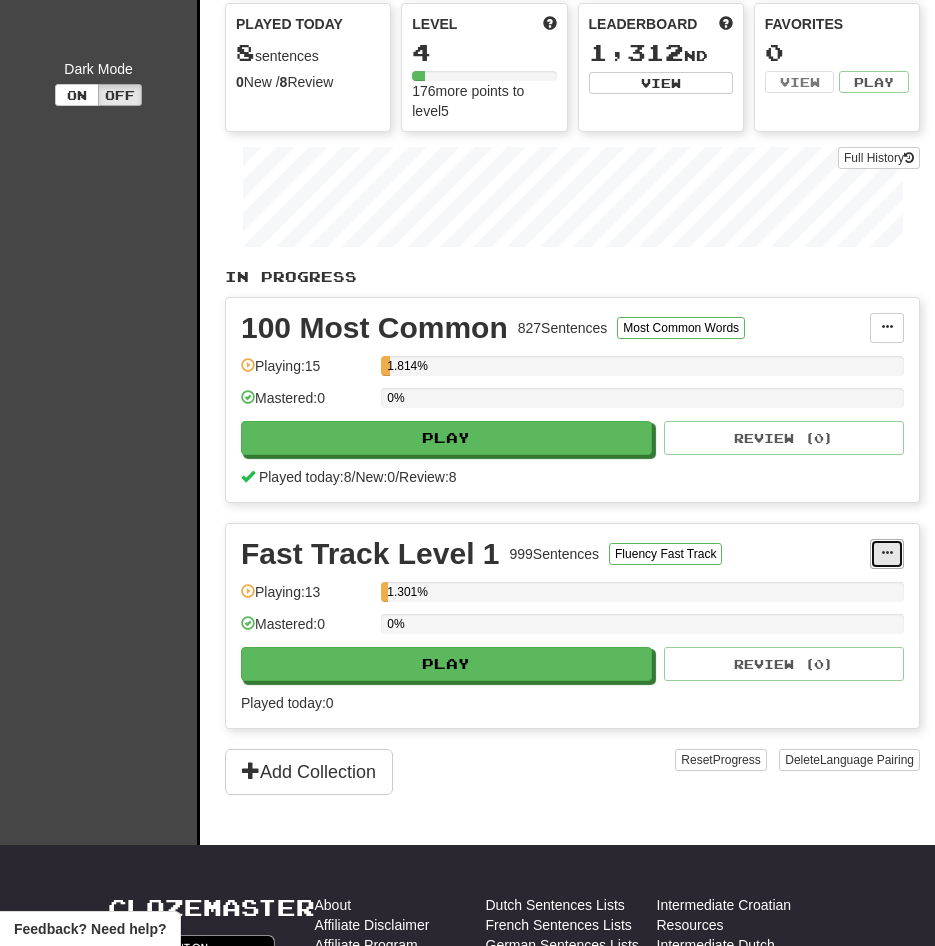 click at bounding box center (887, 554) 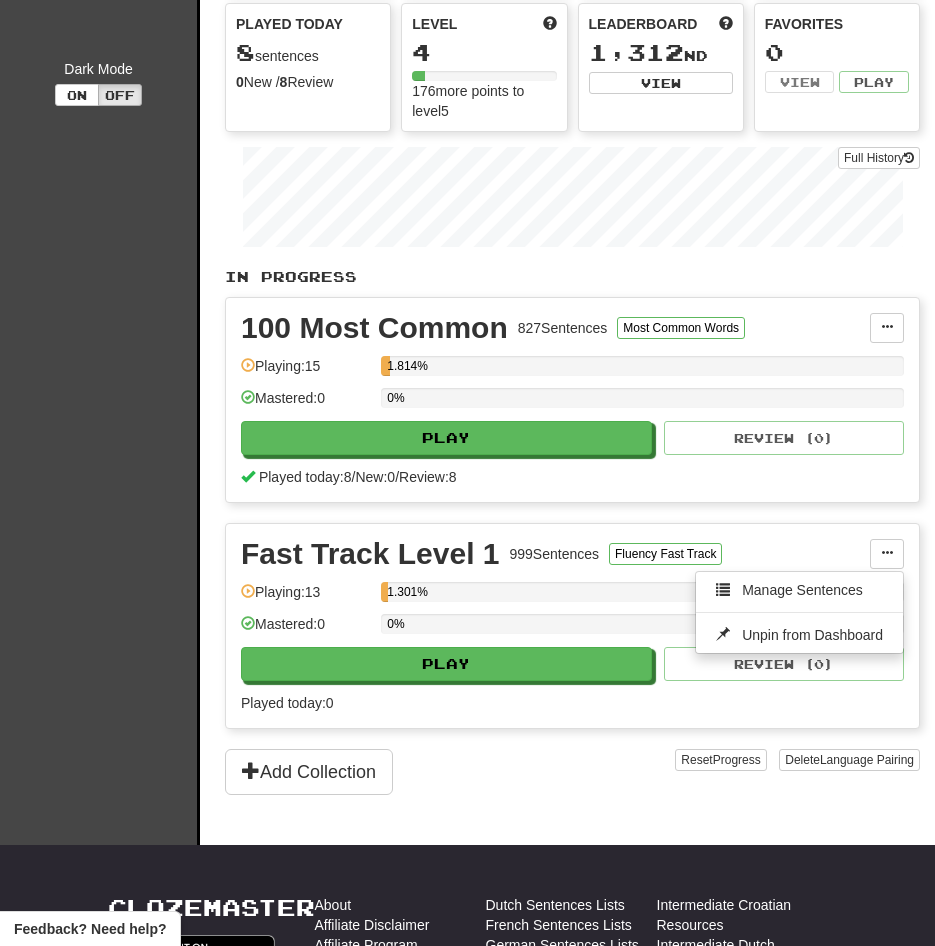 click on "Fast Track Level 1 999  Sentences Fluency Fast Track Manage Sentences Unpin from Dashboard  Playing:  13 1.301%  Mastered:  0 0% Play Review ( 0 ) Played today:  0" at bounding box center (572, 626) 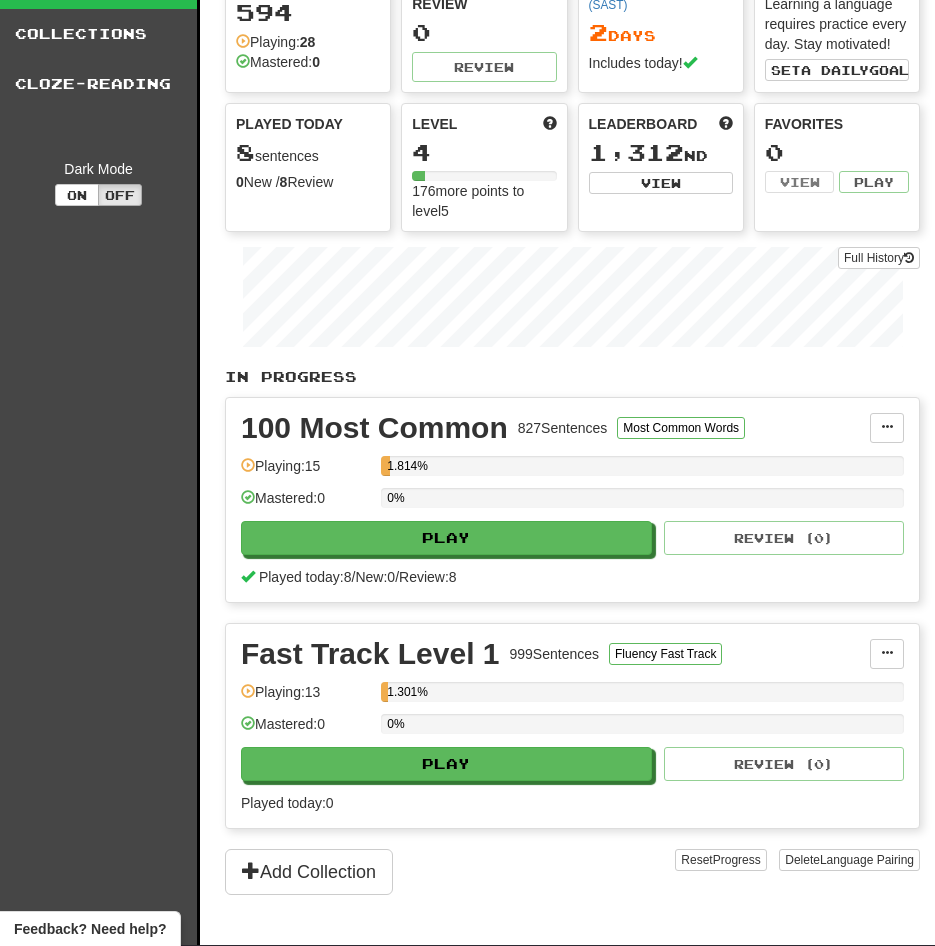 scroll, scrollTop: 200, scrollLeft: 0, axis: vertical 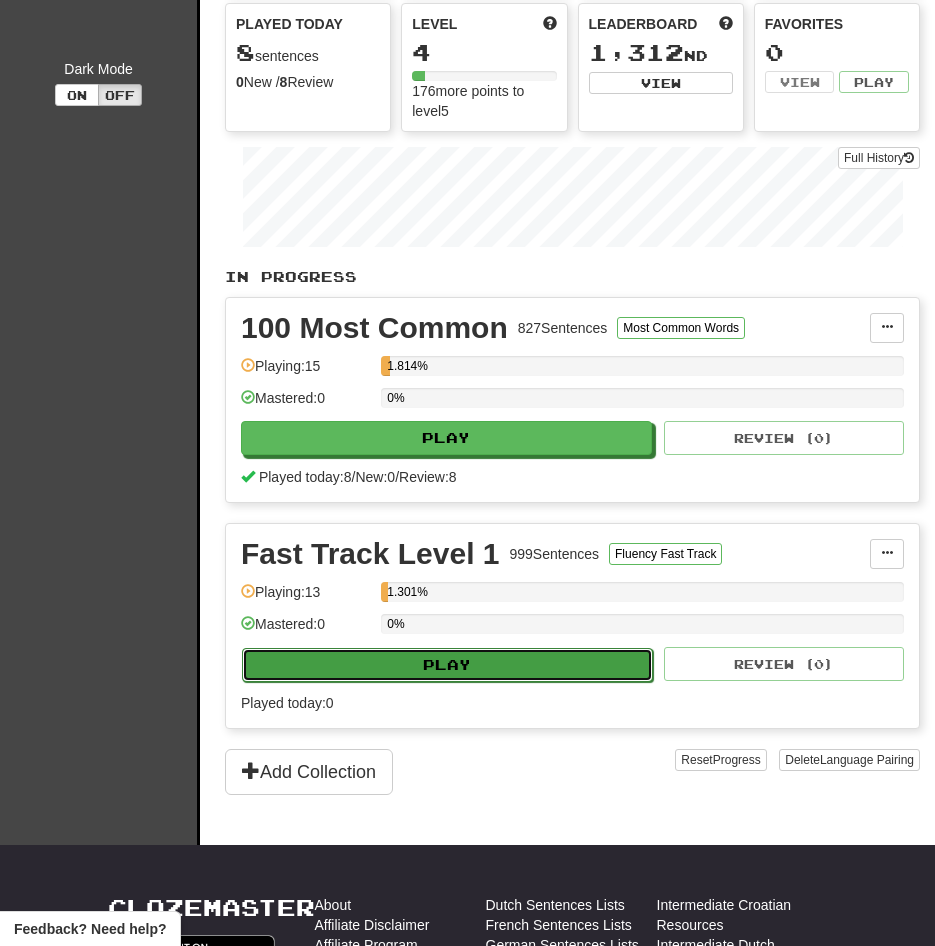 click on "Play" at bounding box center [447, 665] 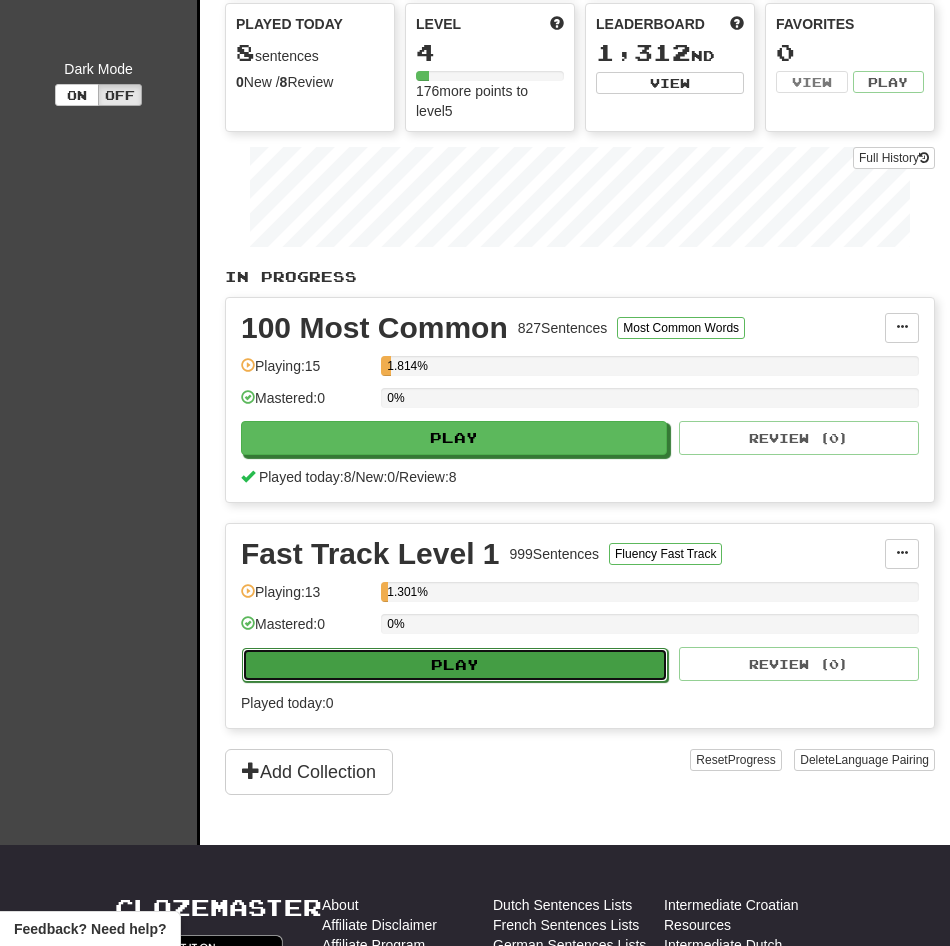 select on "**" 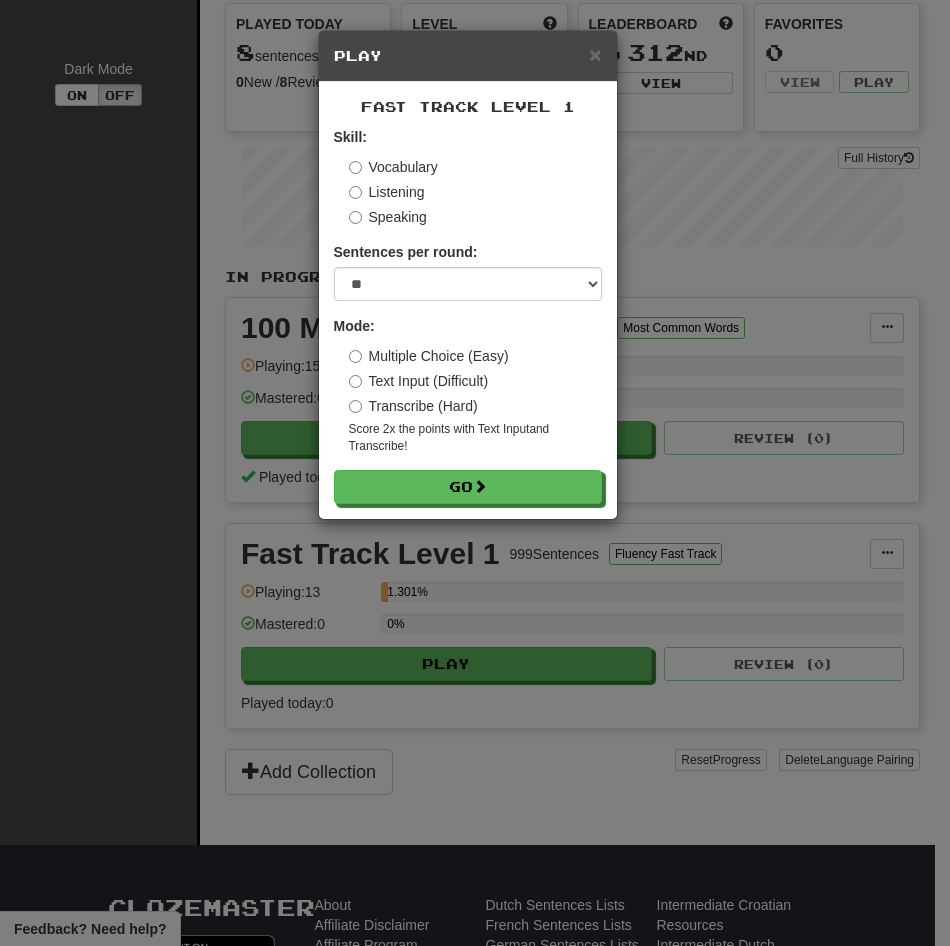 click on "Vocabulary" at bounding box center [393, 167] 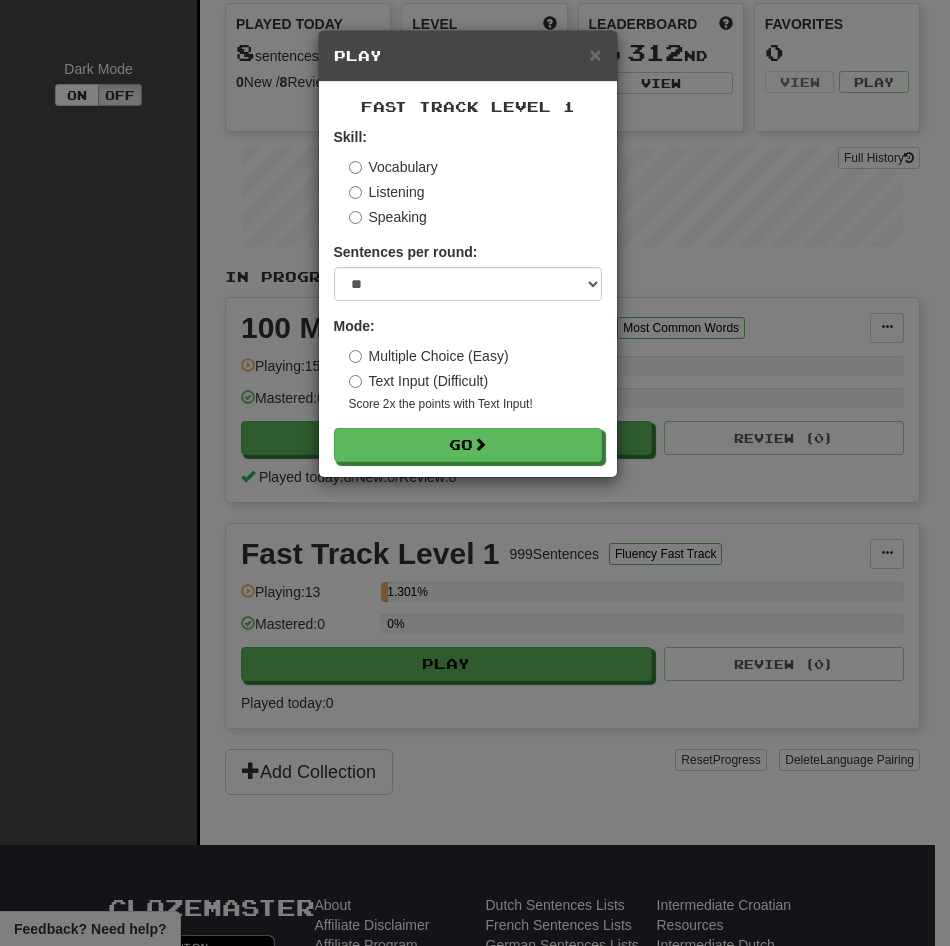 click on "Listening" at bounding box center [387, 192] 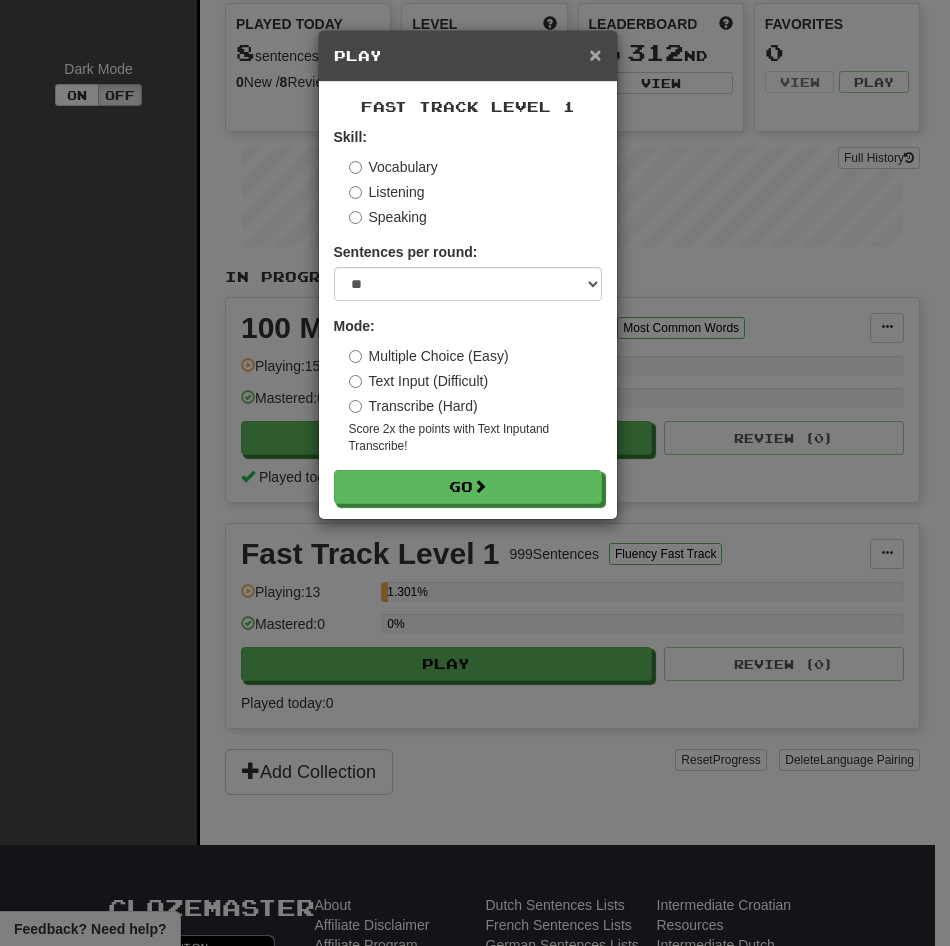 click on "×" at bounding box center [595, 54] 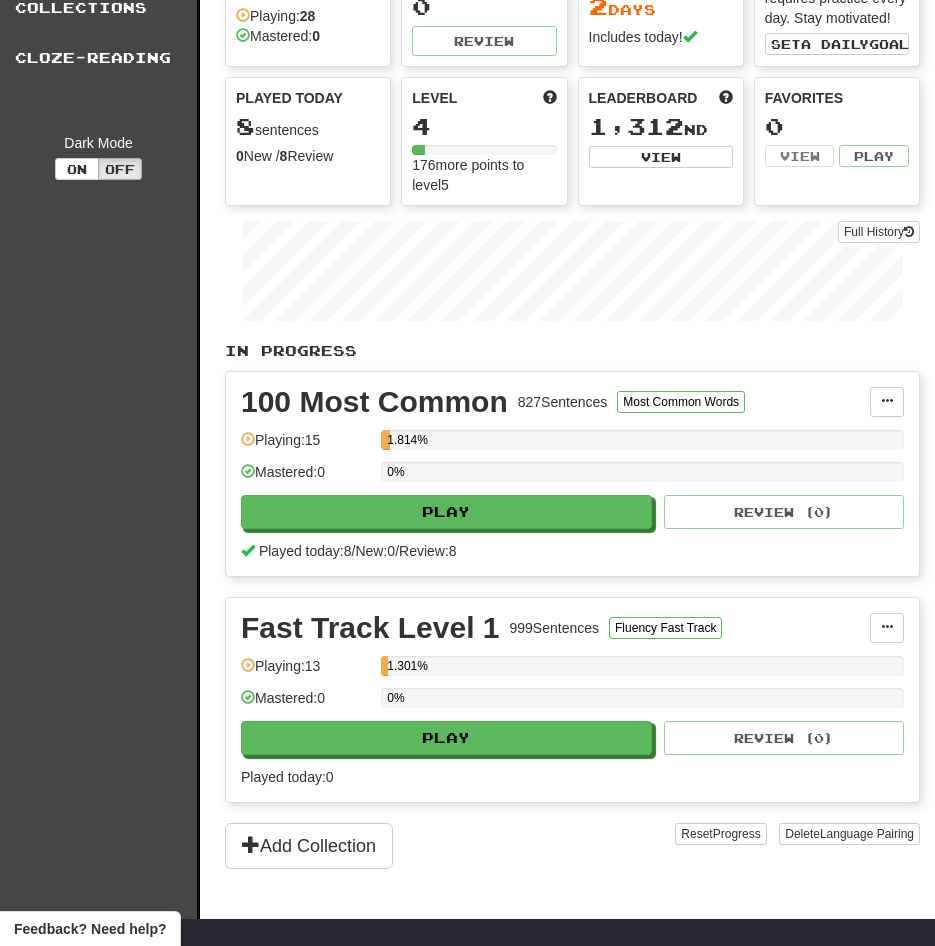 scroll, scrollTop: 0, scrollLeft: 0, axis: both 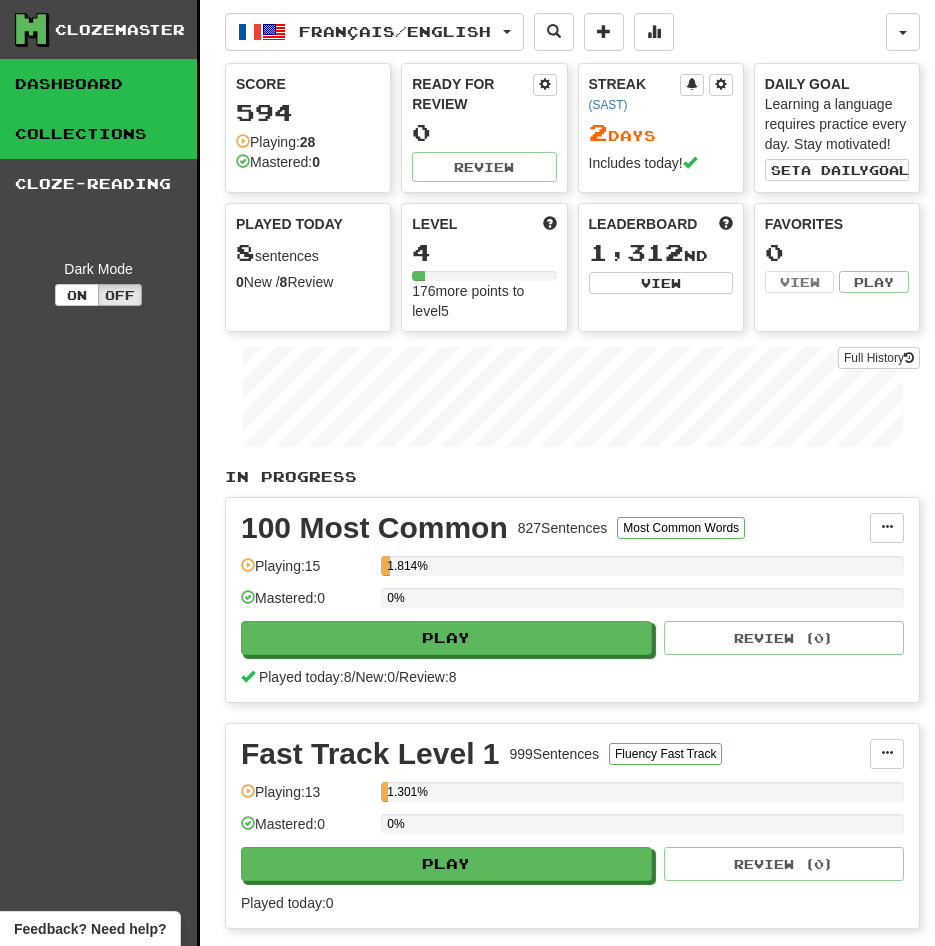 click on "Collections" at bounding box center (98, 134) 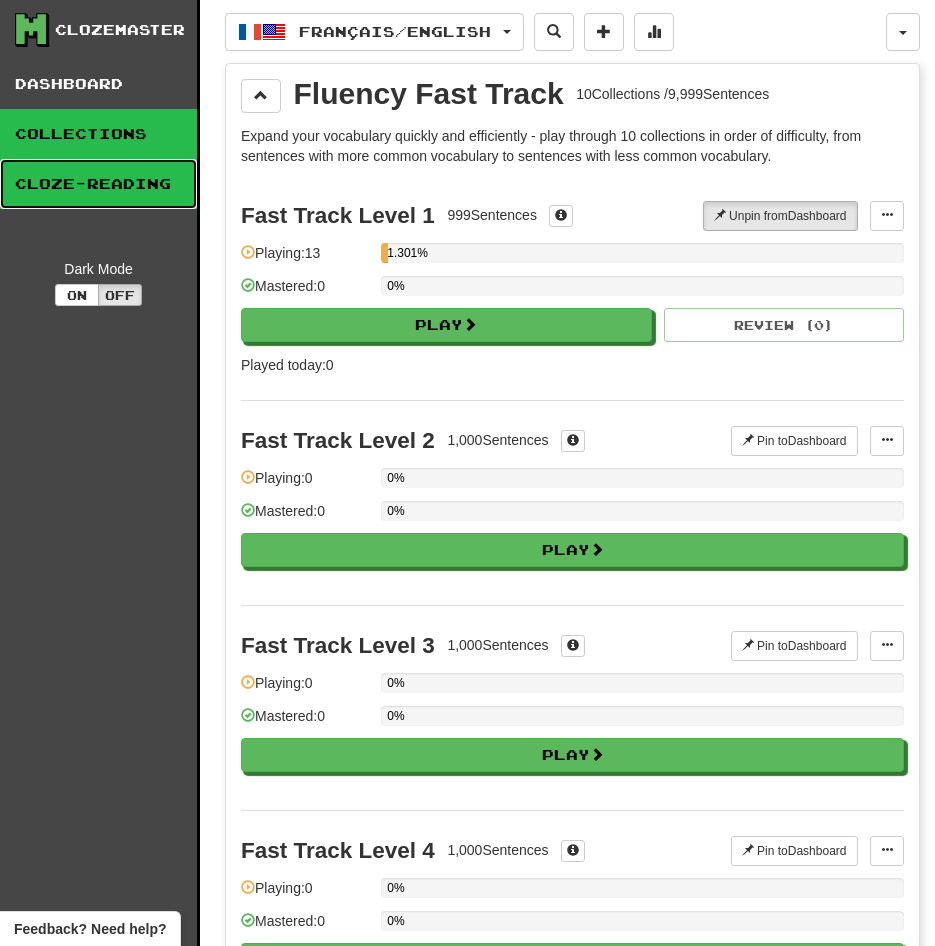 click on "Cloze-Reading" at bounding box center (98, 184) 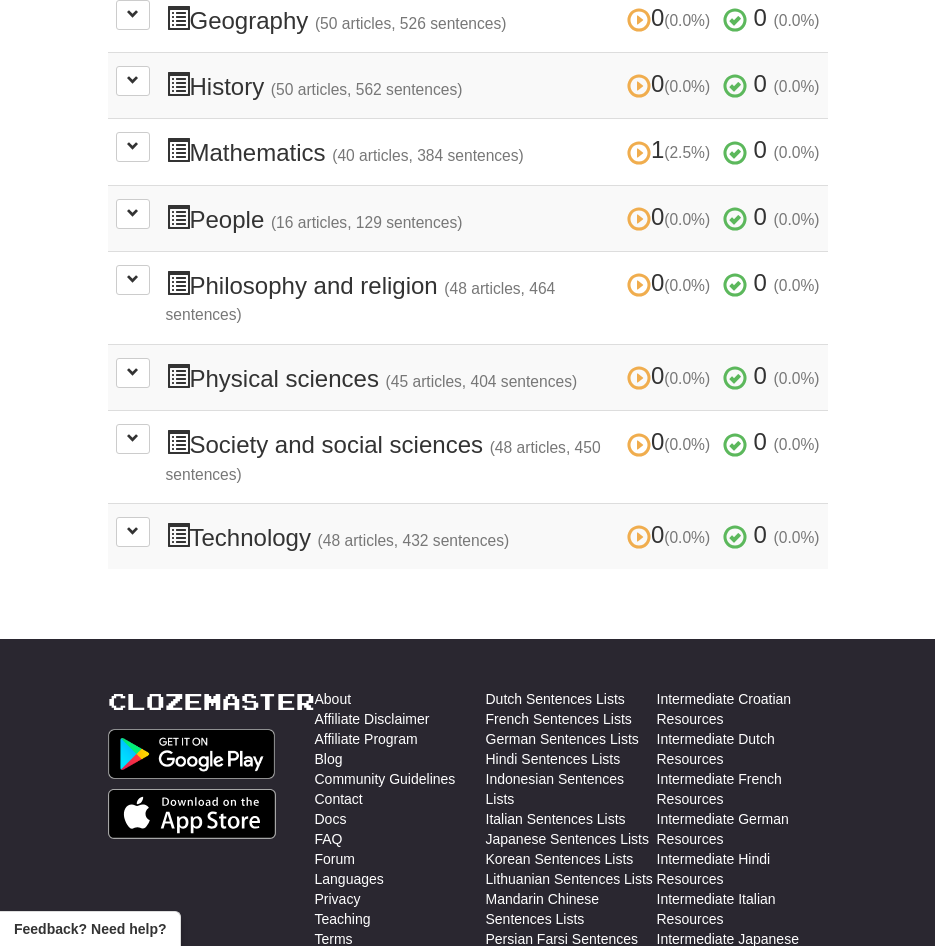 scroll, scrollTop: 800, scrollLeft: 0, axis: vertical 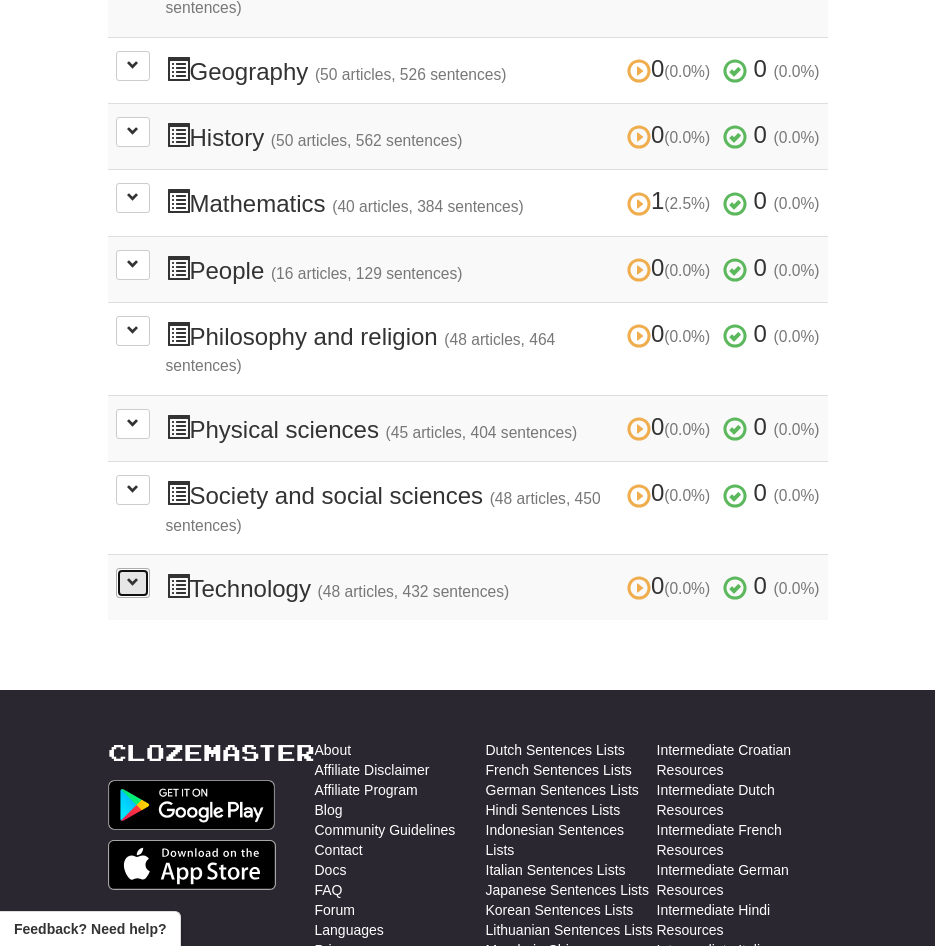 click at bounding box center (133, 582) 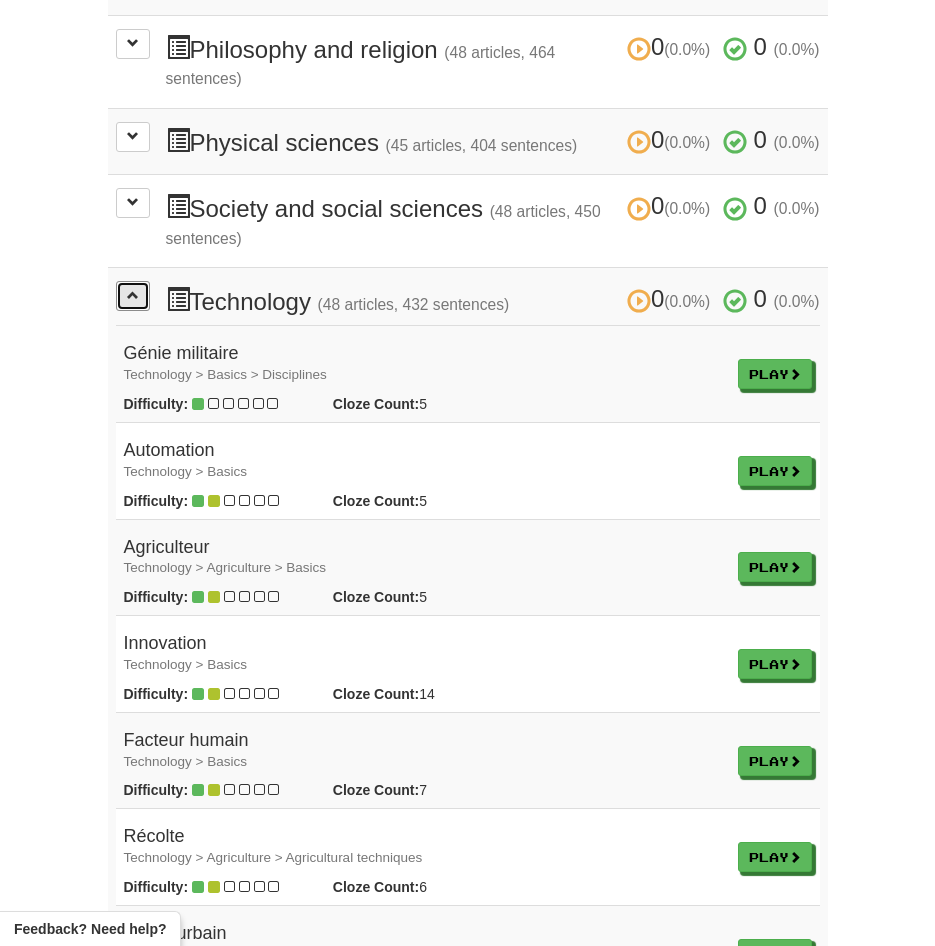 scroll, scrollTop: 800, scrollLeft: 0, axis: vertical 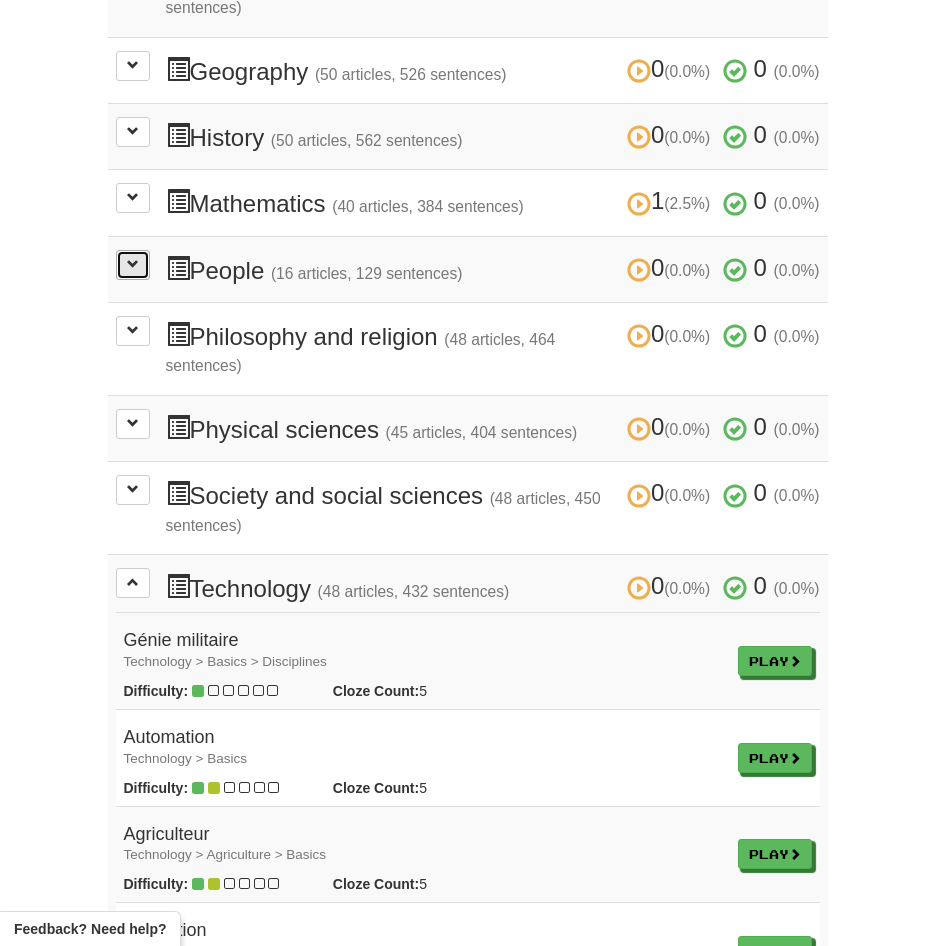 click at bounding box center (133, 264) 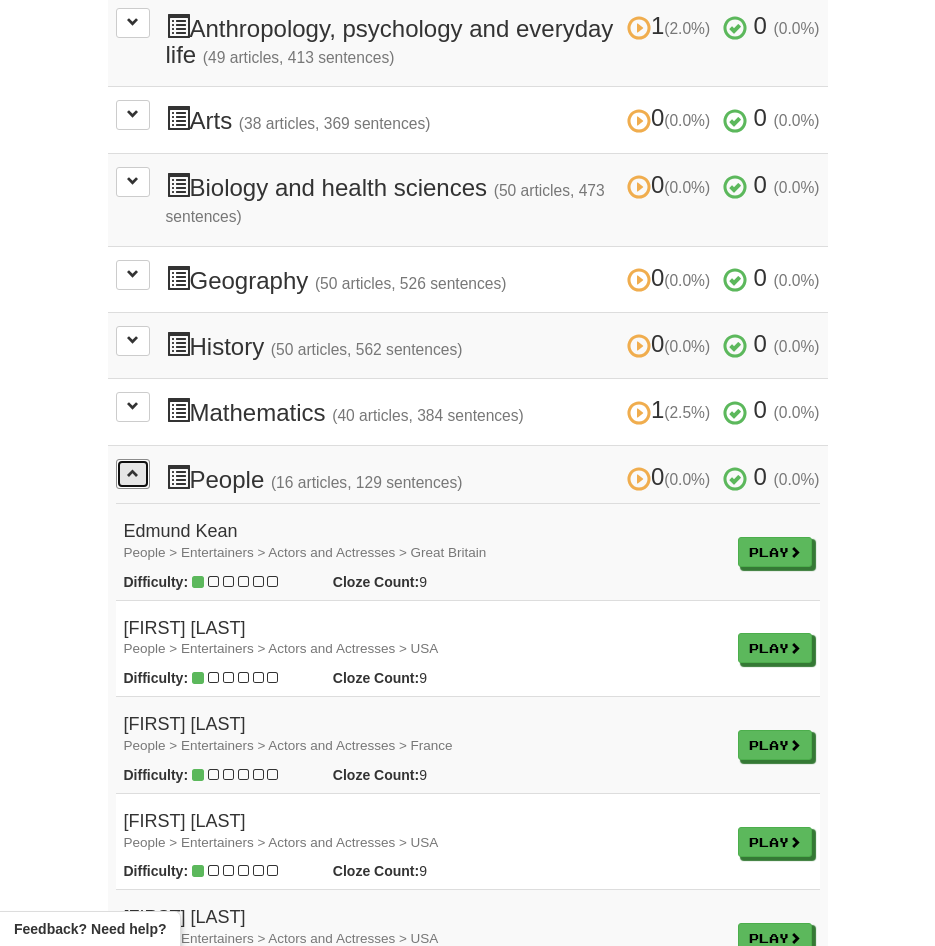 scroll, scrollTop: 500, scrollLeft: 0, axis: vertical 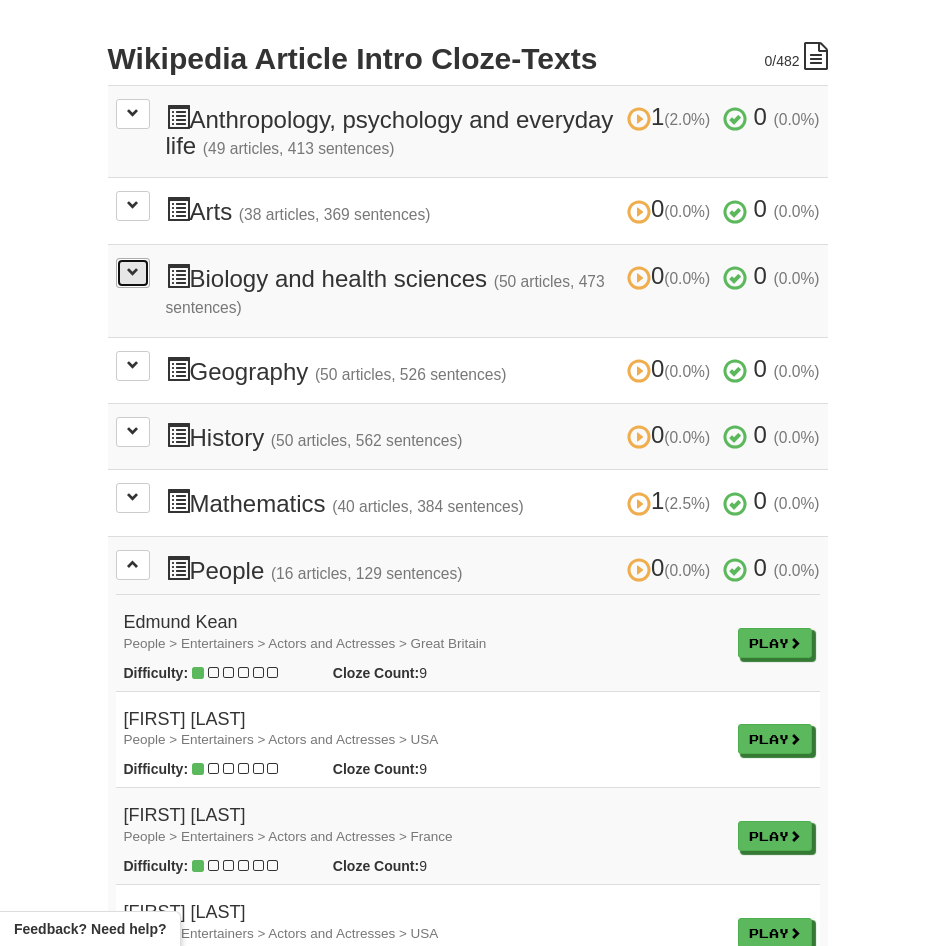click at bounding box center [133, 273] 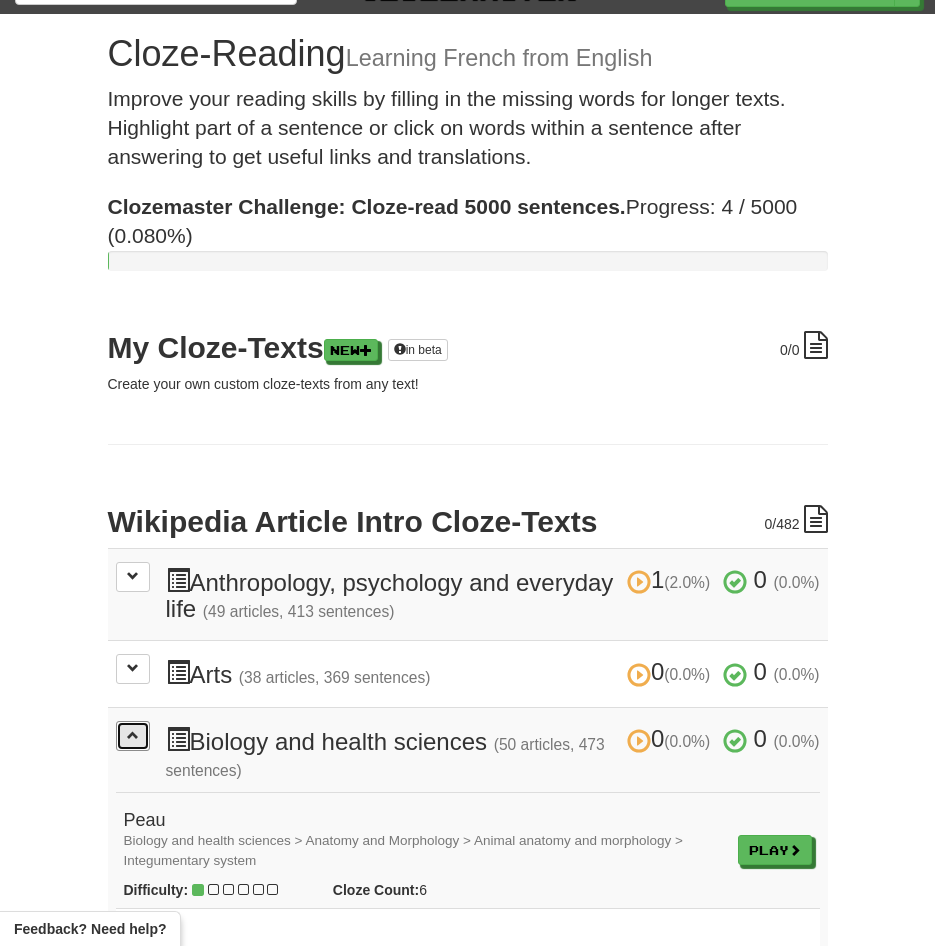 scroll, scrollTop: 0, scrollLeft: 0, axis: both 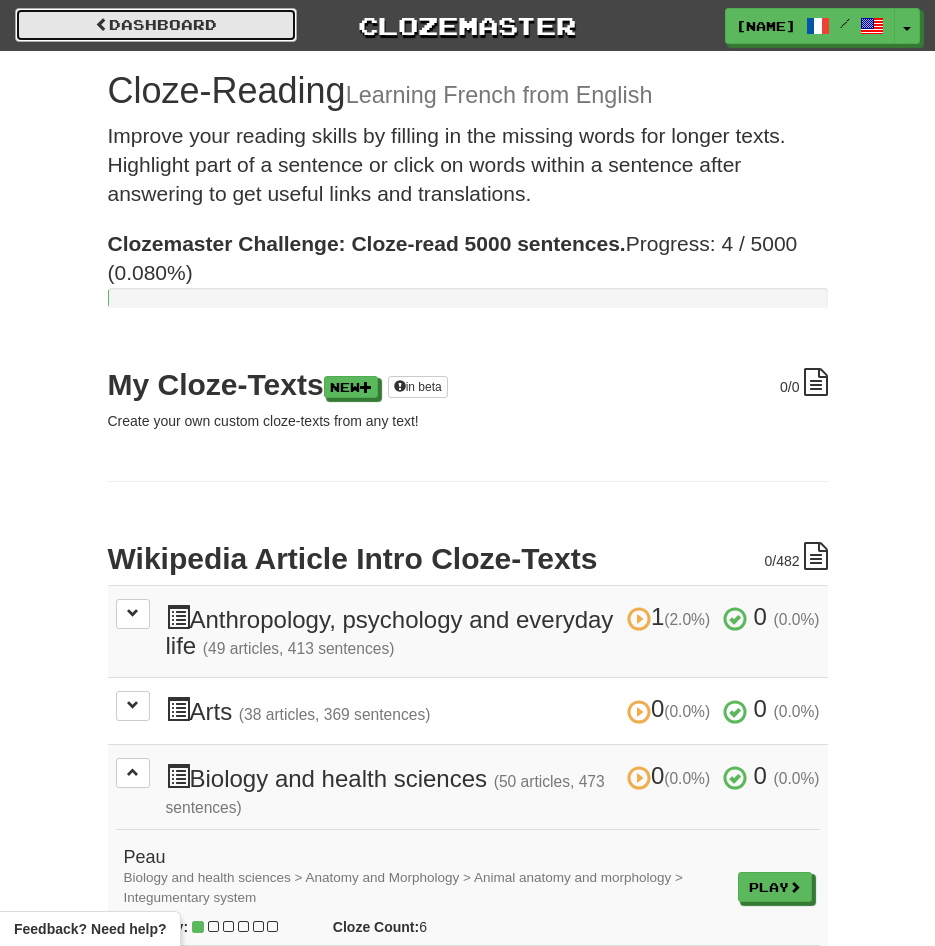 click on "Dashboard" at bounding box center [156, 25] 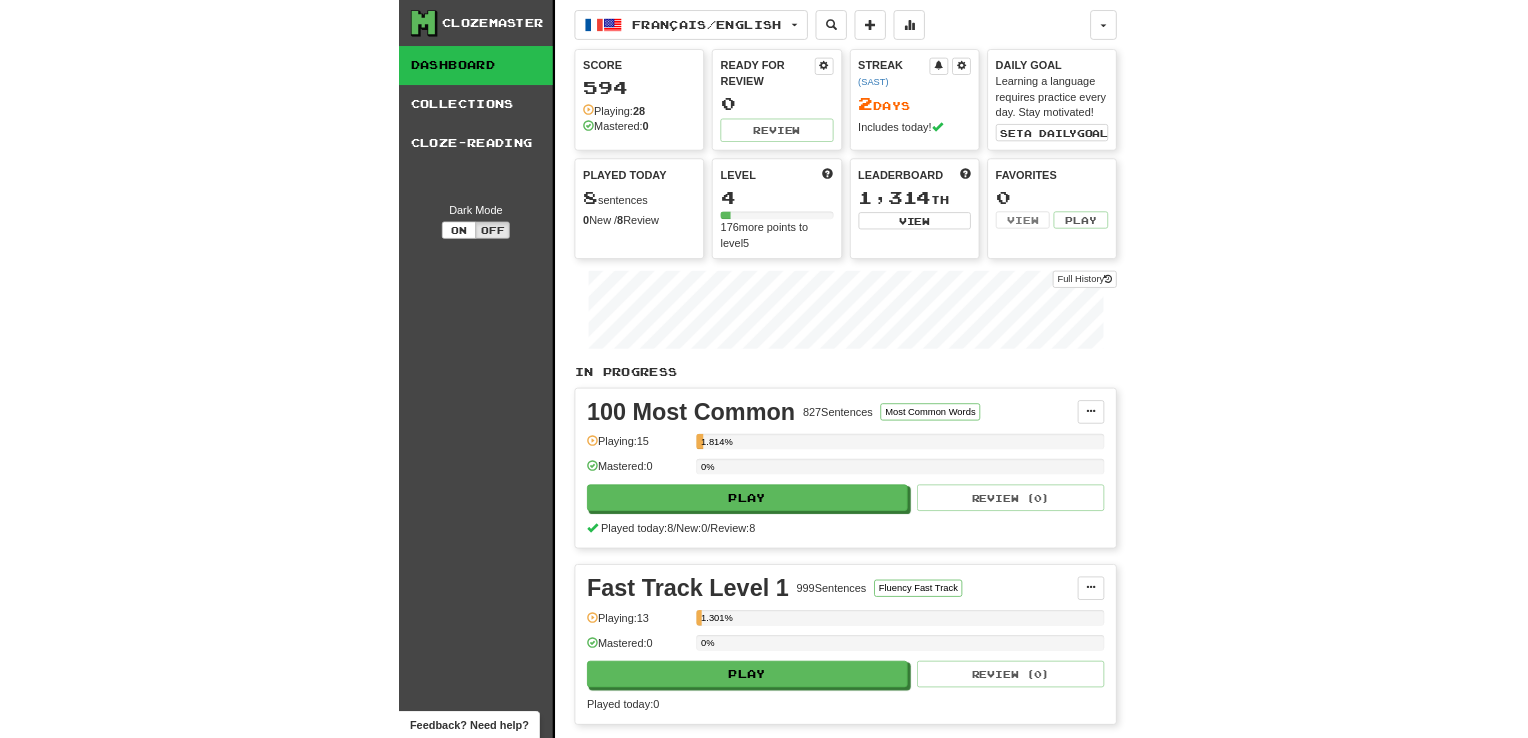 scroll, scrollTop: 100, scrollLeft: 0, axis: vertical 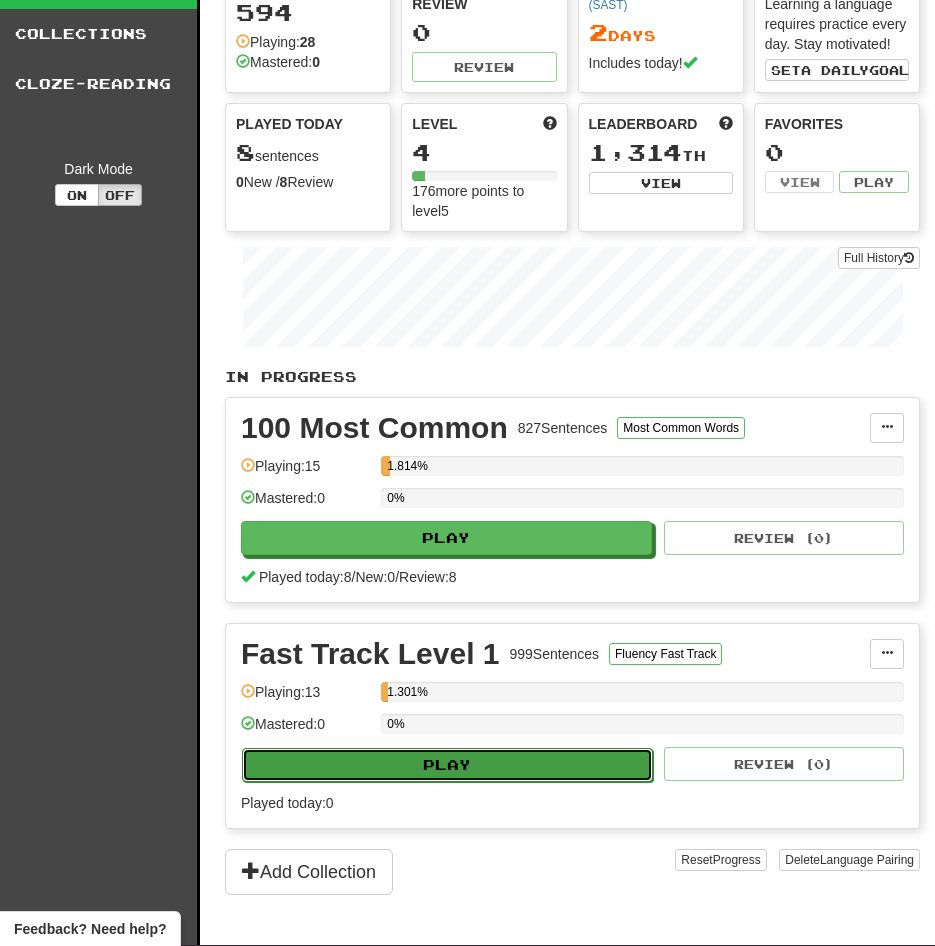 click on "Play" at bounding box center [447, 765] 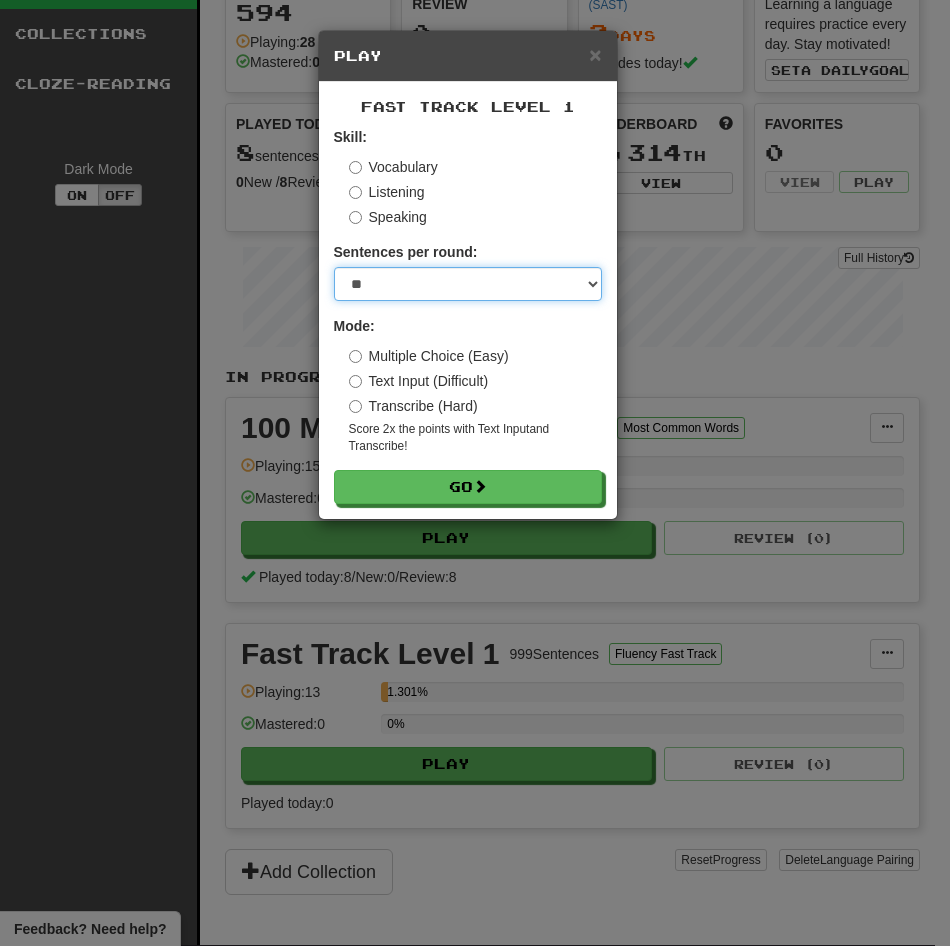 click on "* ** ** ** ** ** *** ********" at bounding box center [468, 284] 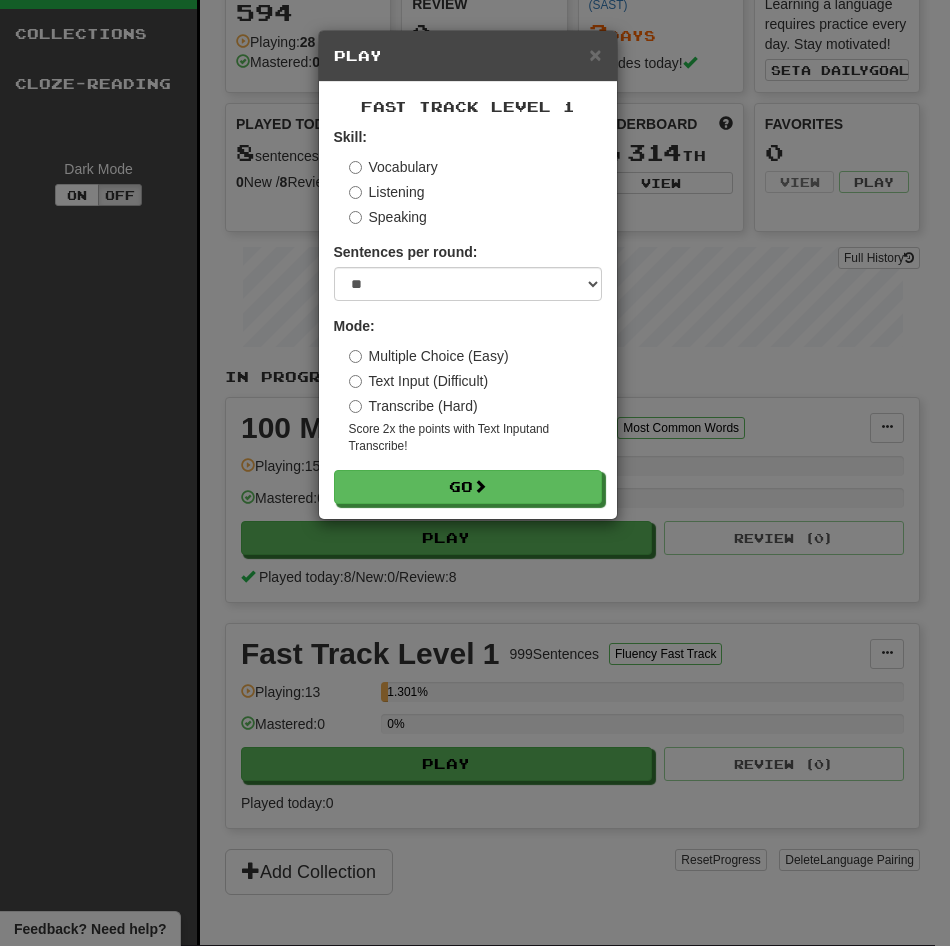 click on "Transcribe (Hard)" at bounding box center [413, 406] 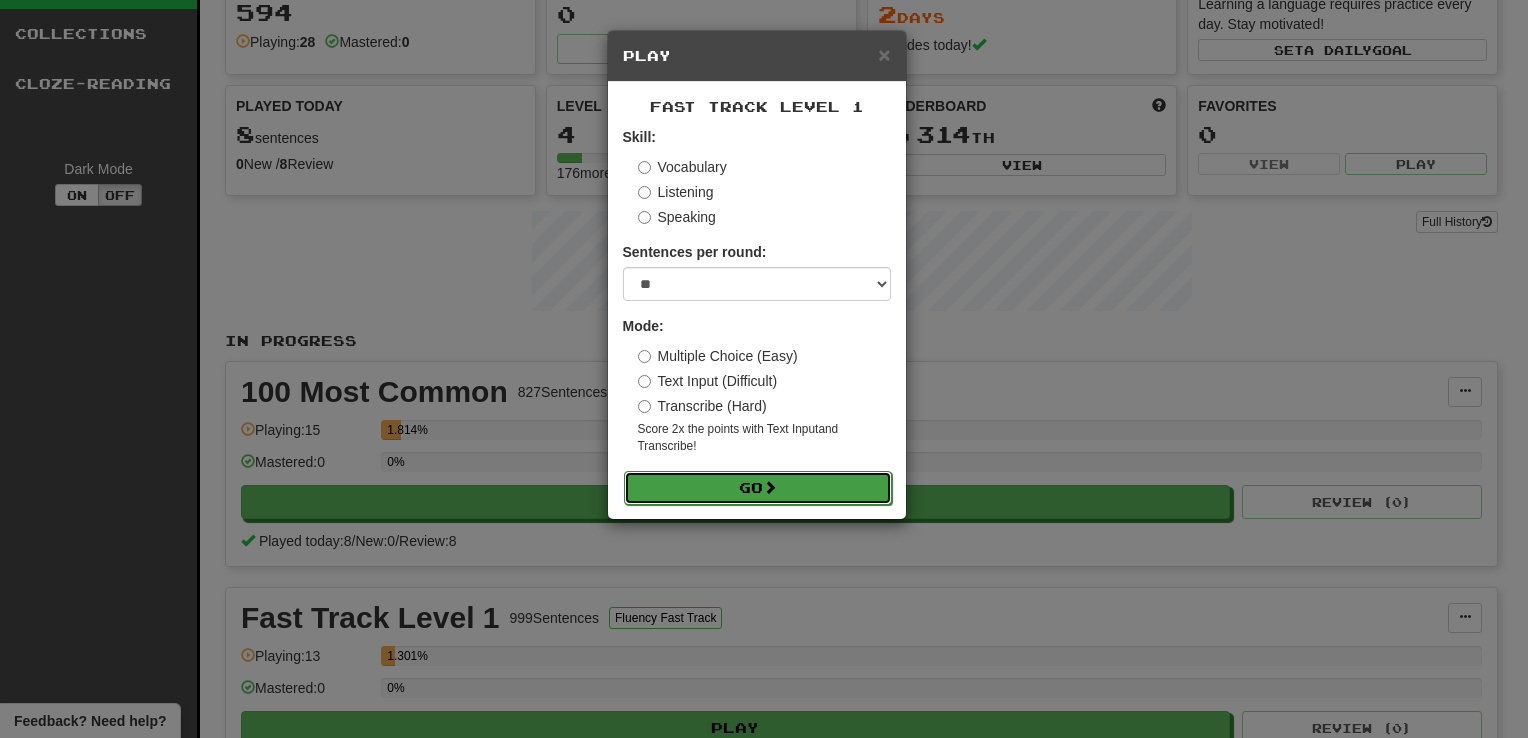 click on "Go" at bounding box center [758, 488] 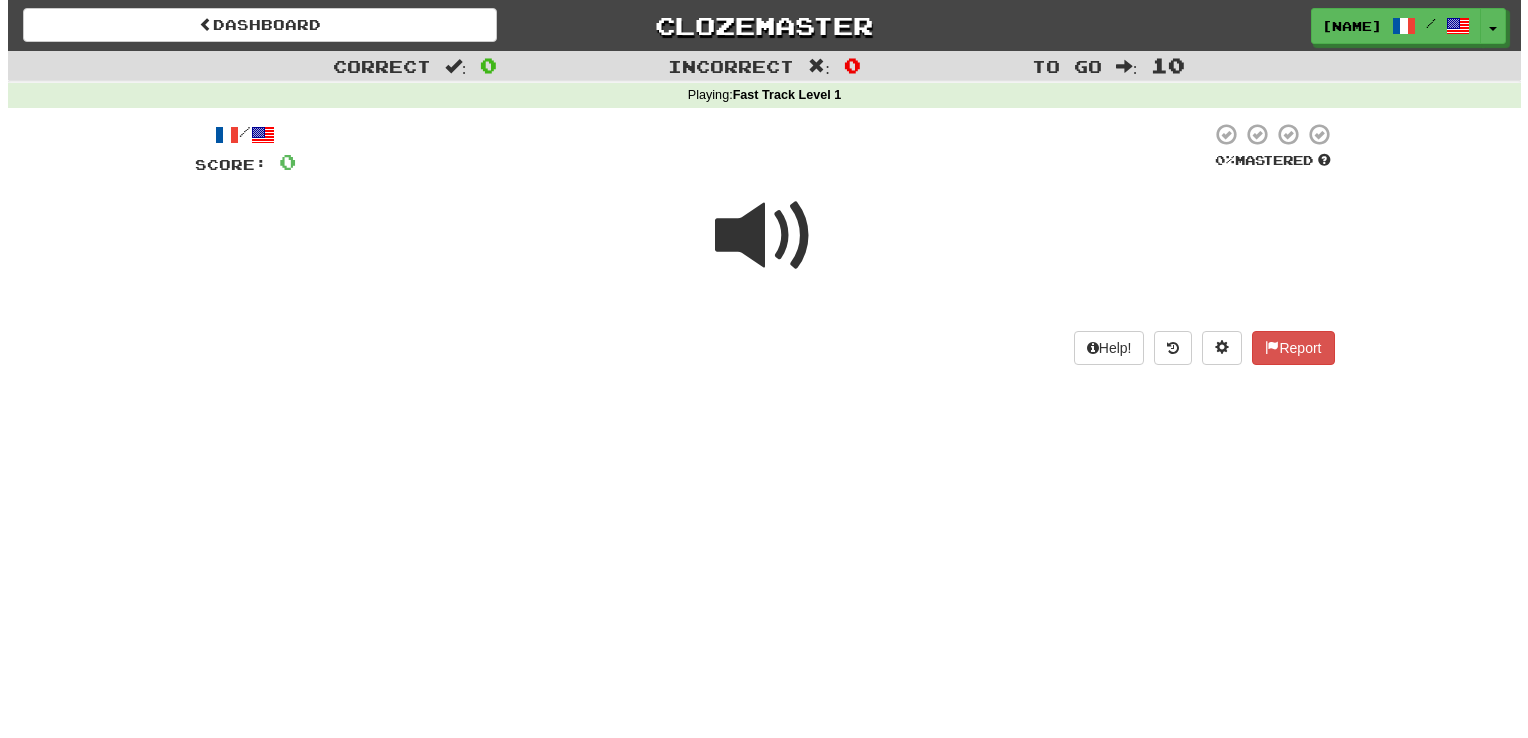 scroll, scrollTop: 0, scrollLeft: 0, axis: both 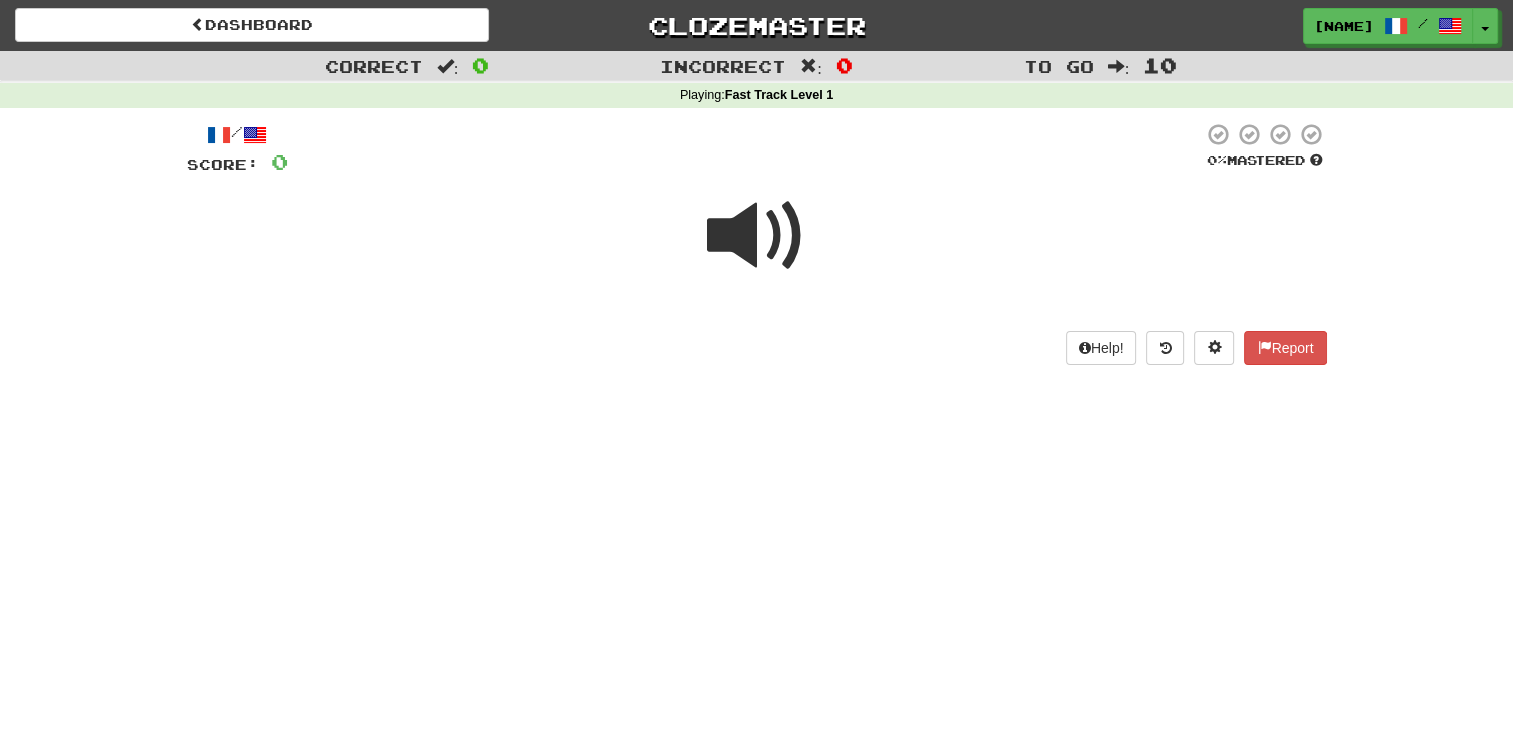 click at bounding box center [757, 236] 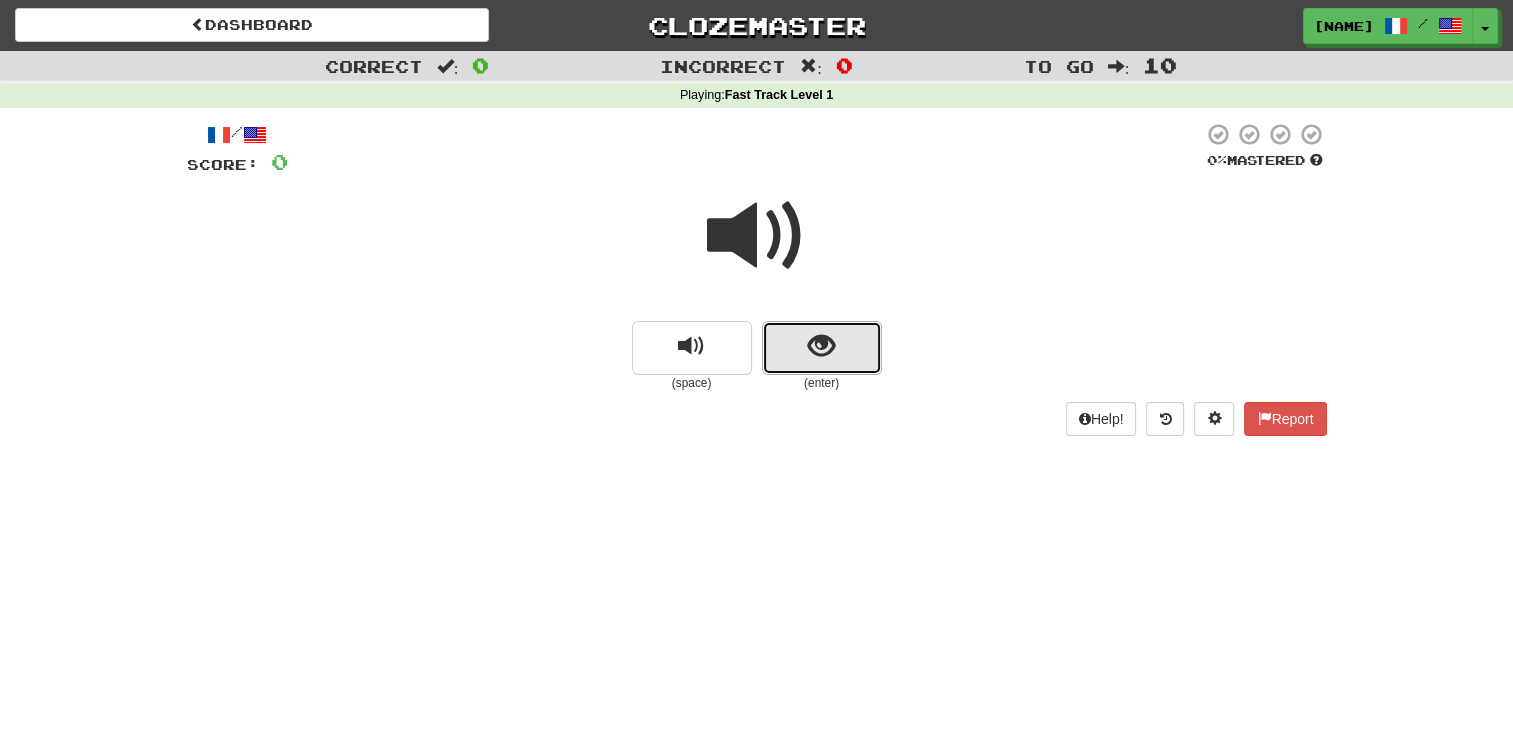 click at bounding box center (822, 348) 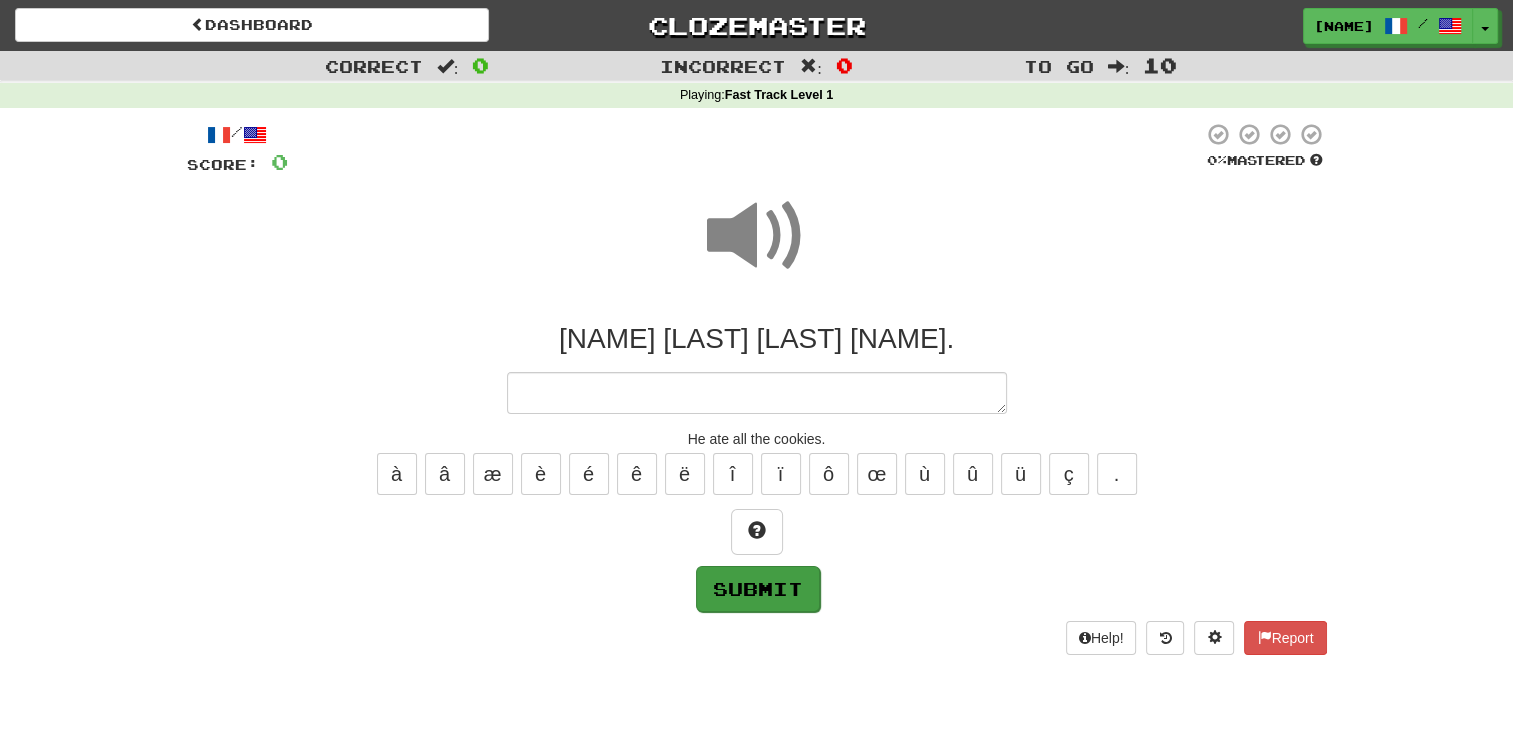 type on "*" 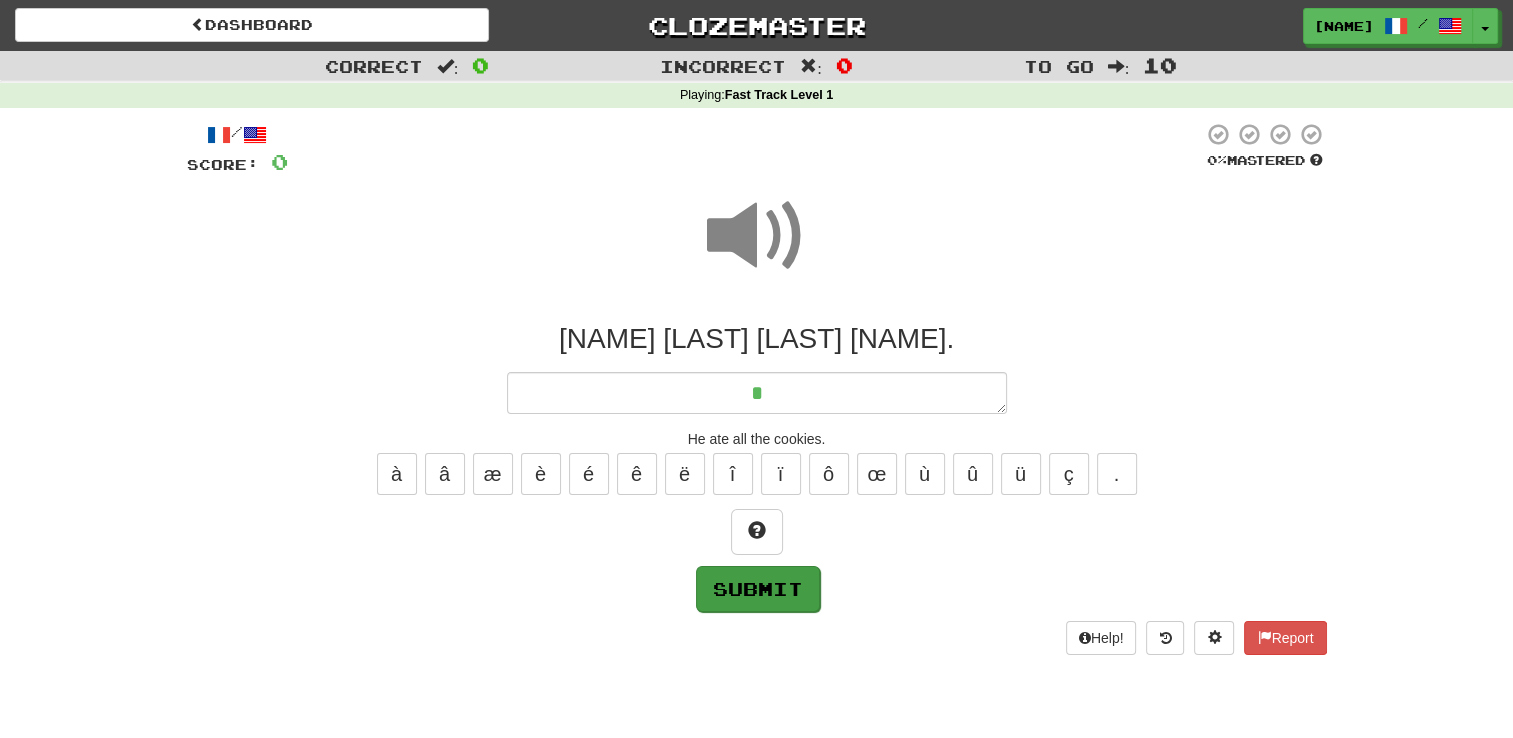 type on "*" 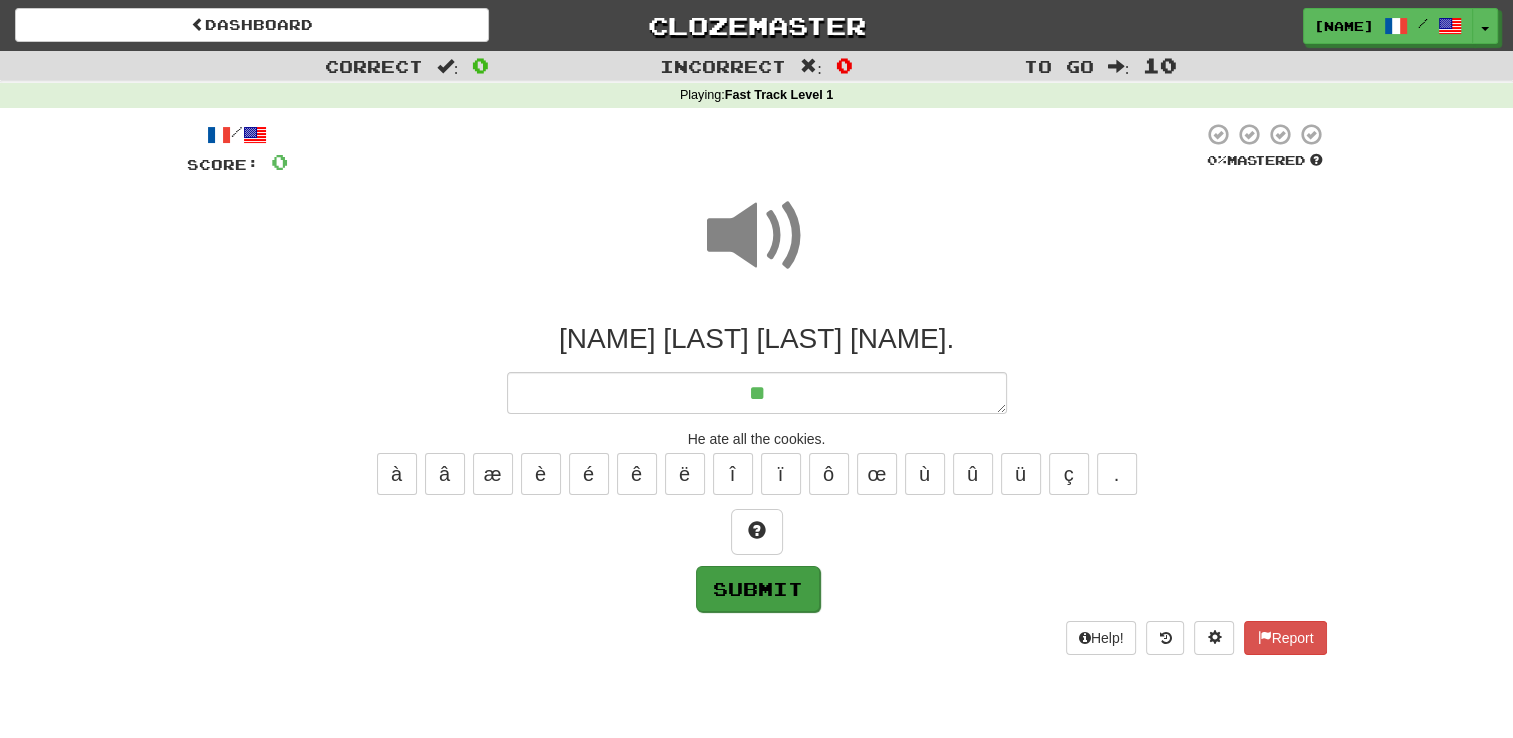 type on "*" 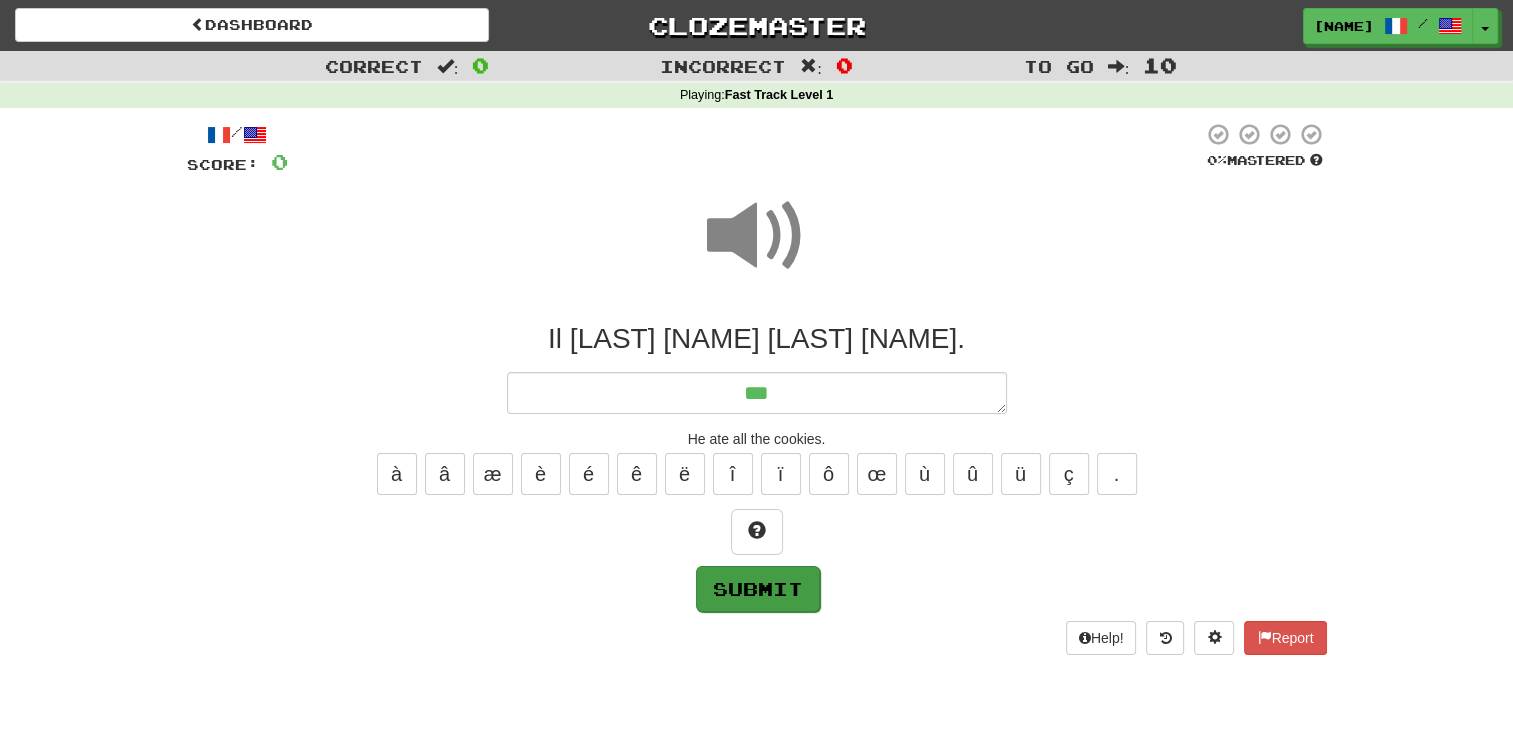 type on "*" 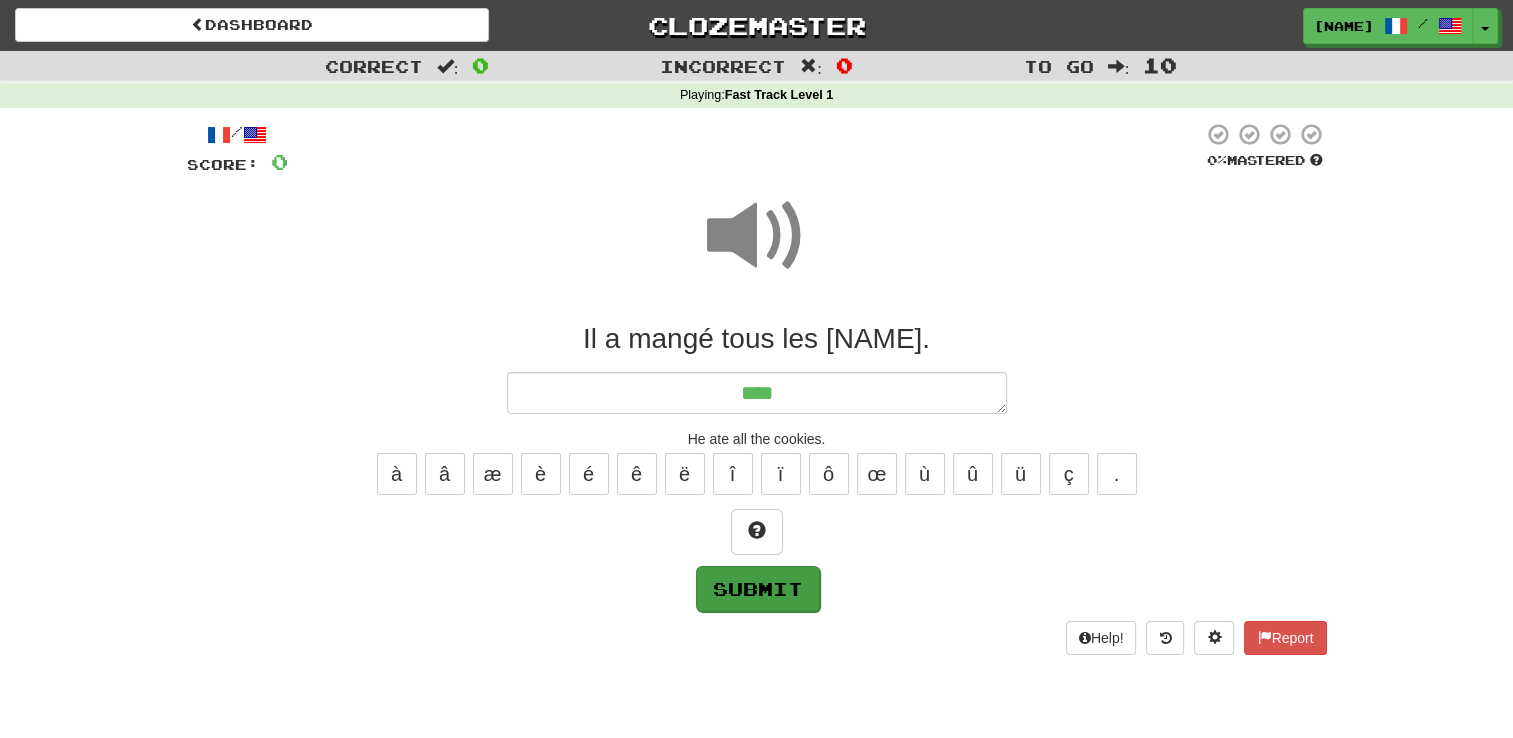 type on "****" 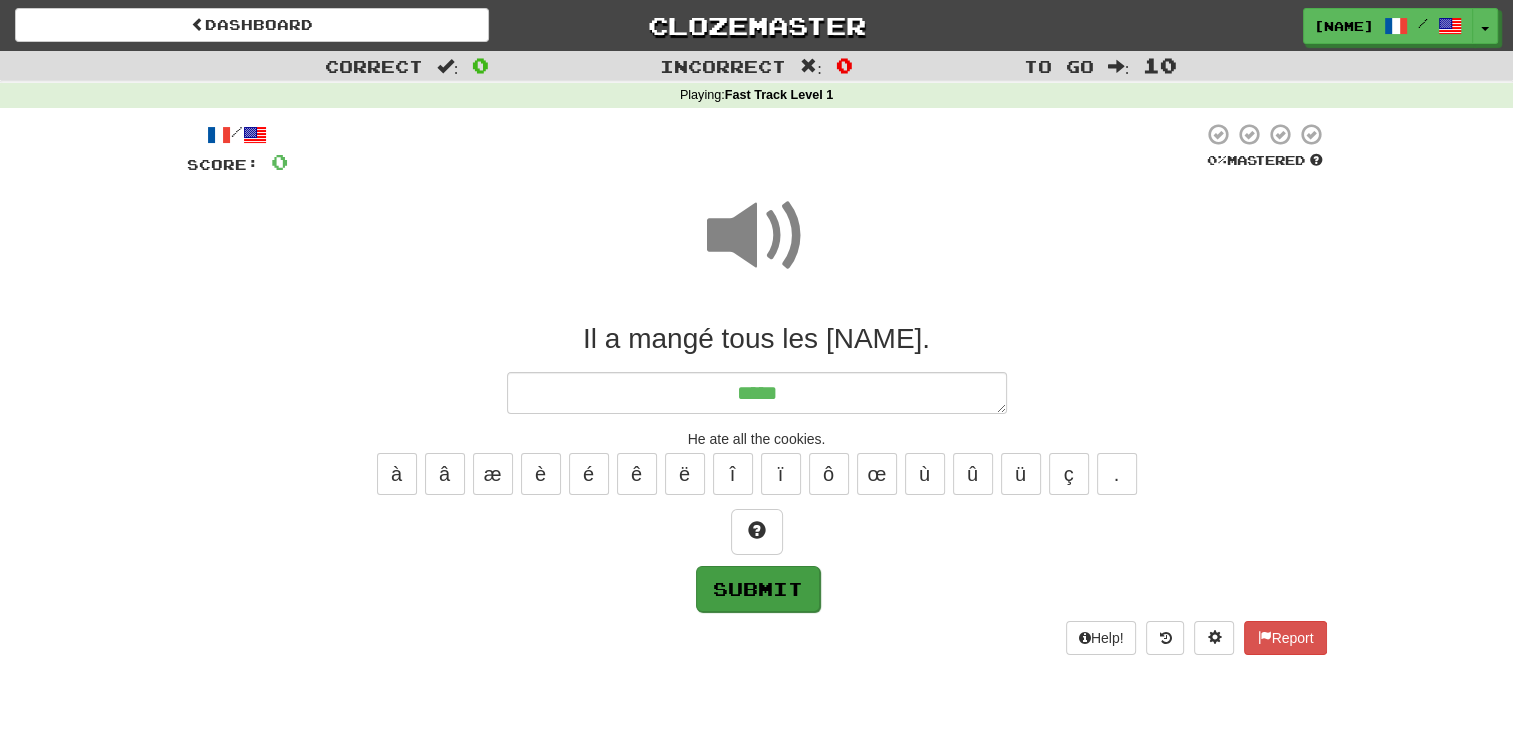 type on "*" 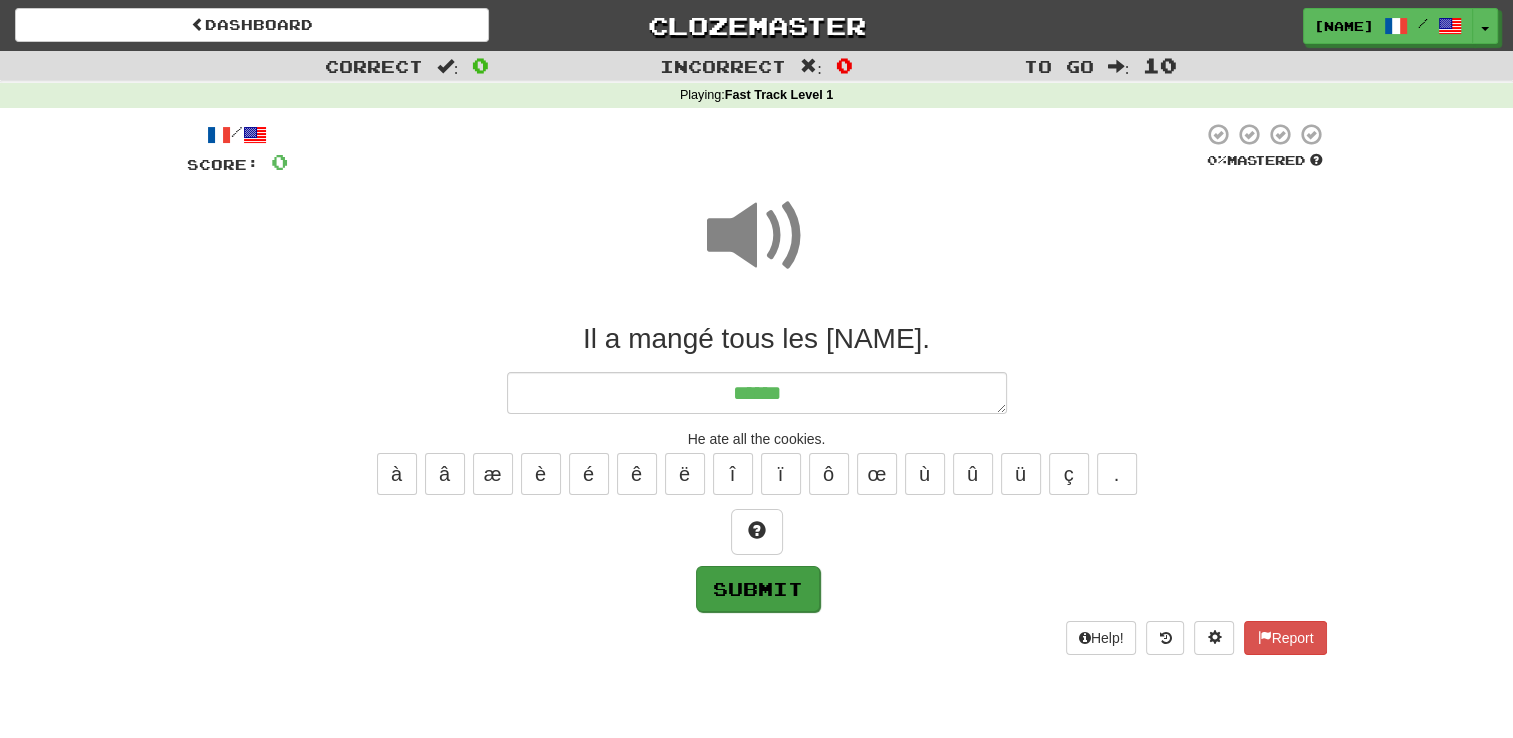 type on "*" 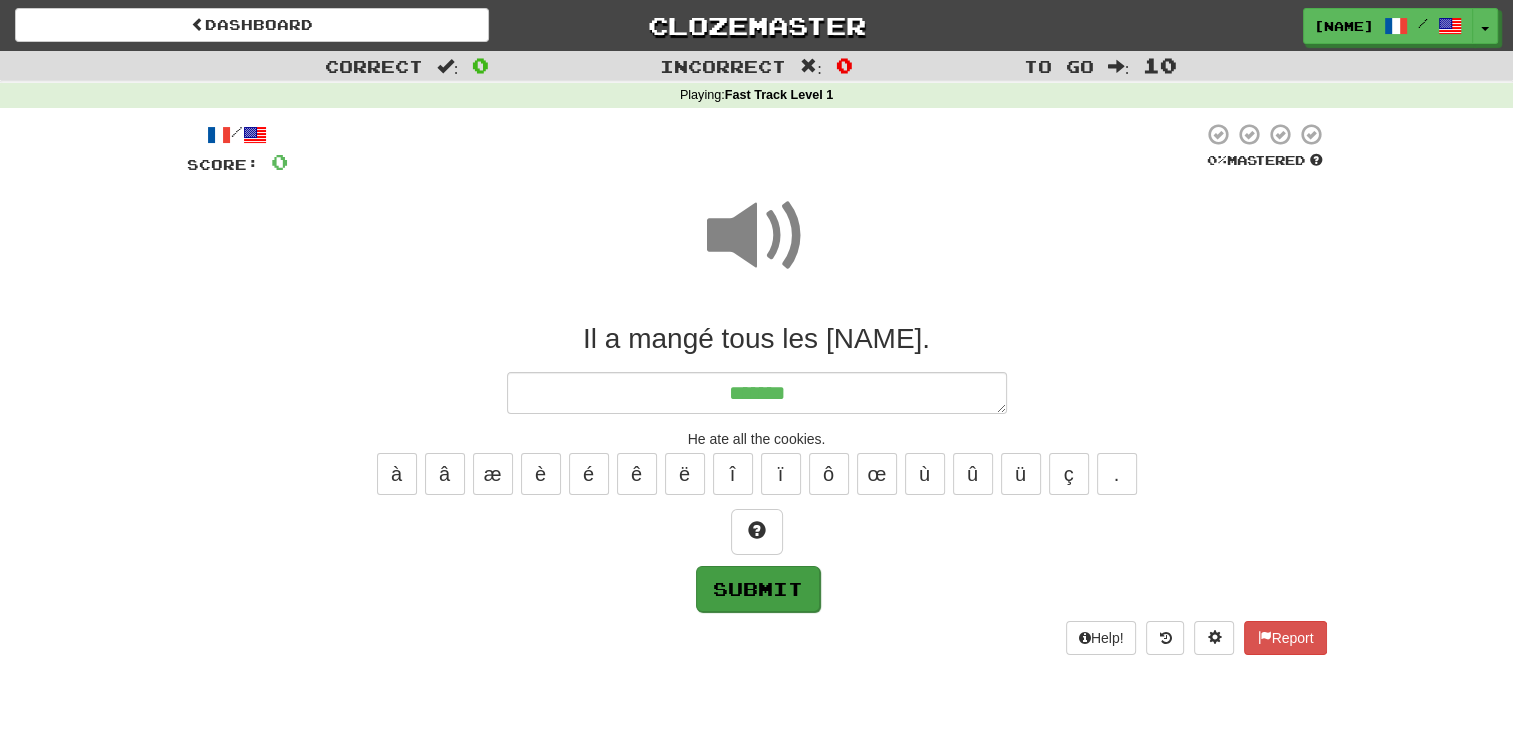 type on "*" 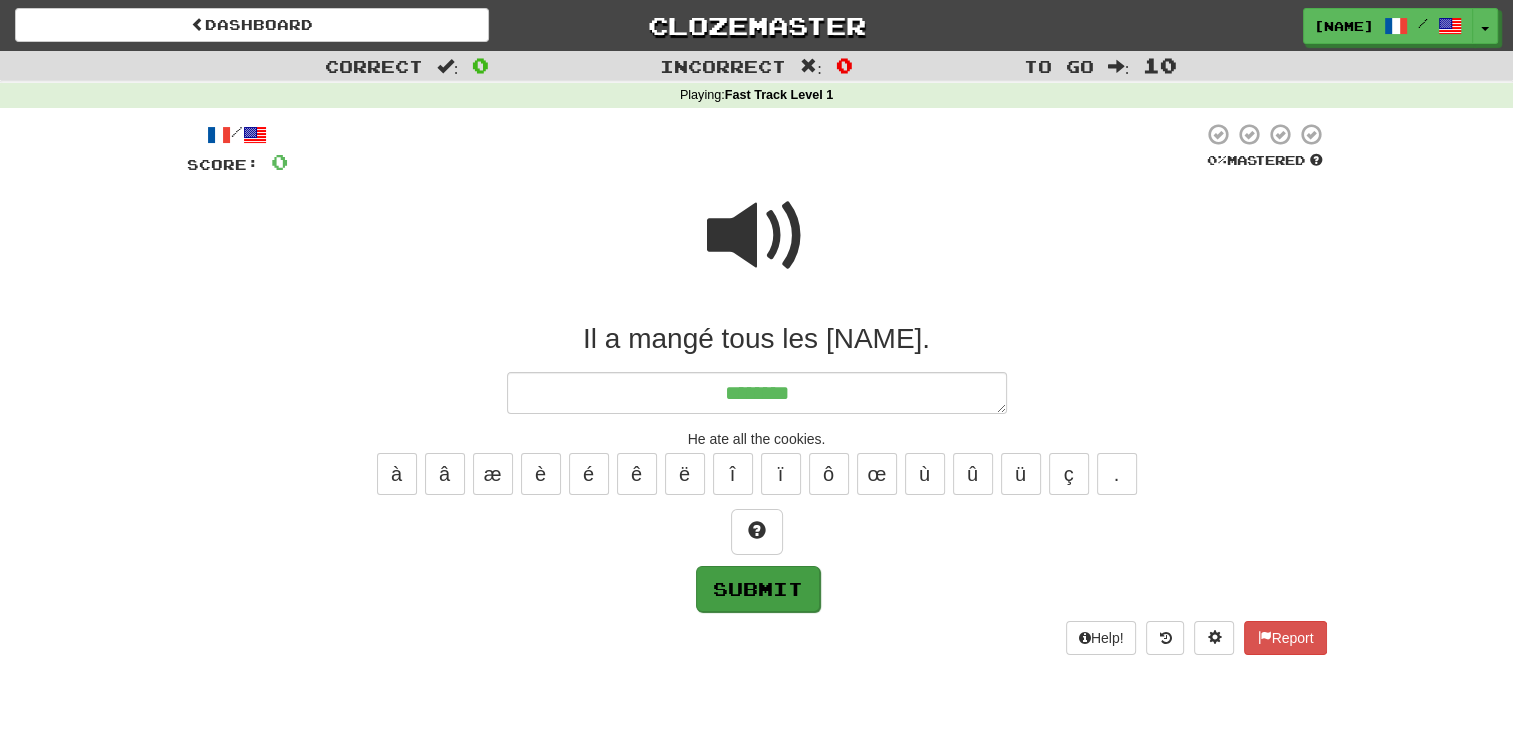 type on "*" 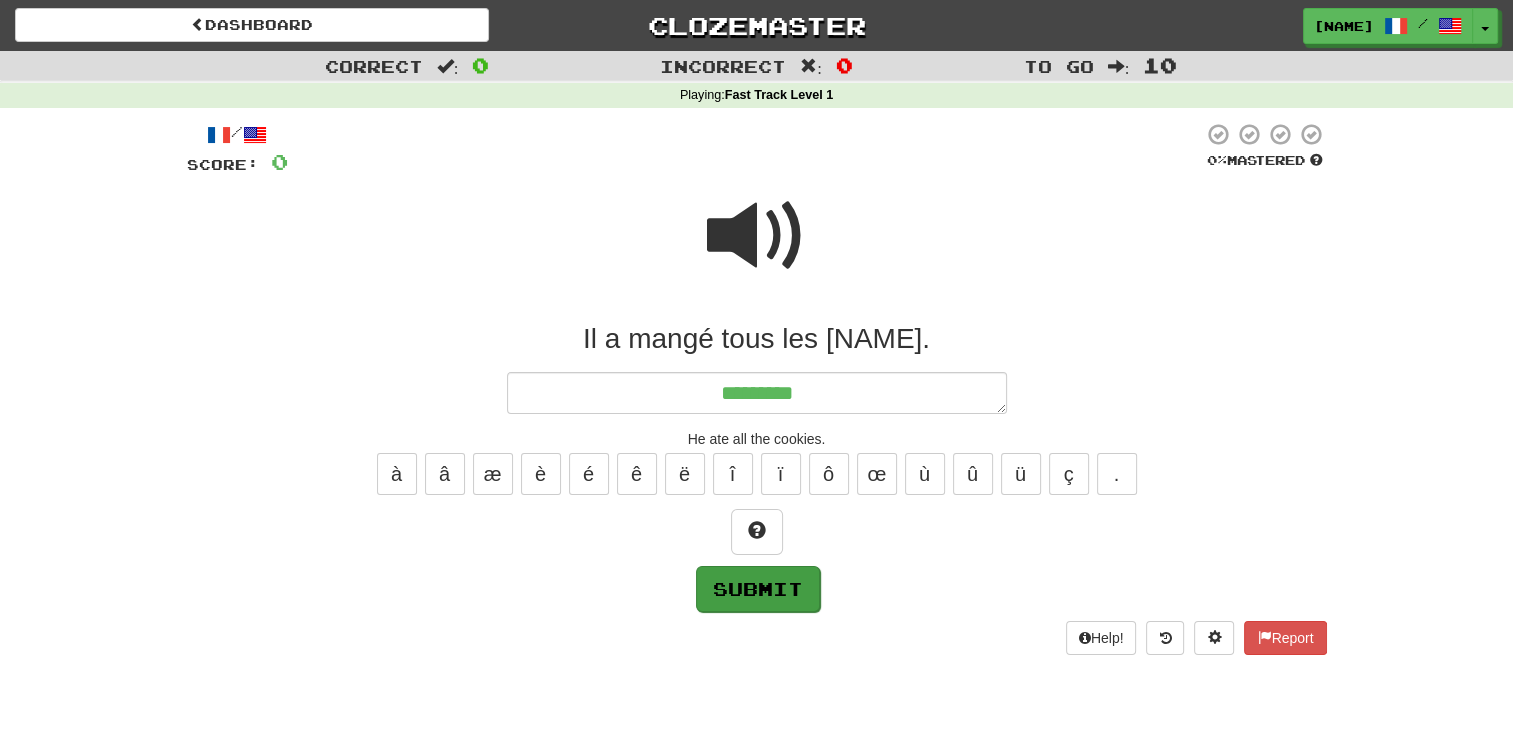 type on "*" 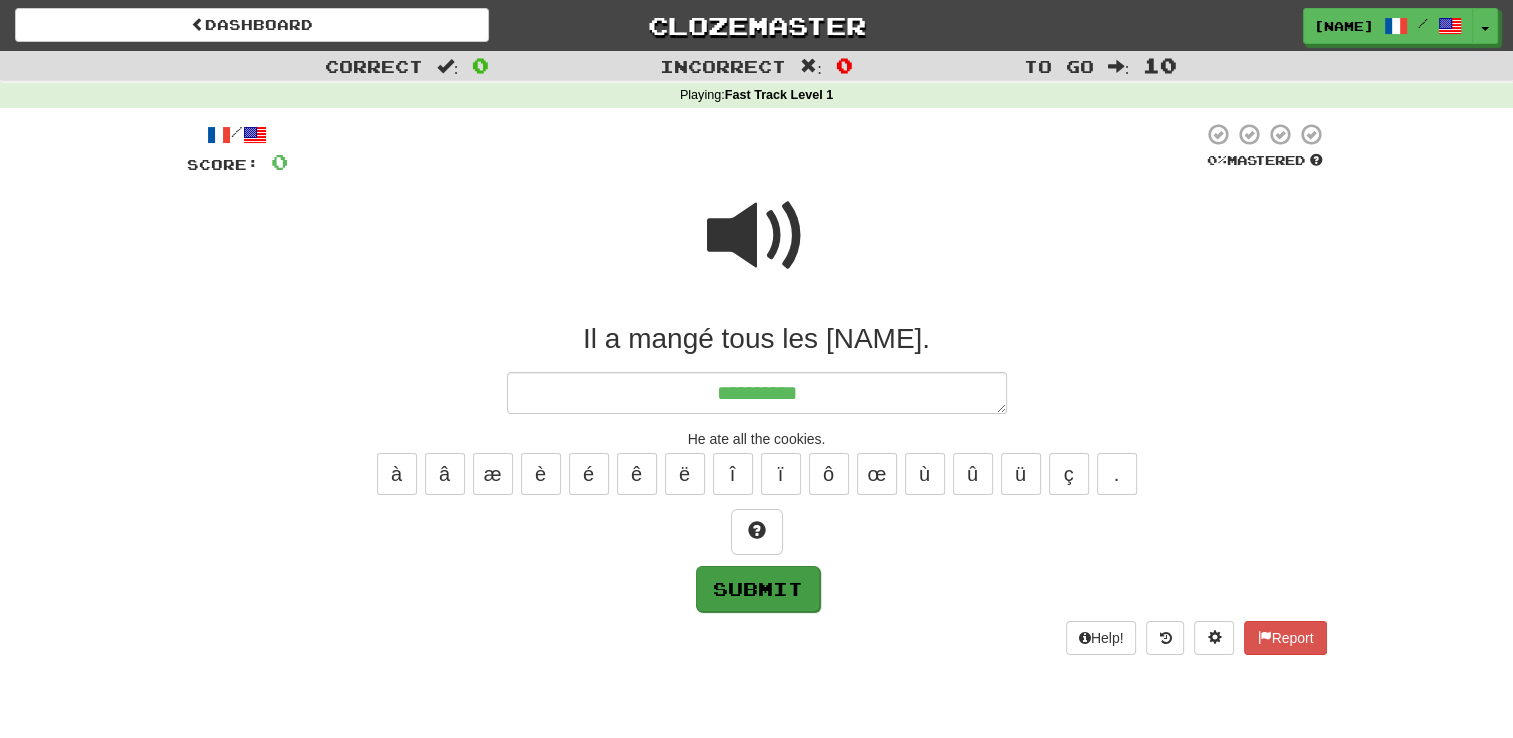 type on "*" 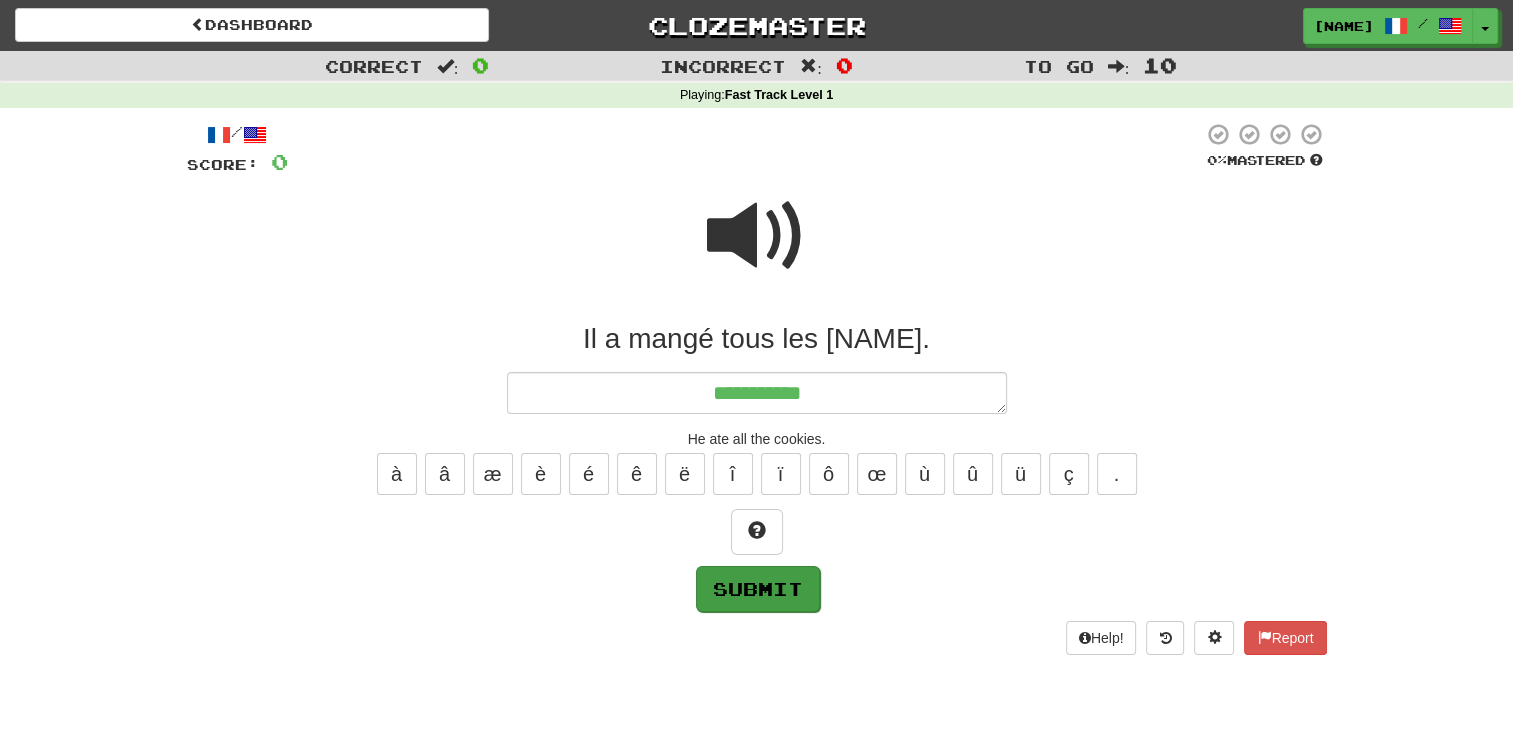 type on "*" 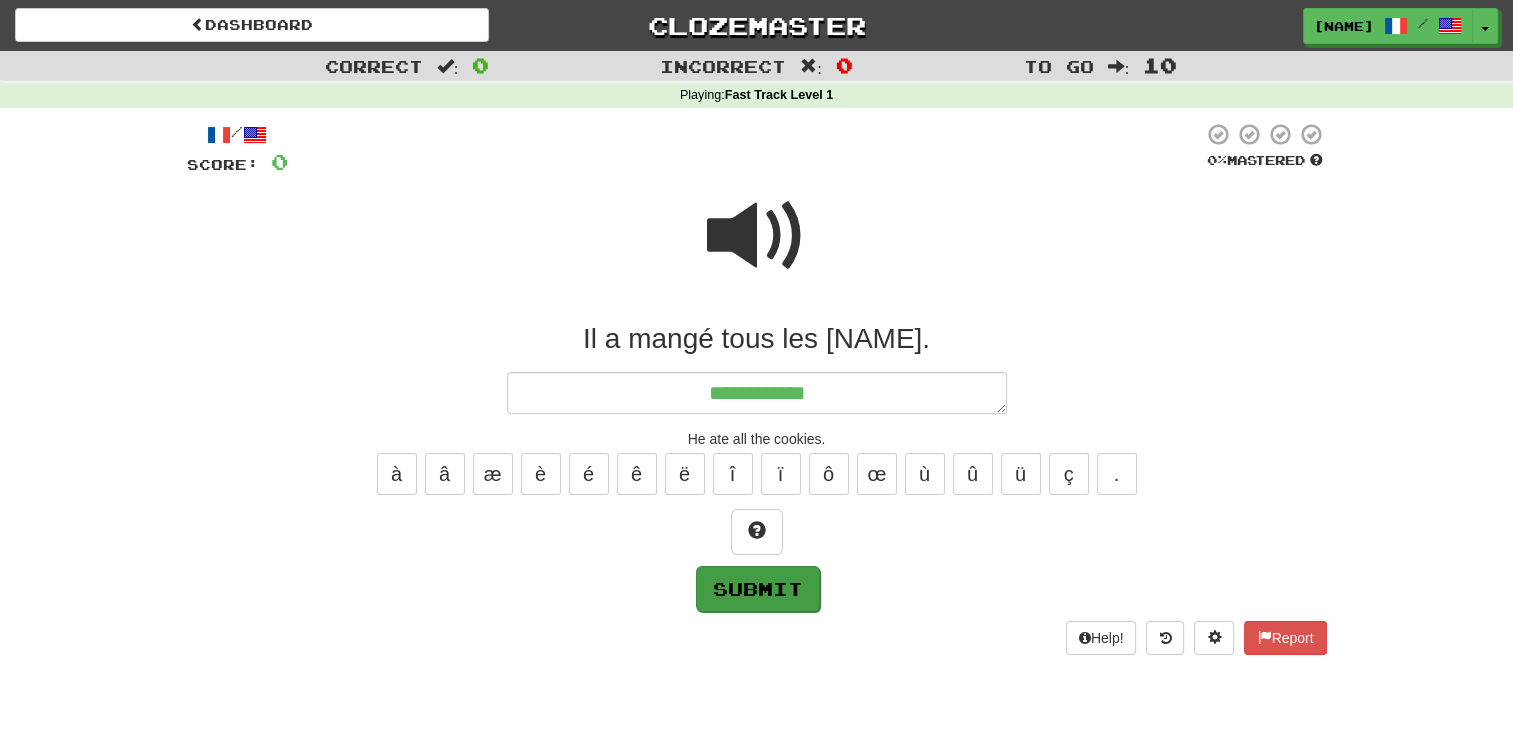 type on "*" 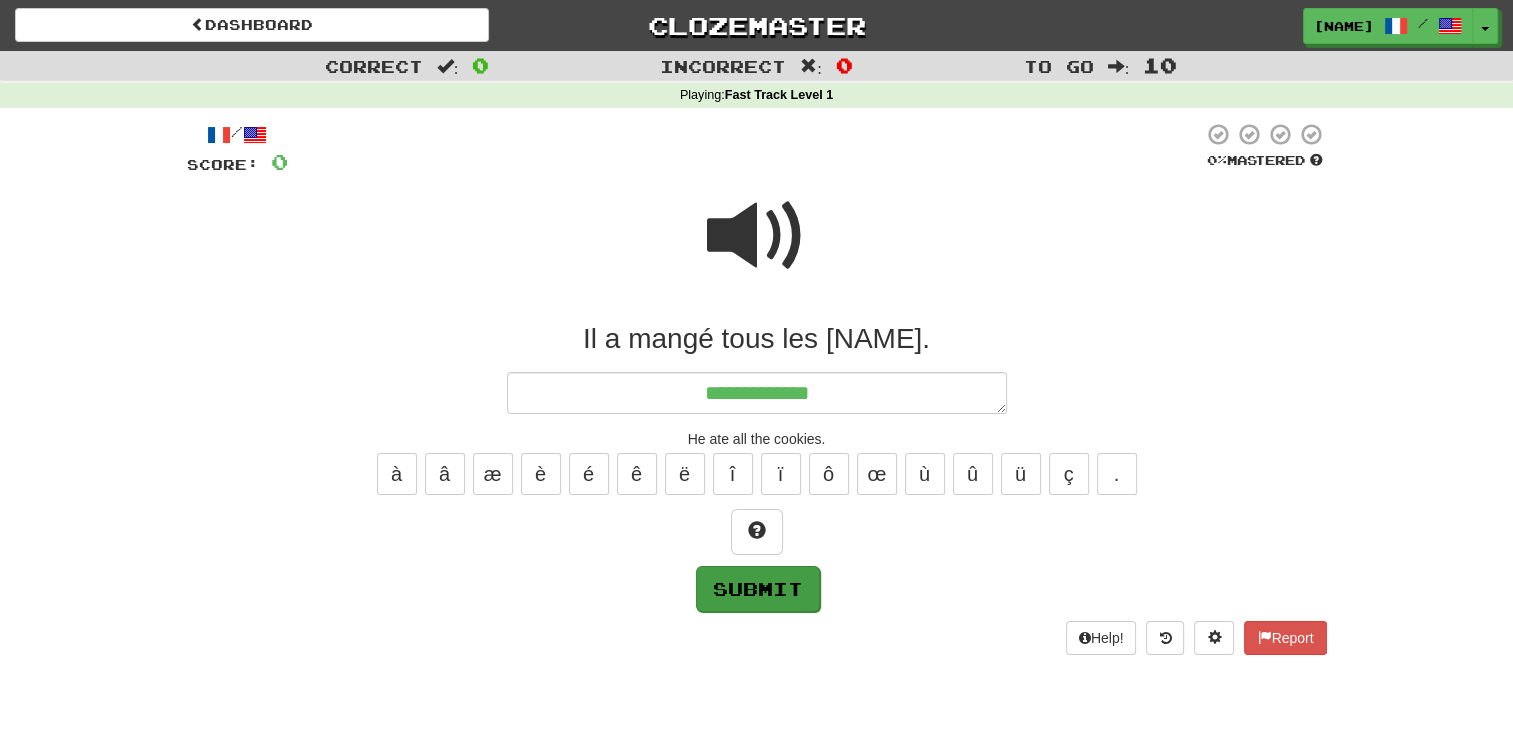 type on "*" 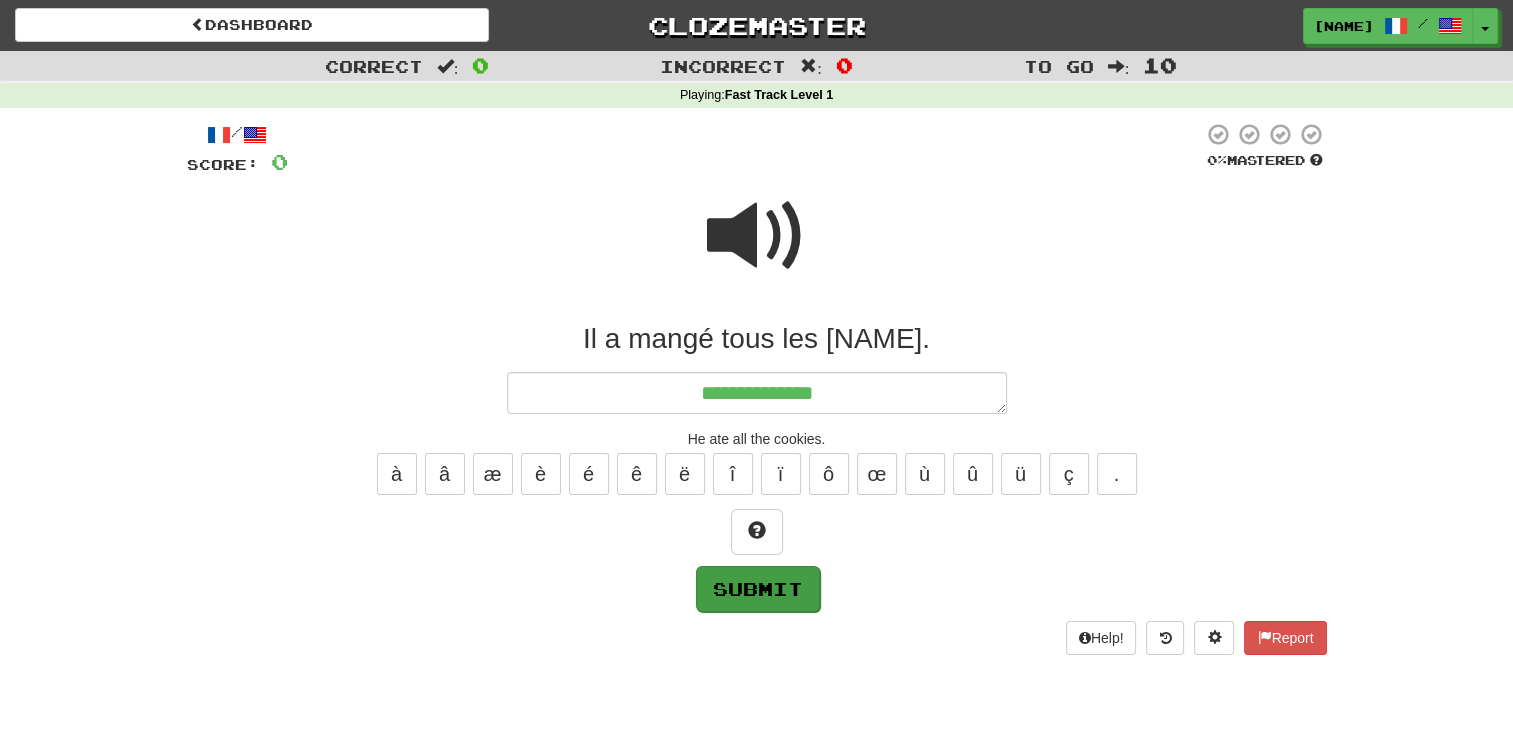 type on "*" 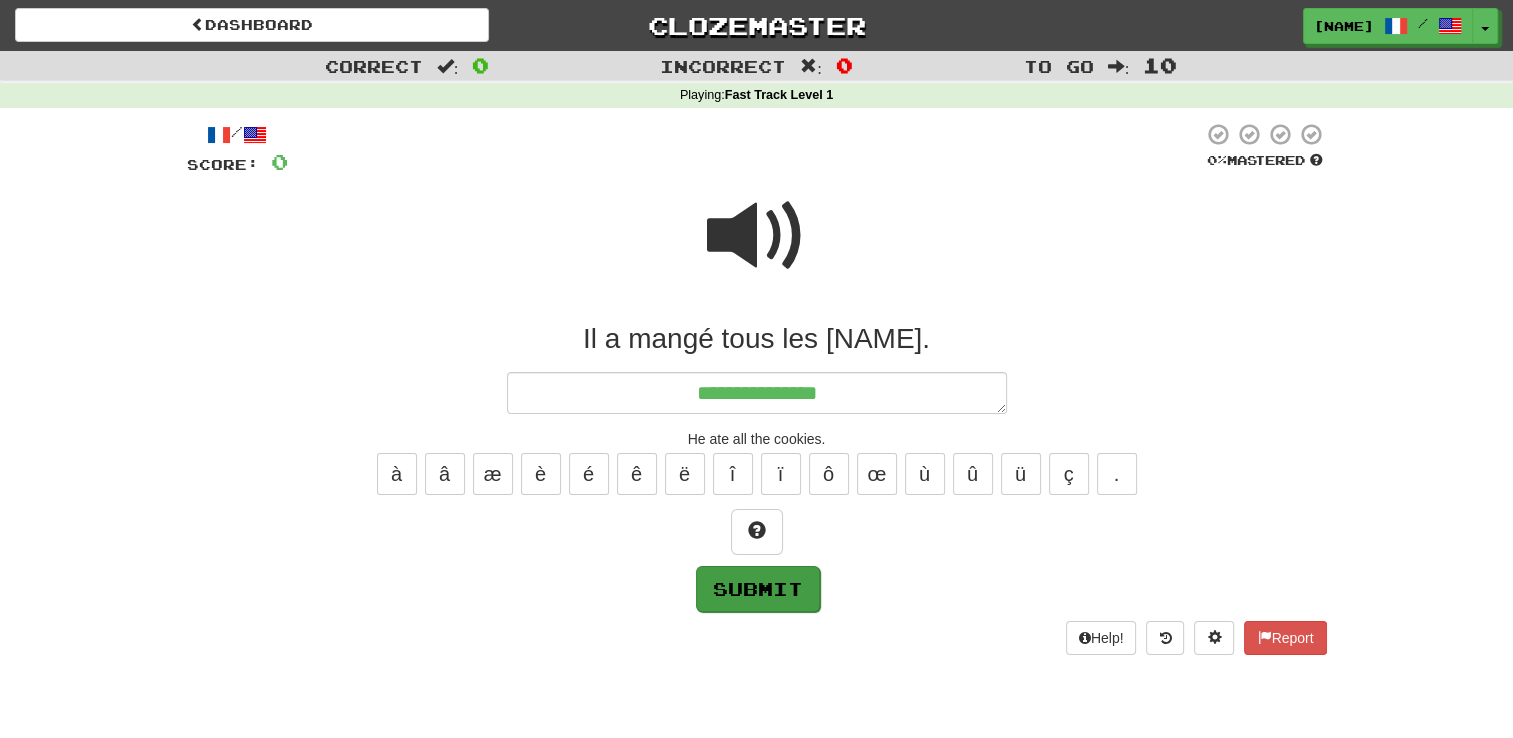 type on "**********" 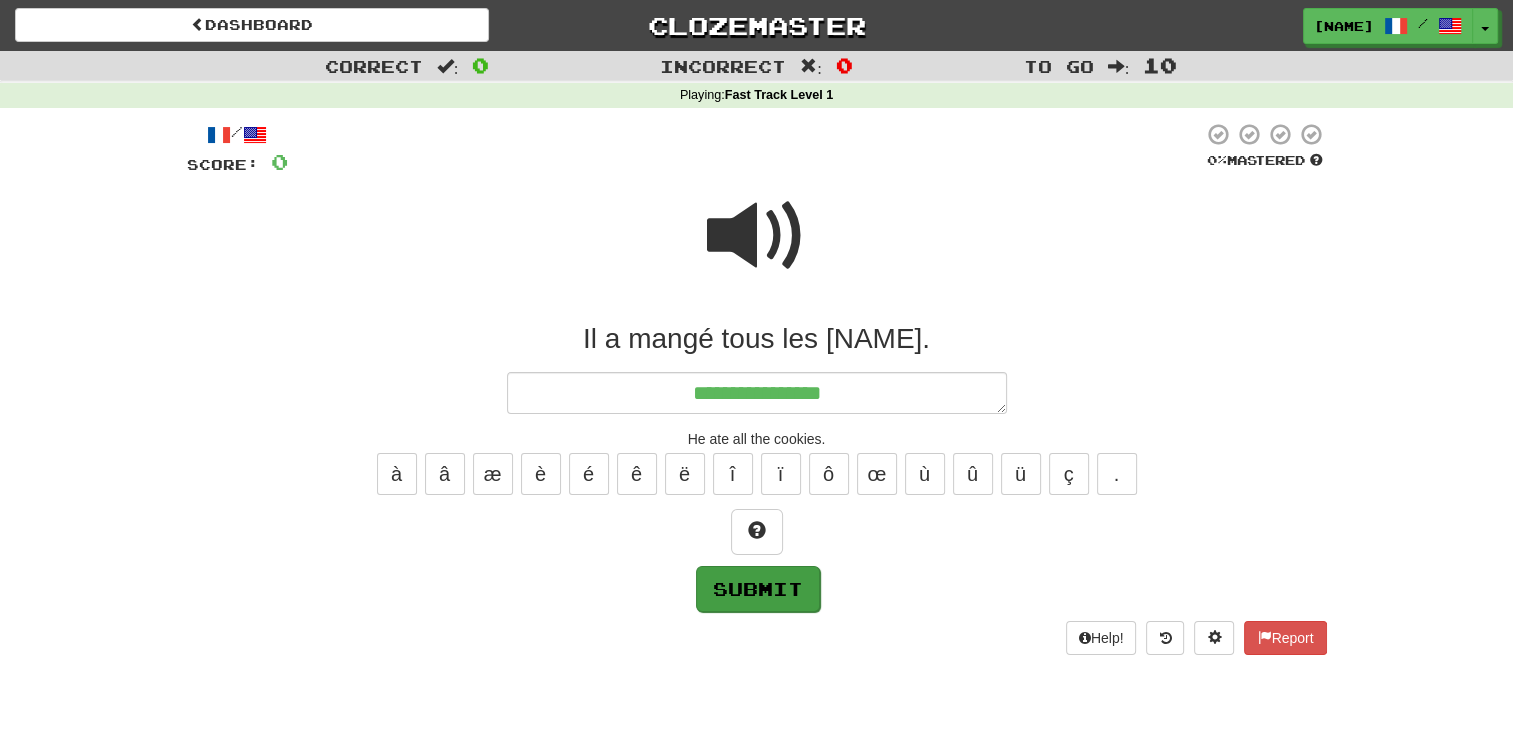 type on "*" 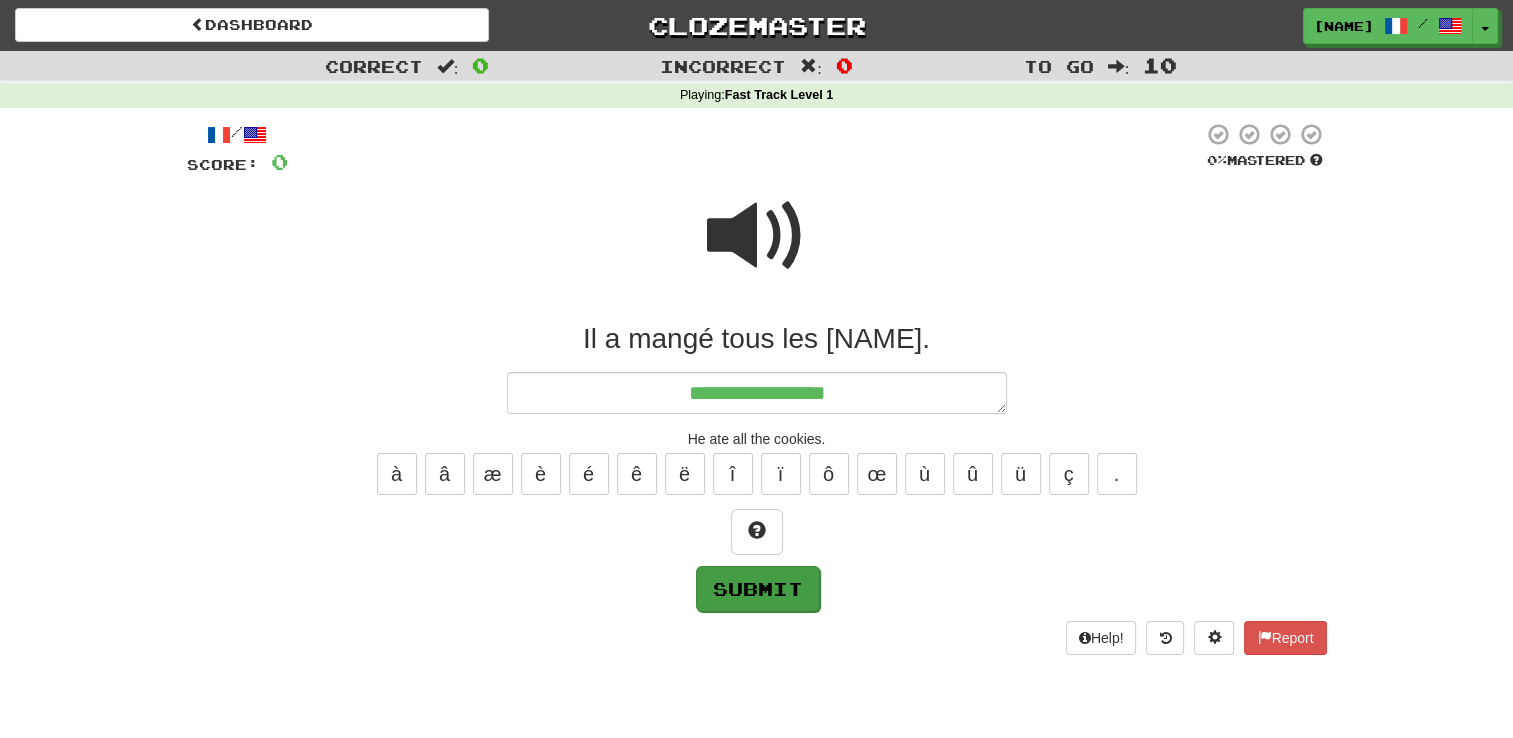 type on "*" 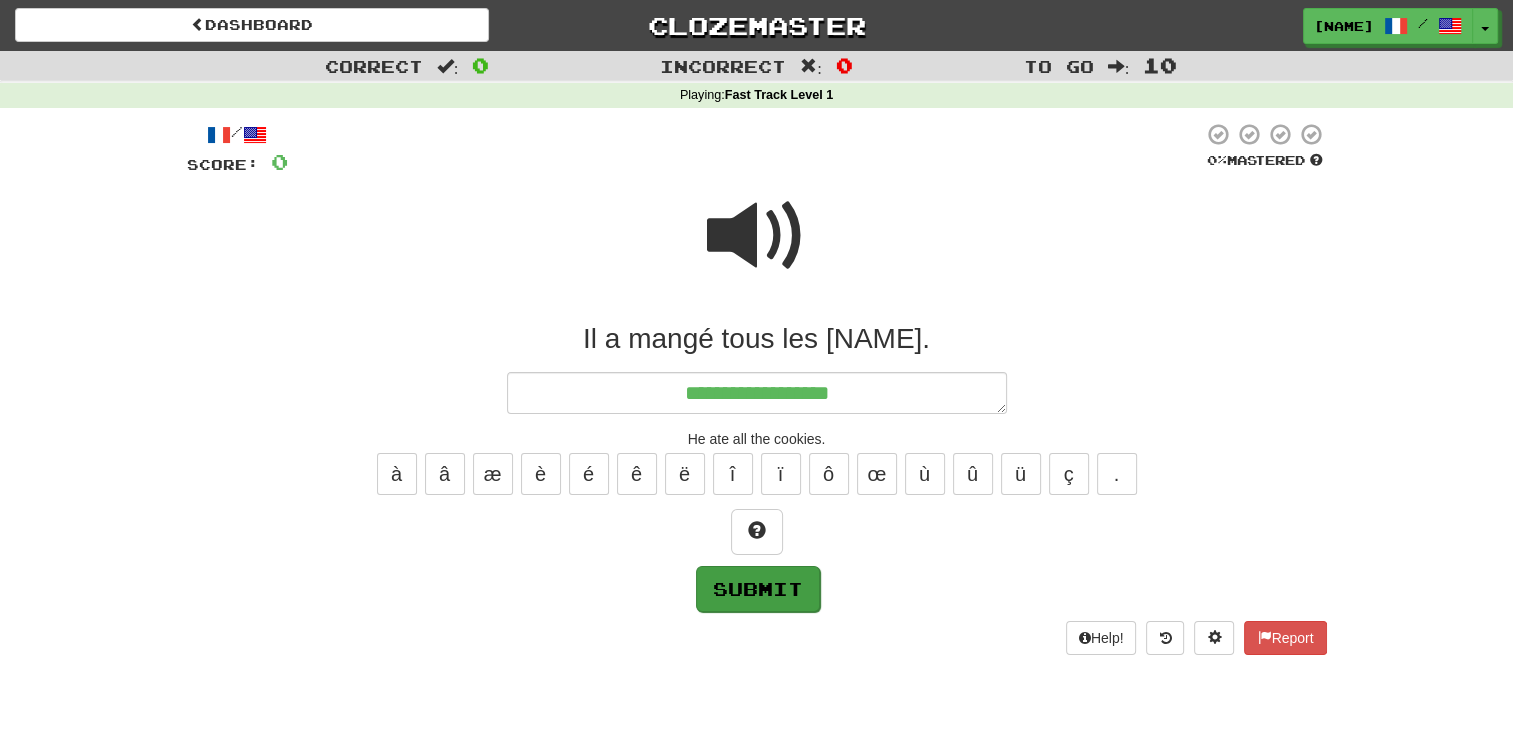 type on "*" 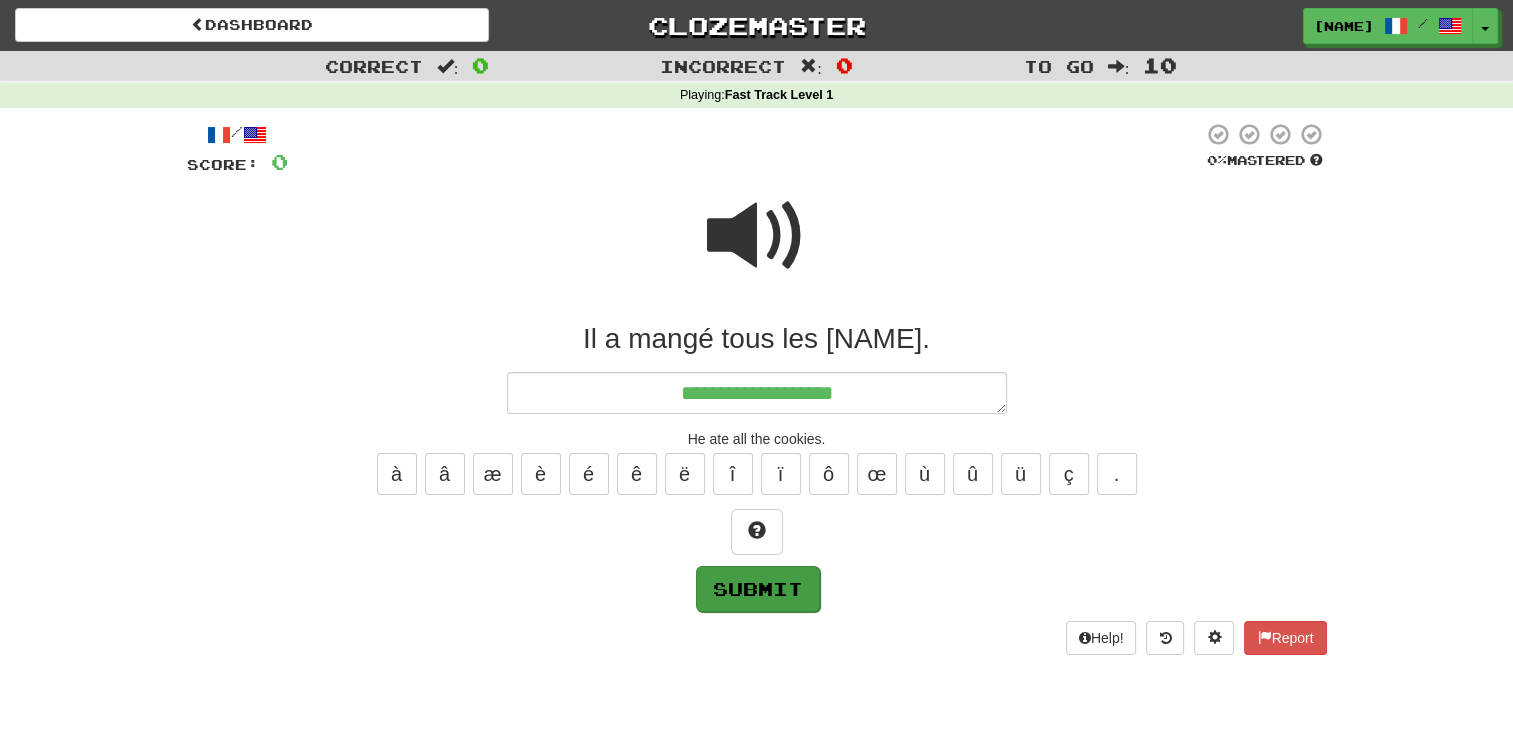 type on "*" 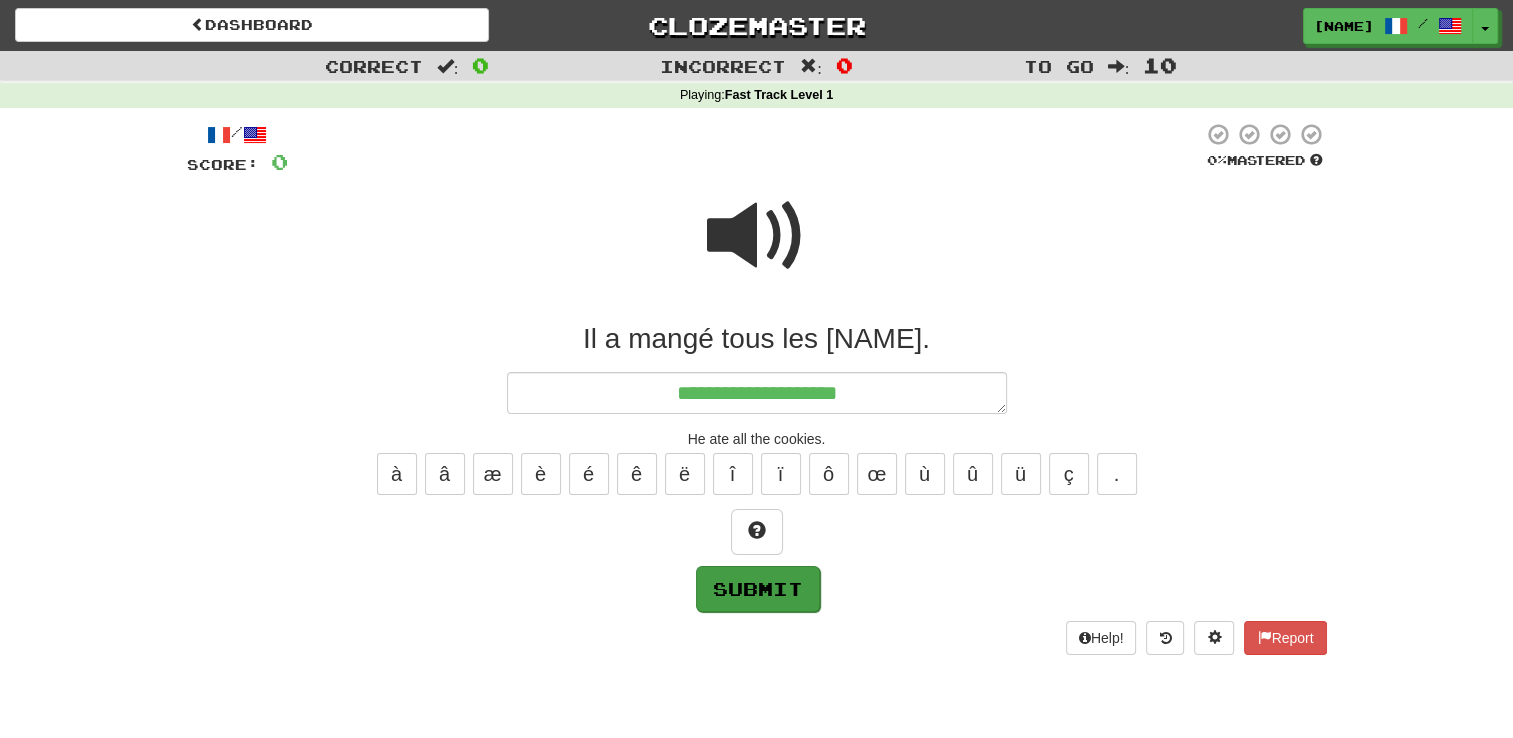 type on "*" 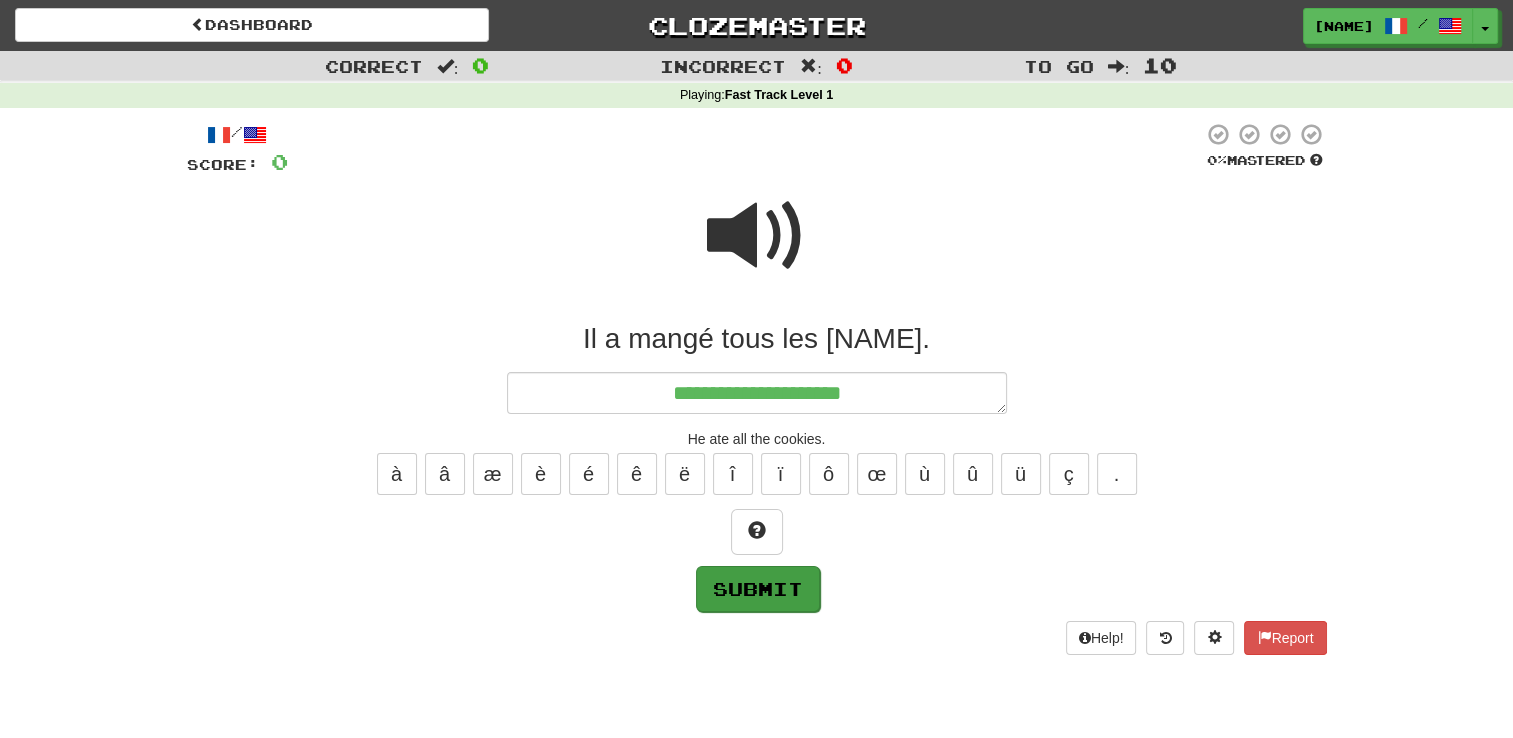 type on "*" 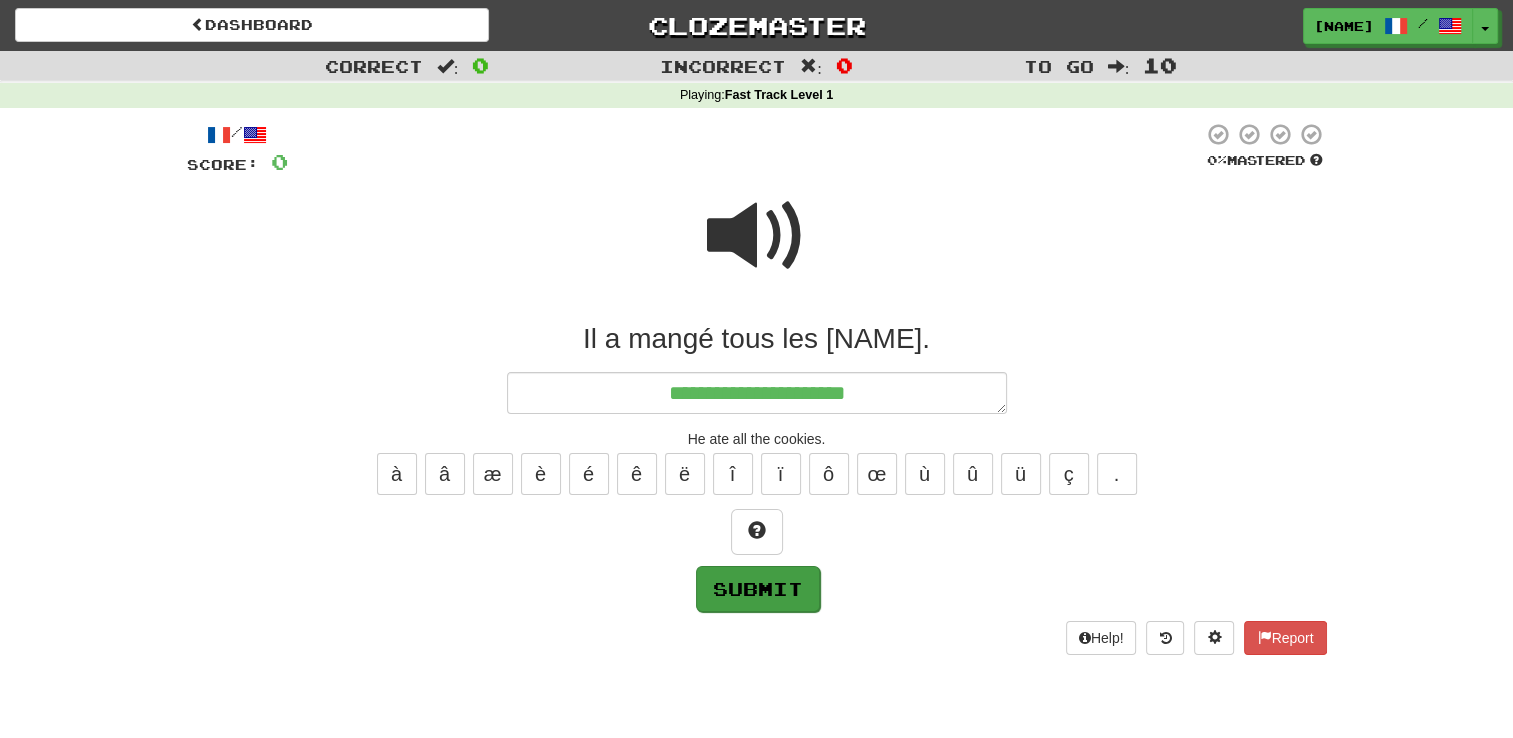 type on "*" 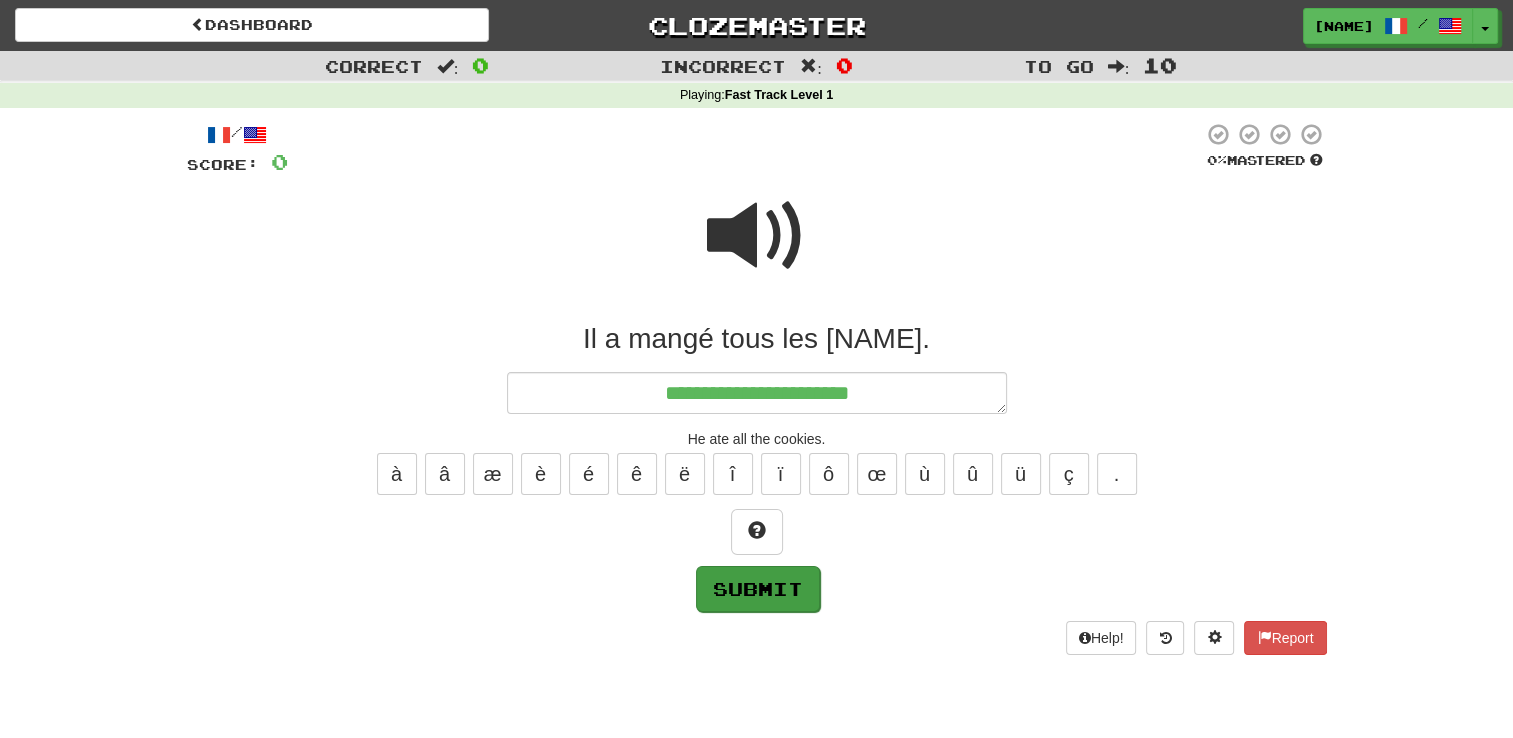 type on "*" 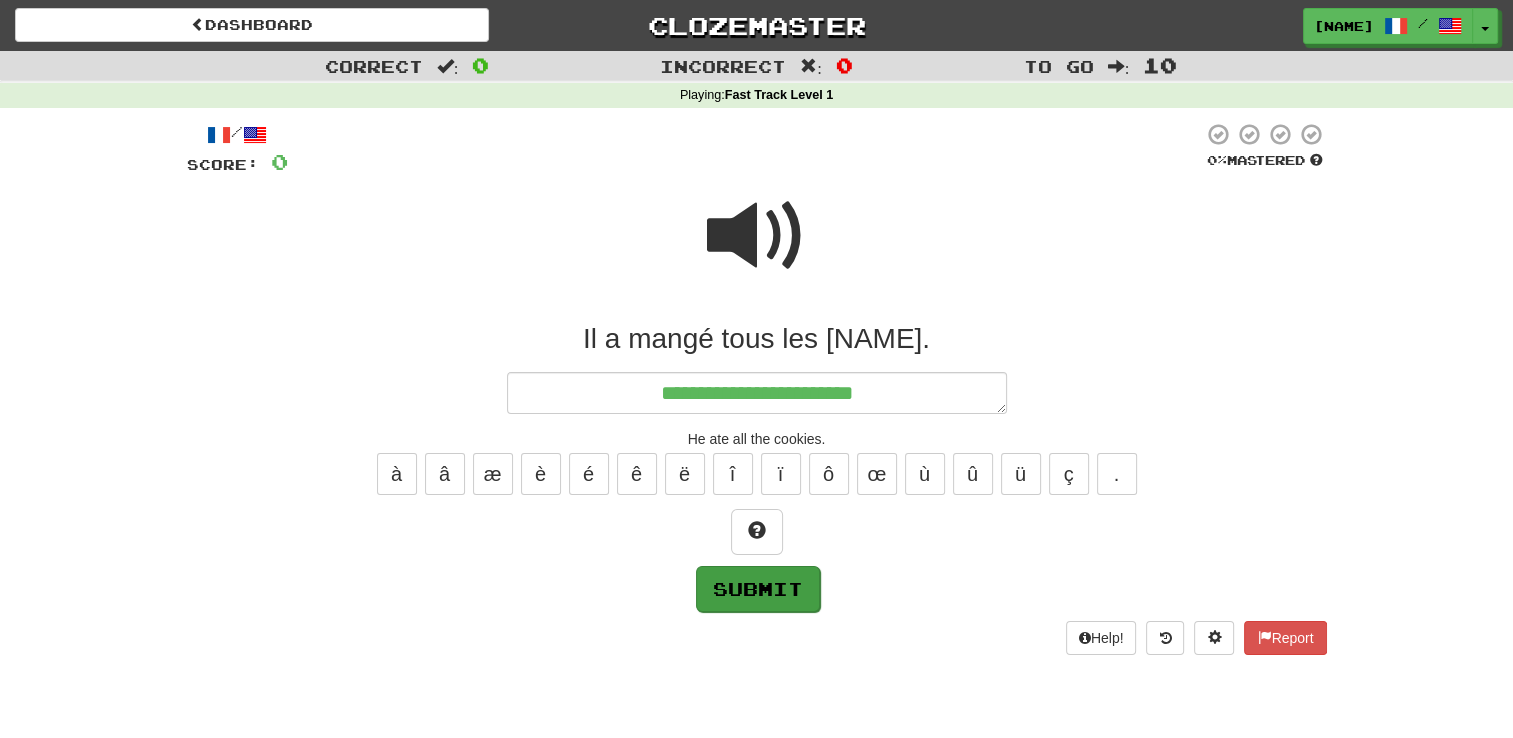 type on "*" 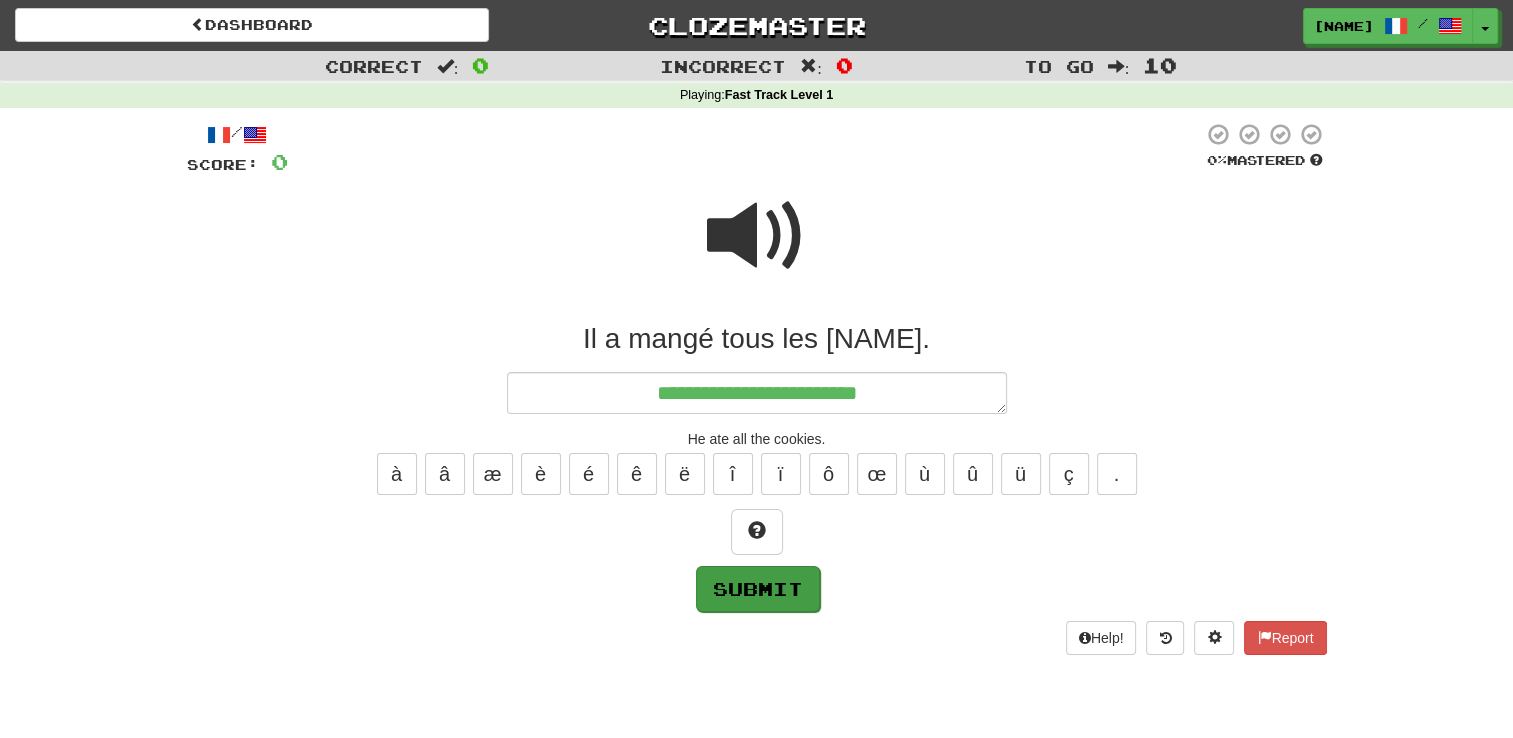 type on "**********" 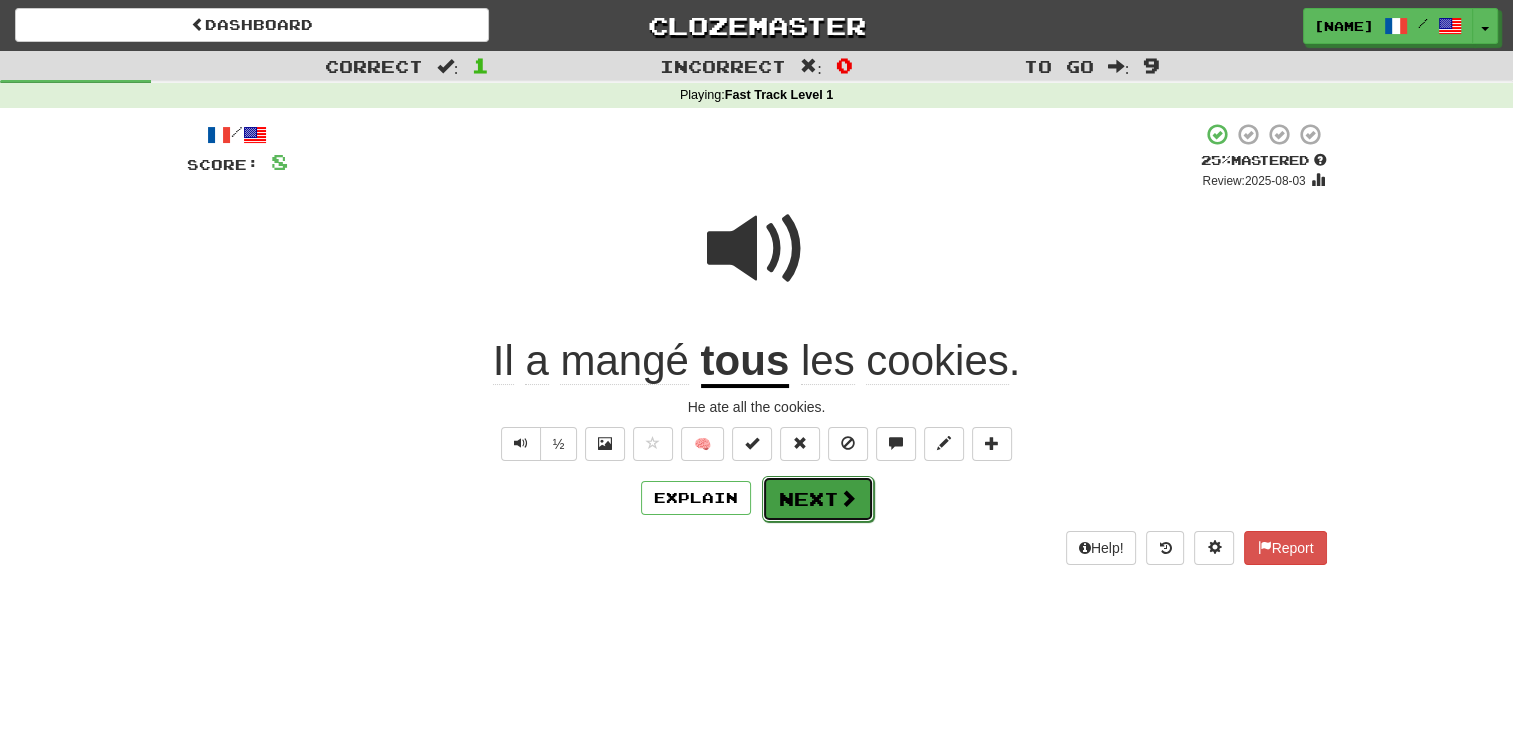 click on "Next" at bounding box center (818, 499) 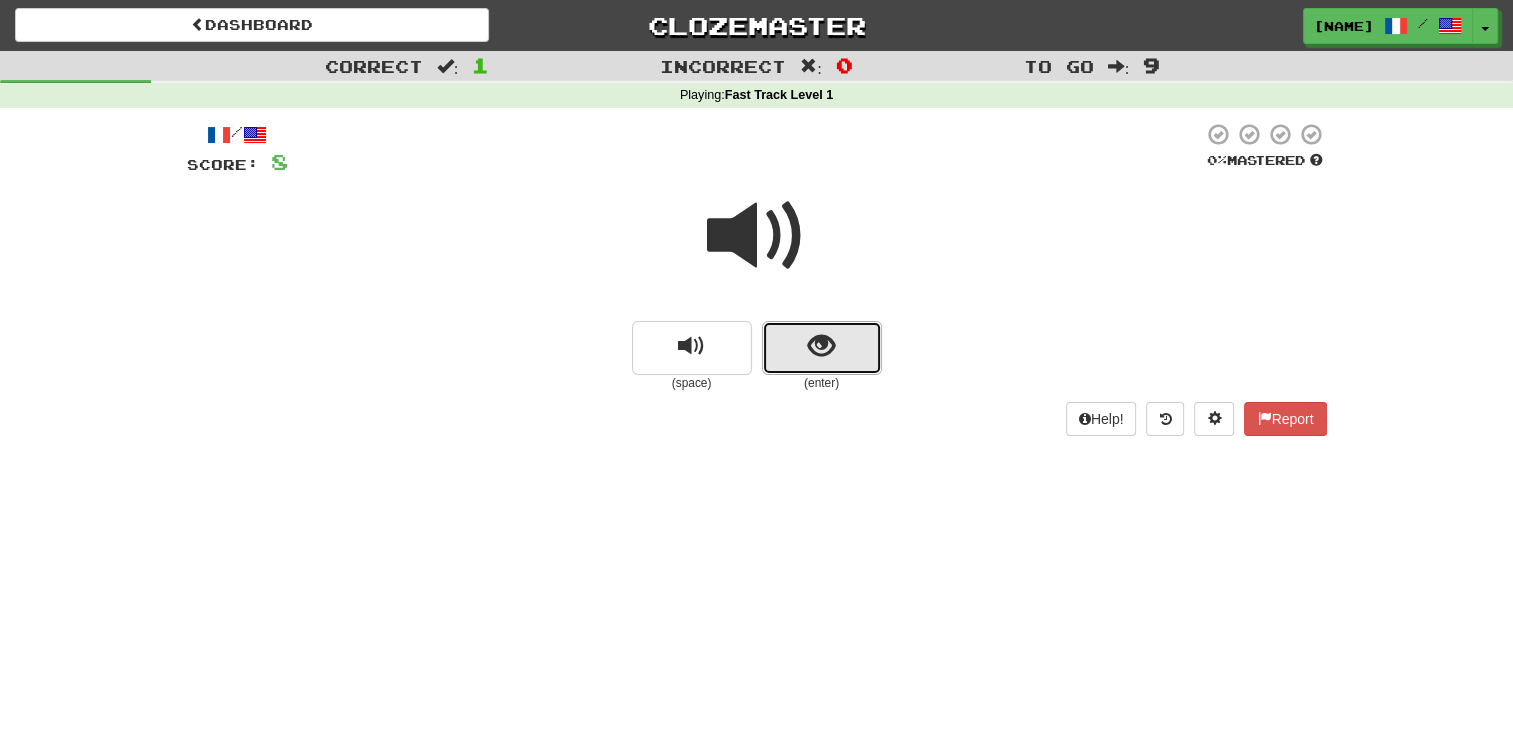 click at bounding box center [821, 346] 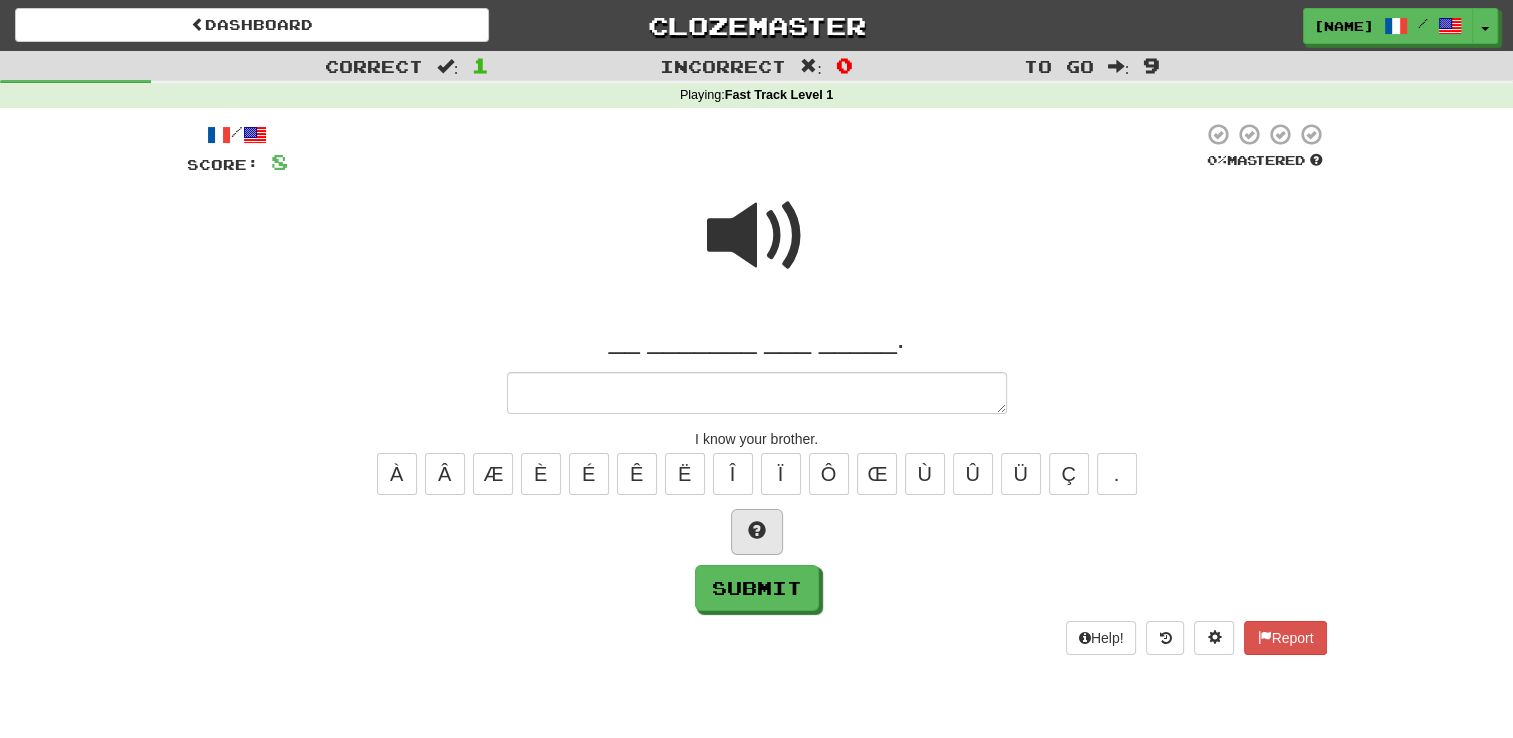 type on "*" 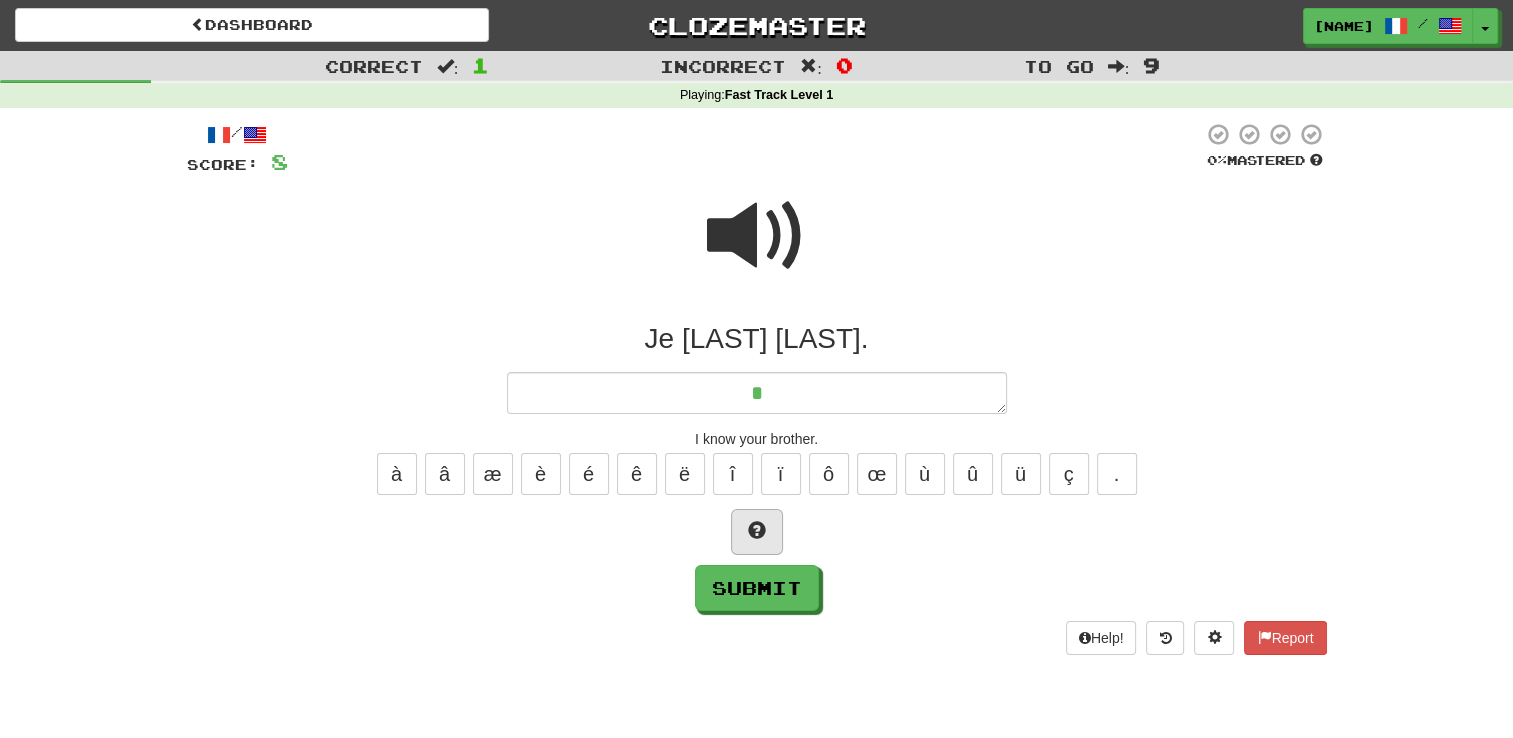 type on "*" 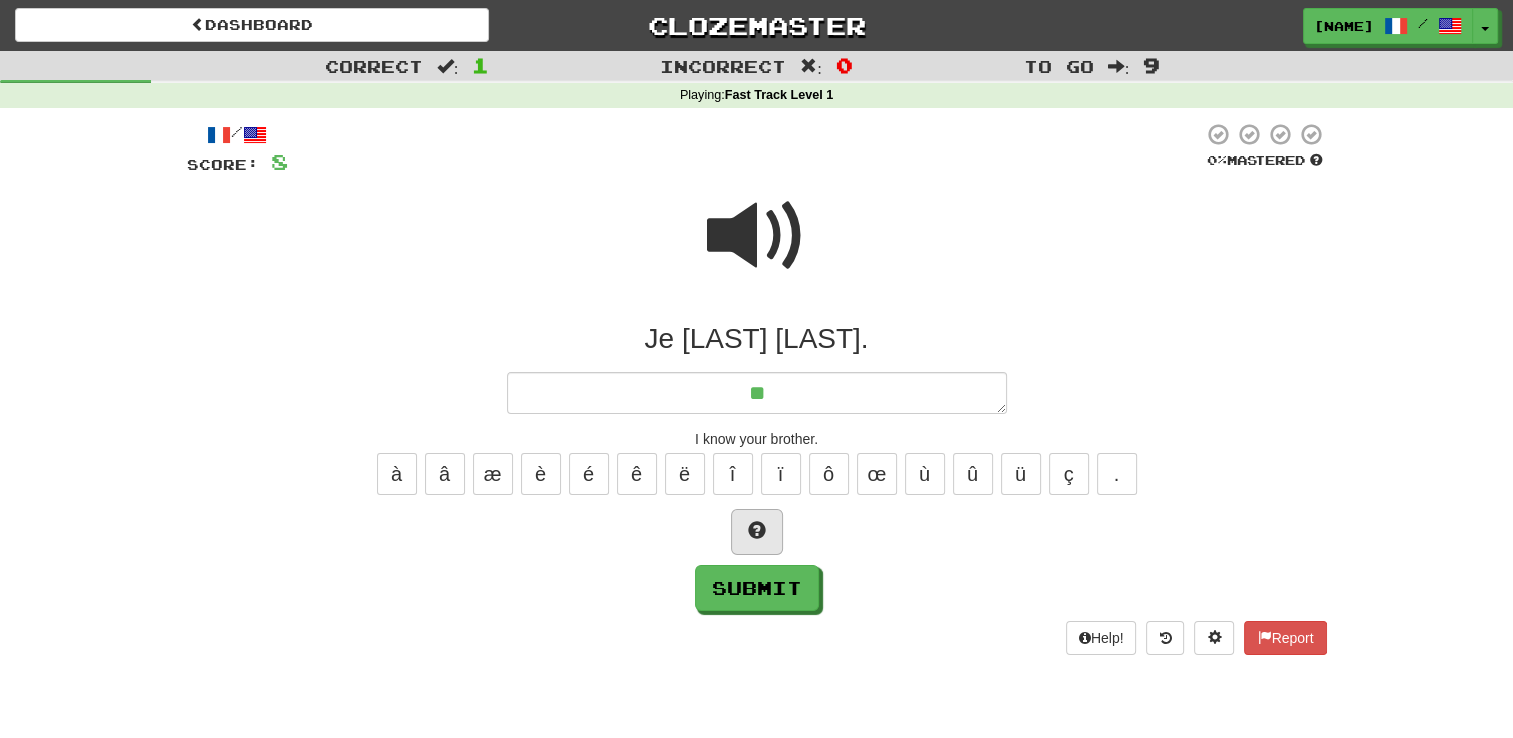 type on "*" 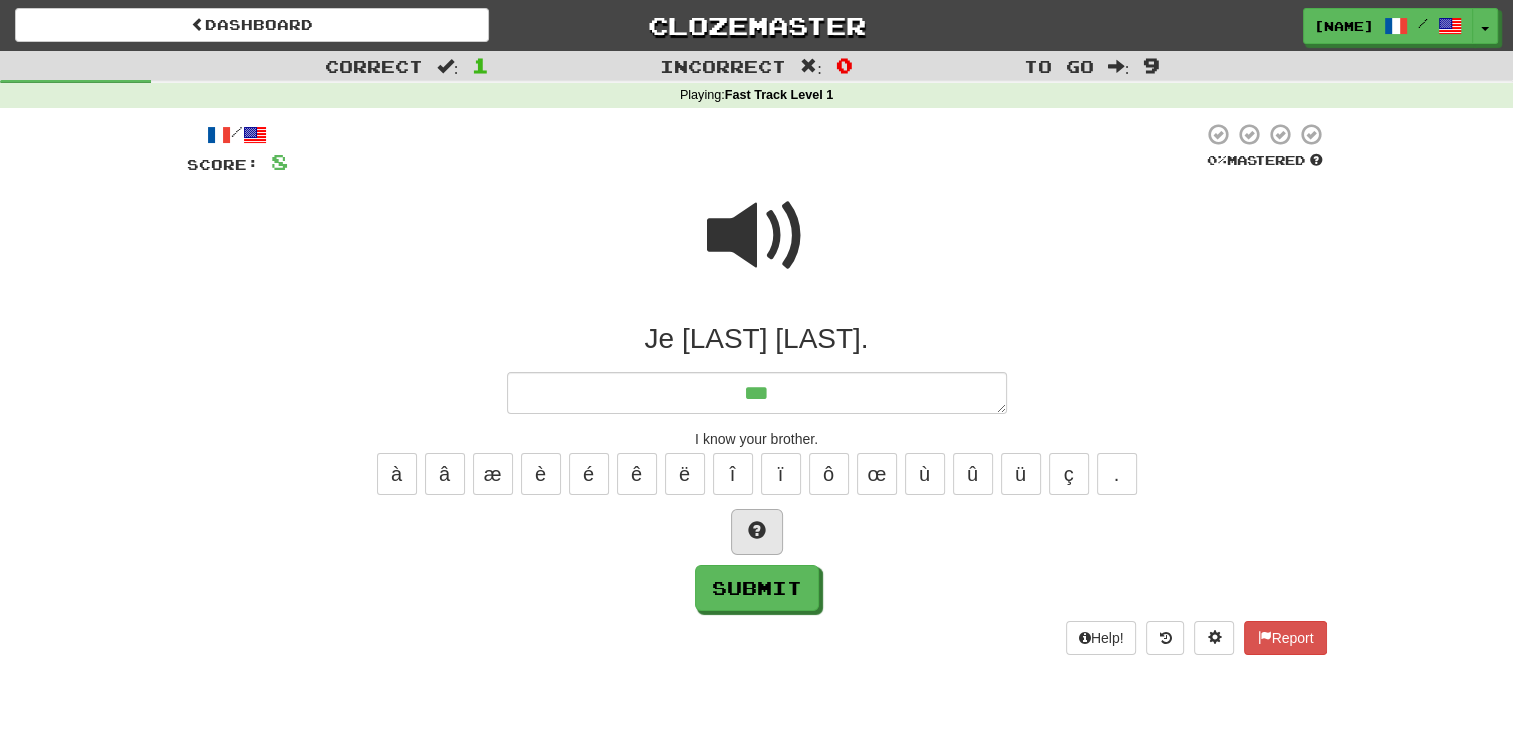 type on "*" 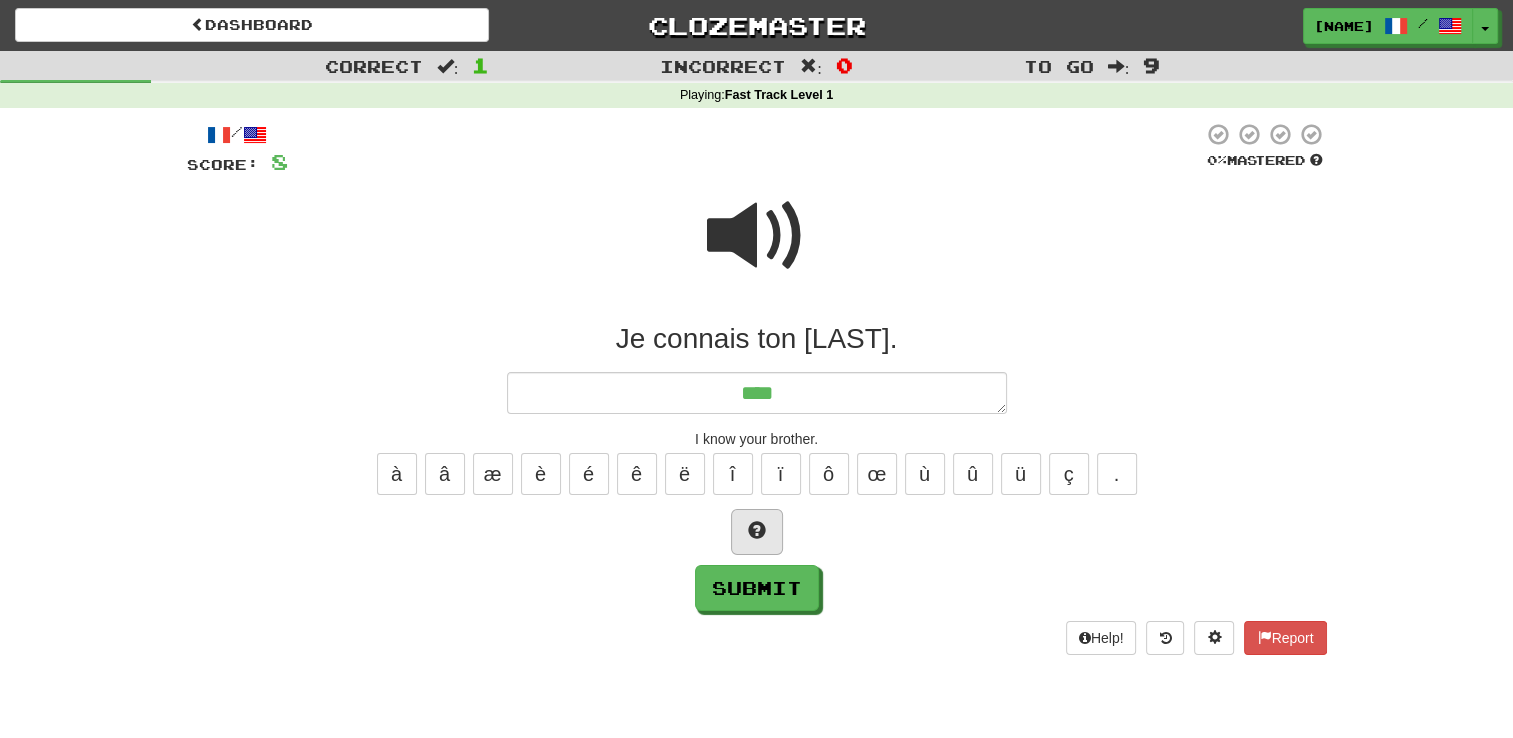 type on "*" 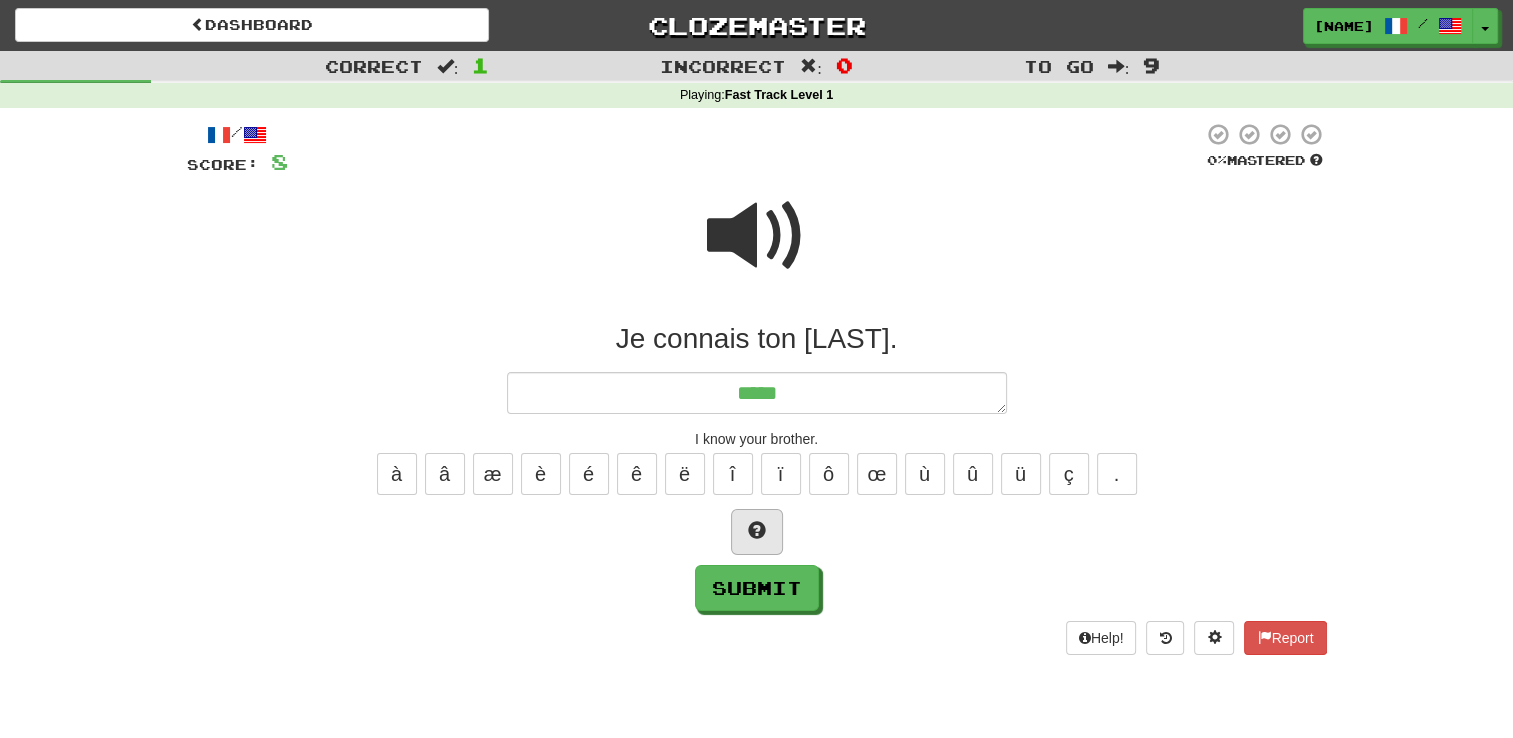 type on "*" 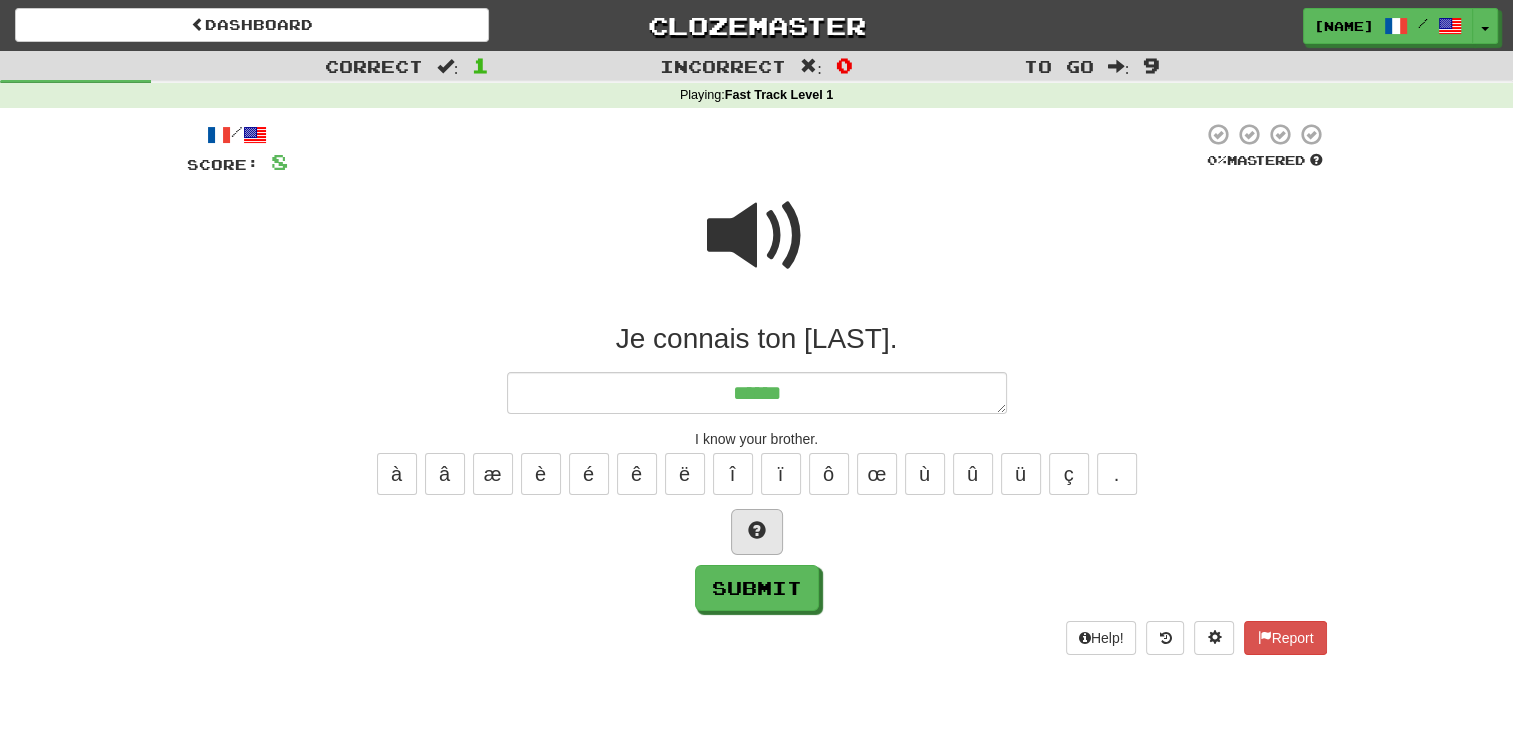 type on "*" 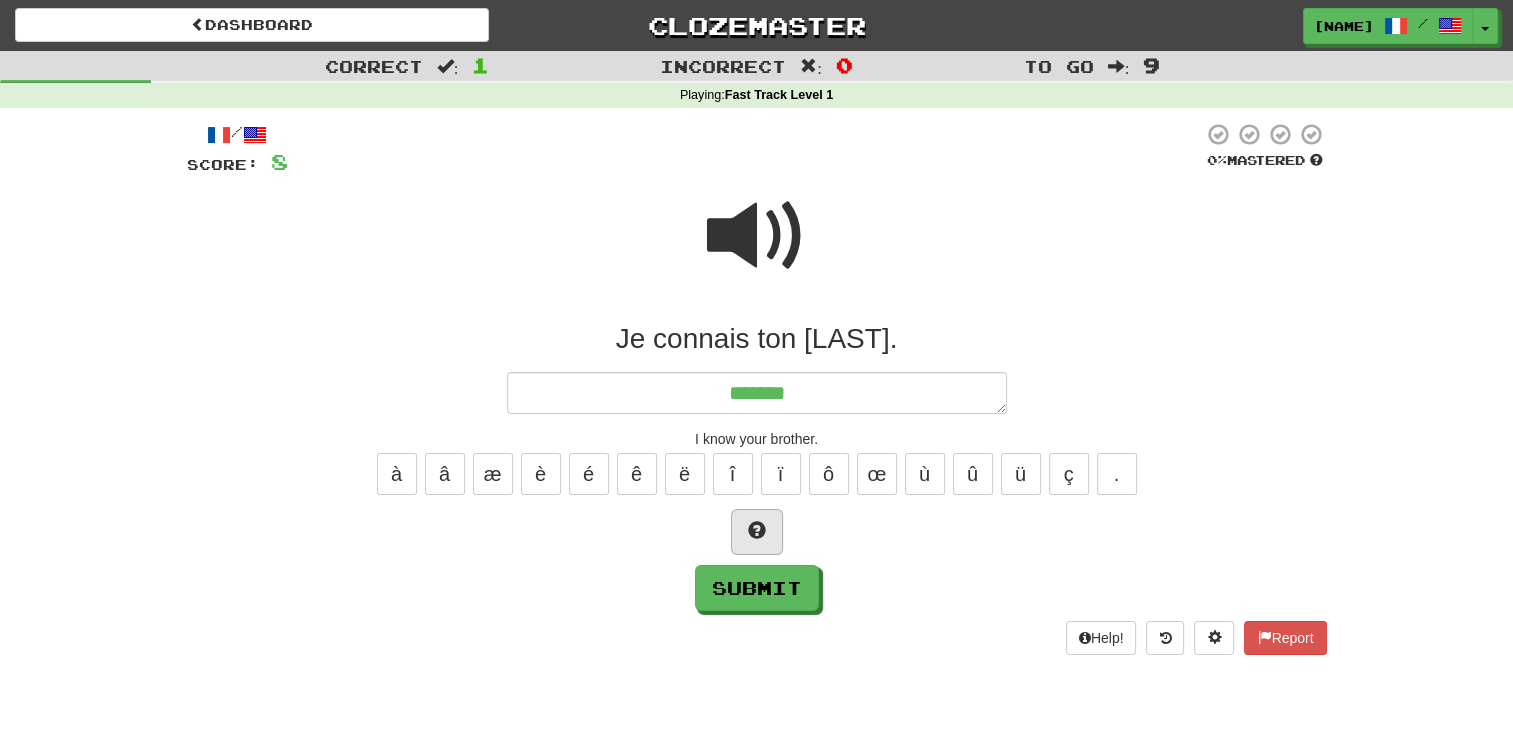type on "*" 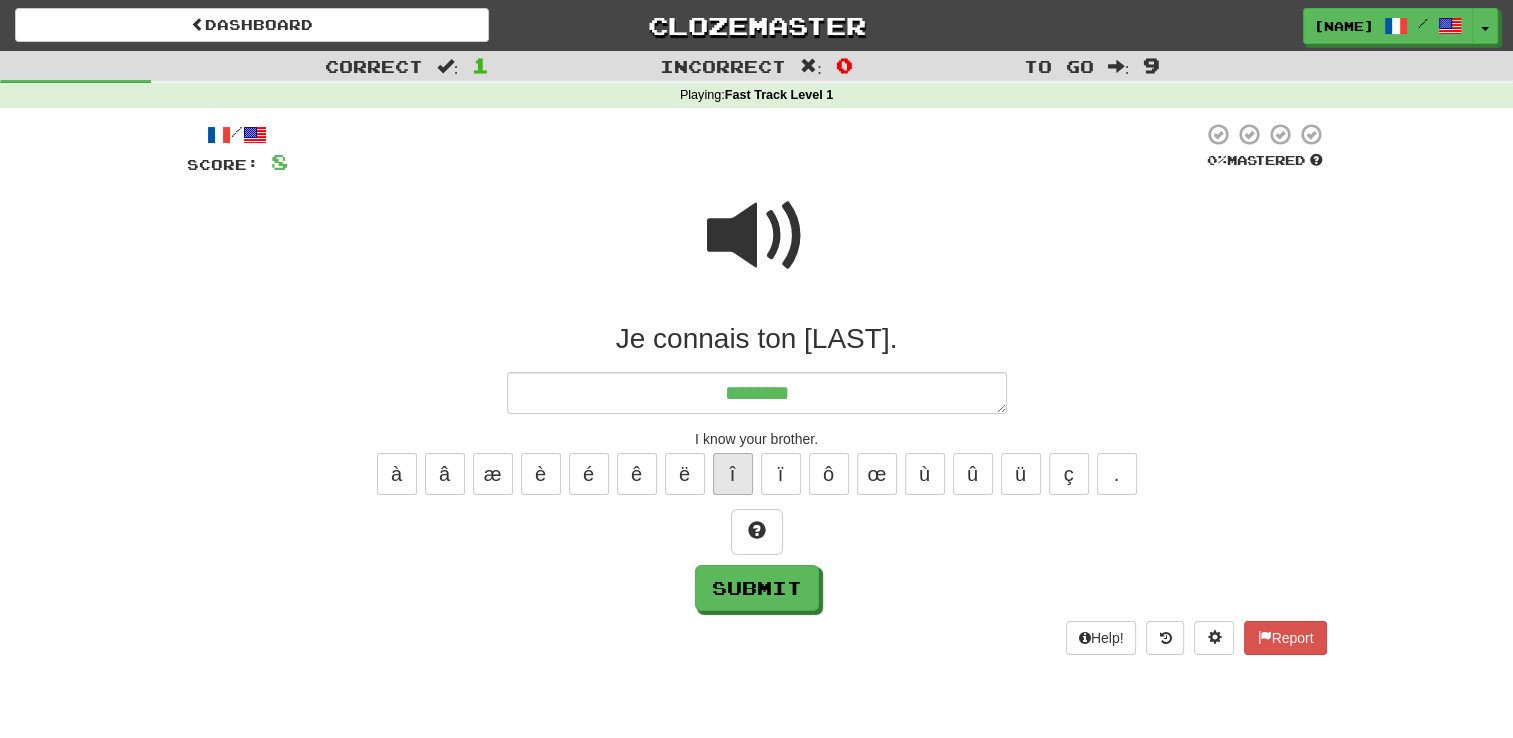 type on "********" 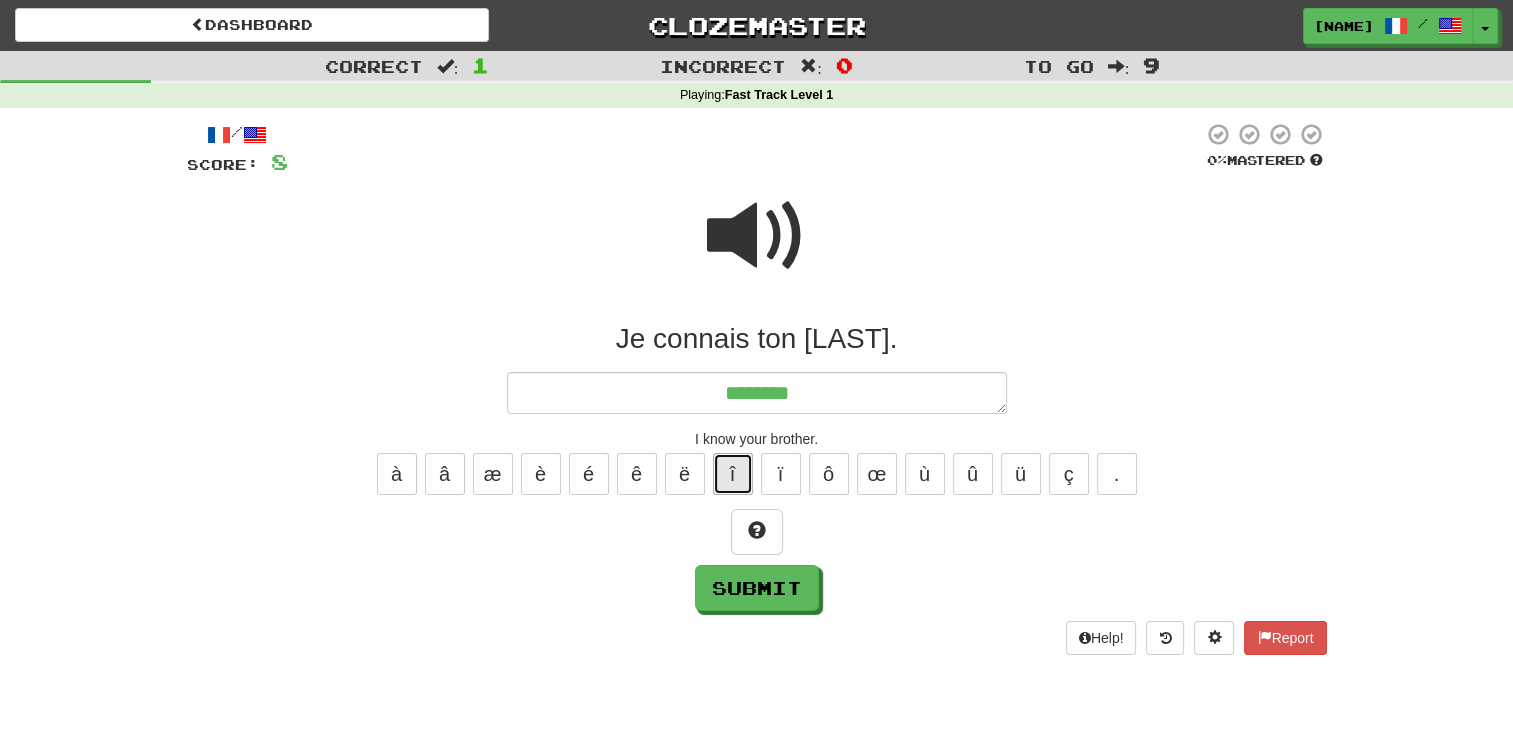 click on "î" at bounding box center (733, 474) 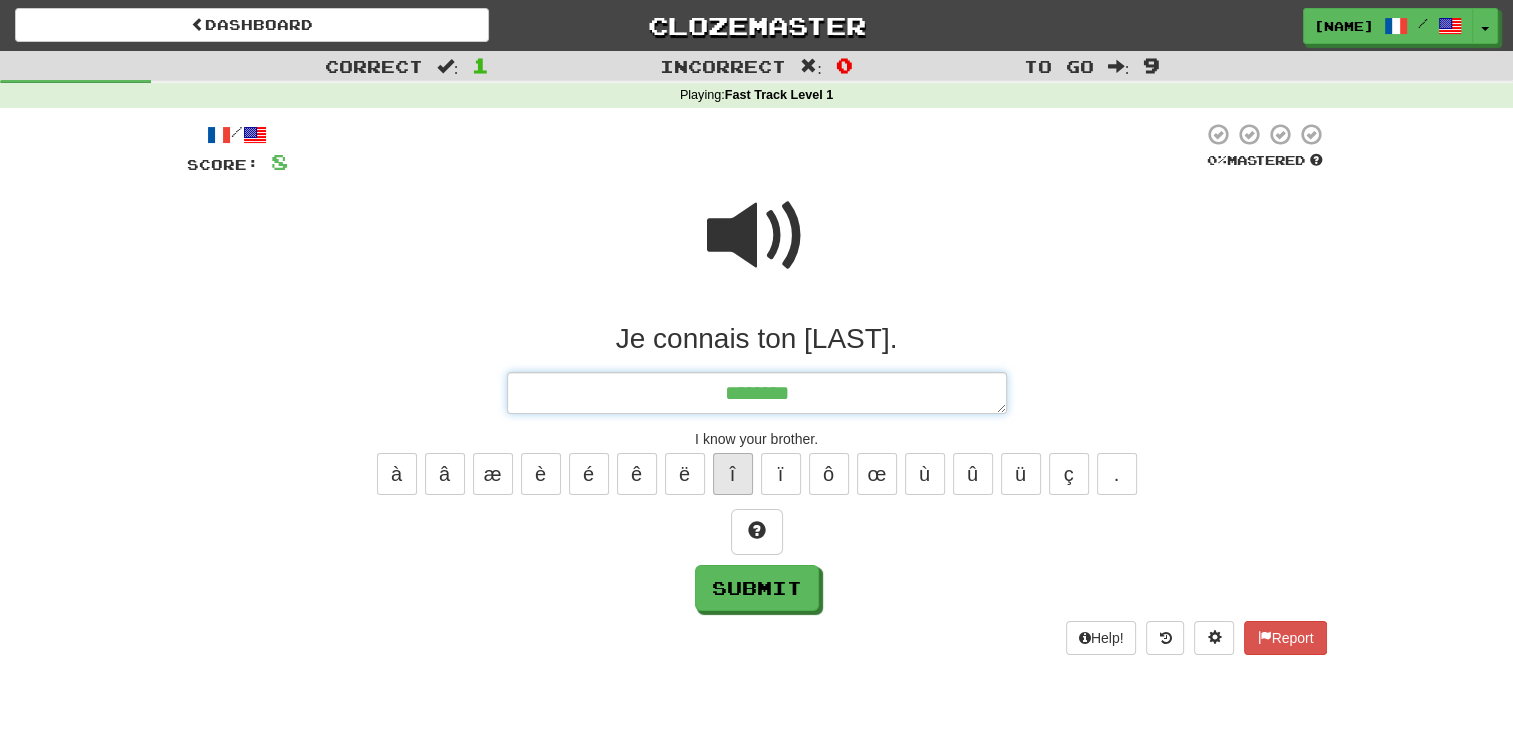 type on "*" 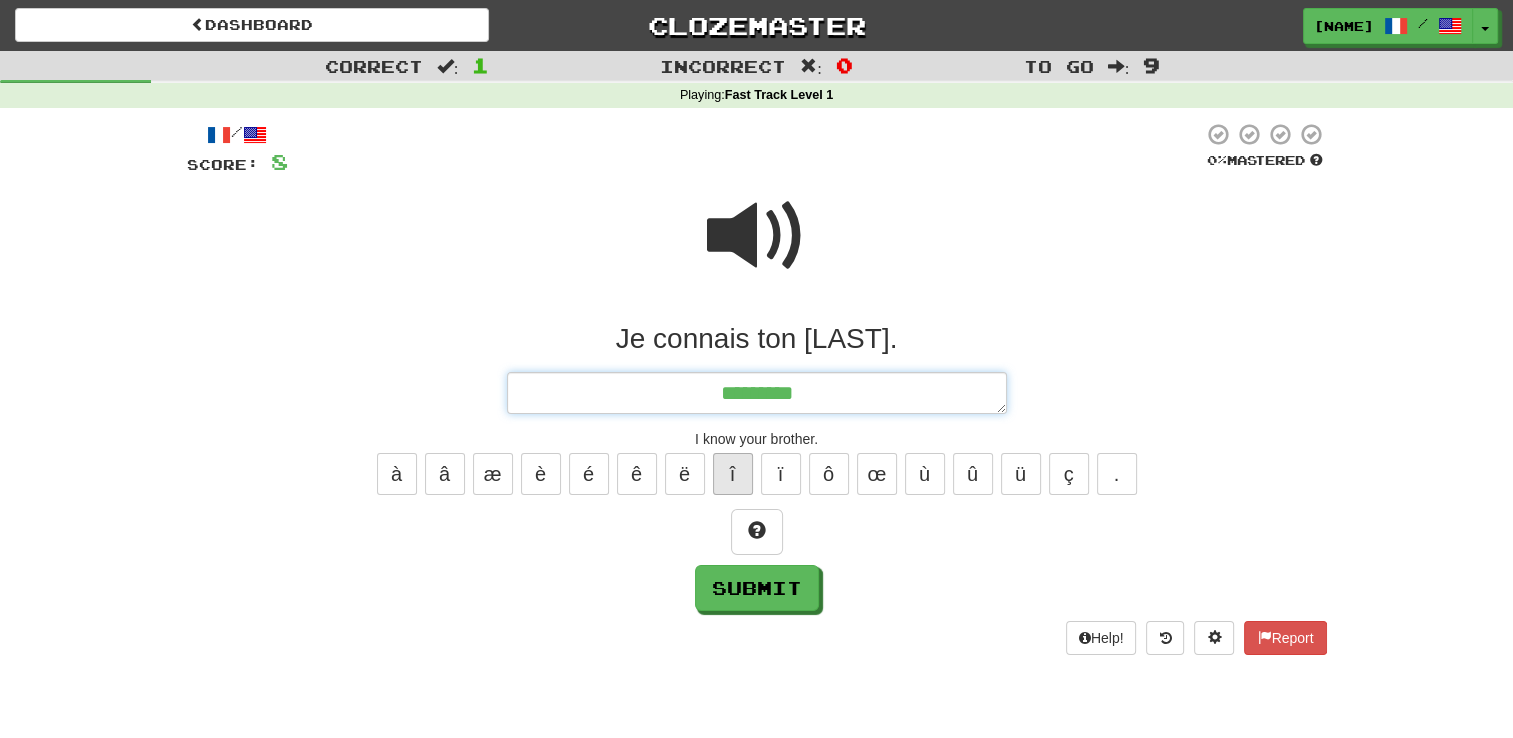 type on "*" 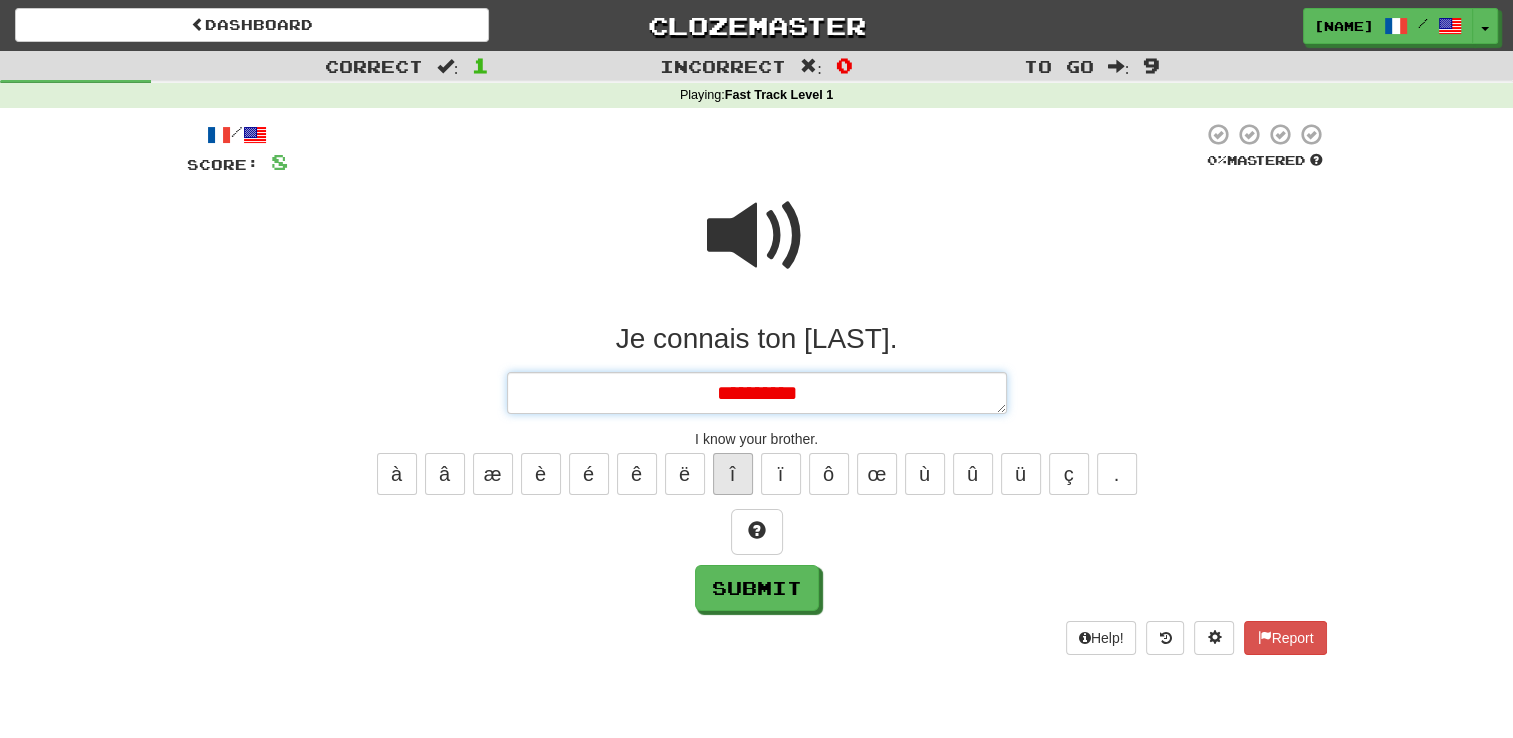 type on "*" 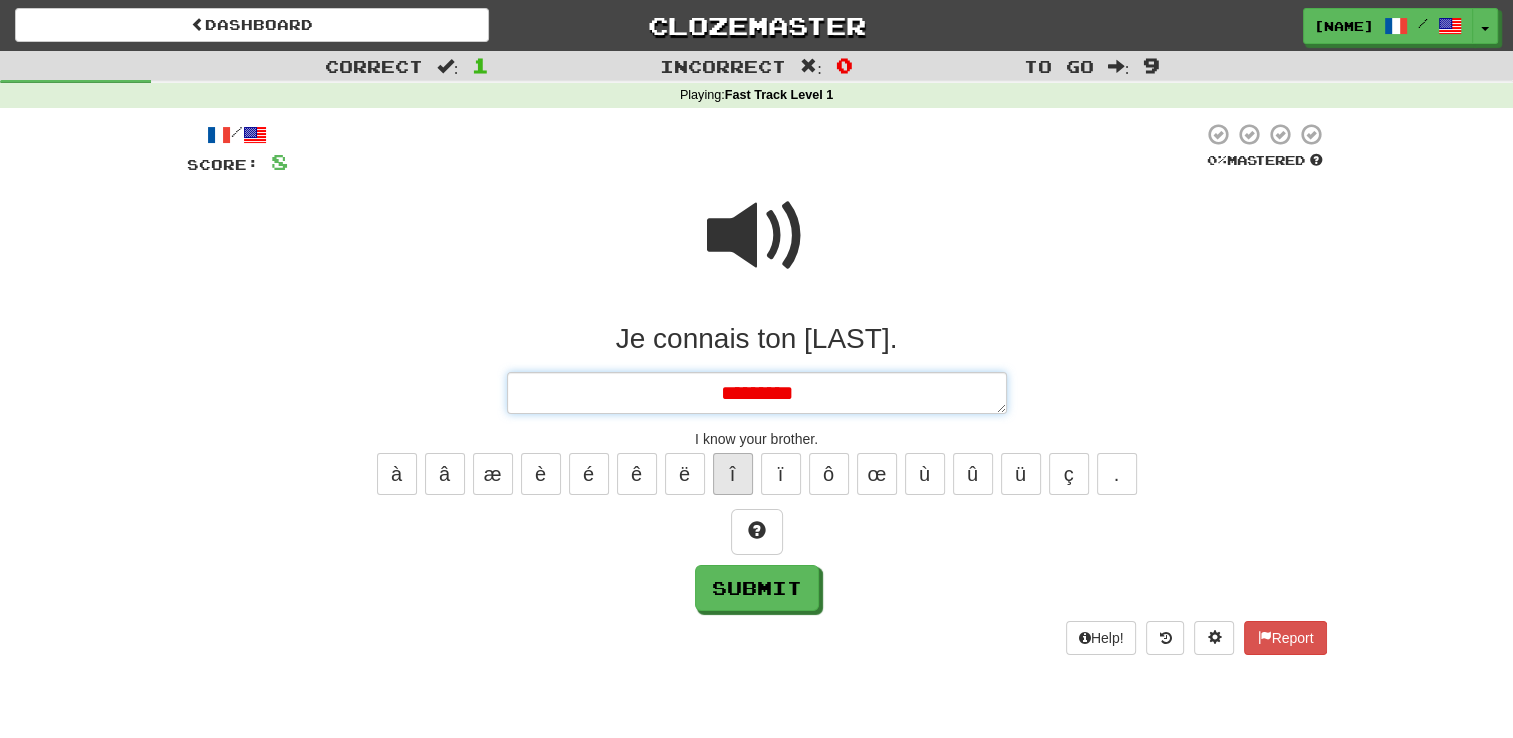type on "*" 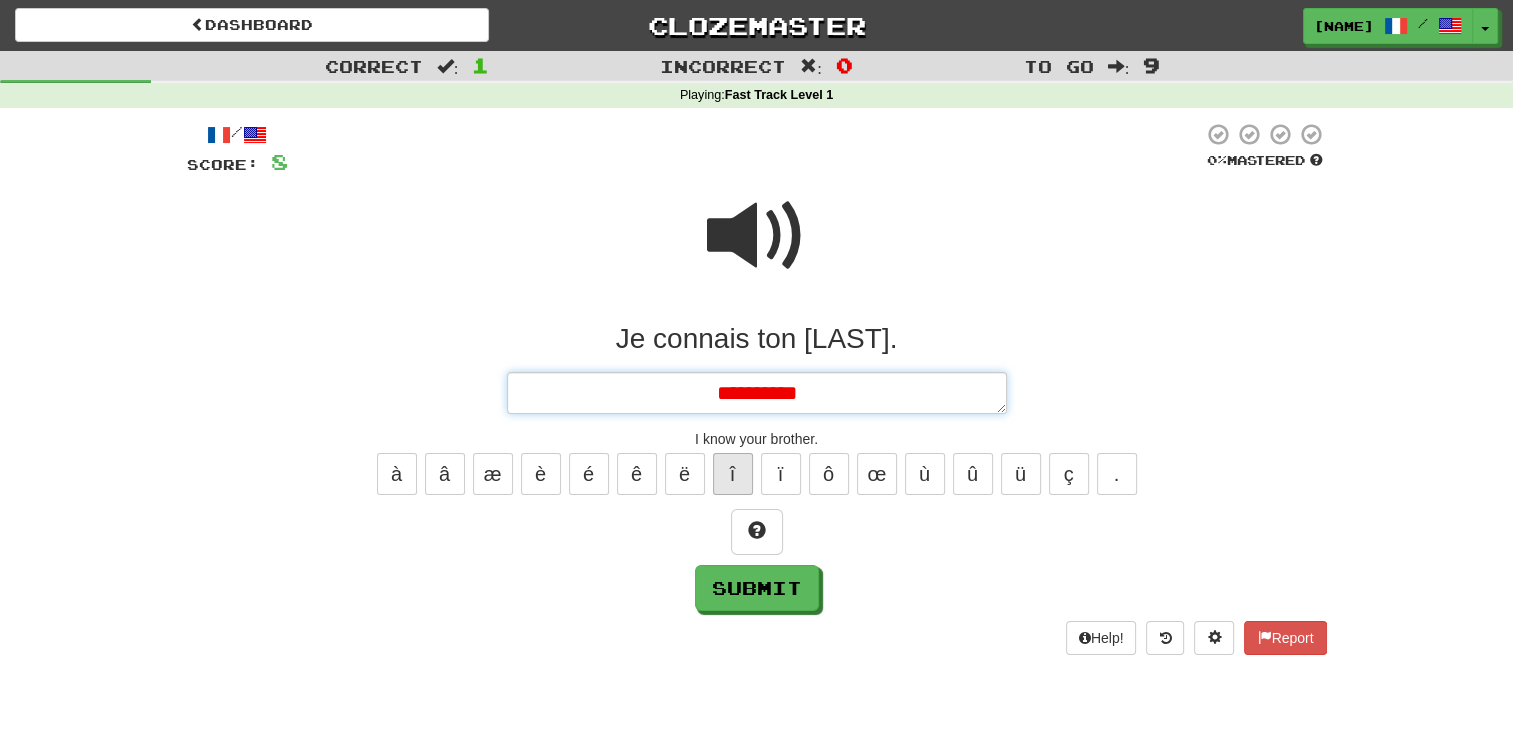 type on "*" 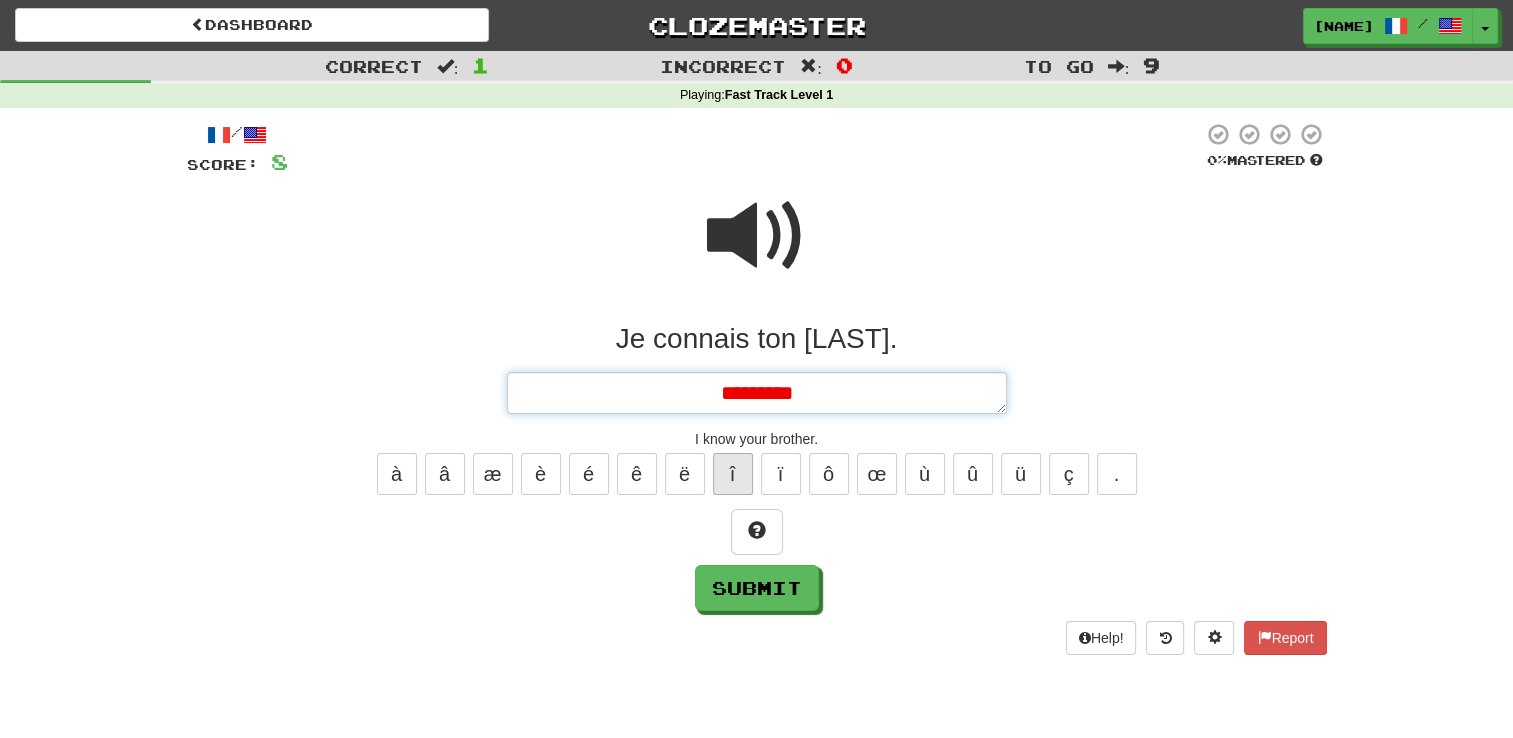 type on "*" 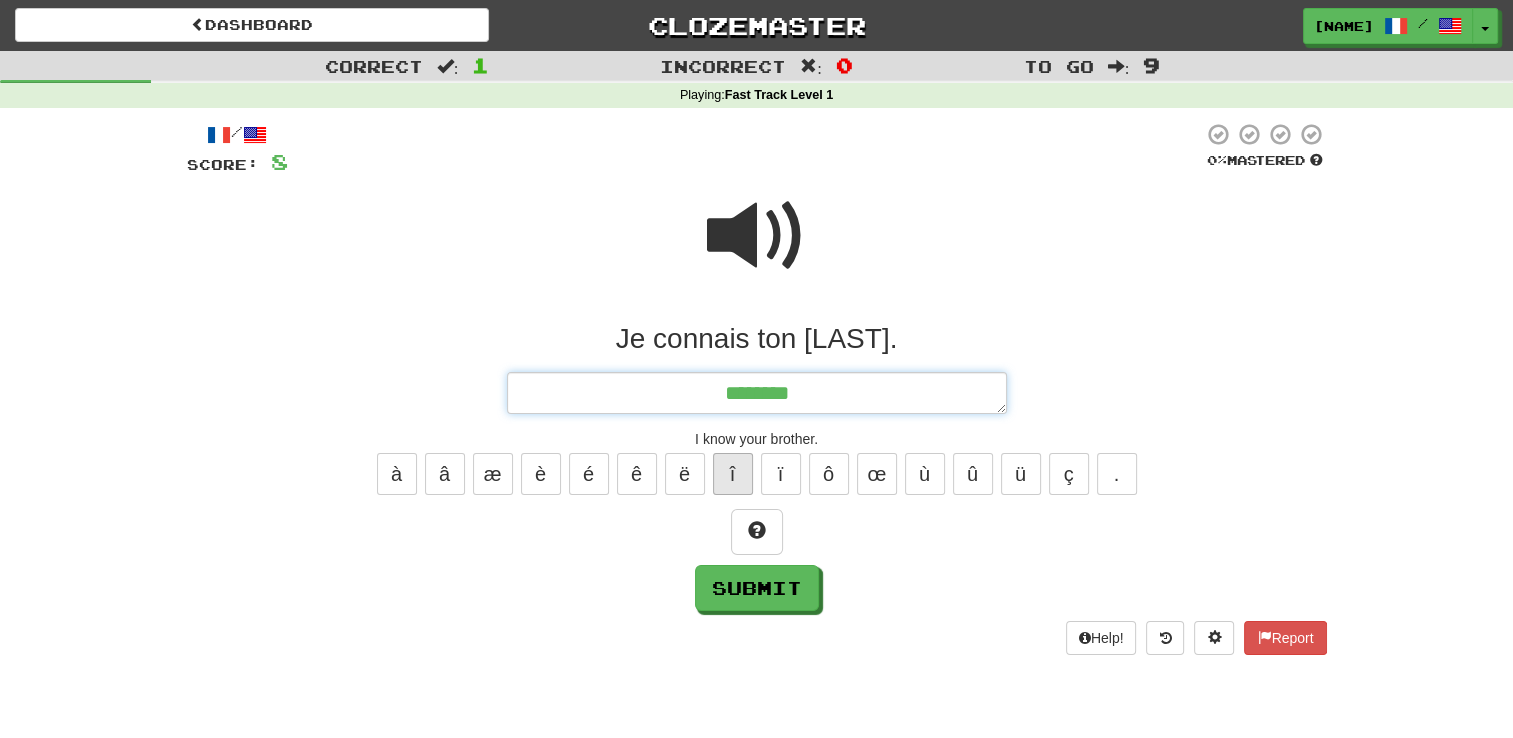 type on "*" 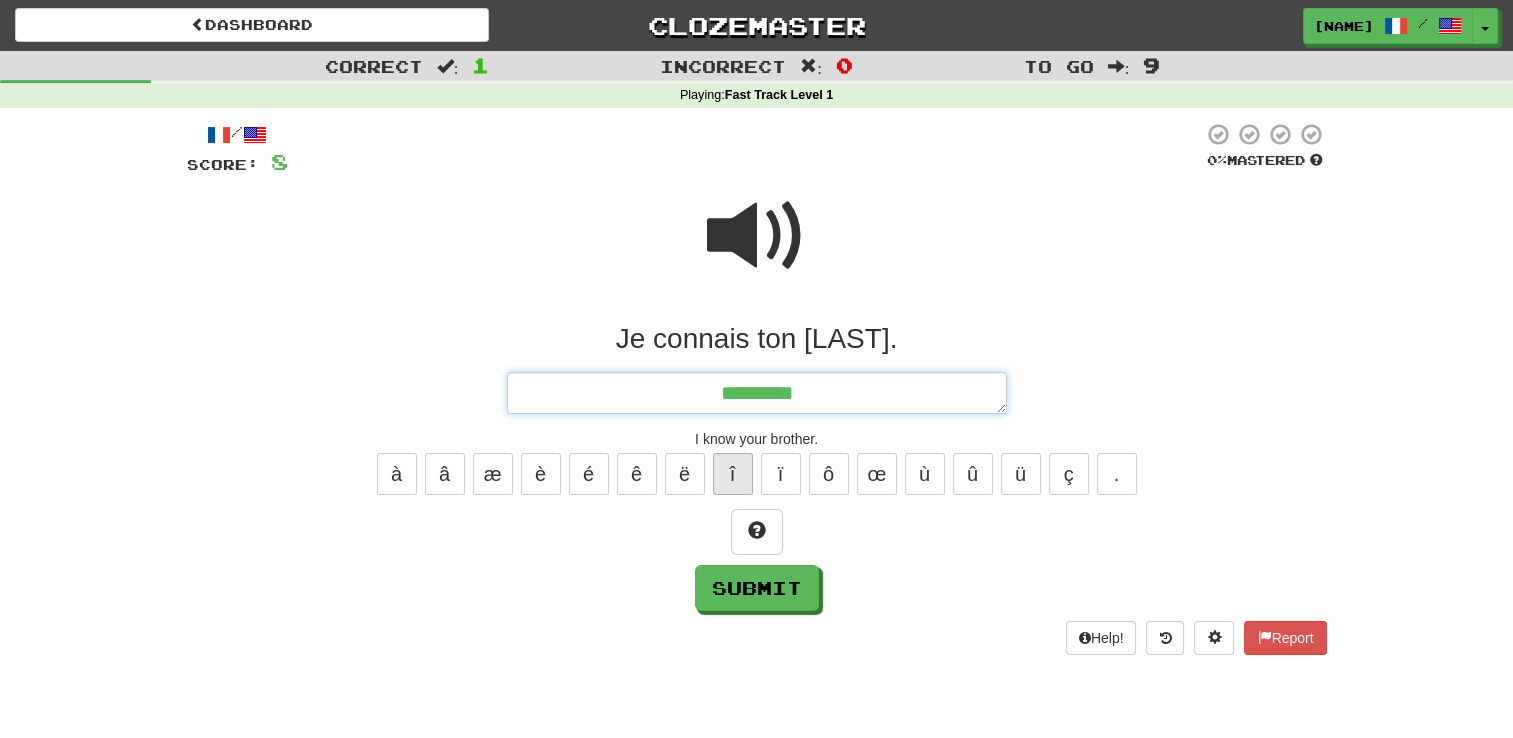 type on "*" 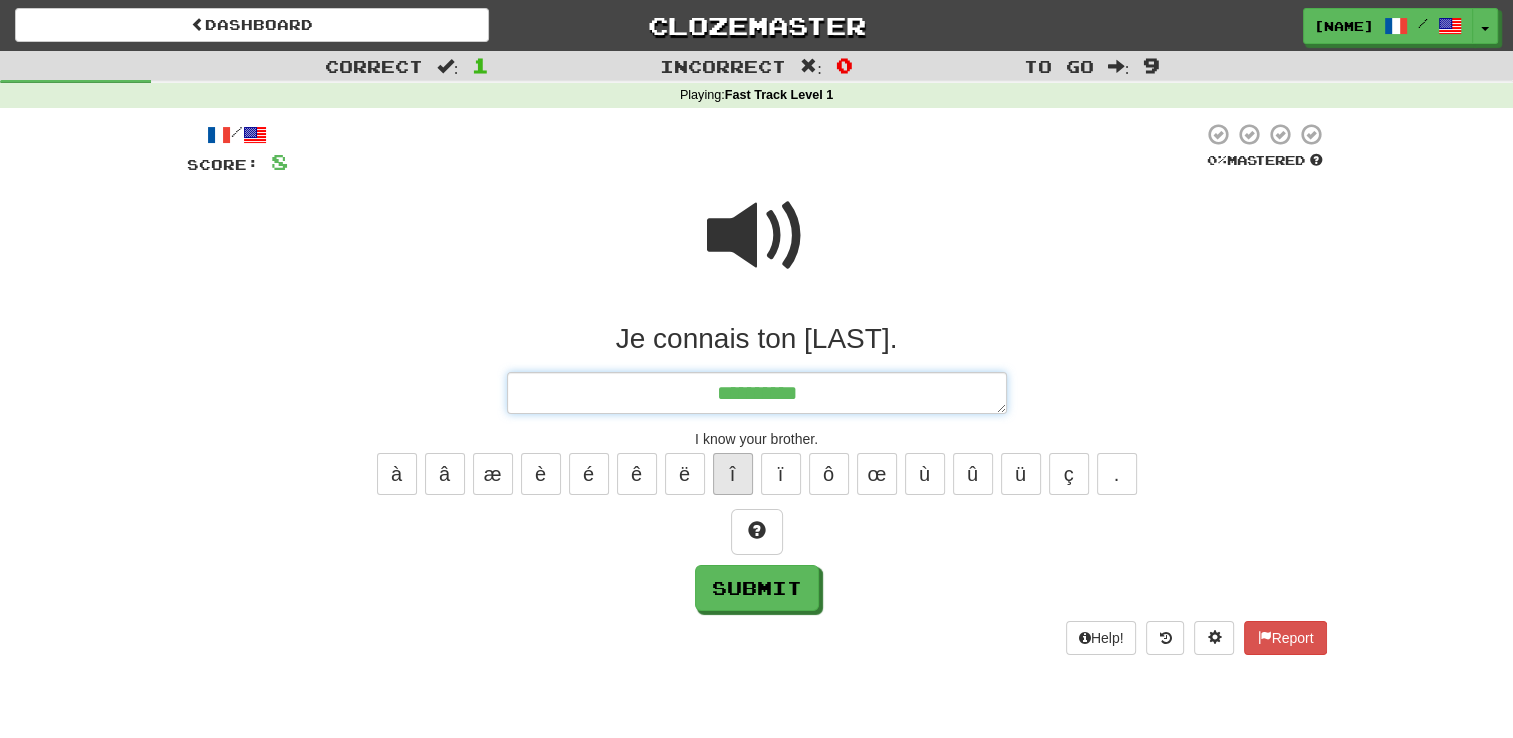 type on "*" 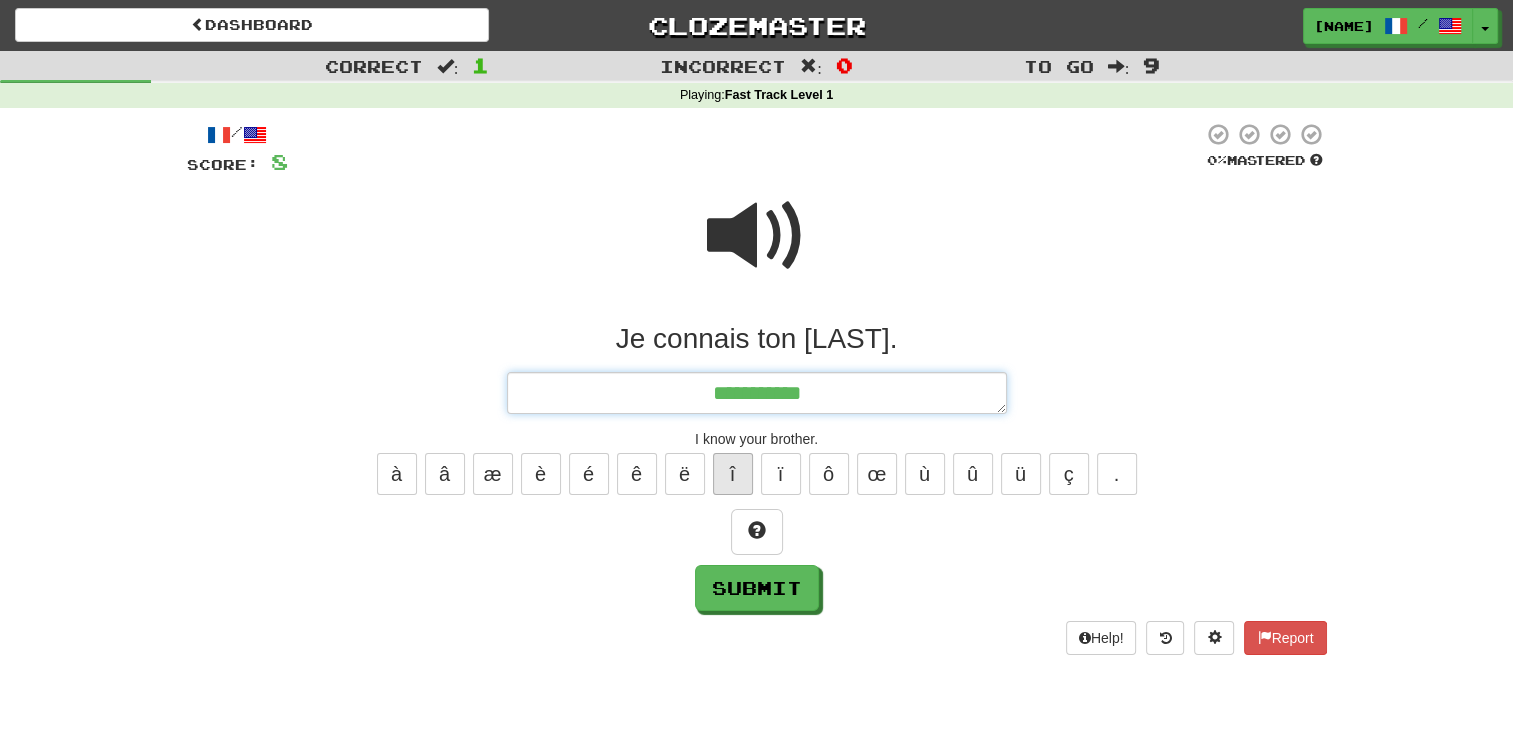 type on "*" 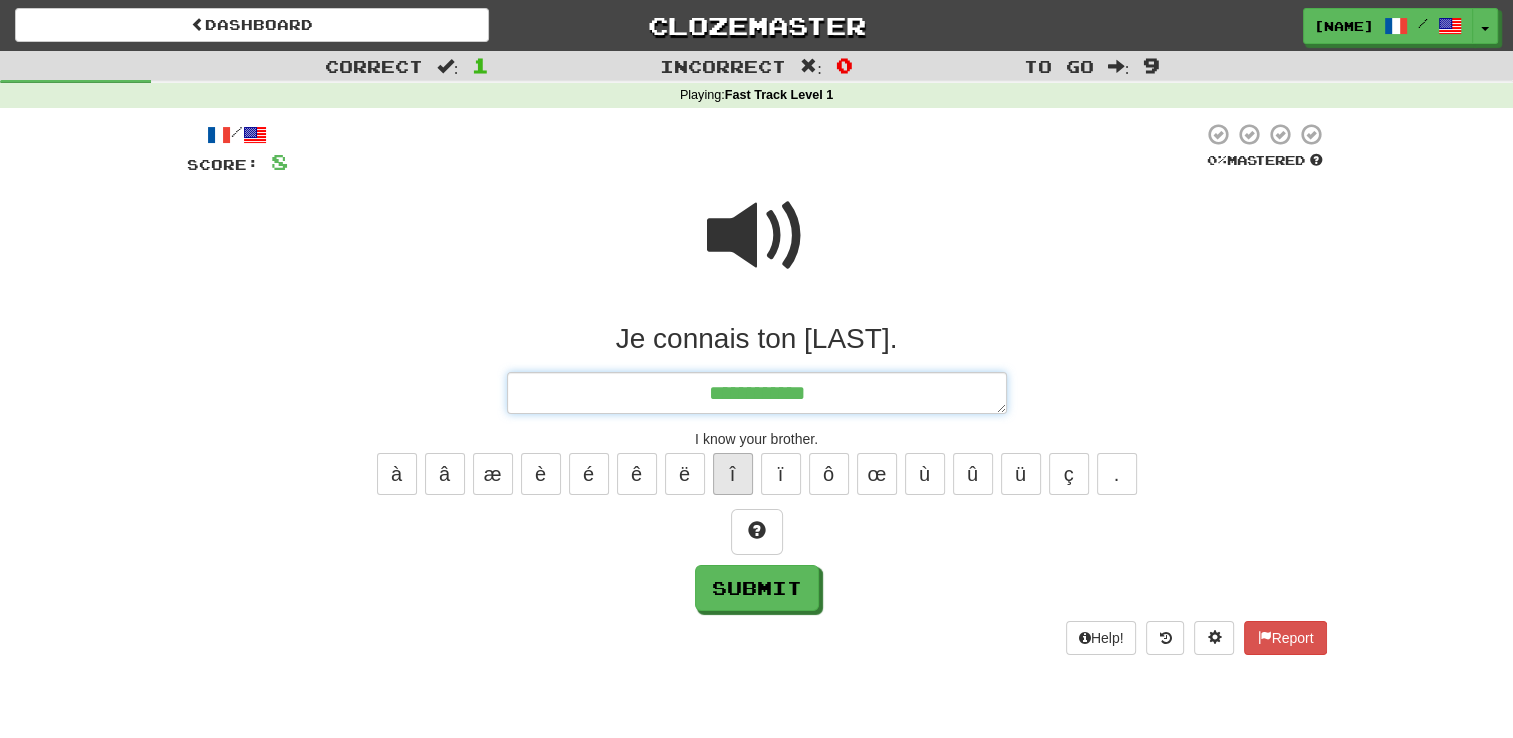 type on "*" 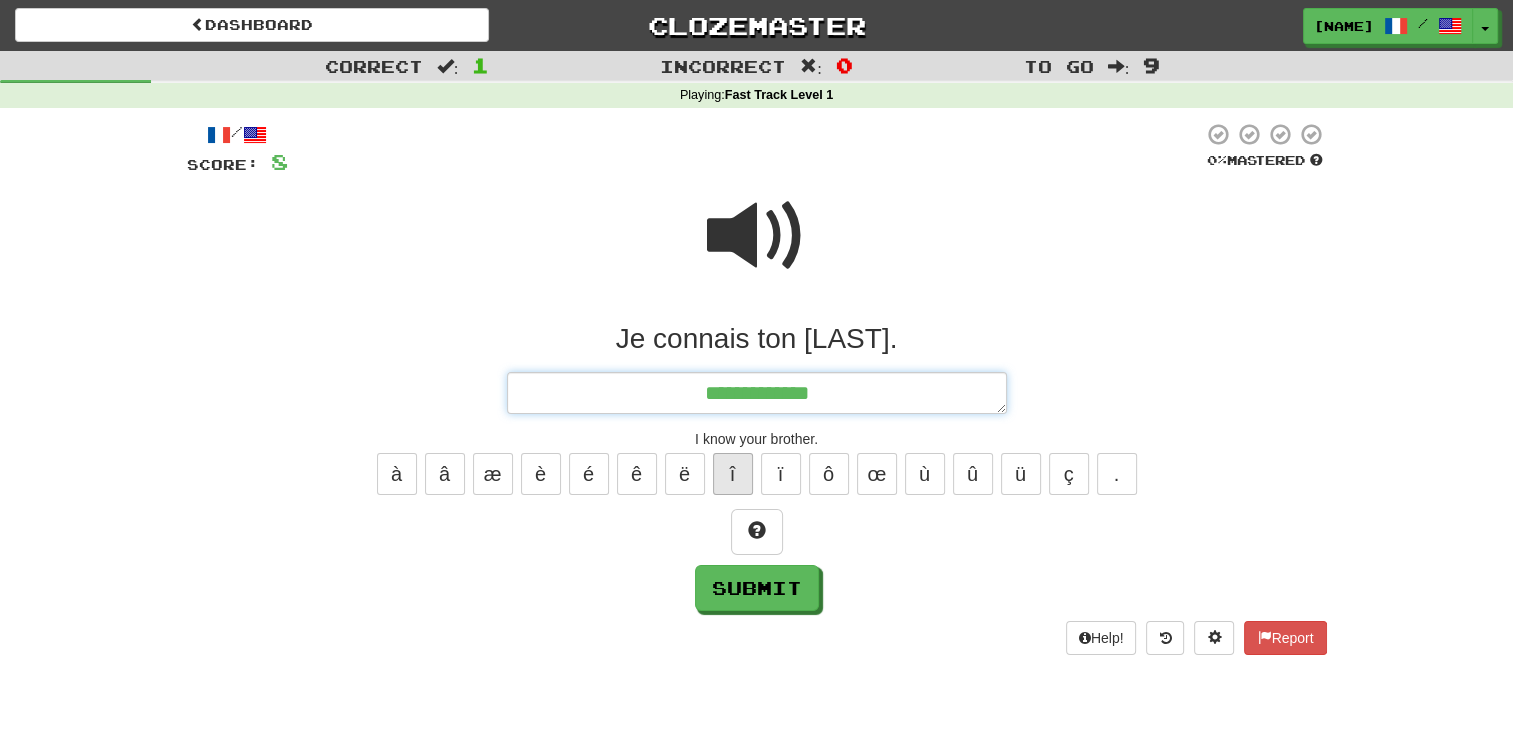 type on "*" 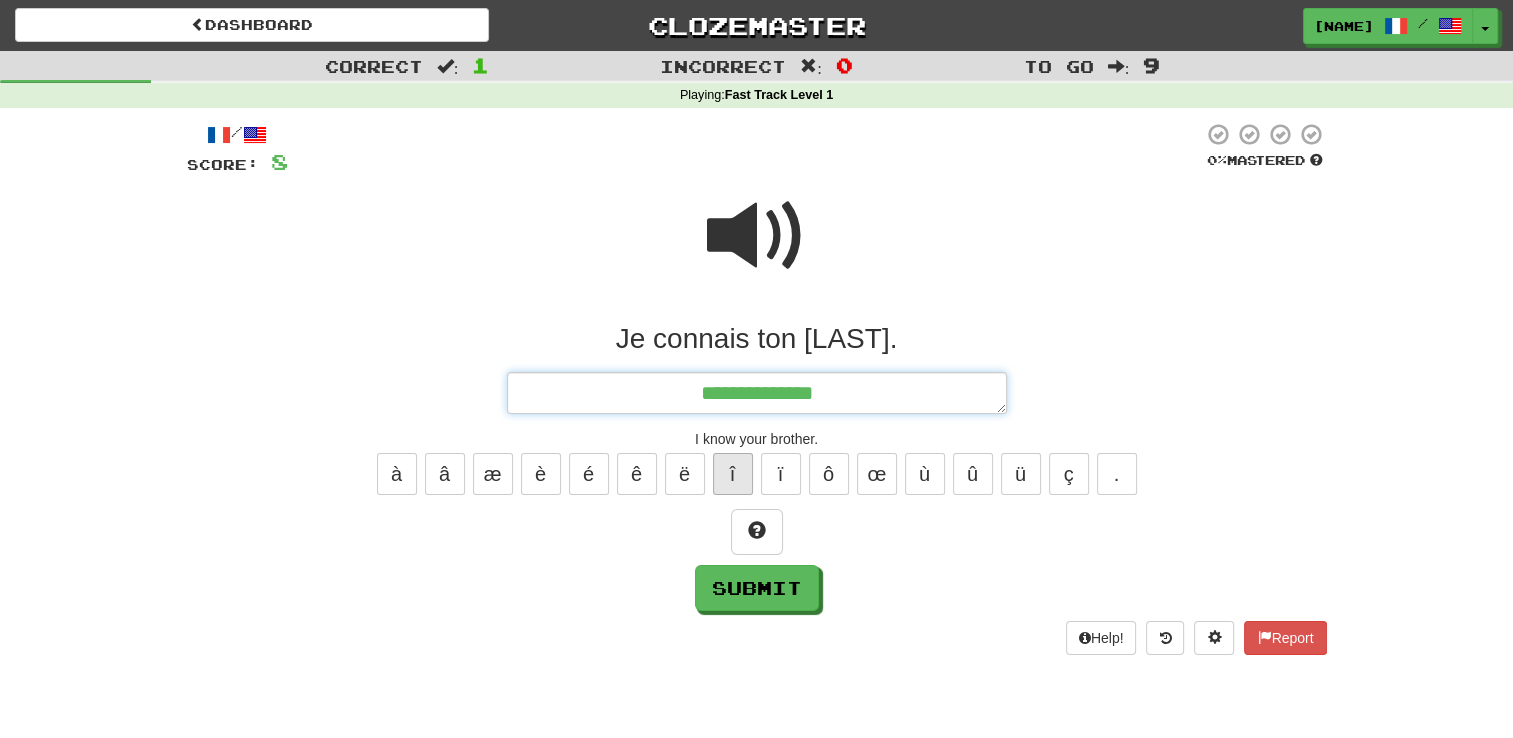 type on "*" 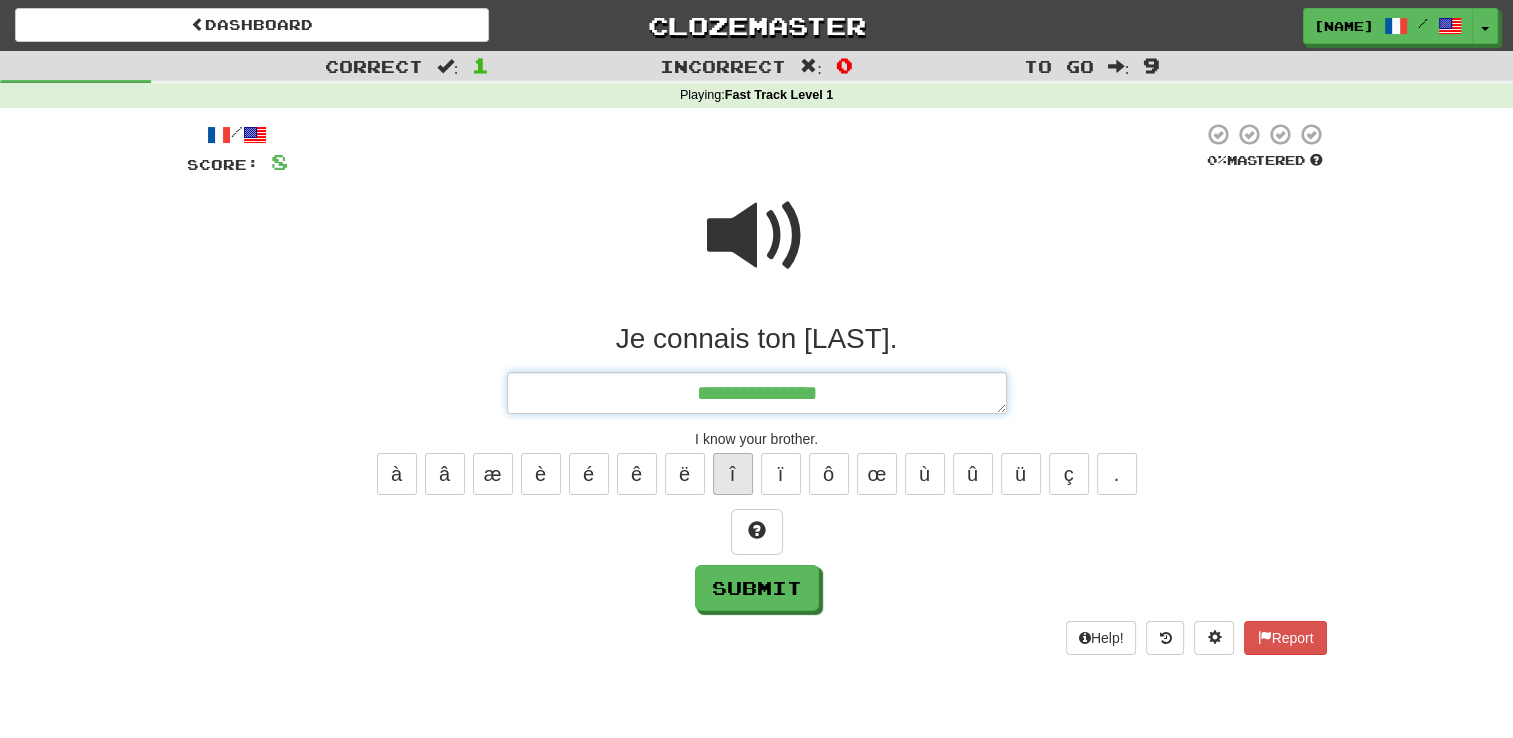 type on "*" 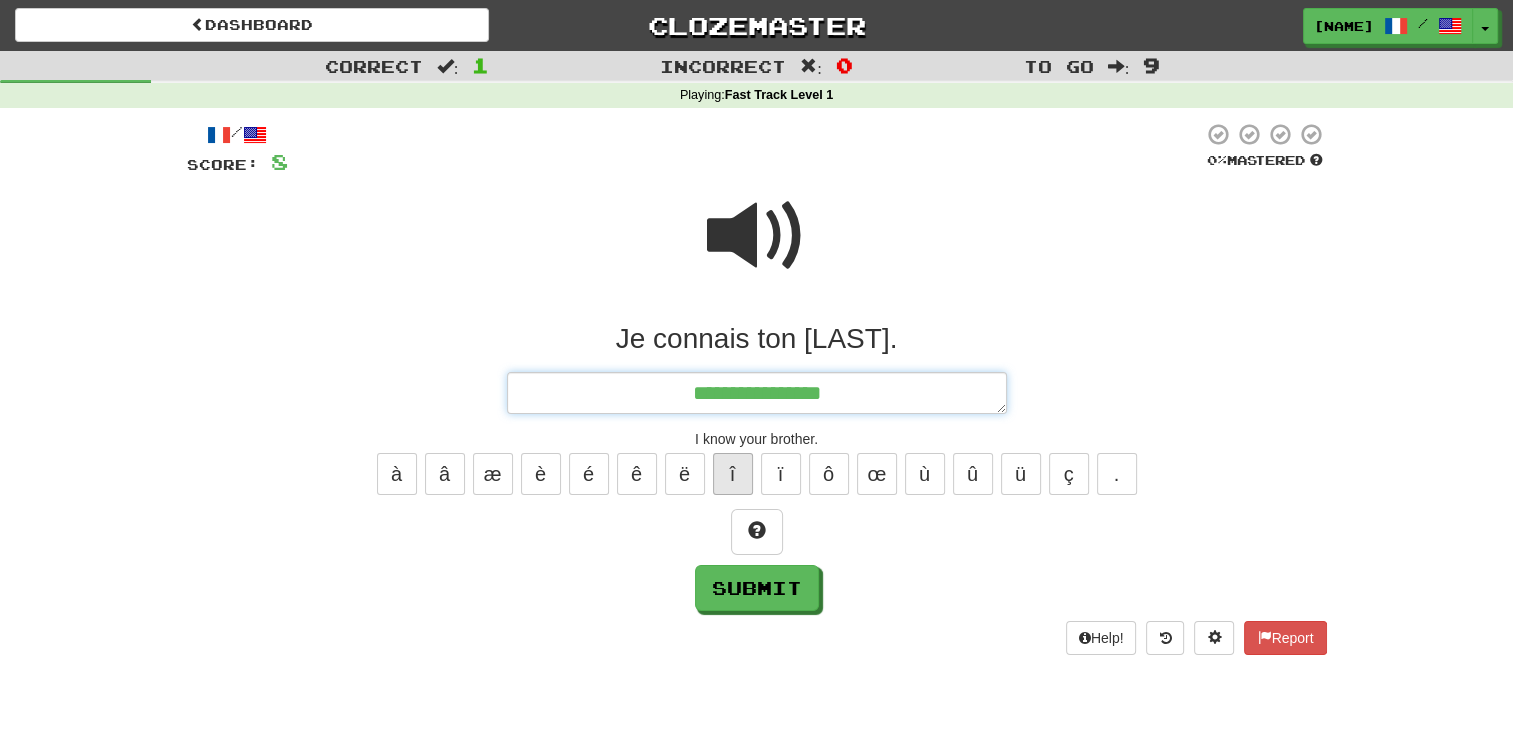 type on "*" 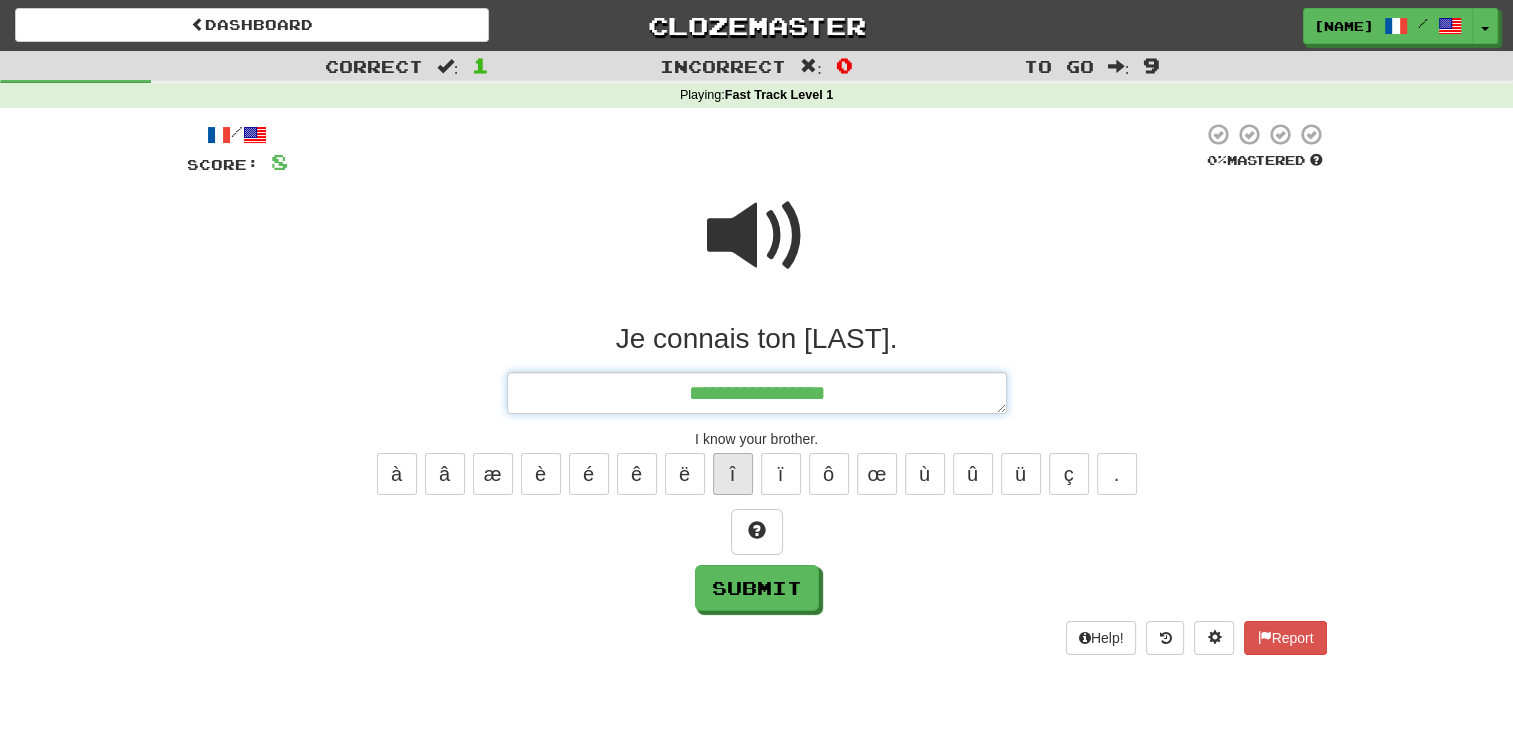 type on "*" 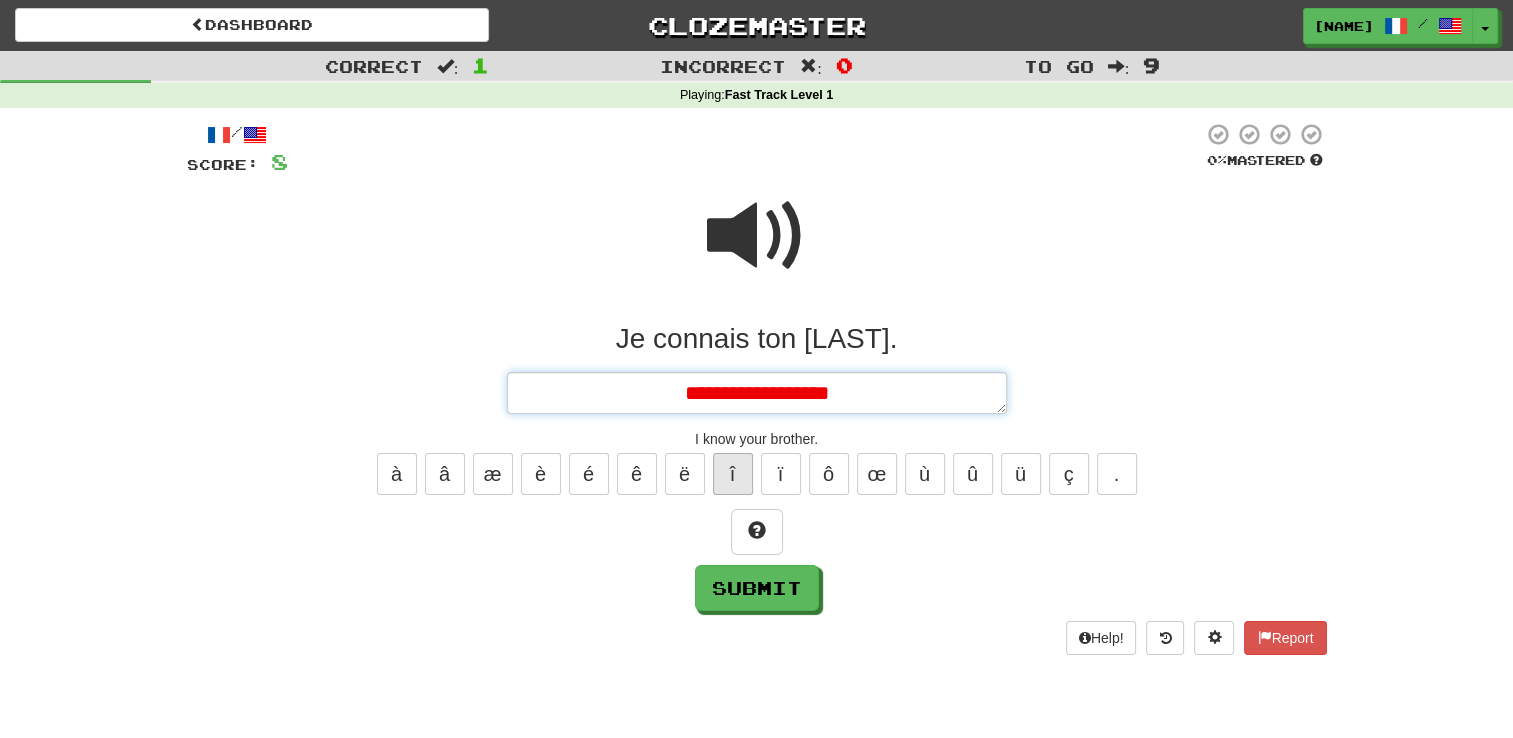 type on "*" 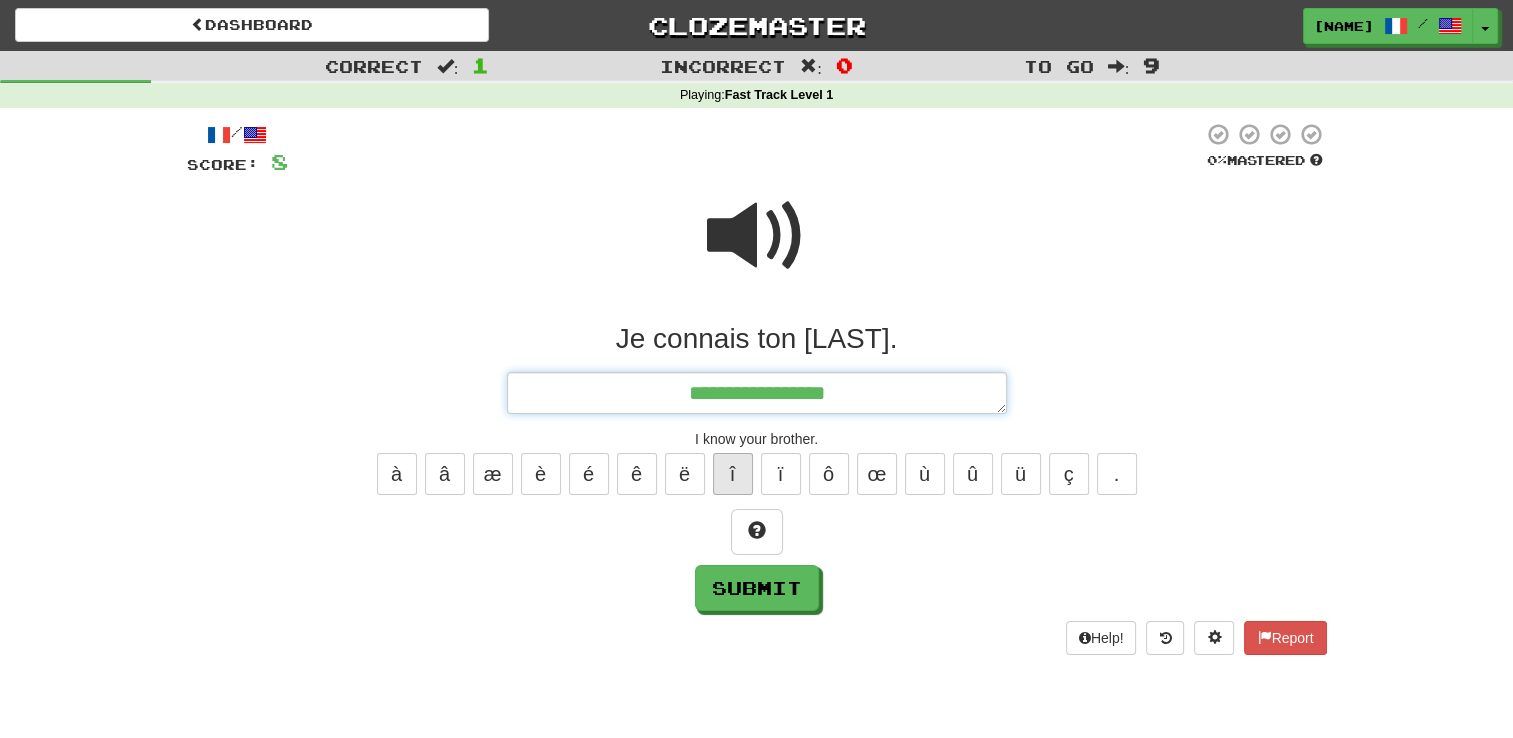 type on "*" 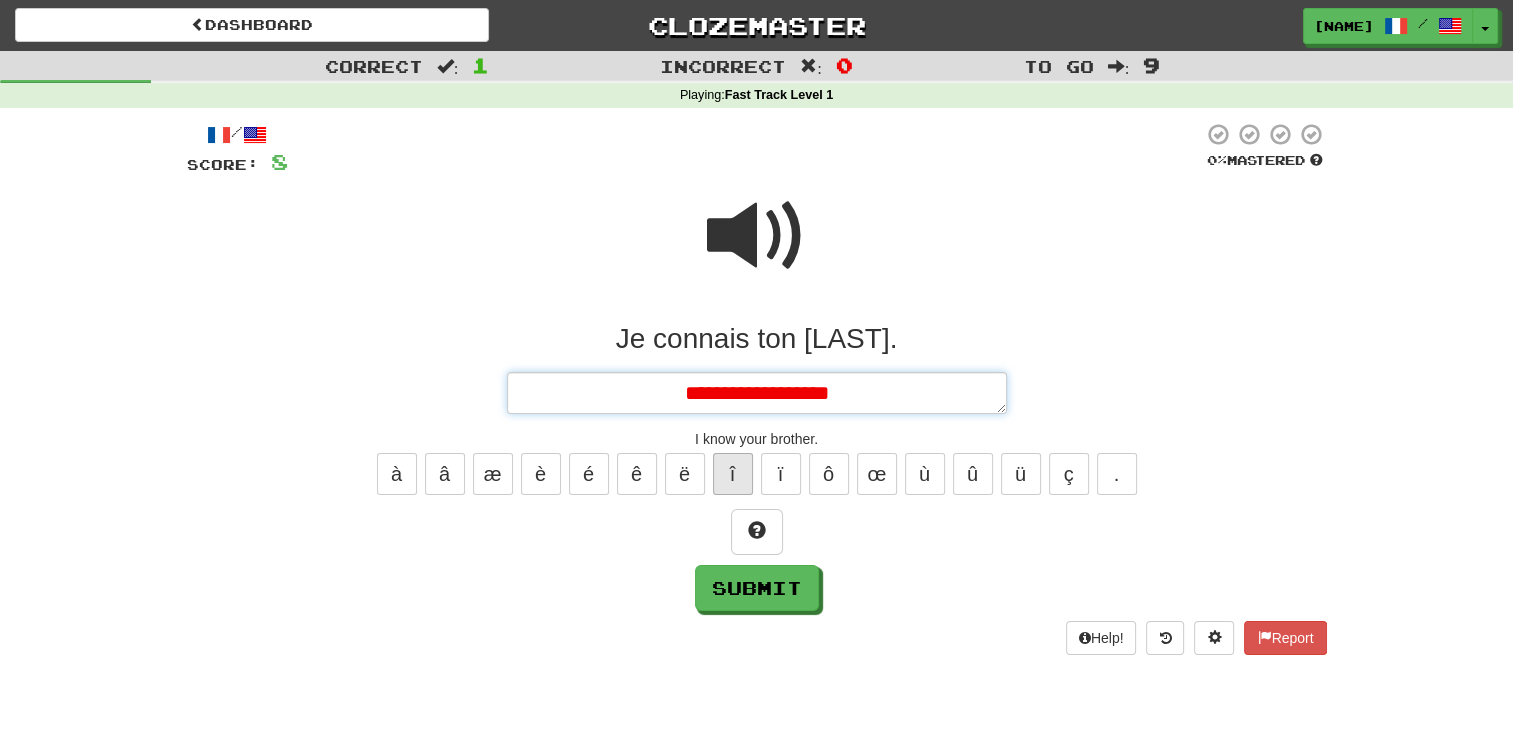 type on "*" 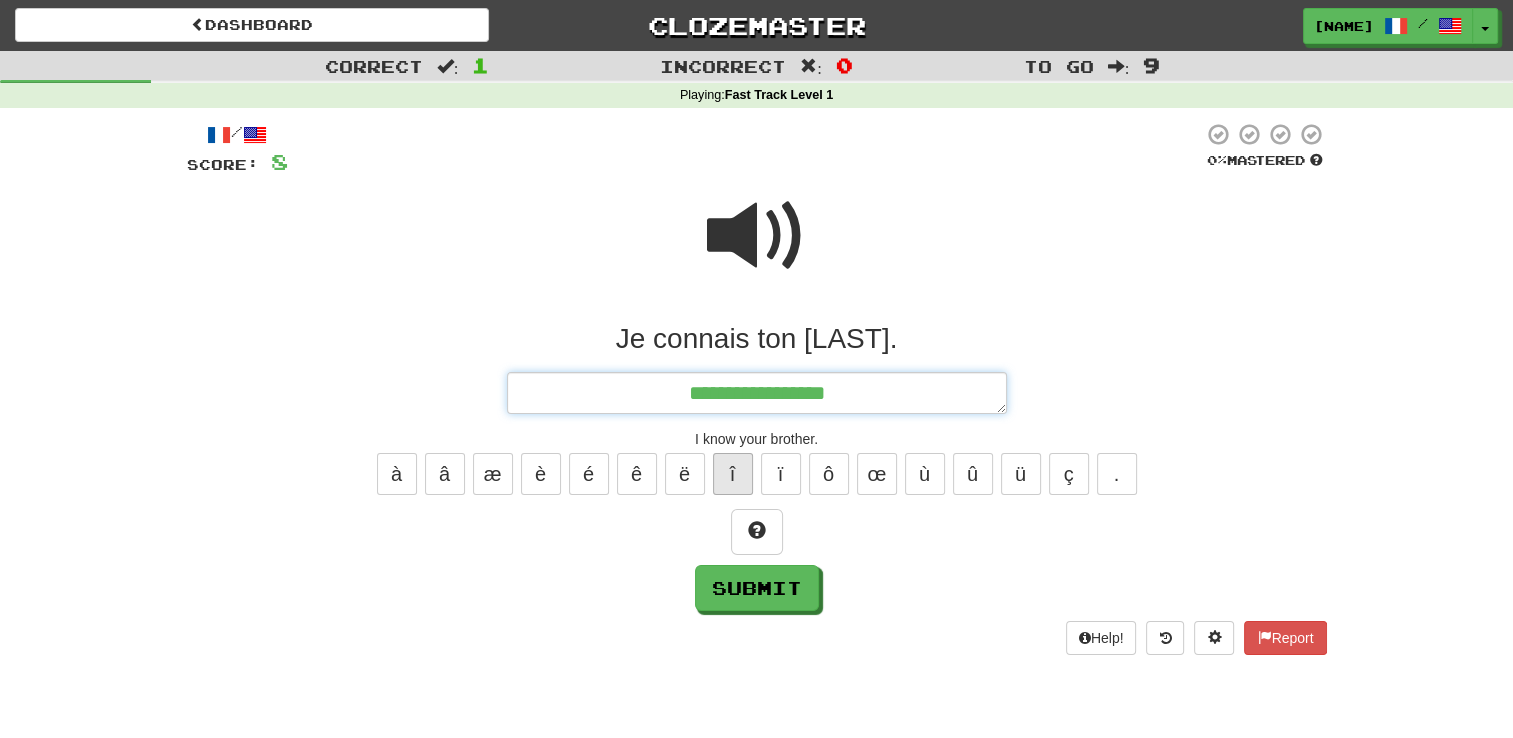 type on "*" 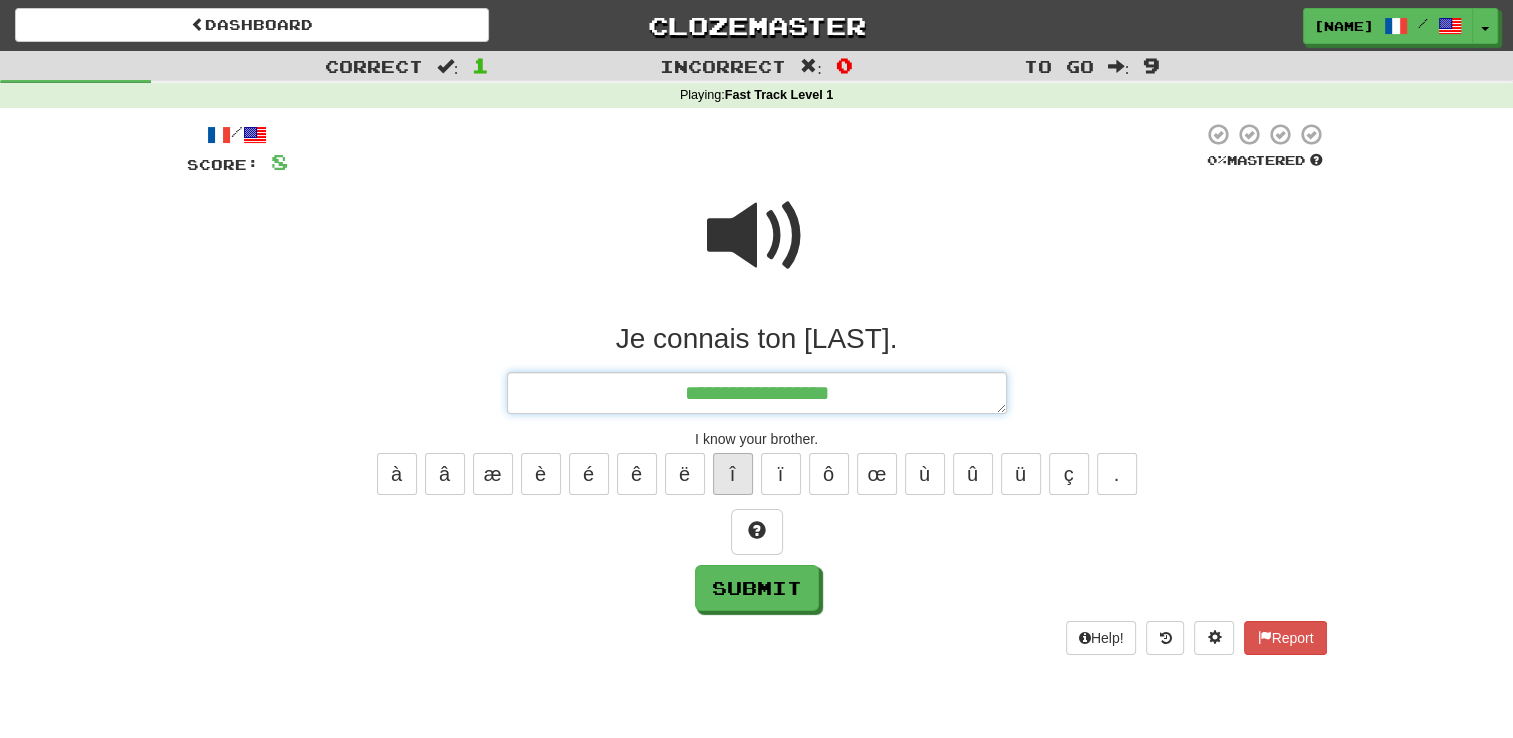 type on "*" 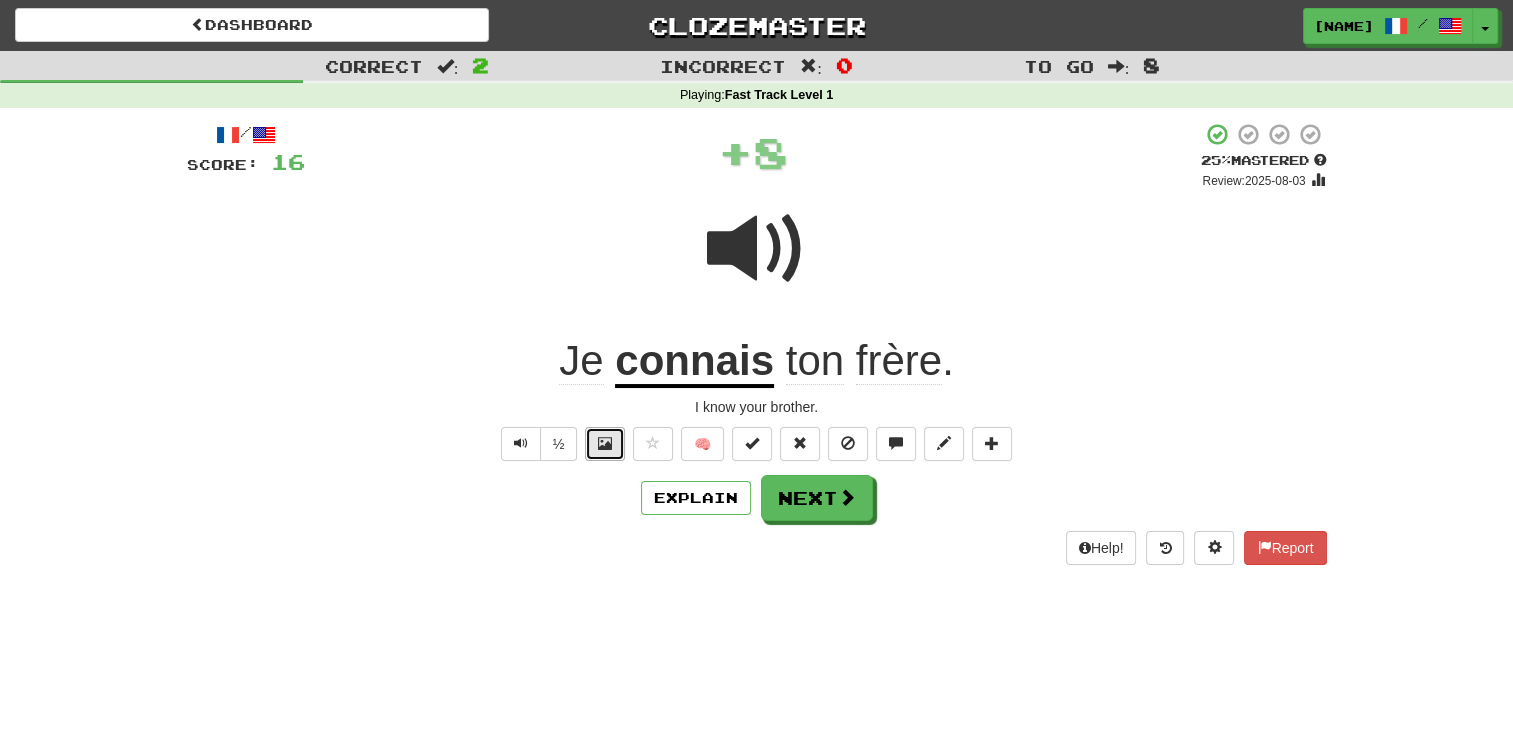 click at bounding box center [605, 444] 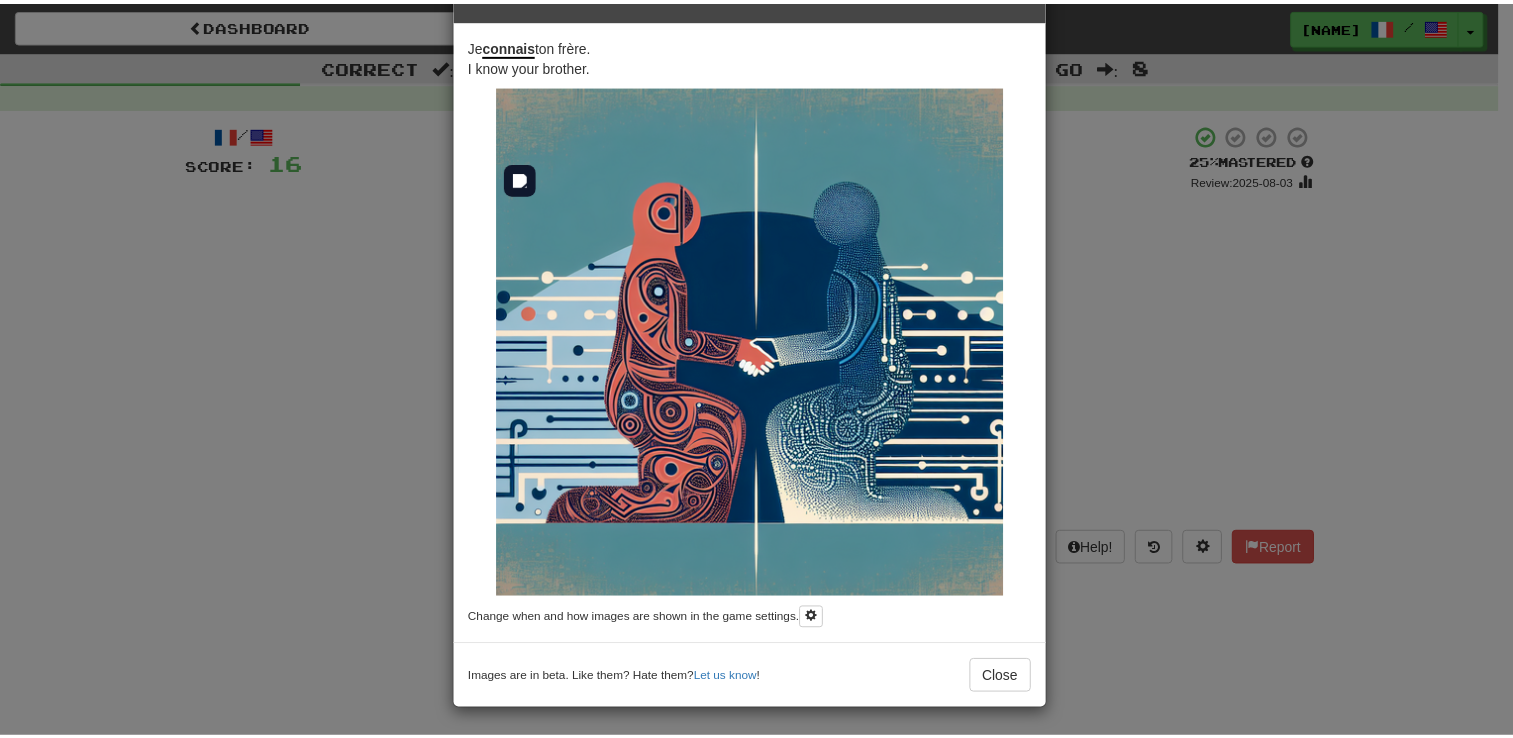 scroll, scrollTop: 0, scrollLeft: 0, axis: both 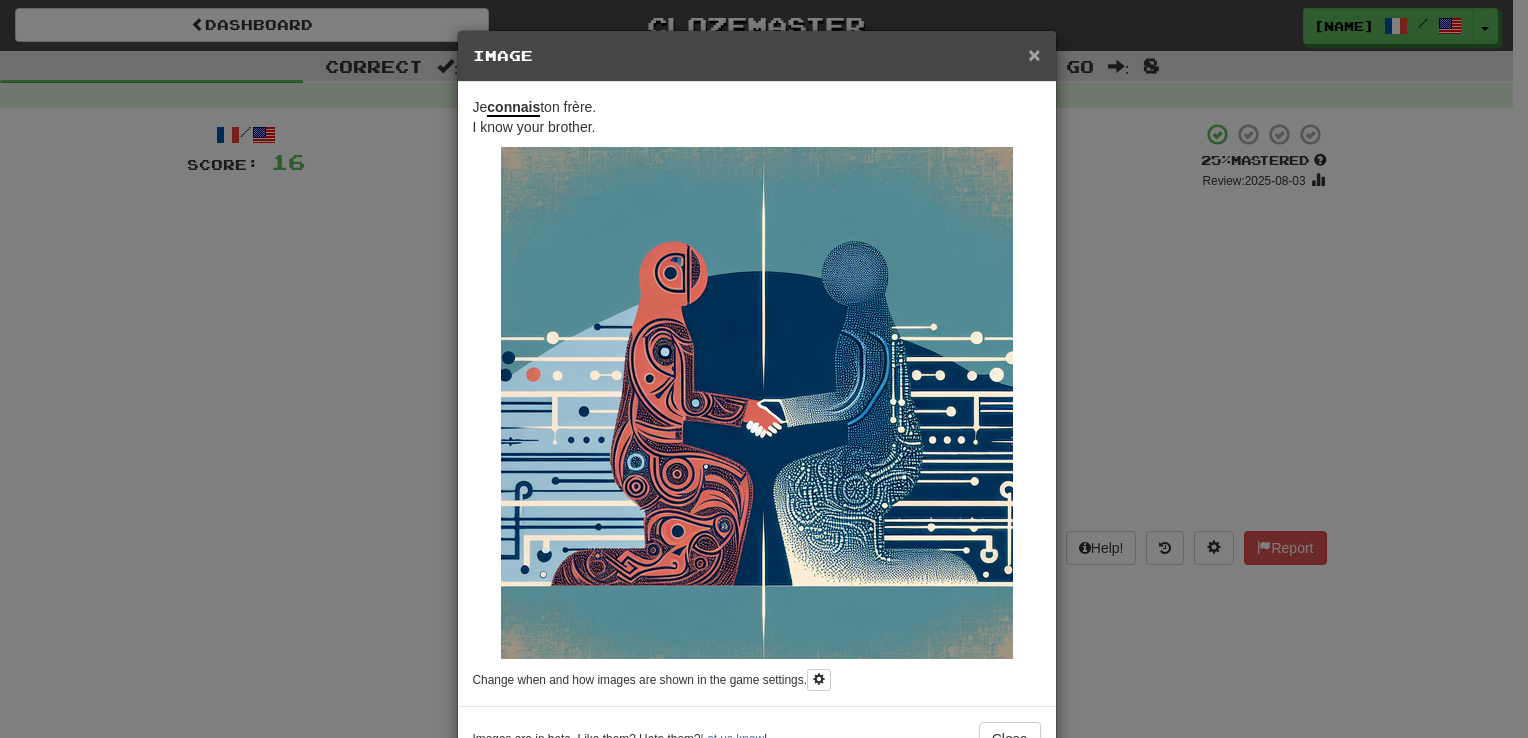 click on "×" at bounding box center [1034, 54] 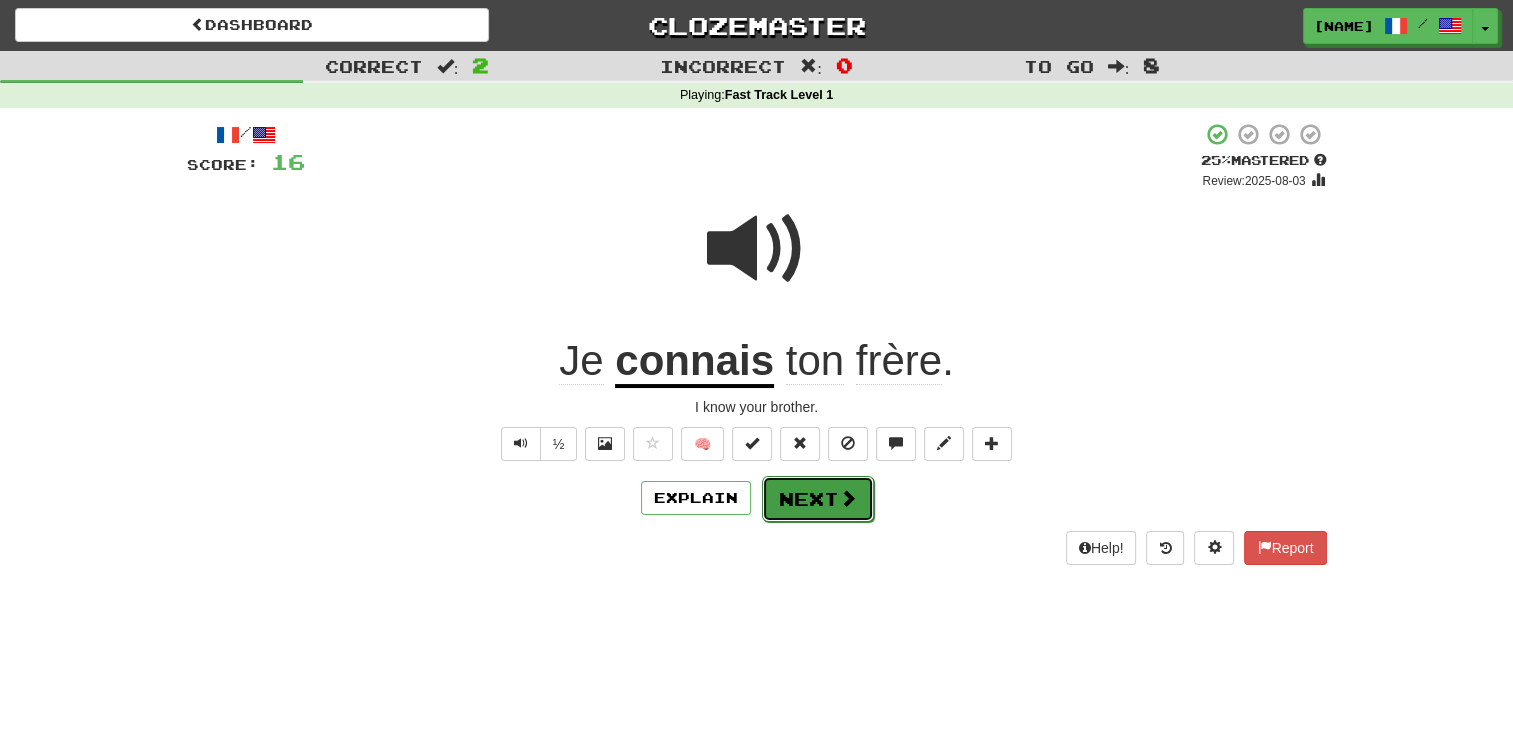 click on "Next" at bounding box center (818, 499) 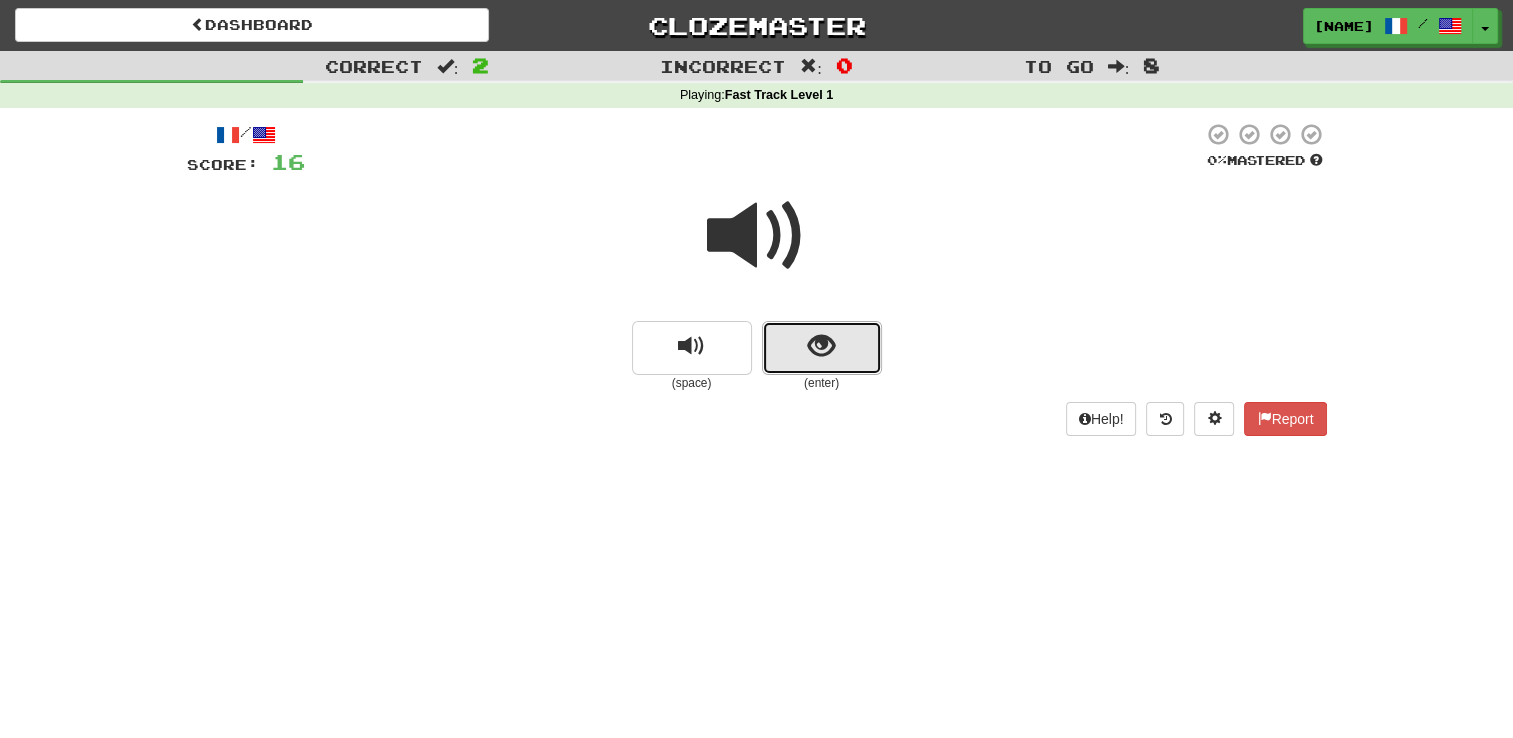 click at bounding box center [821, 346] 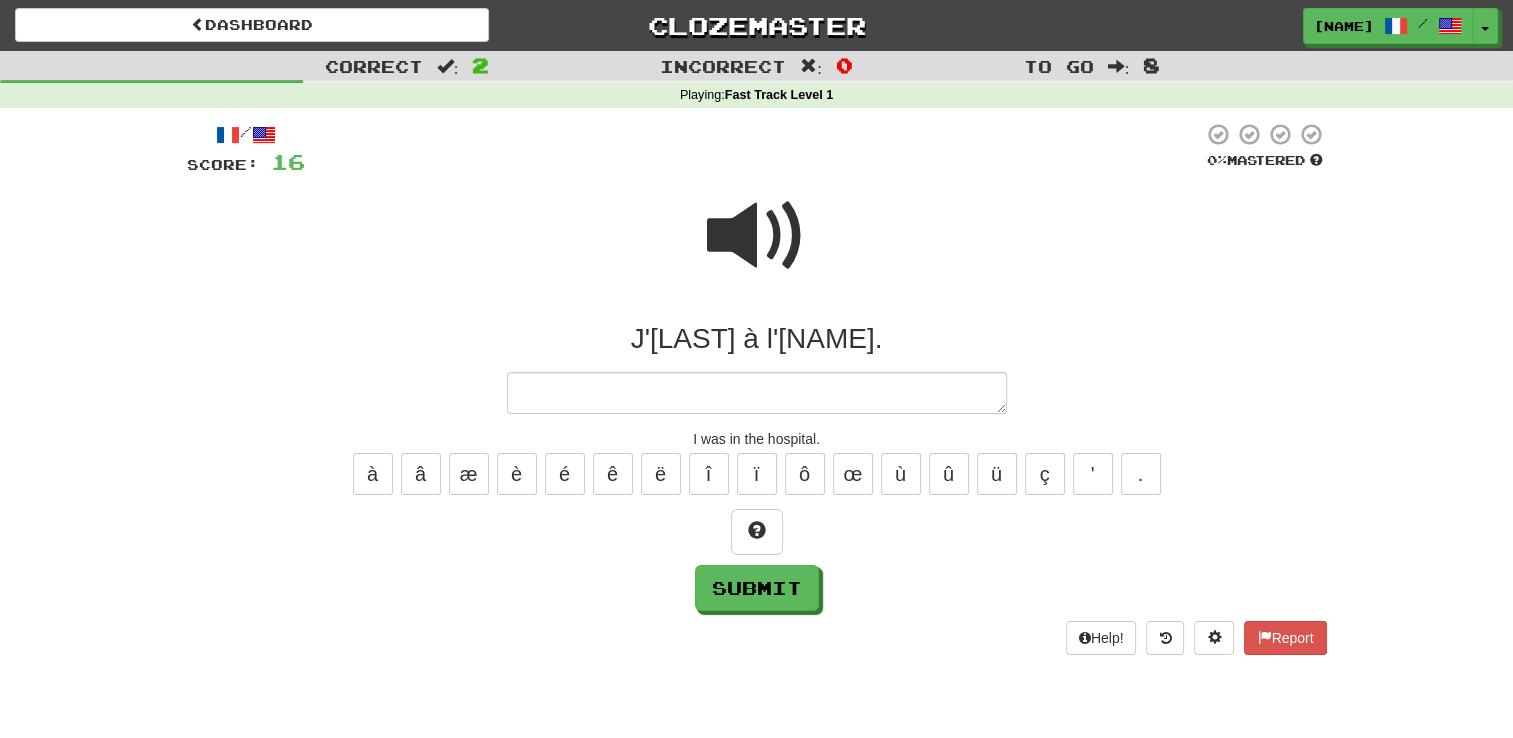 type on "*" 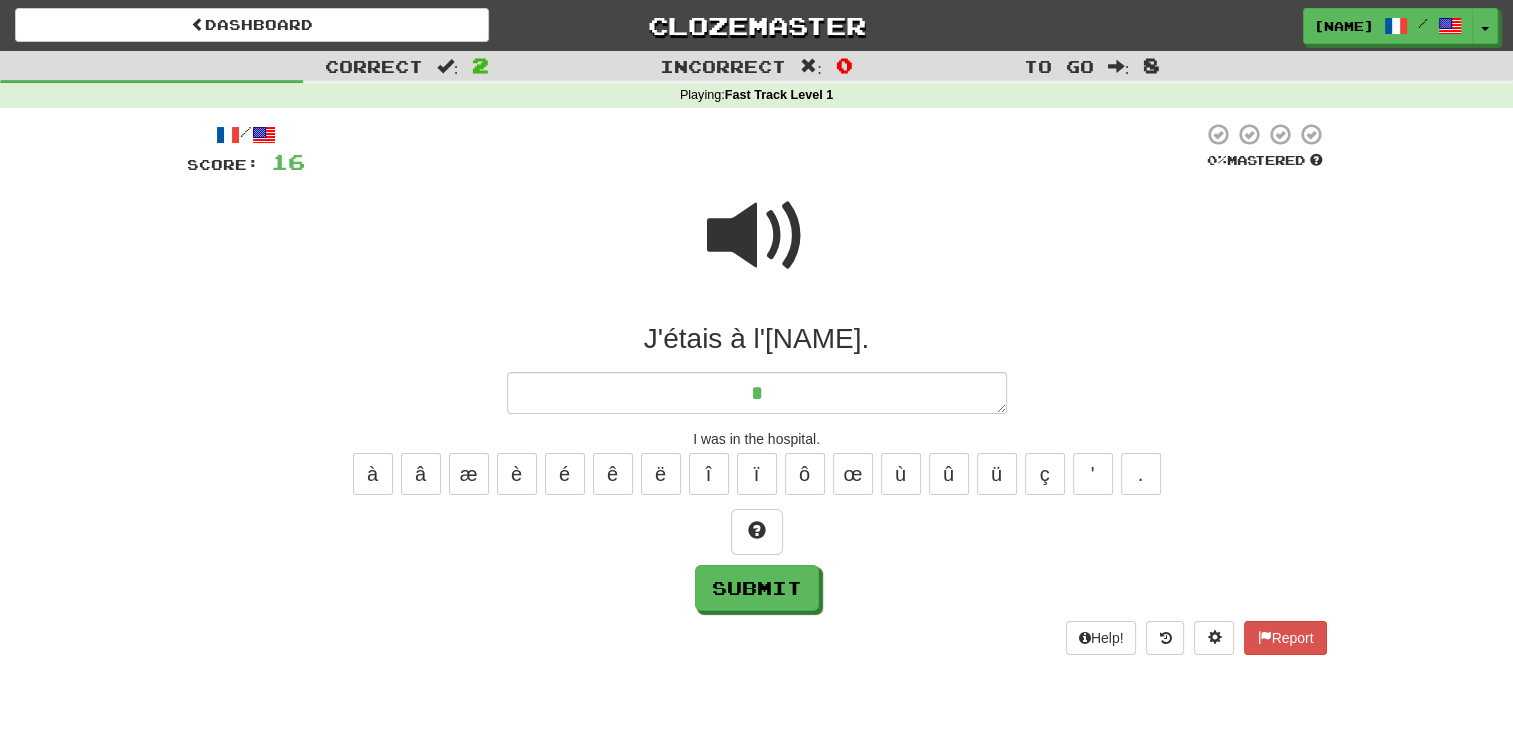 type on "*" 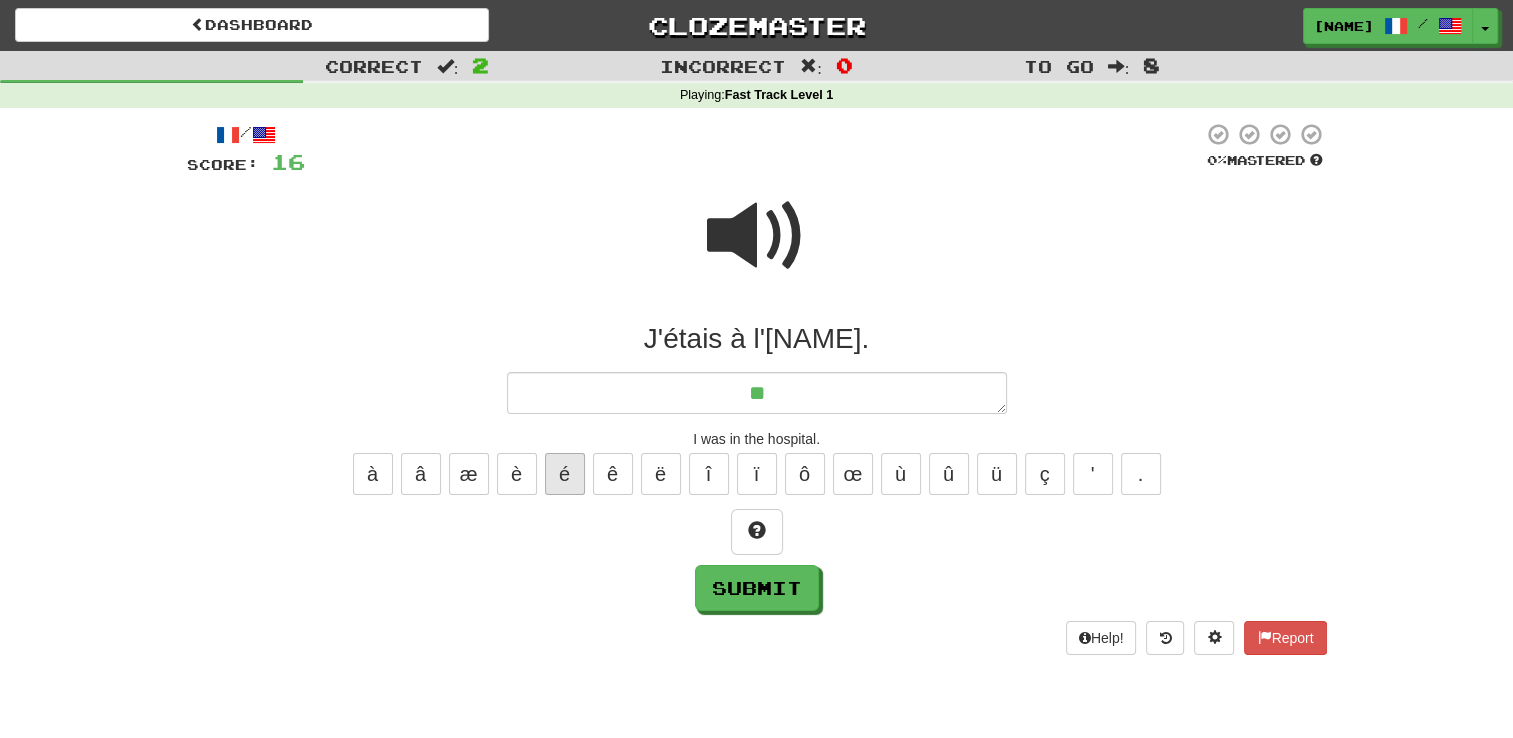 type on "**" 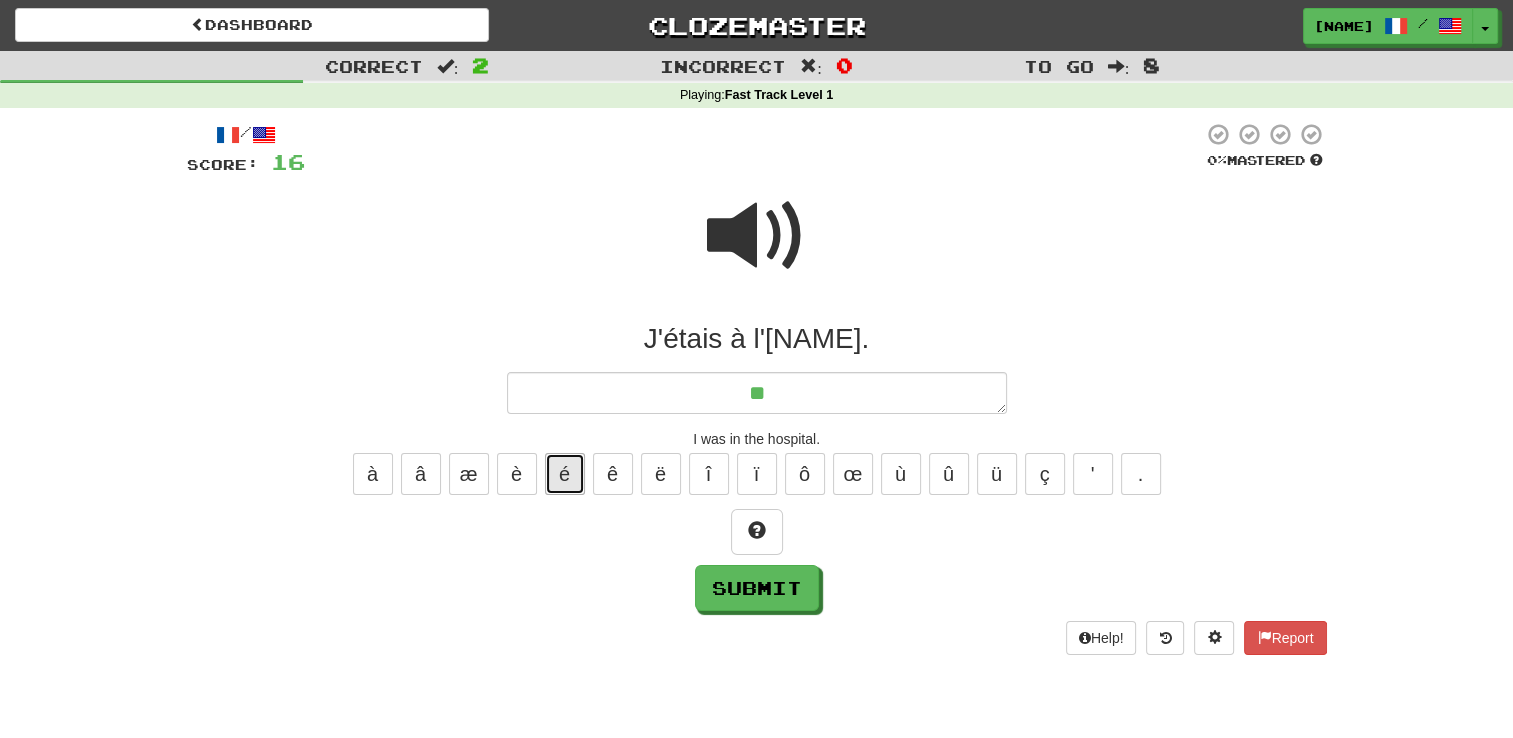 click on "é" at bounding box center [565, 474] 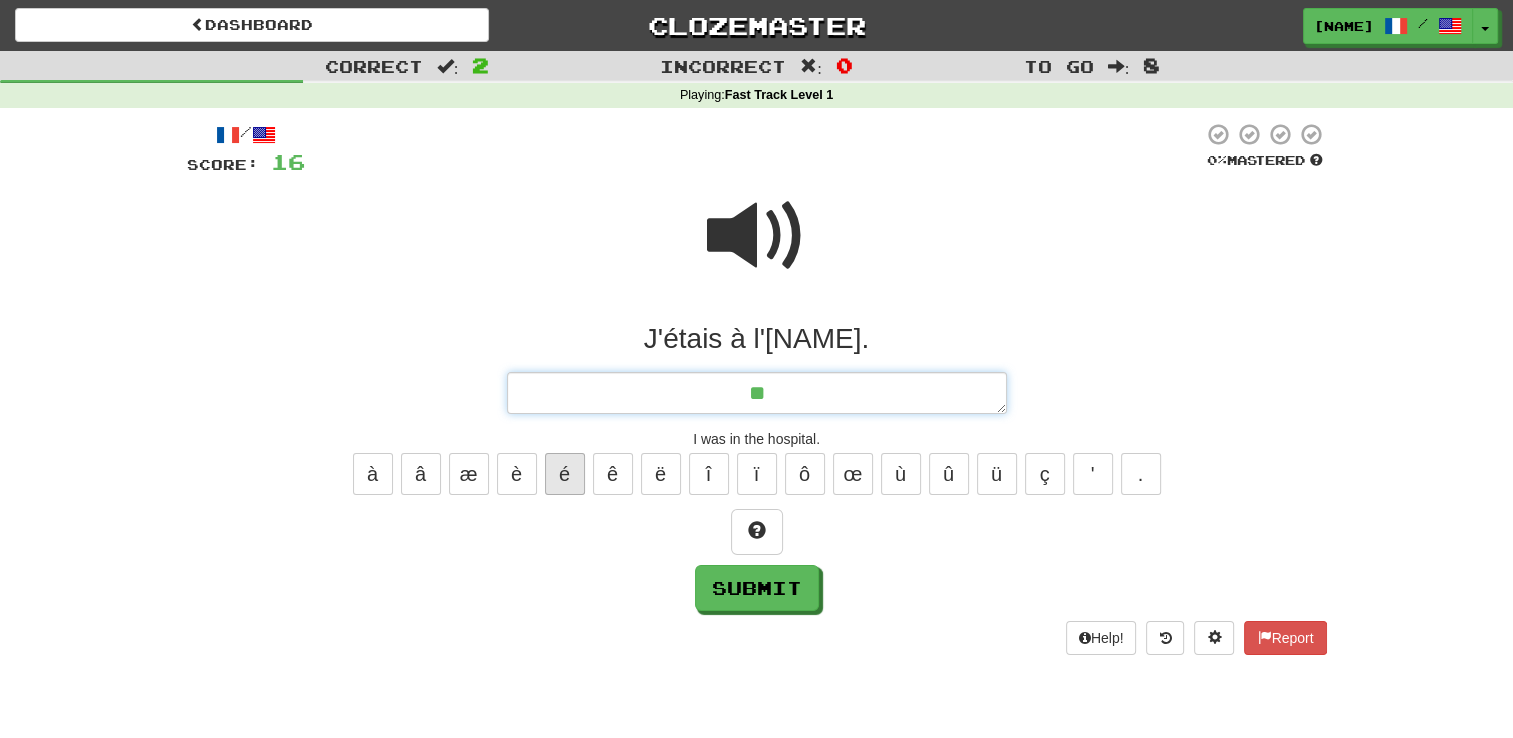 type on "*" 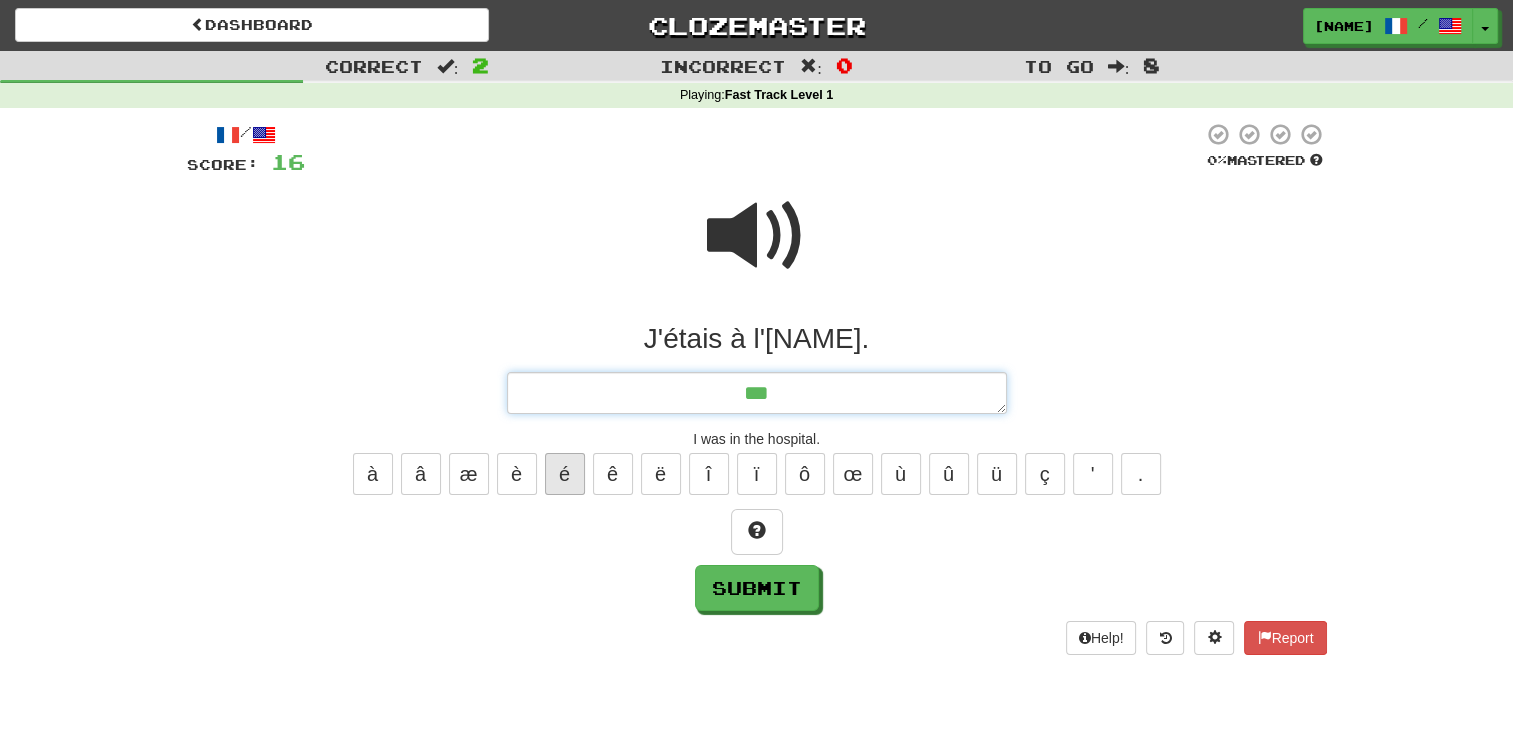 type on "*" 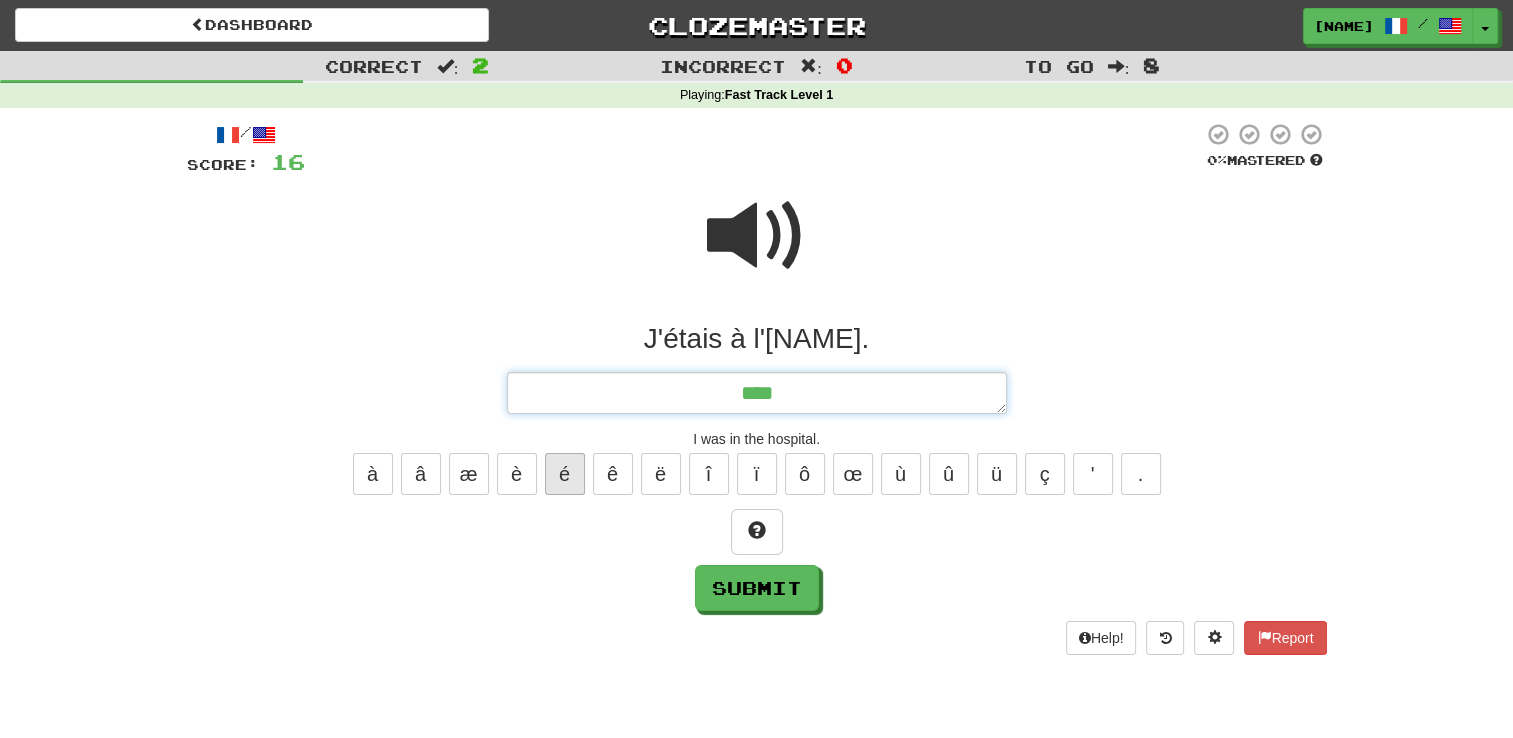 type on "*" 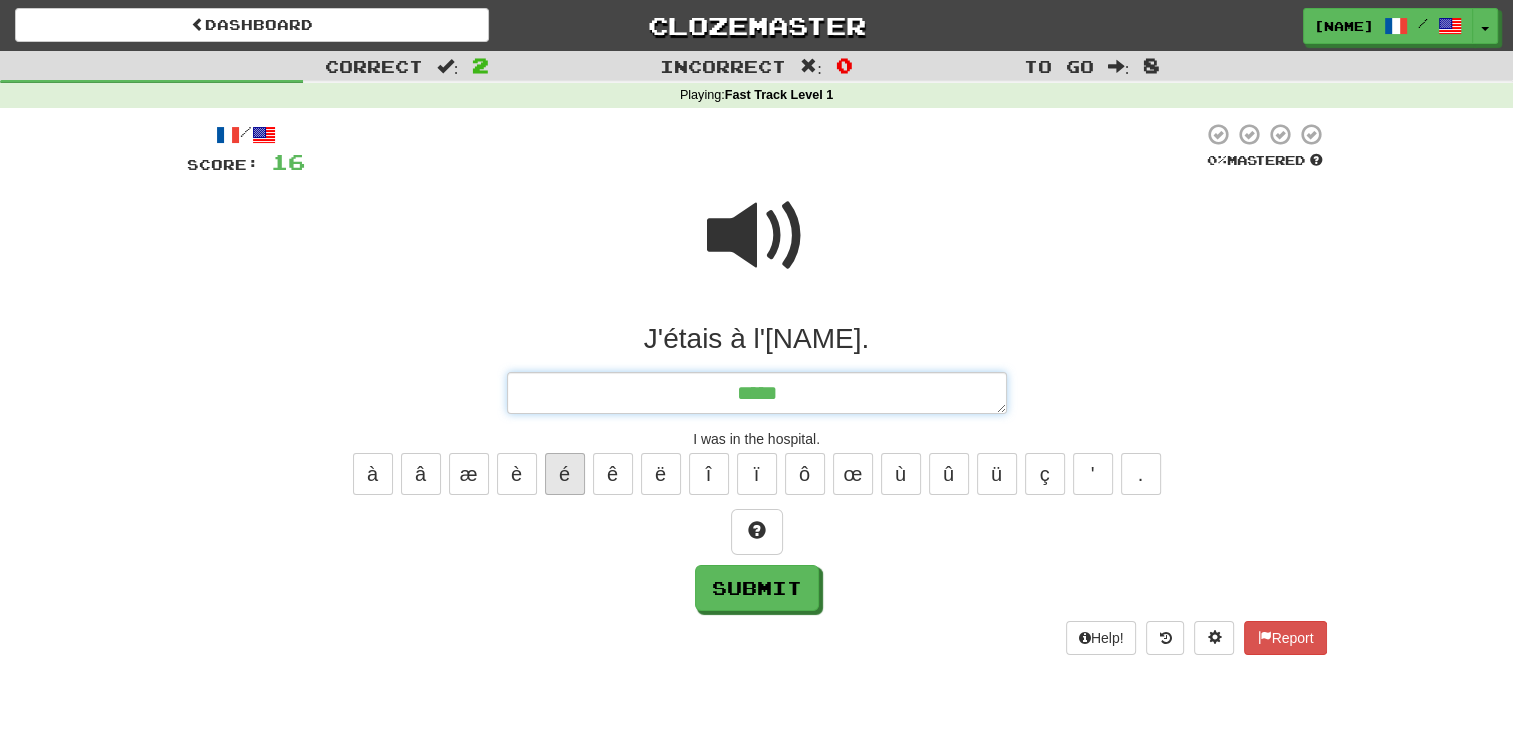 type on "******" 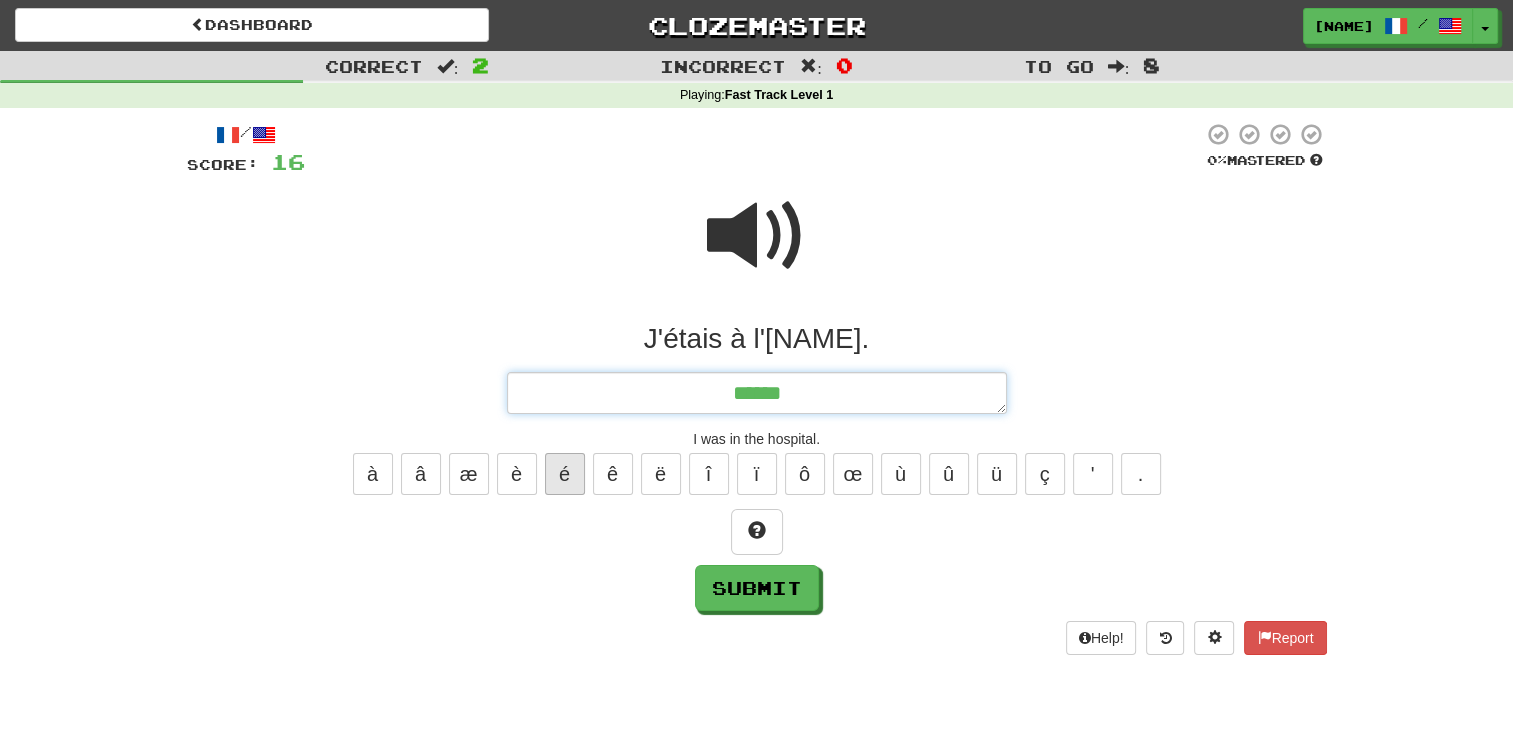 type on "*" 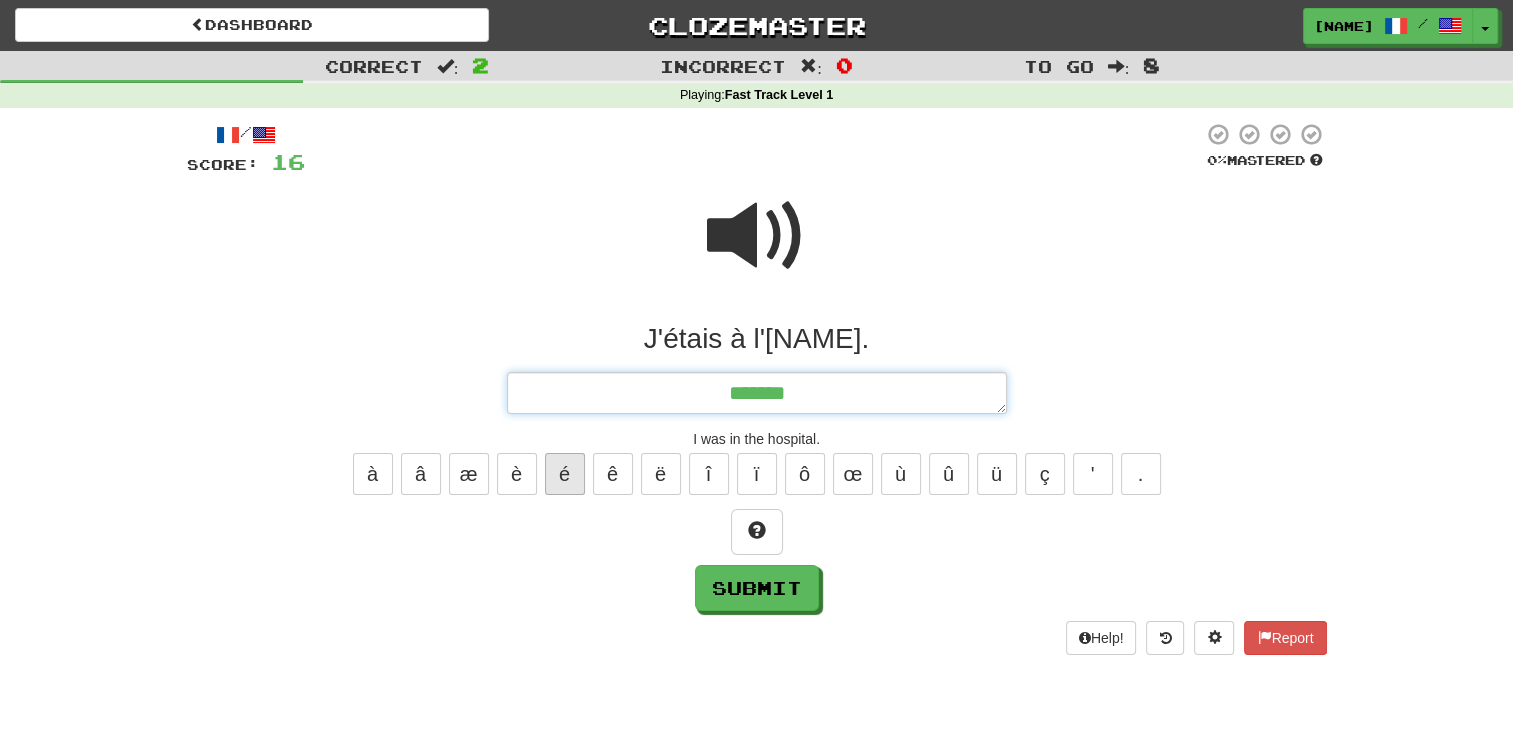 type on "*" 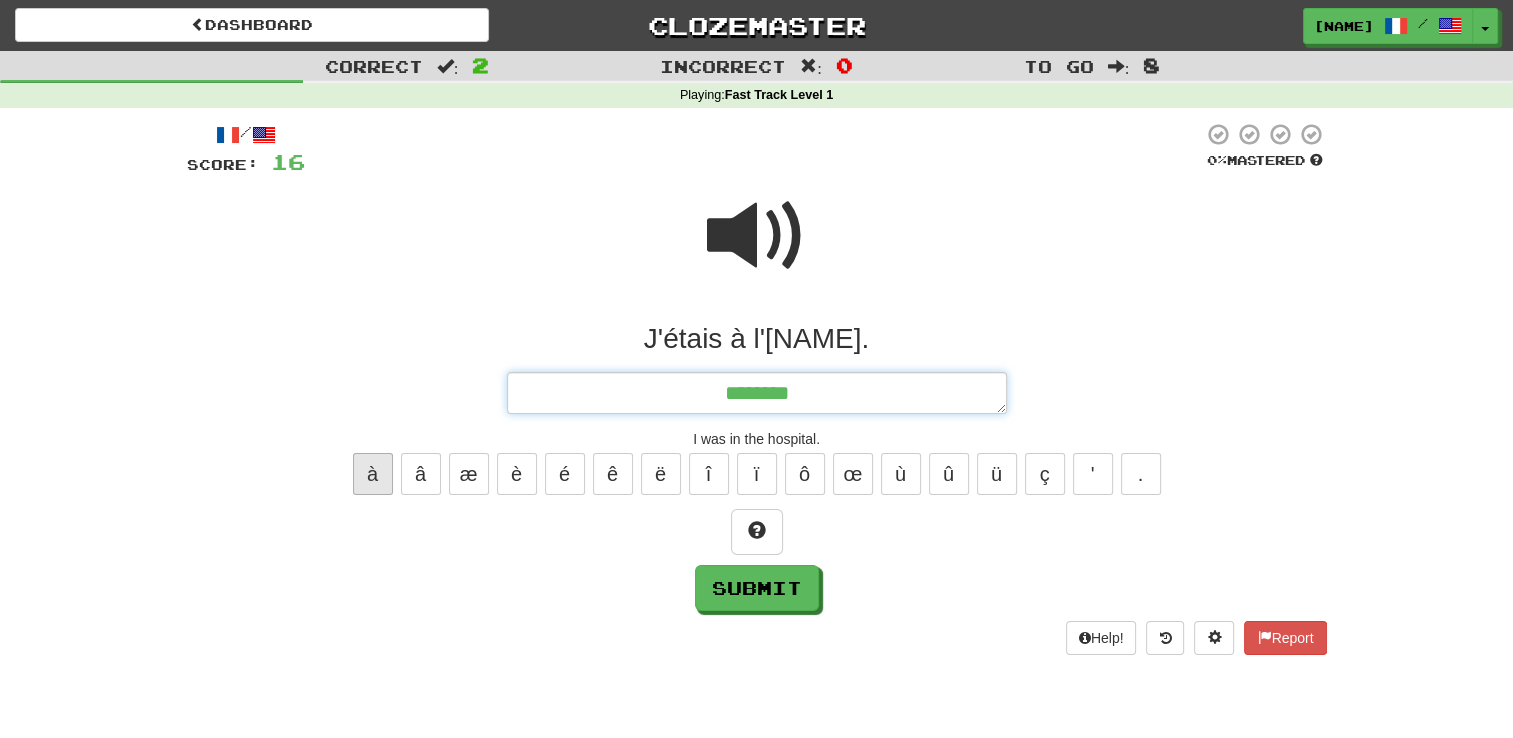 type on "*******" 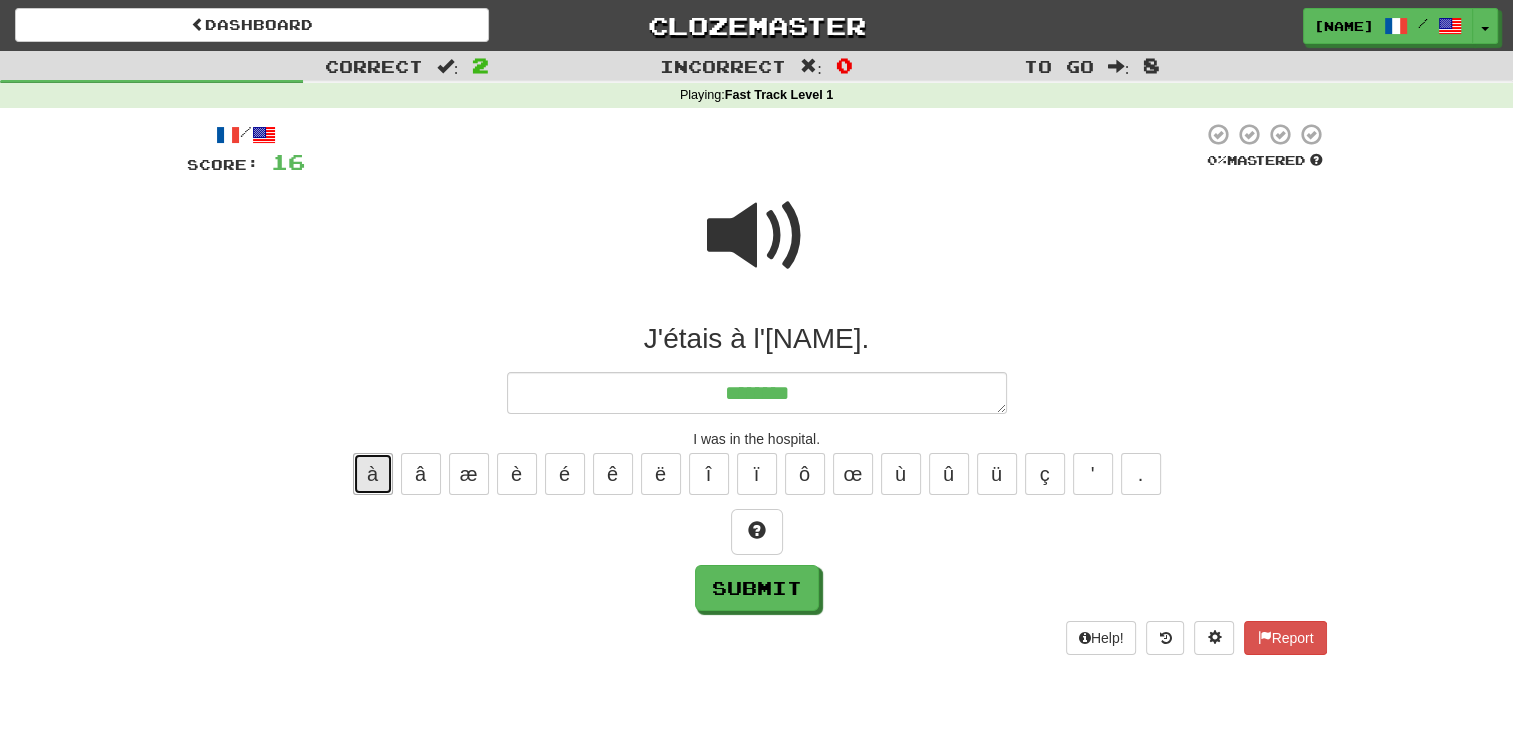 click on "à" at bounding box center [373, 474] 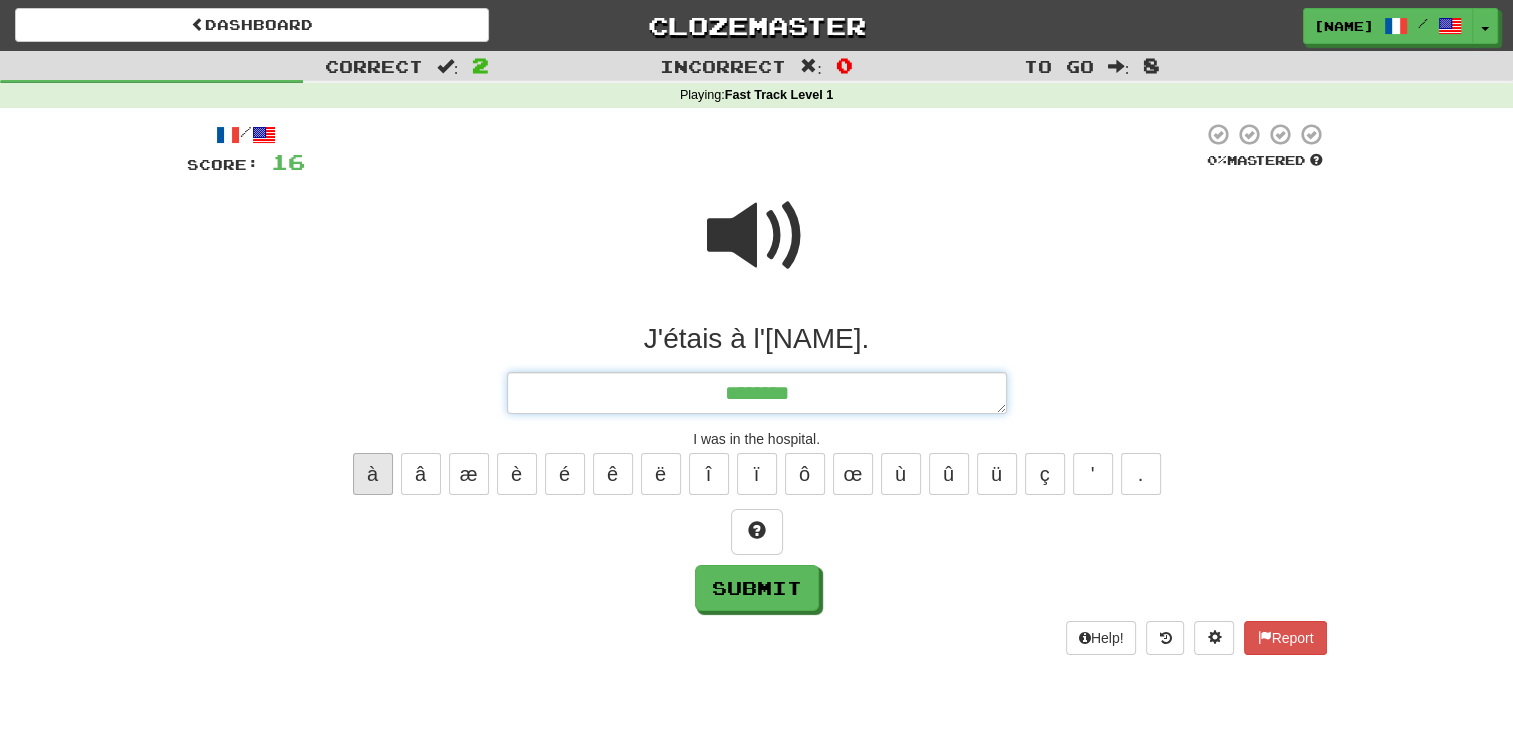 type on "*" 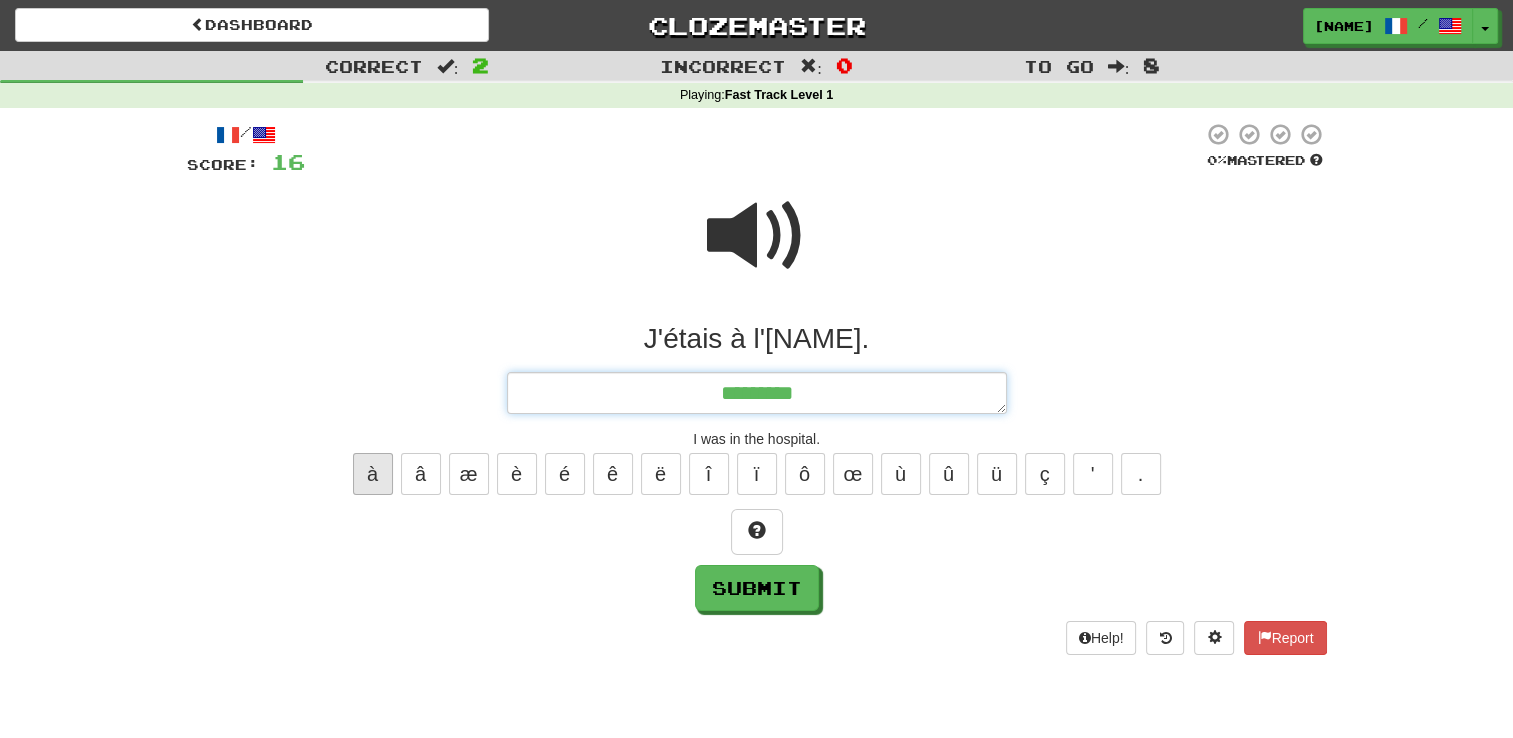 type on "*" 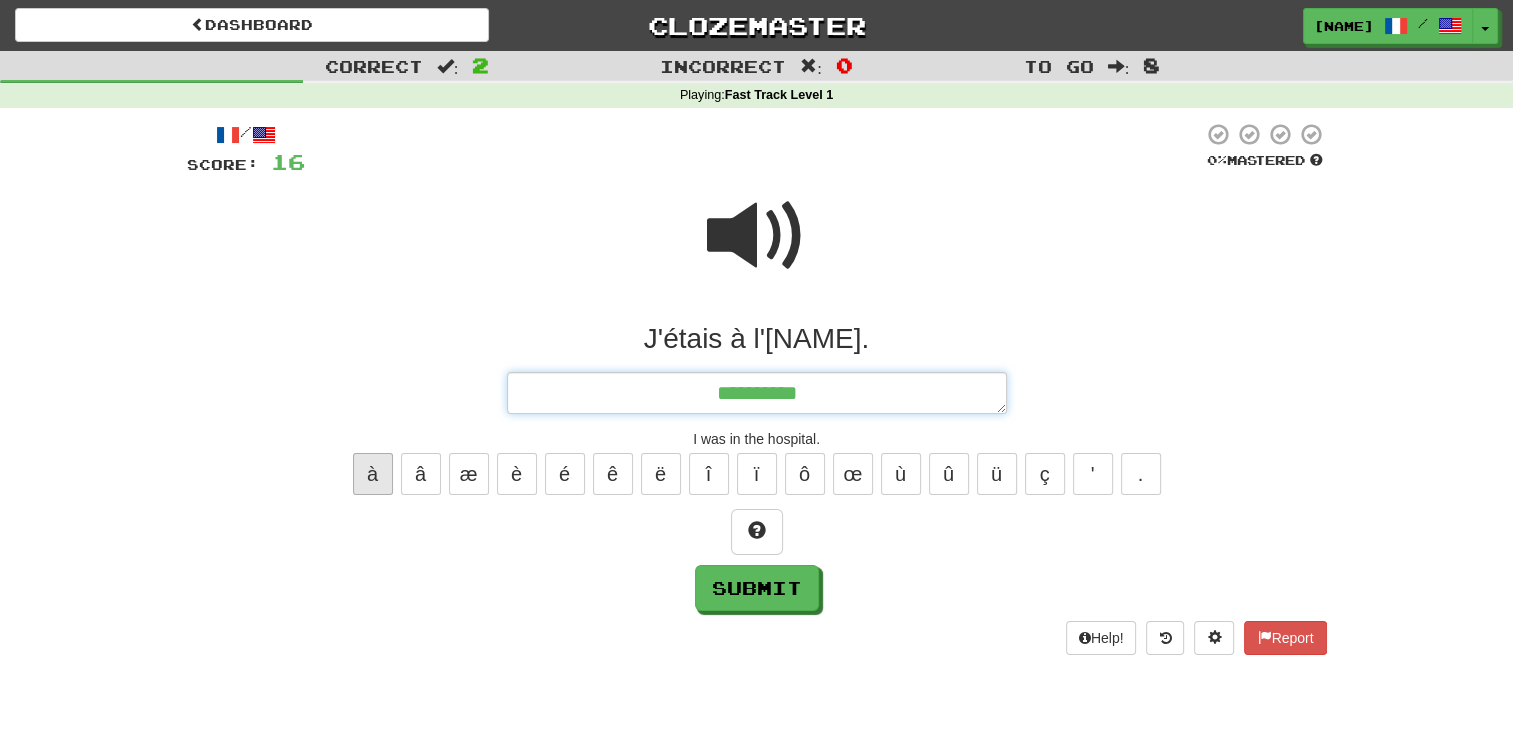 type on "*" 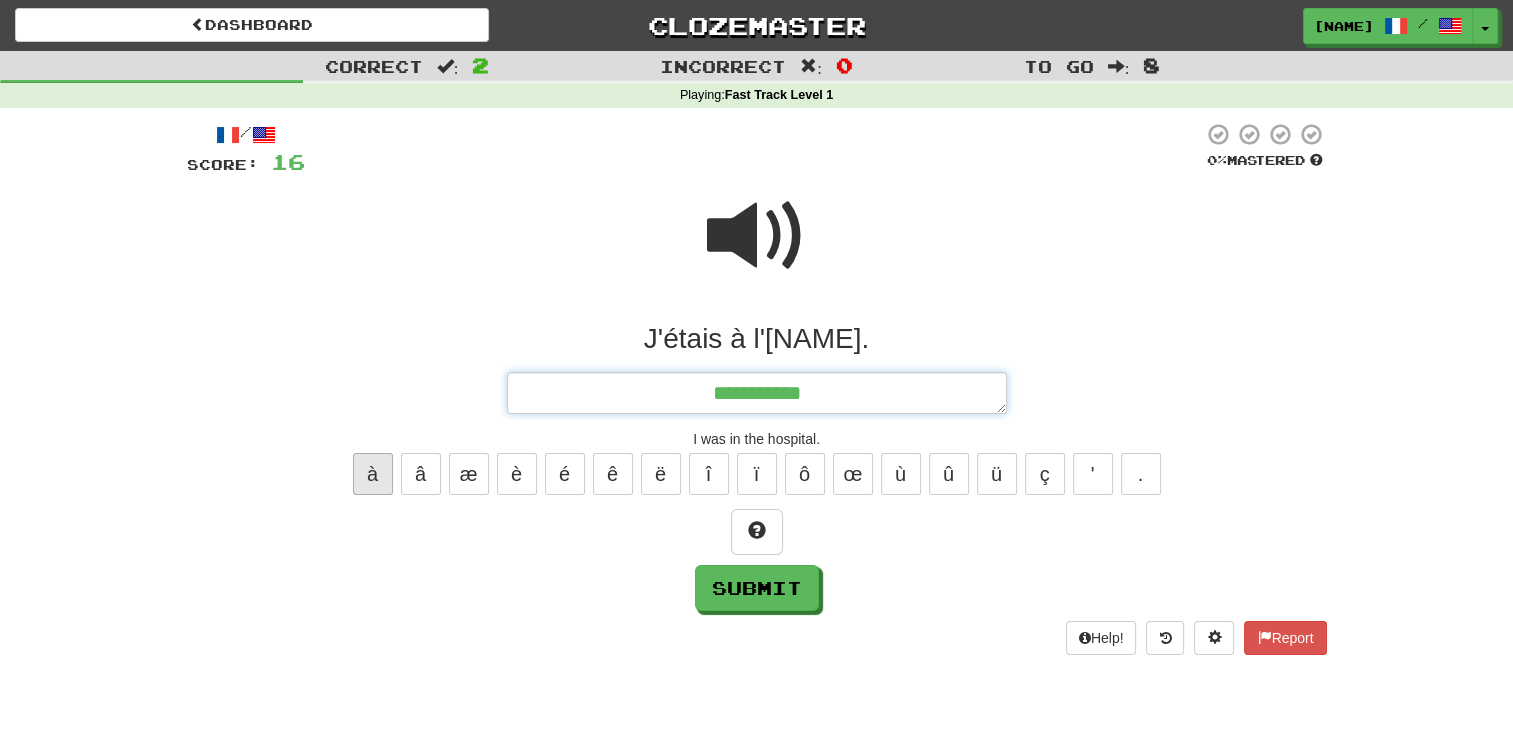 type on "*" 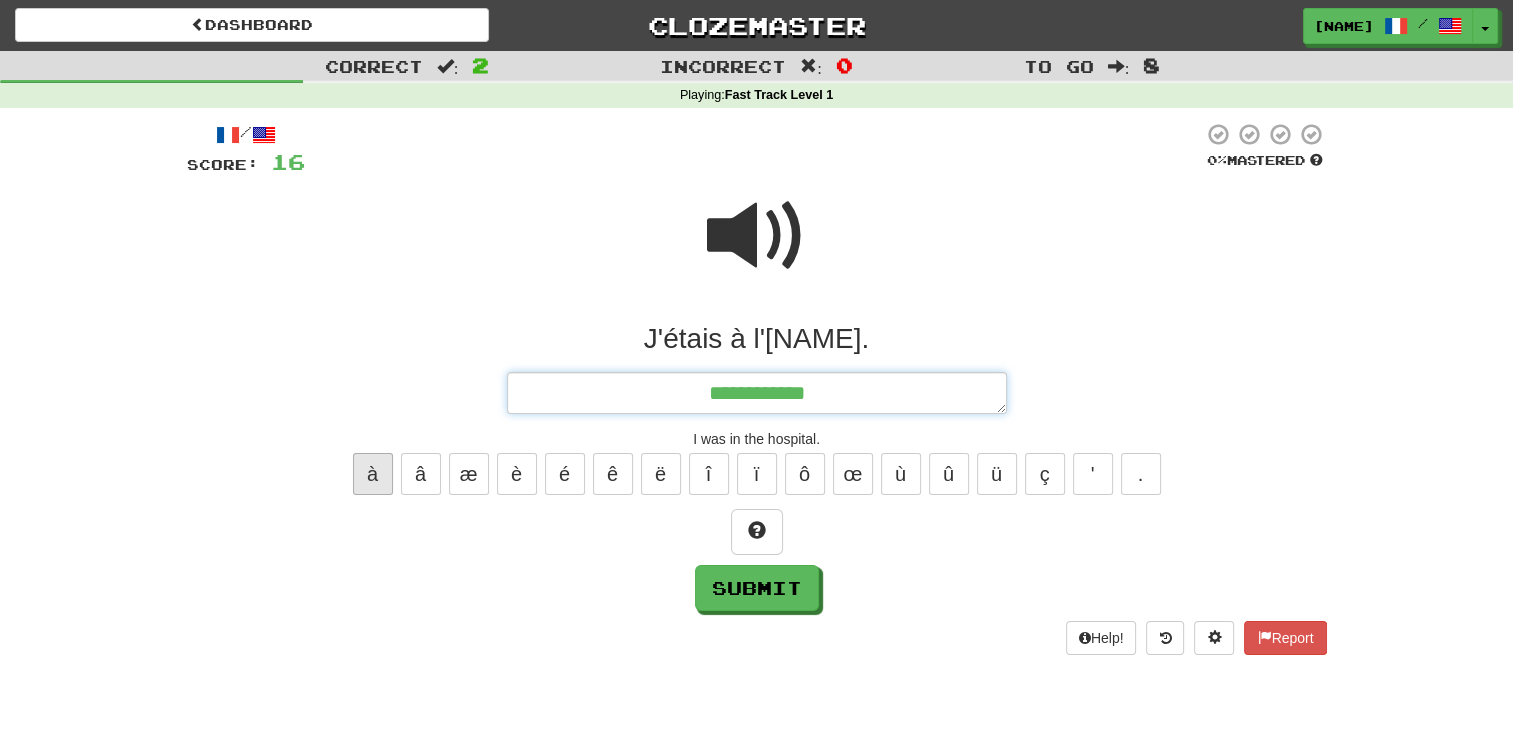 type on "*" 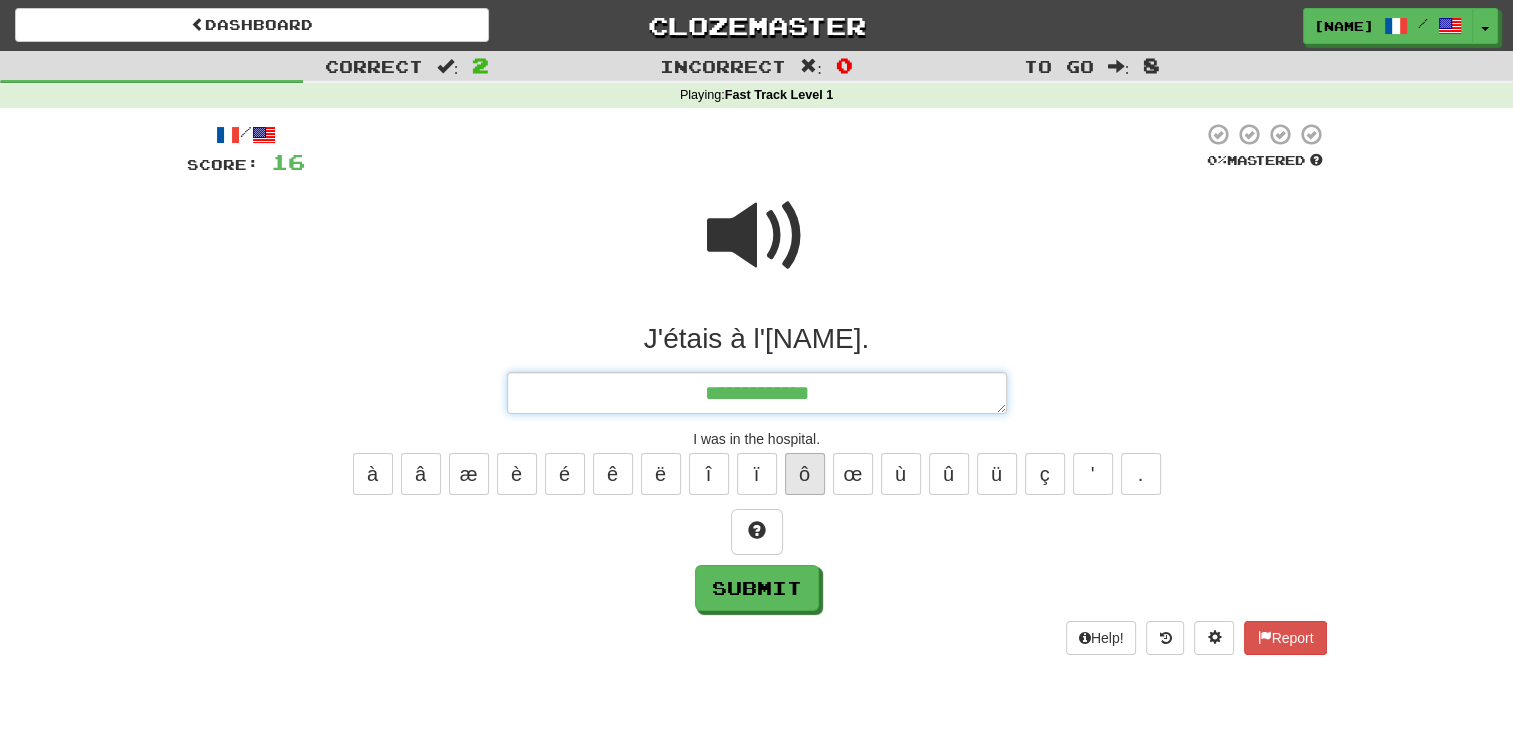 type on "**********" 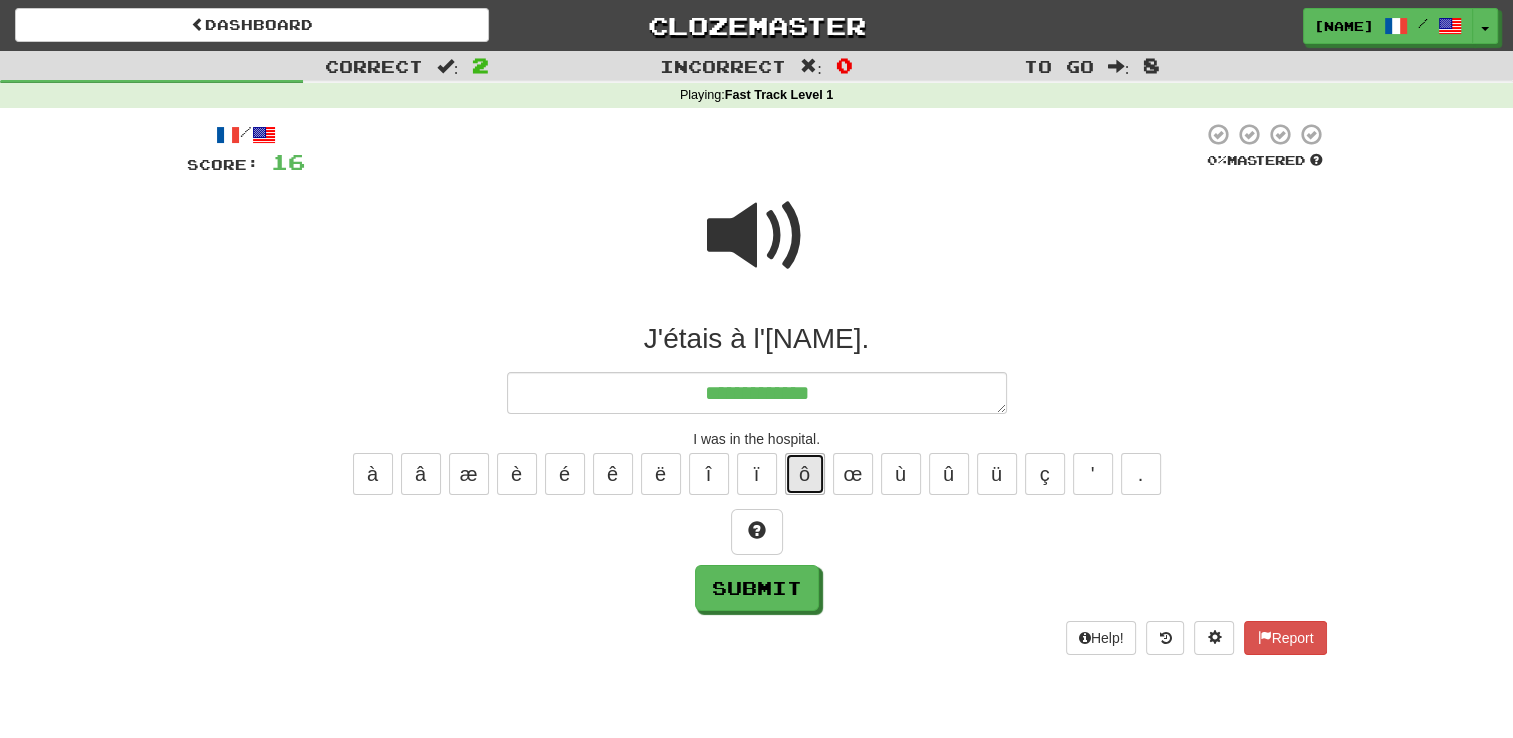 click on "ô" at bounding box center [805, 474] 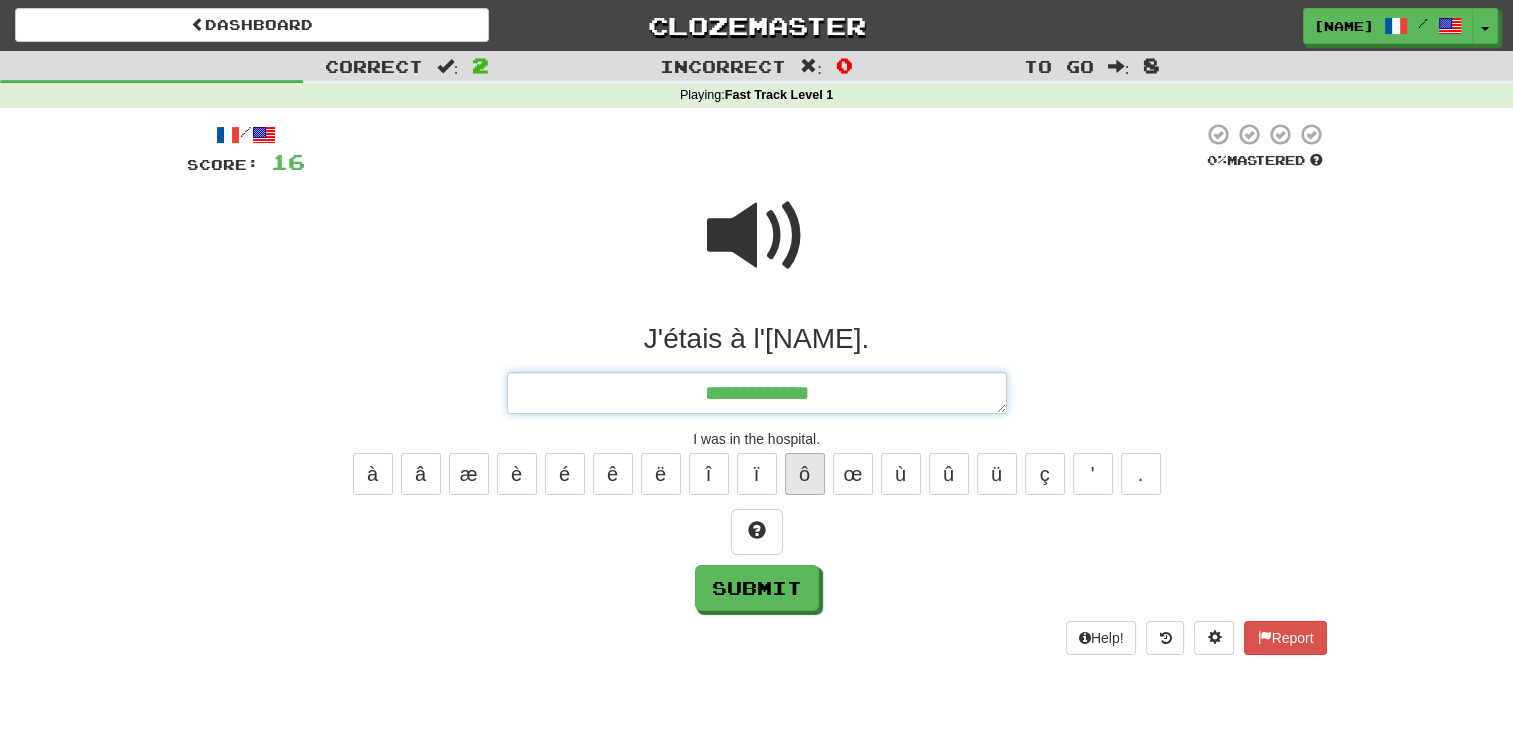 type on "*" 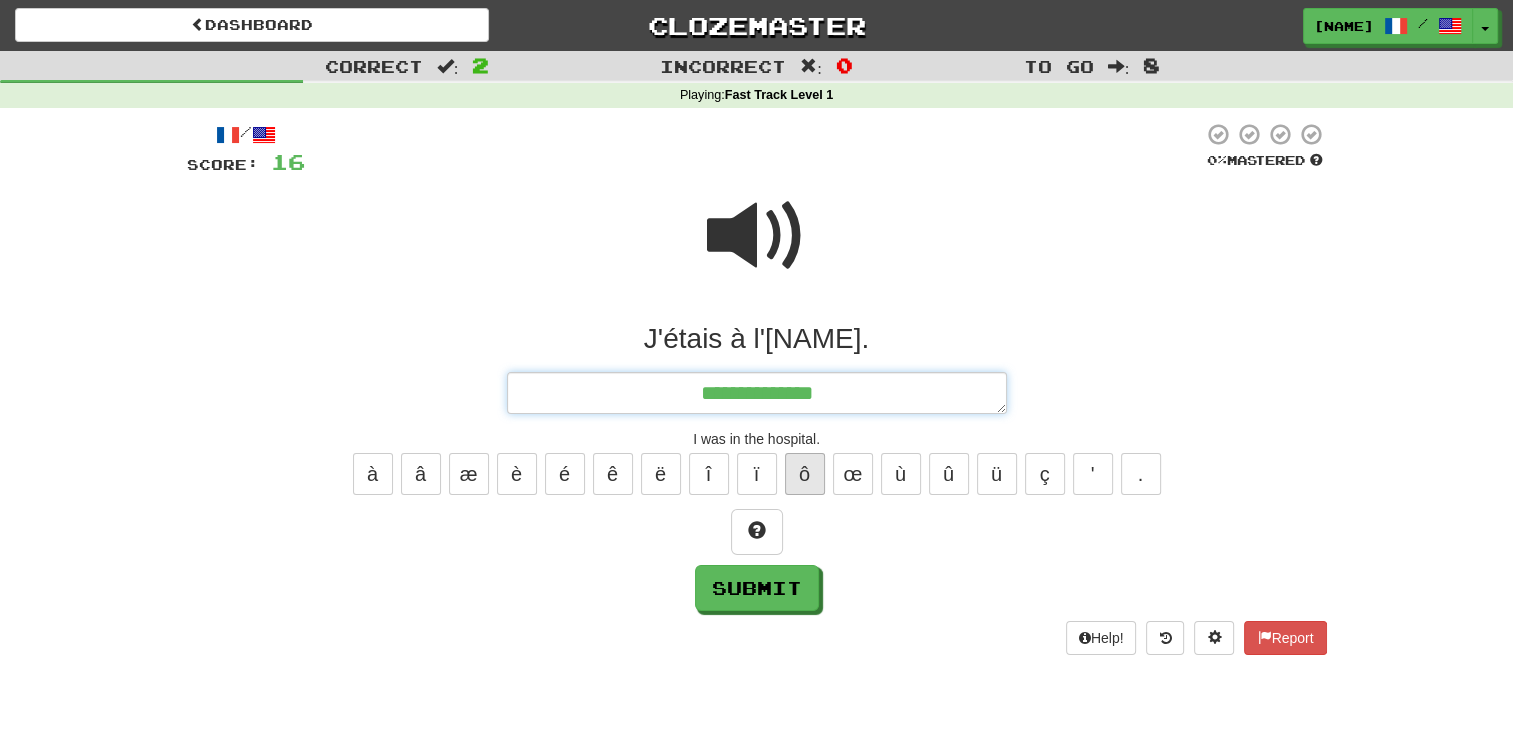 type on "*" 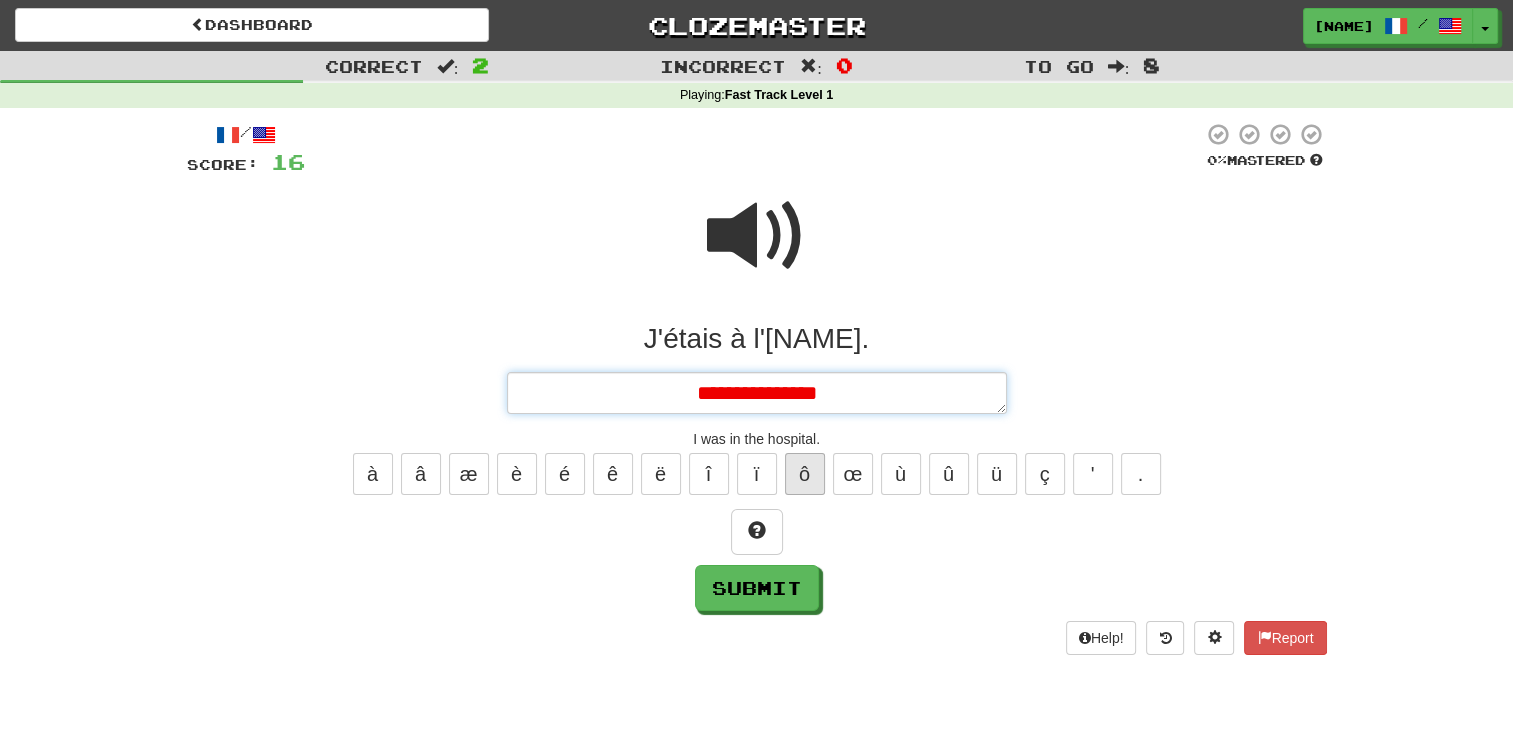 type on "*" 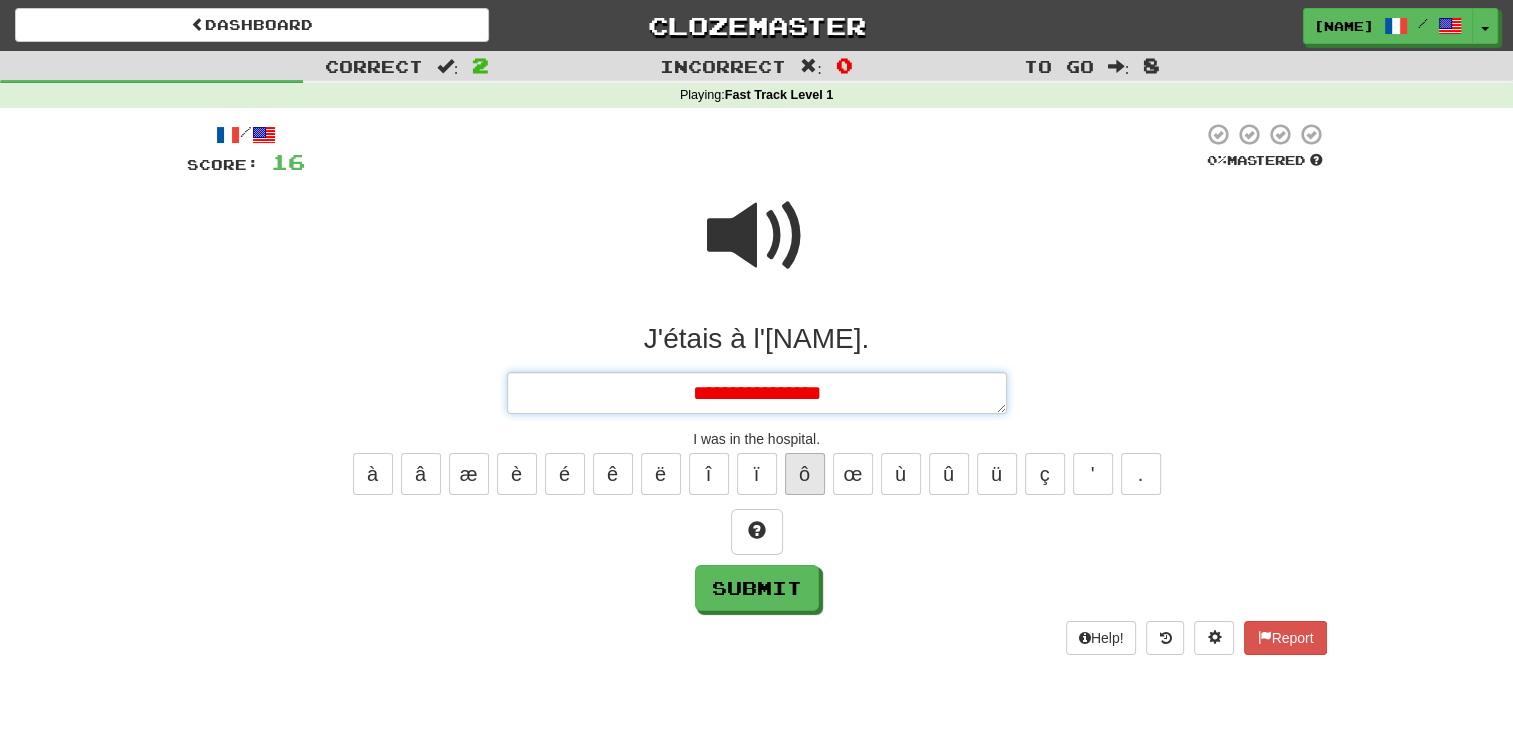 type on "*" 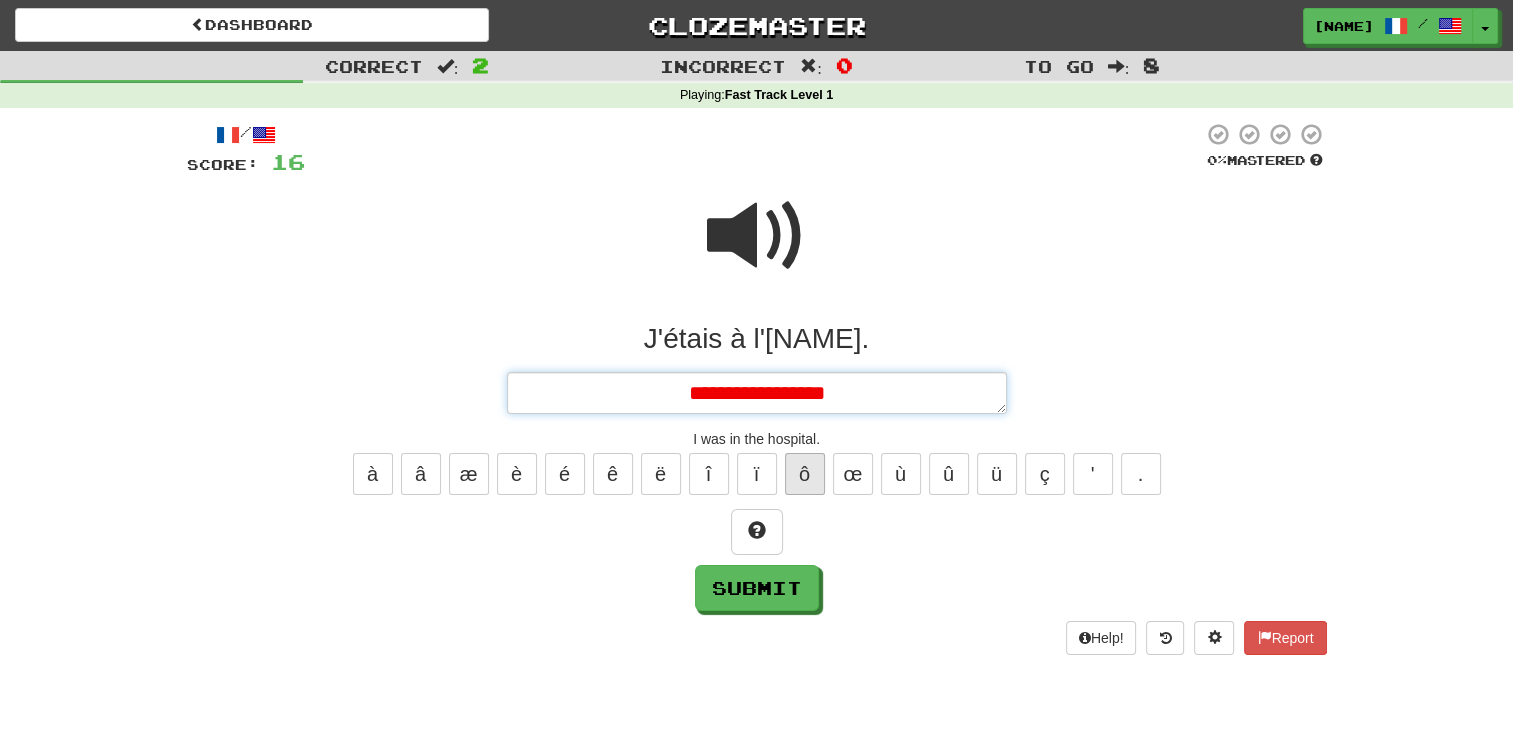 type on "*" 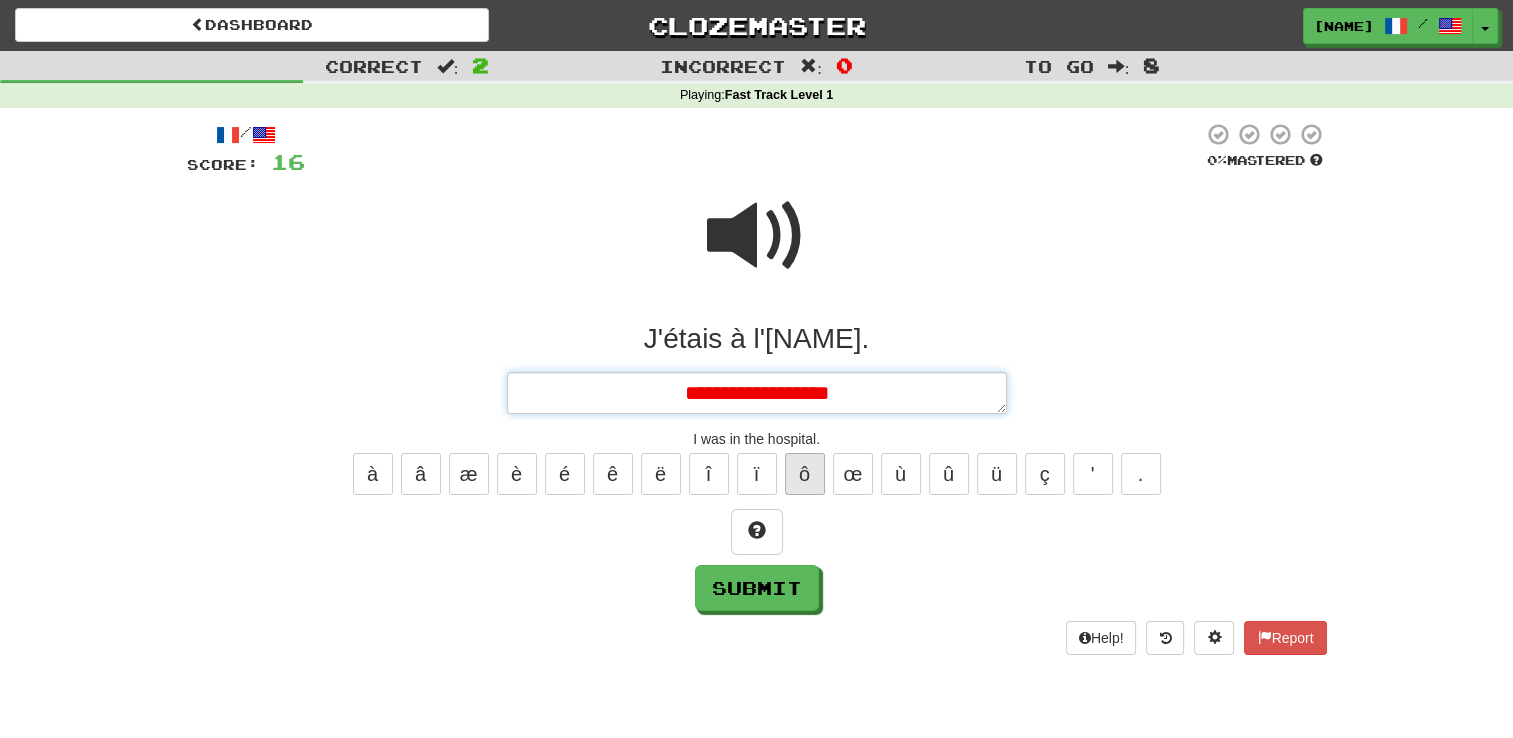 type on "*" 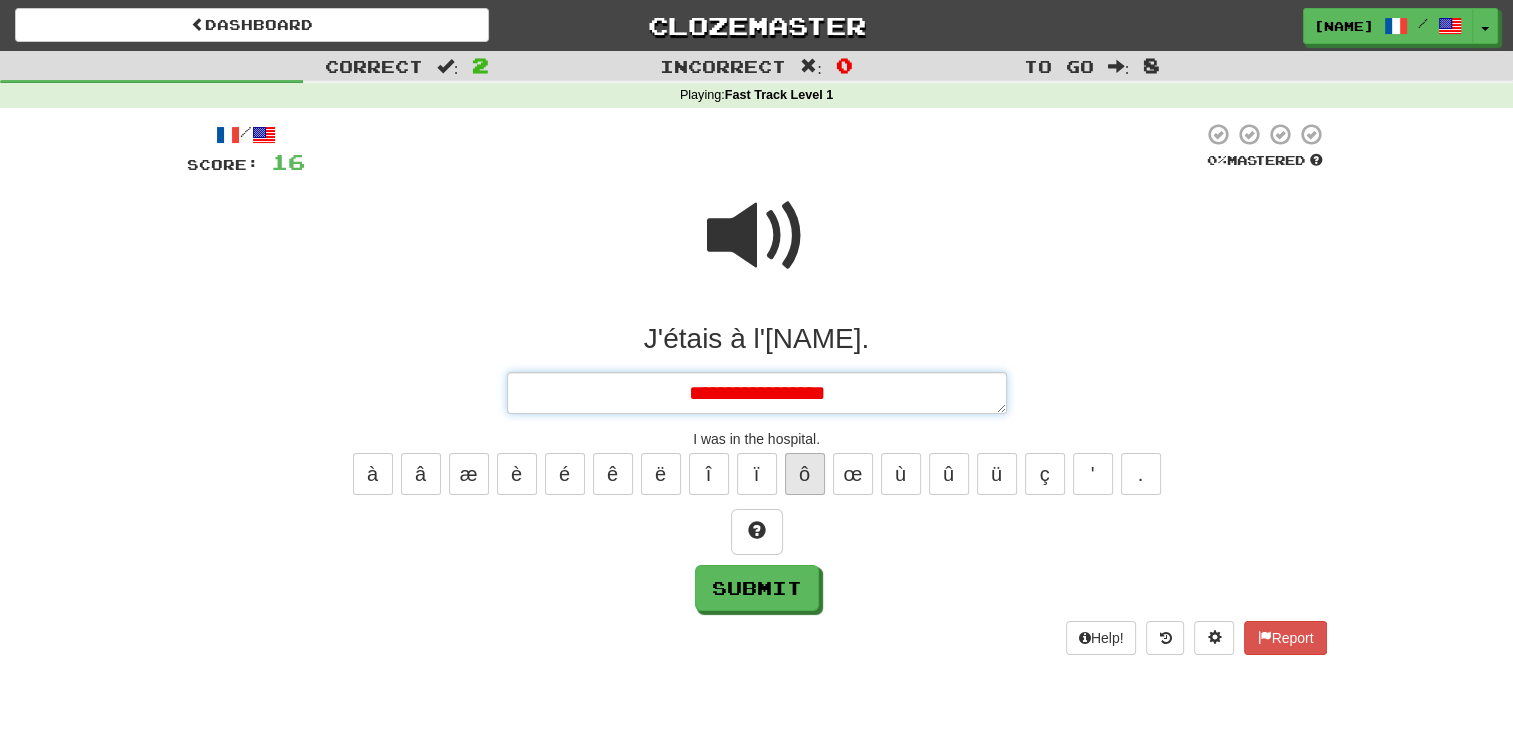 type on "*" 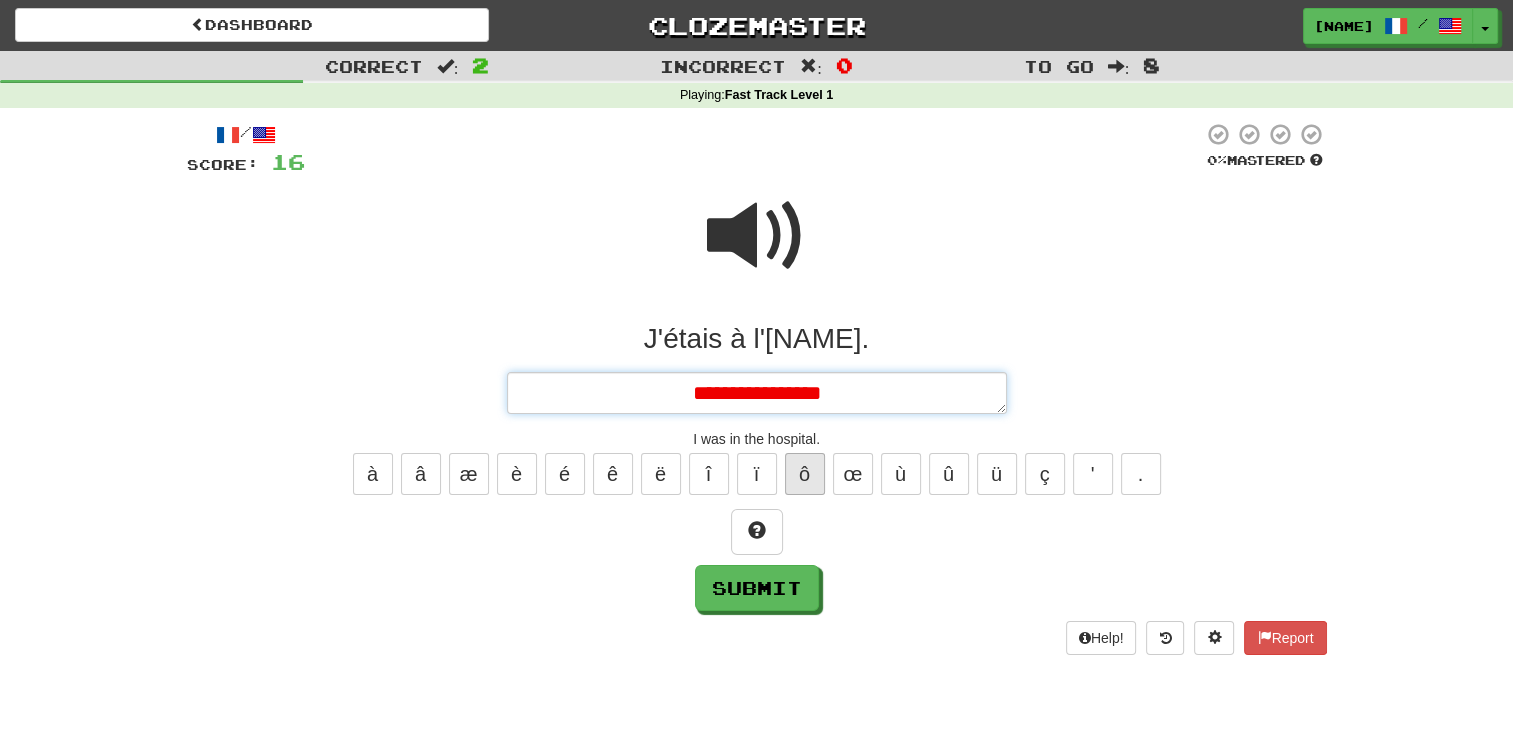 type on "*" 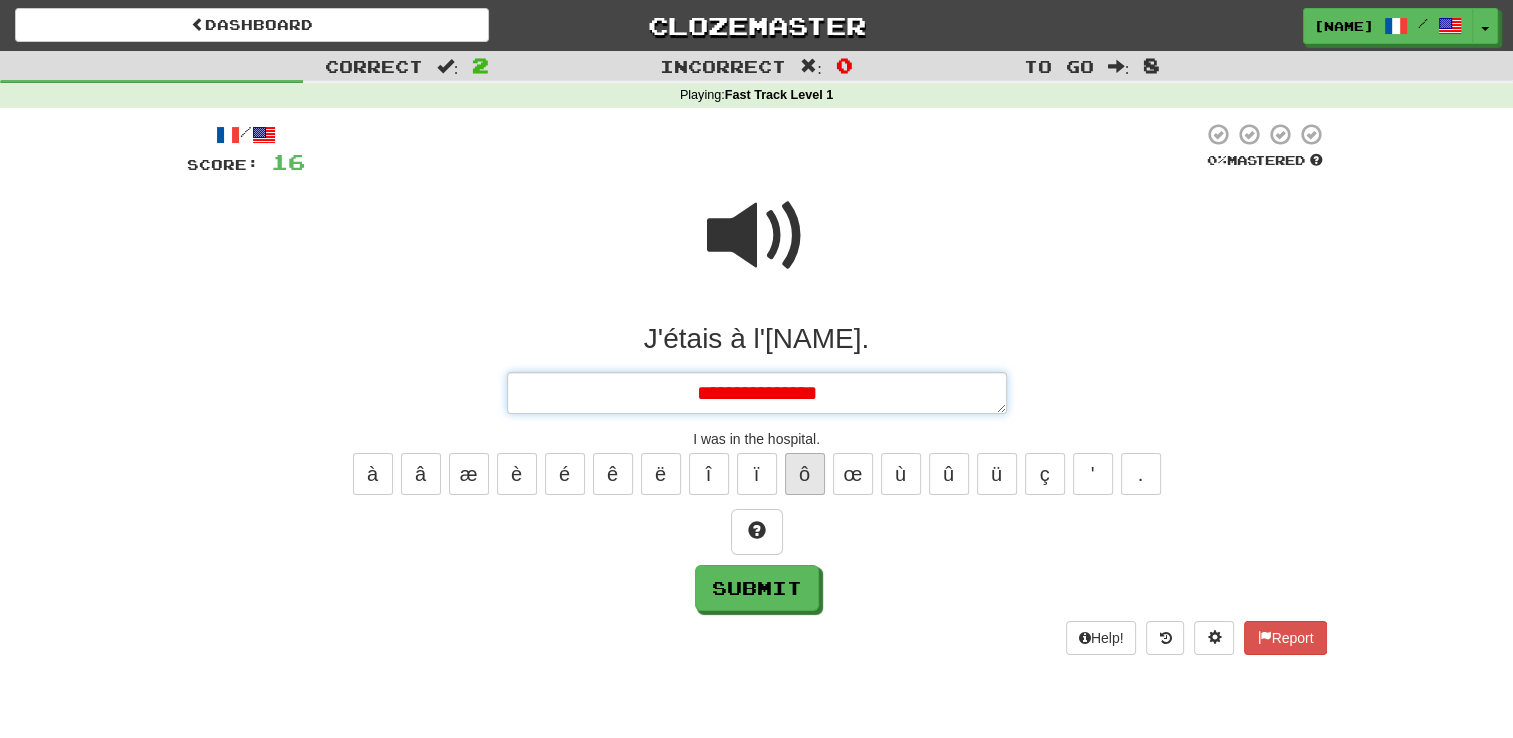type on "*" 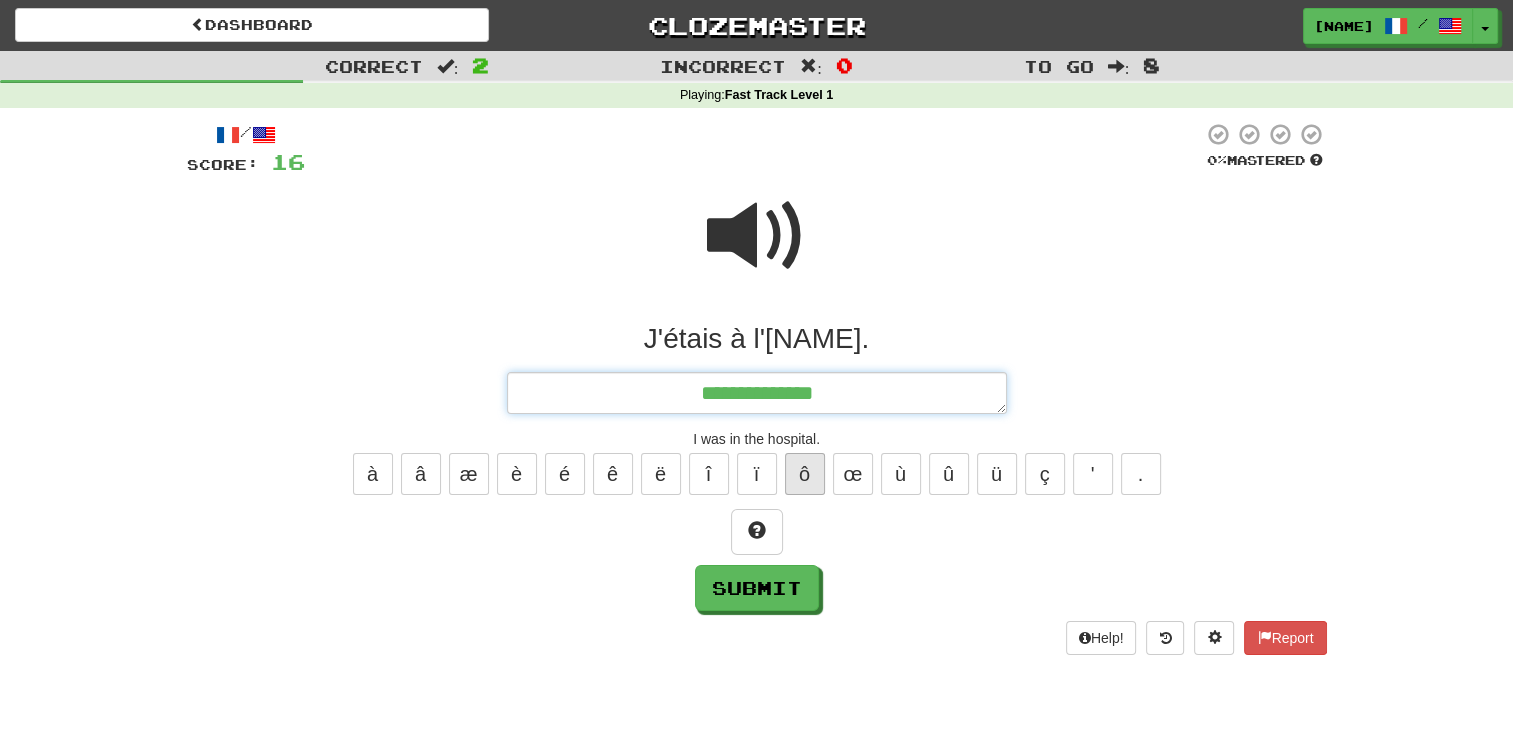 type on "*" 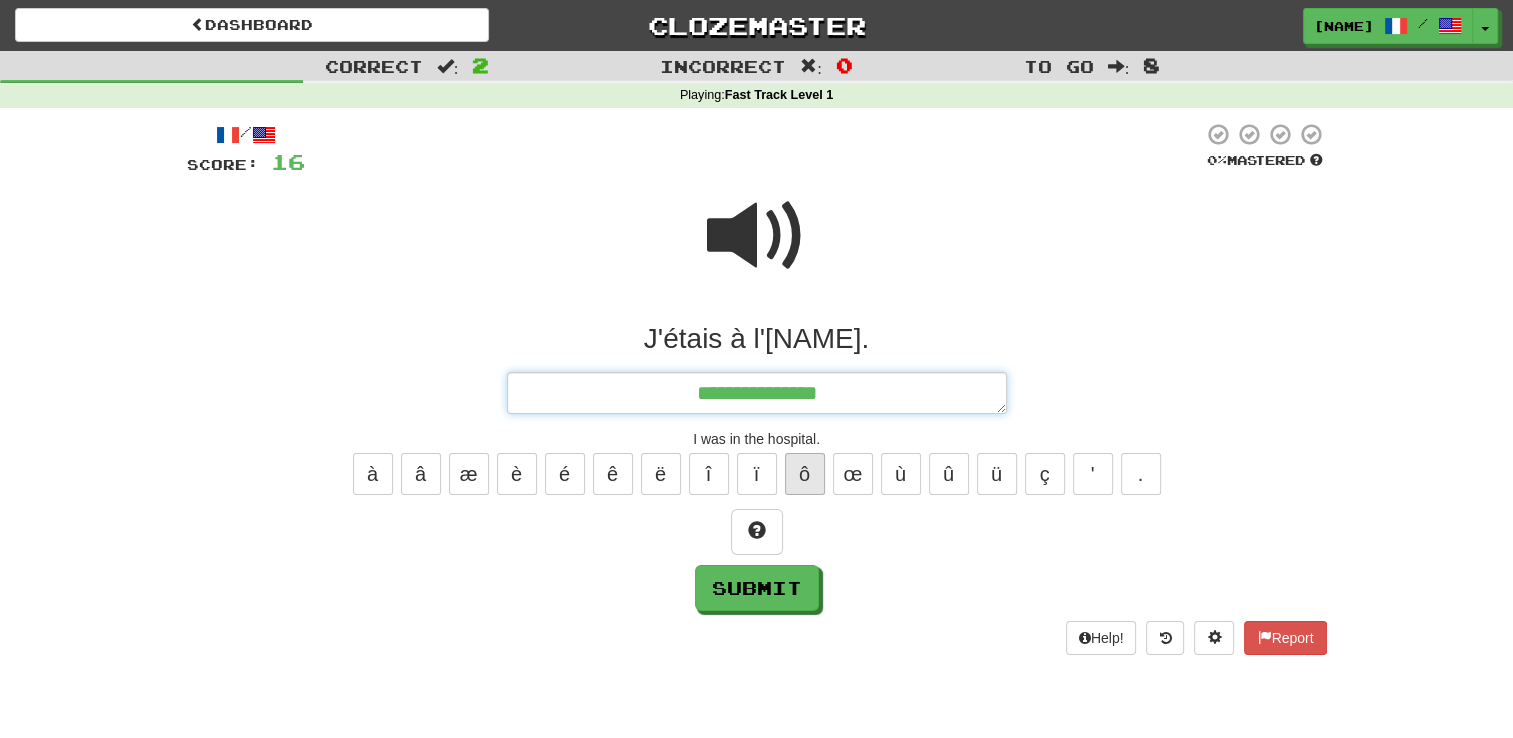 type on "*" 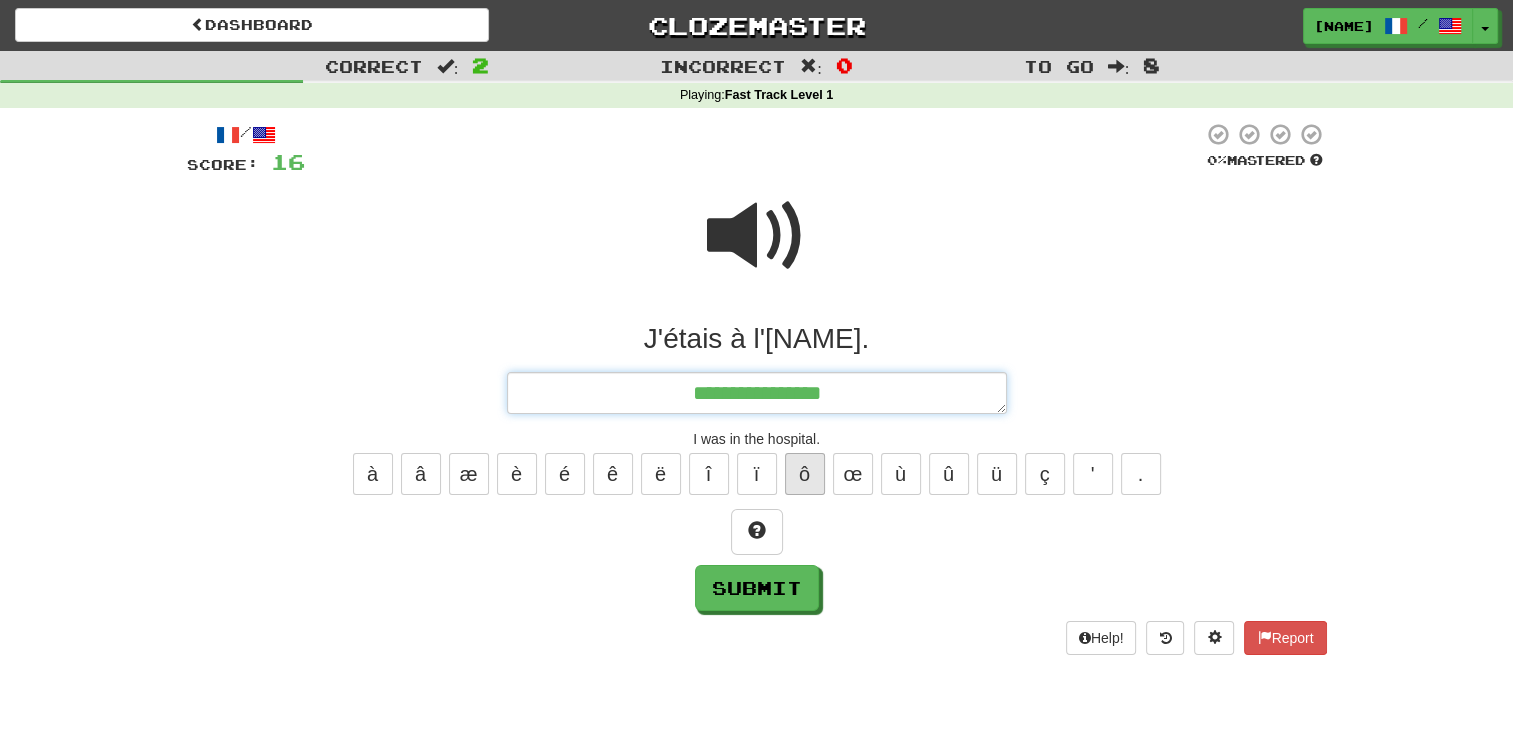 type on "*" 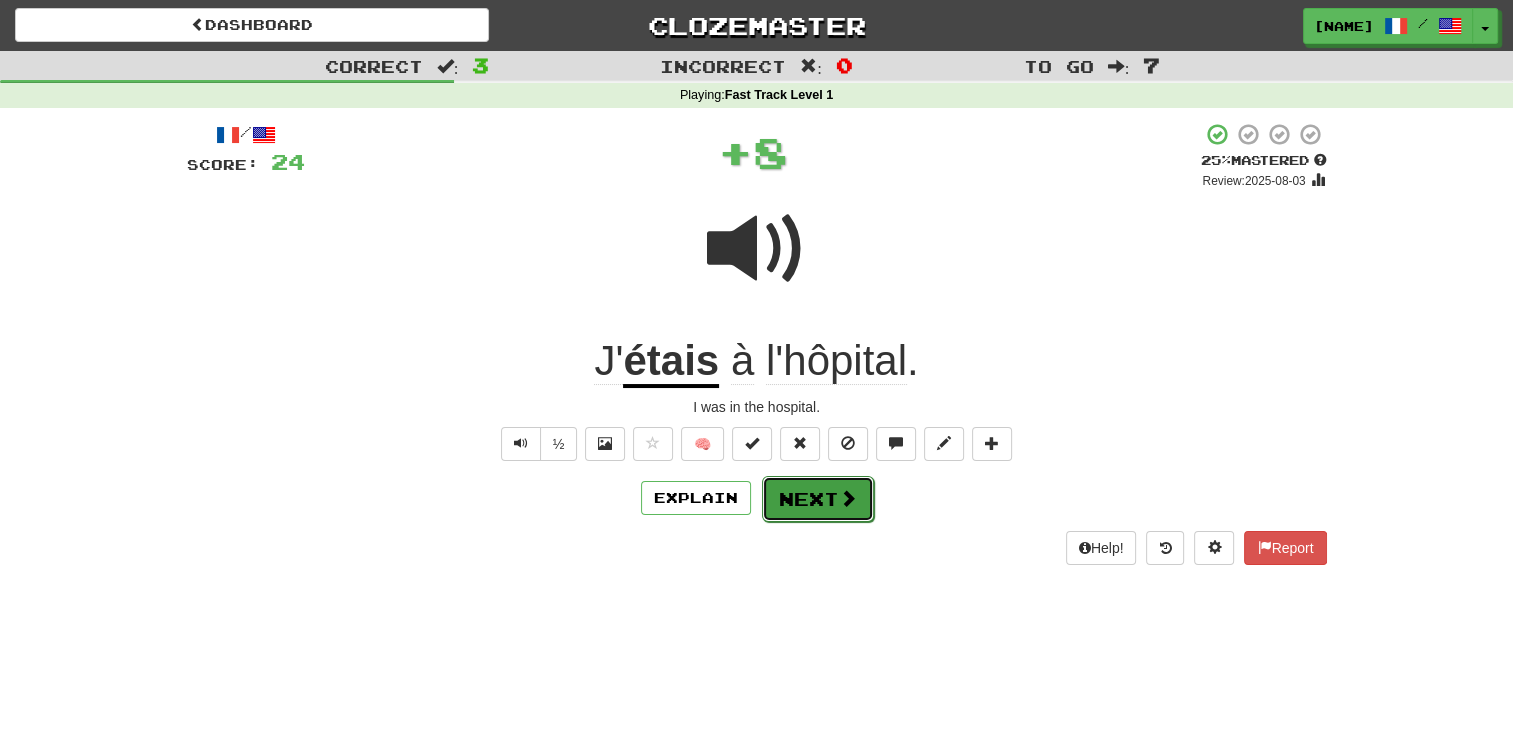 click on "Next" at bounding box center (818, 499) 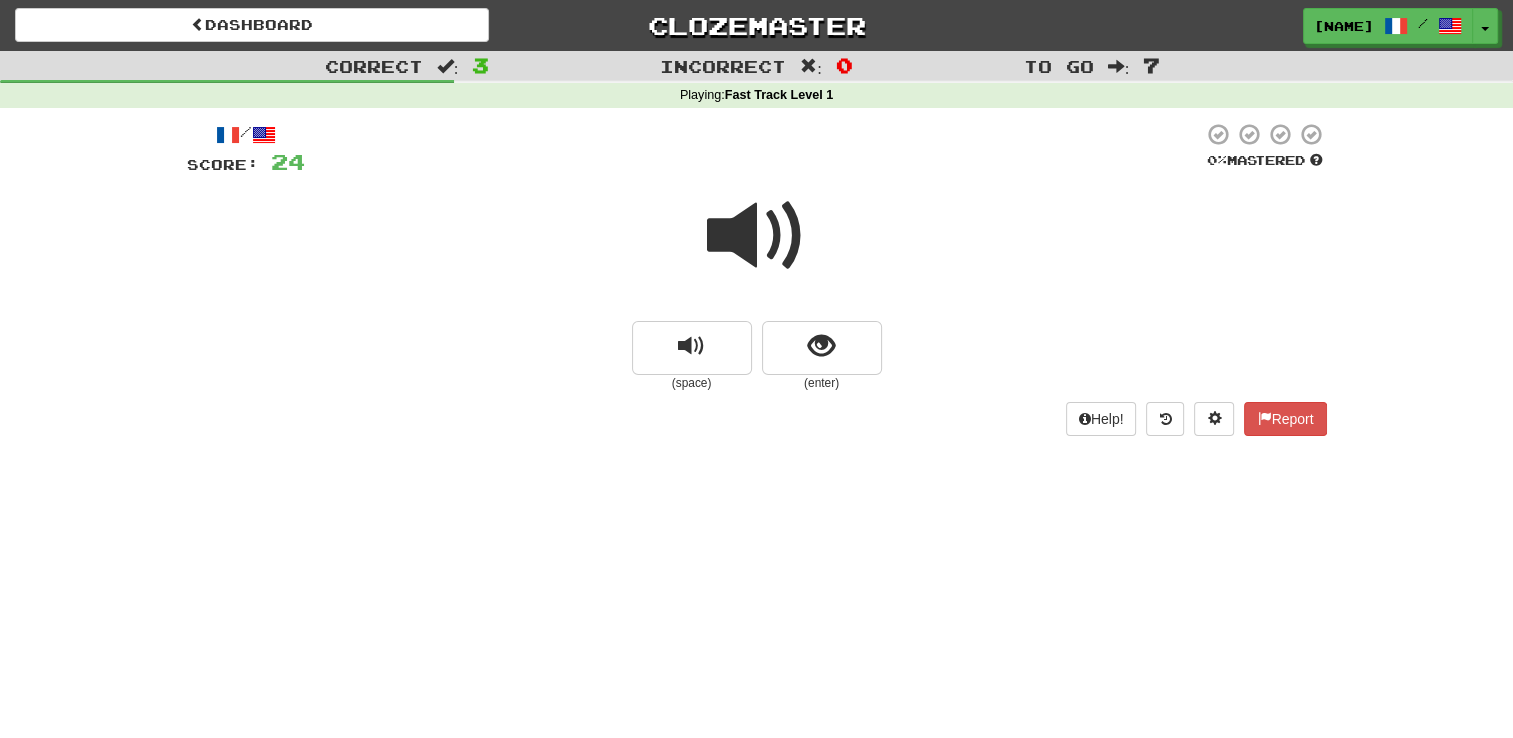 click at bounding box center (757, 236) 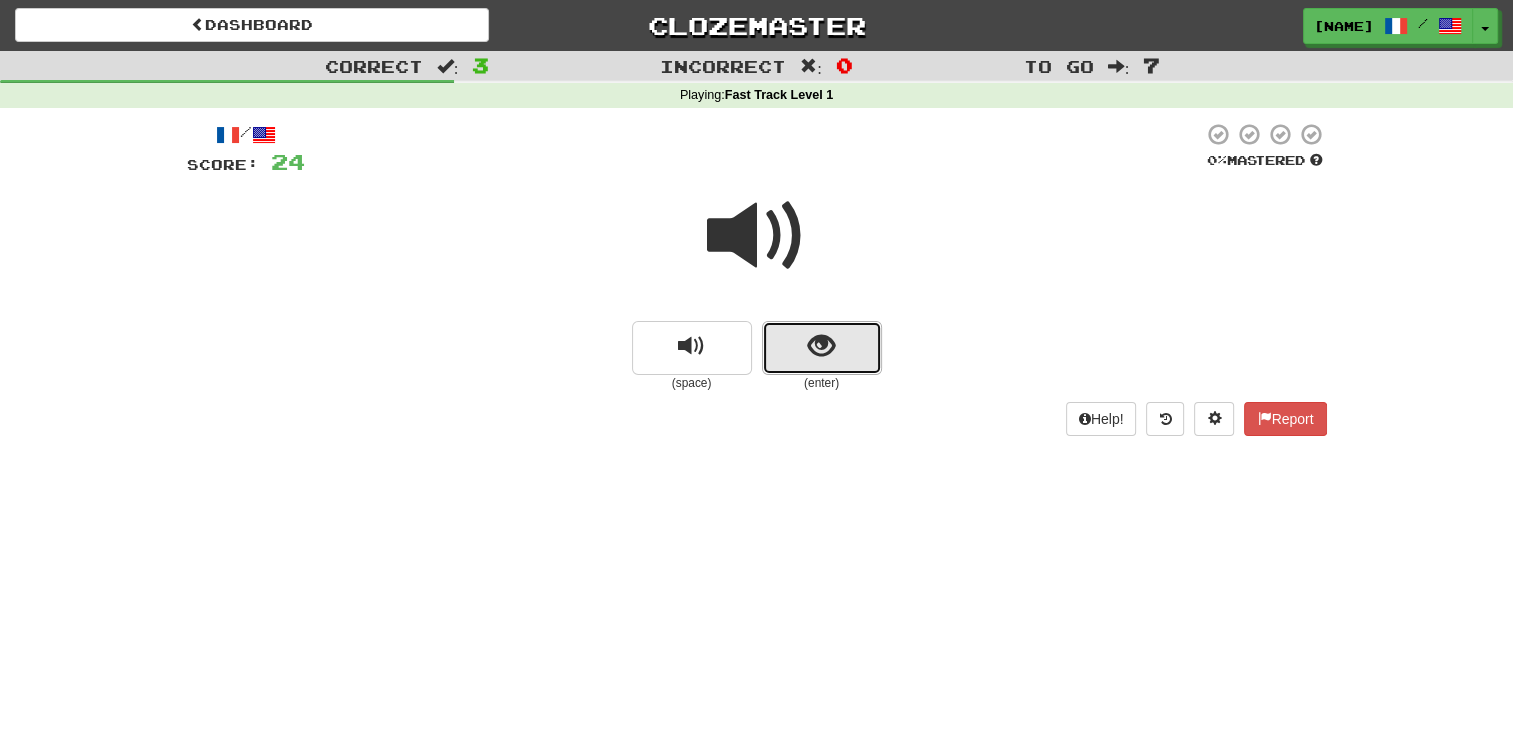 click at bounding box center [821, 346] 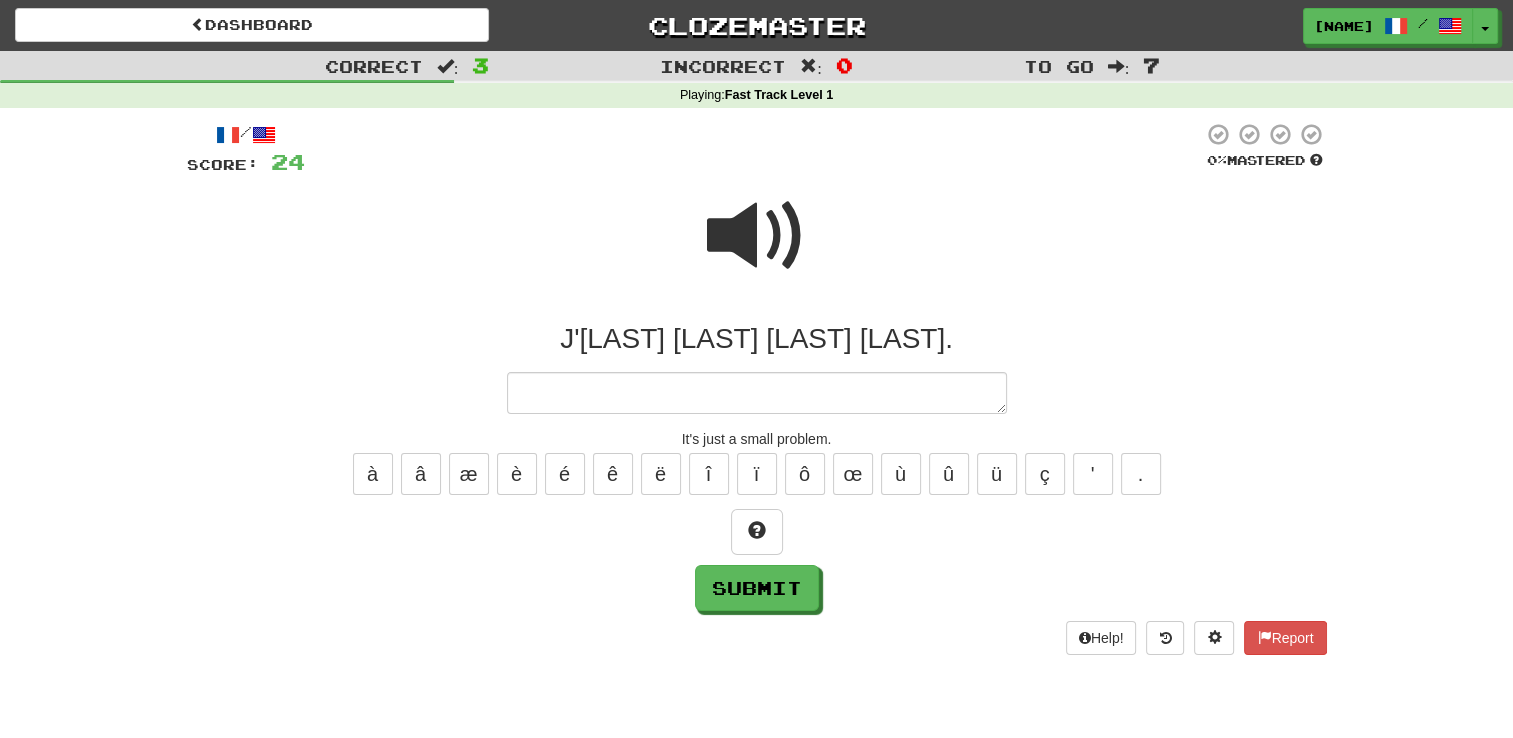 type on "*" 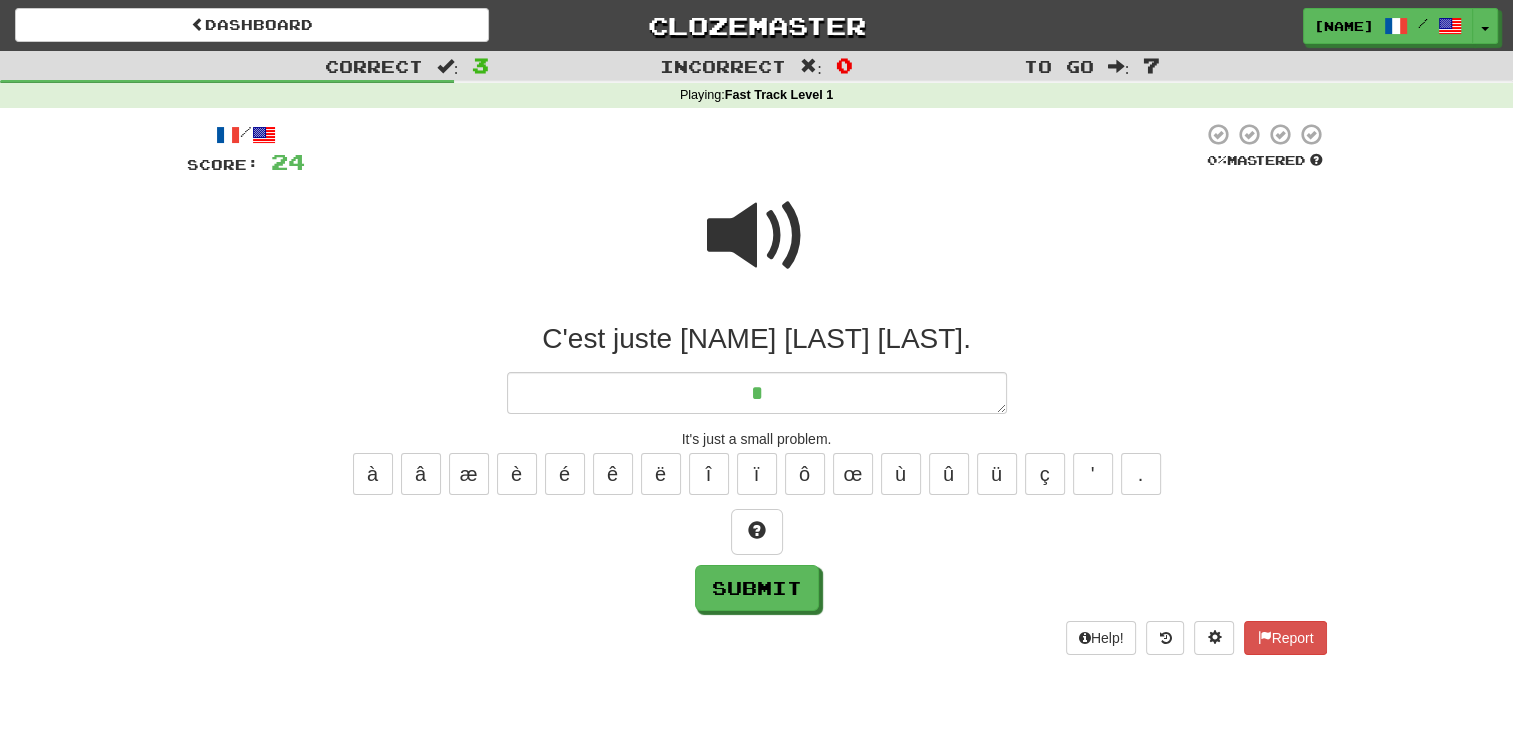 type on "*" 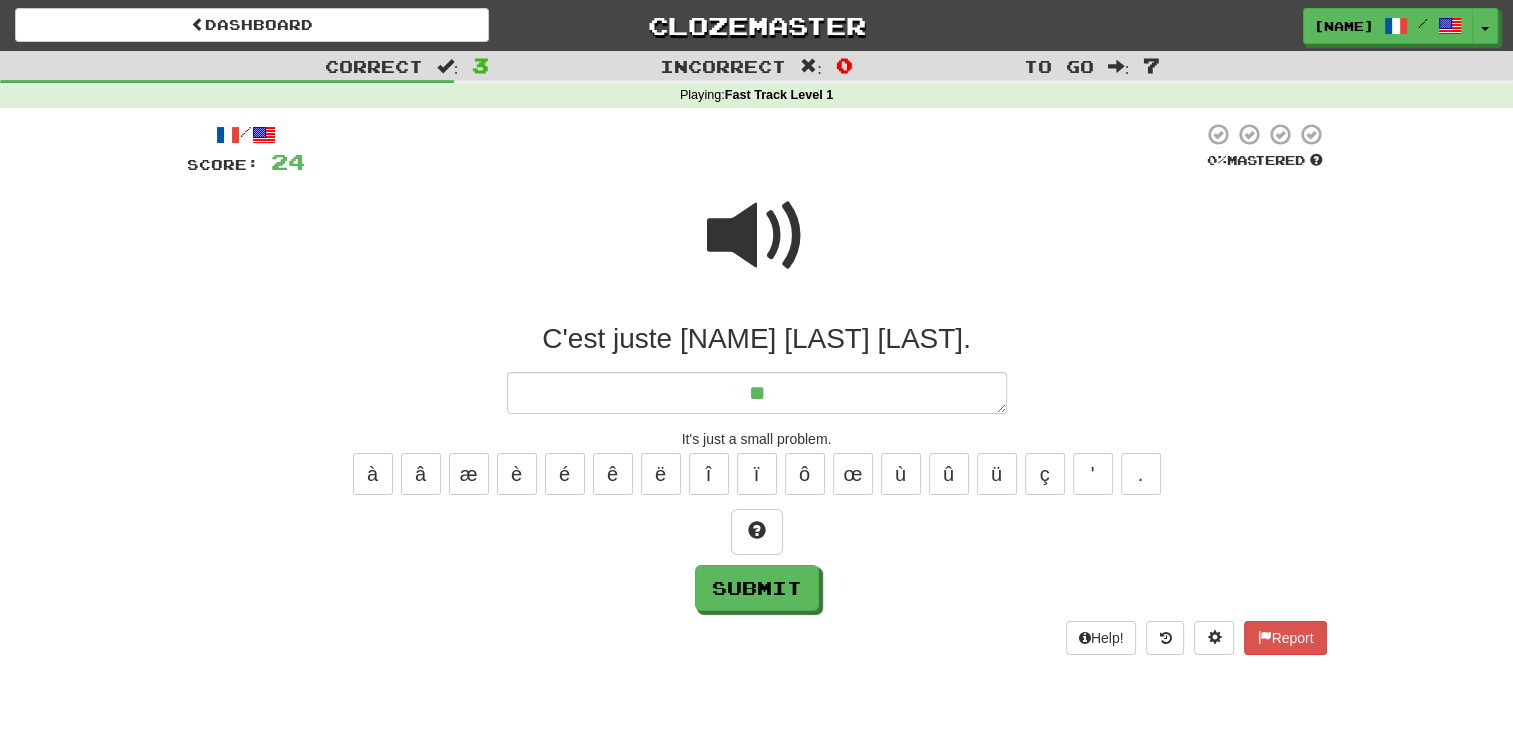 type on "*" 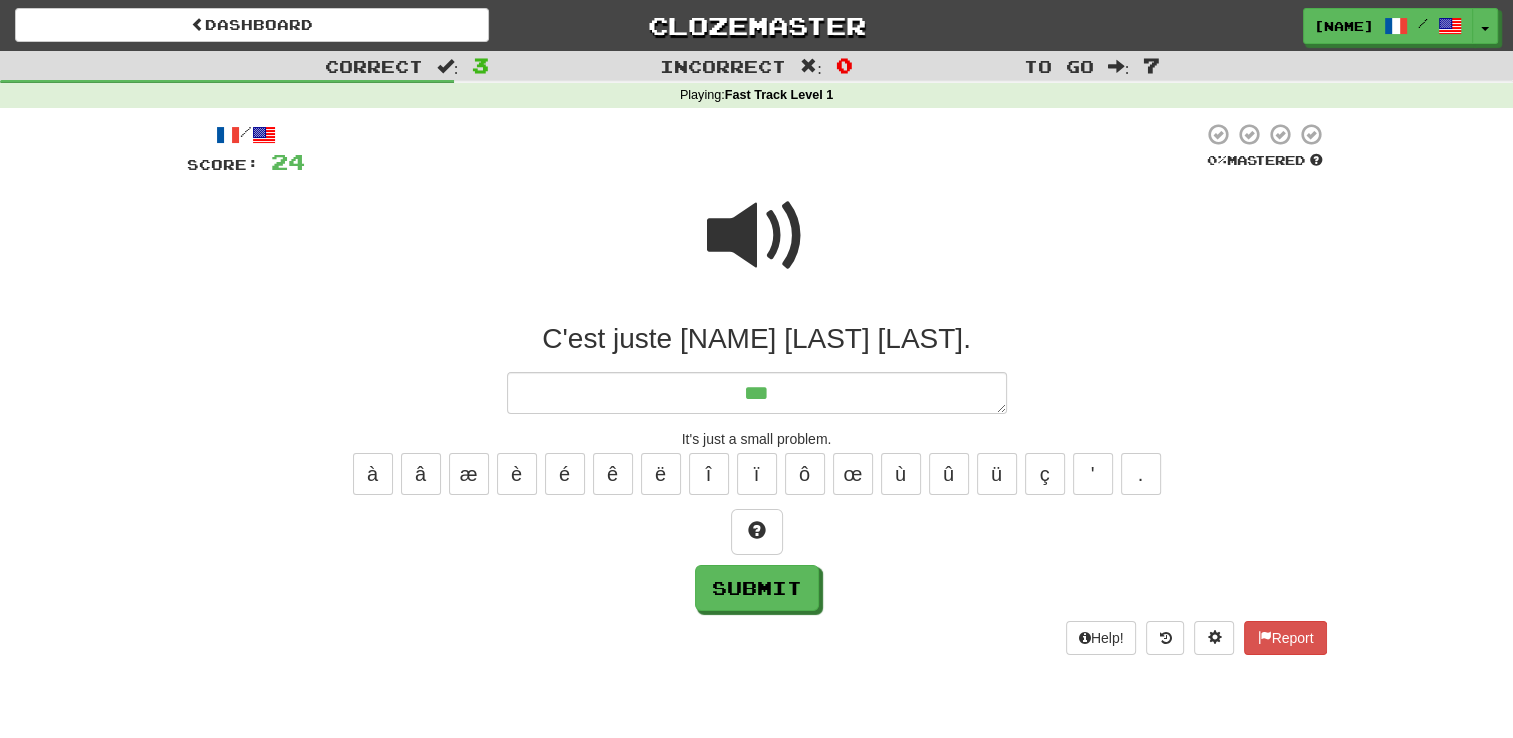 type on "*" 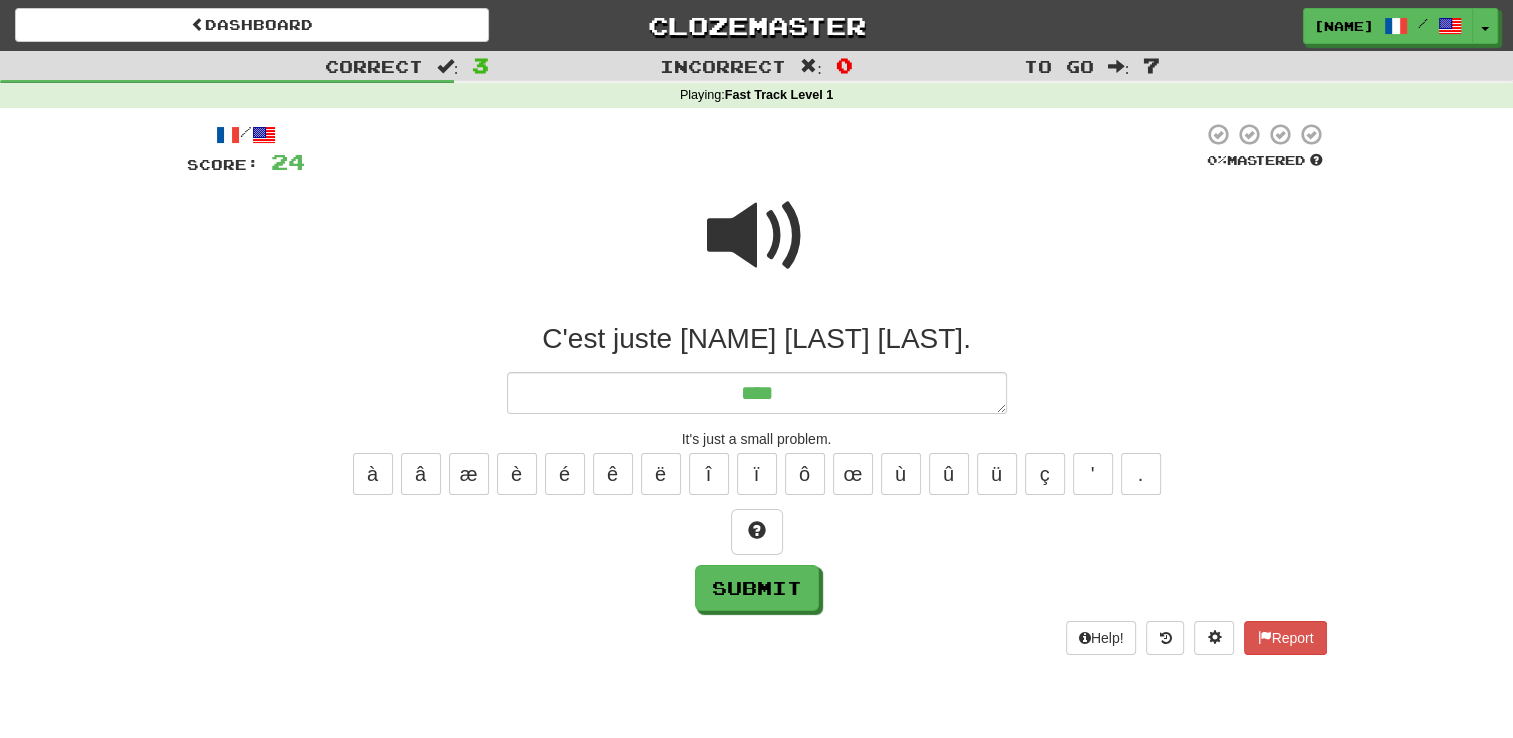 type on "*" 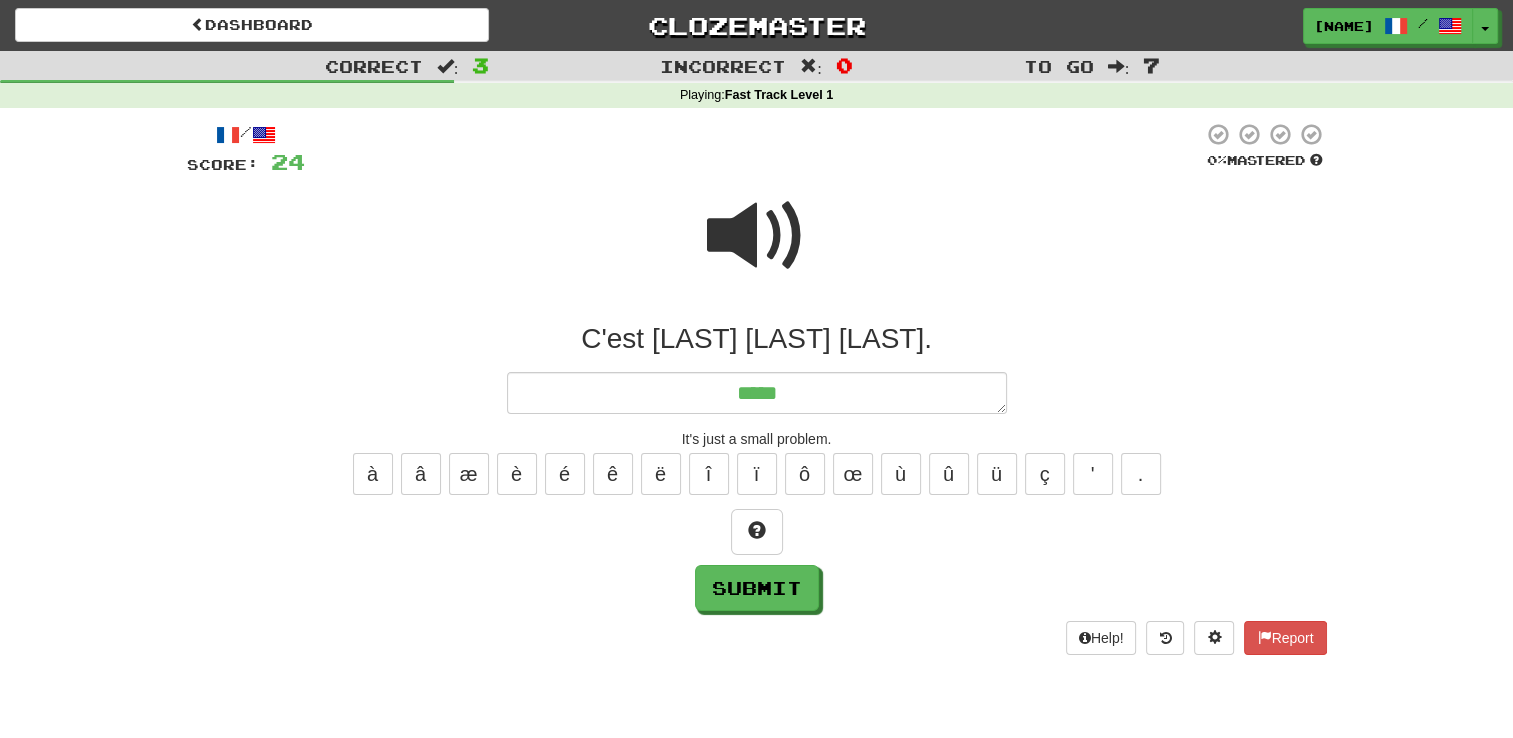 type on "*****" 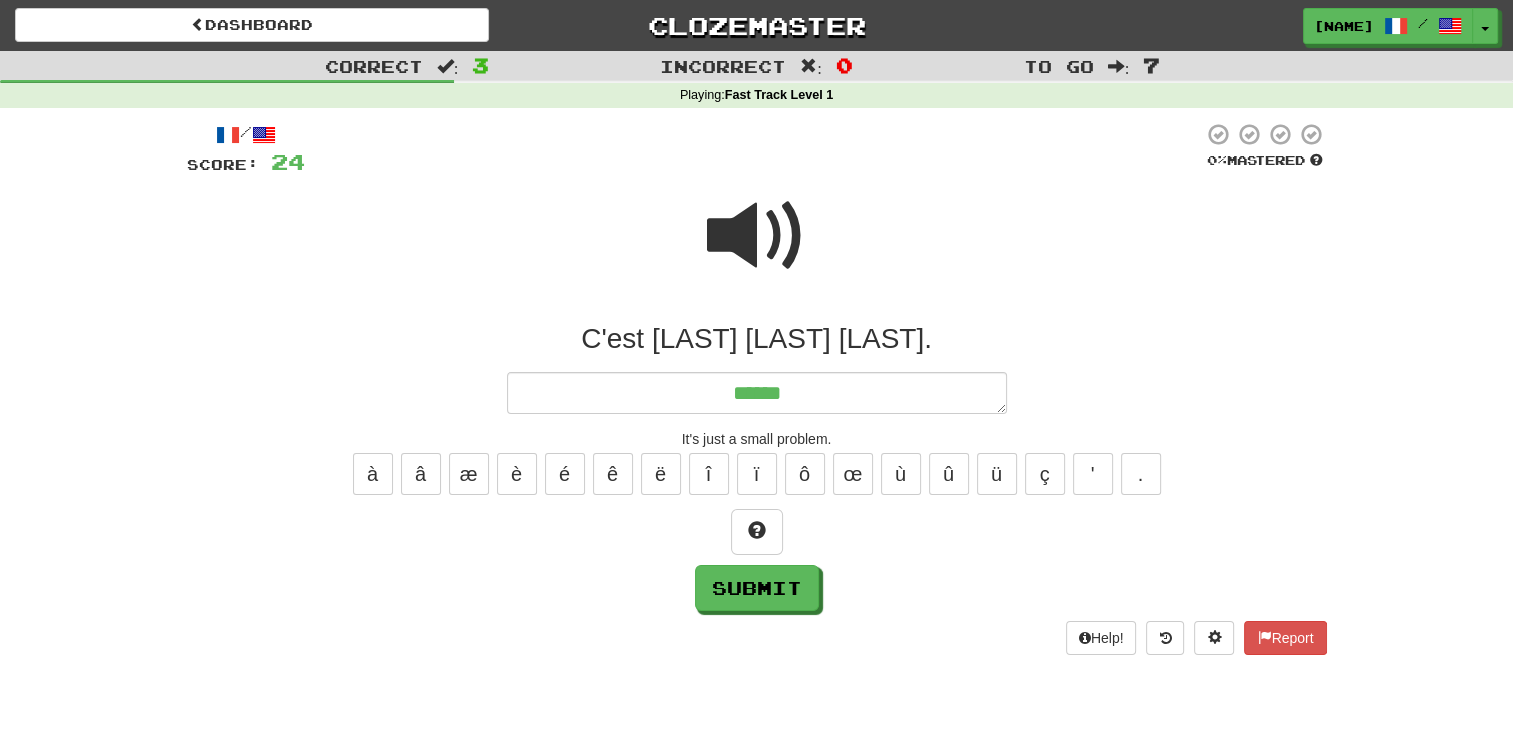 type on "*" 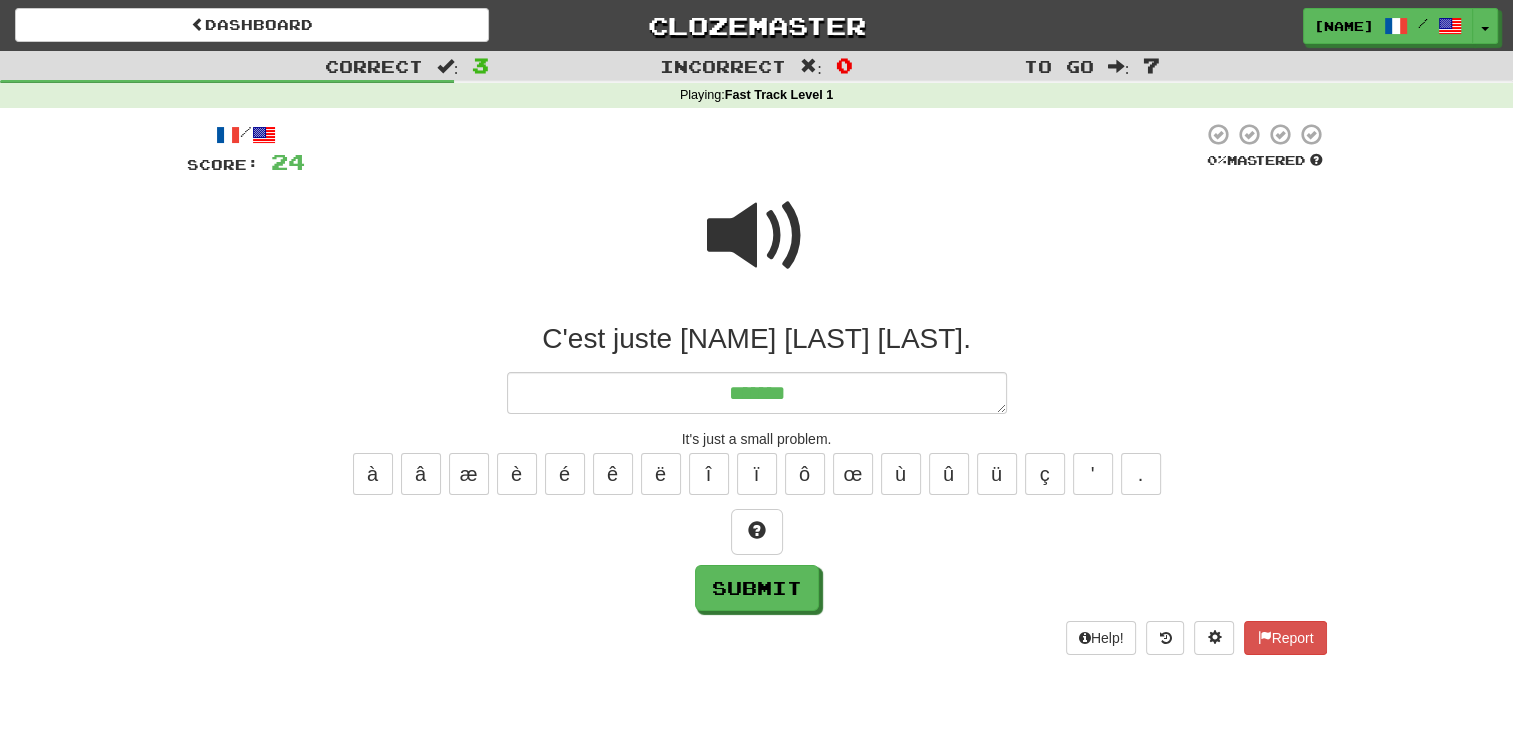 type on "*" 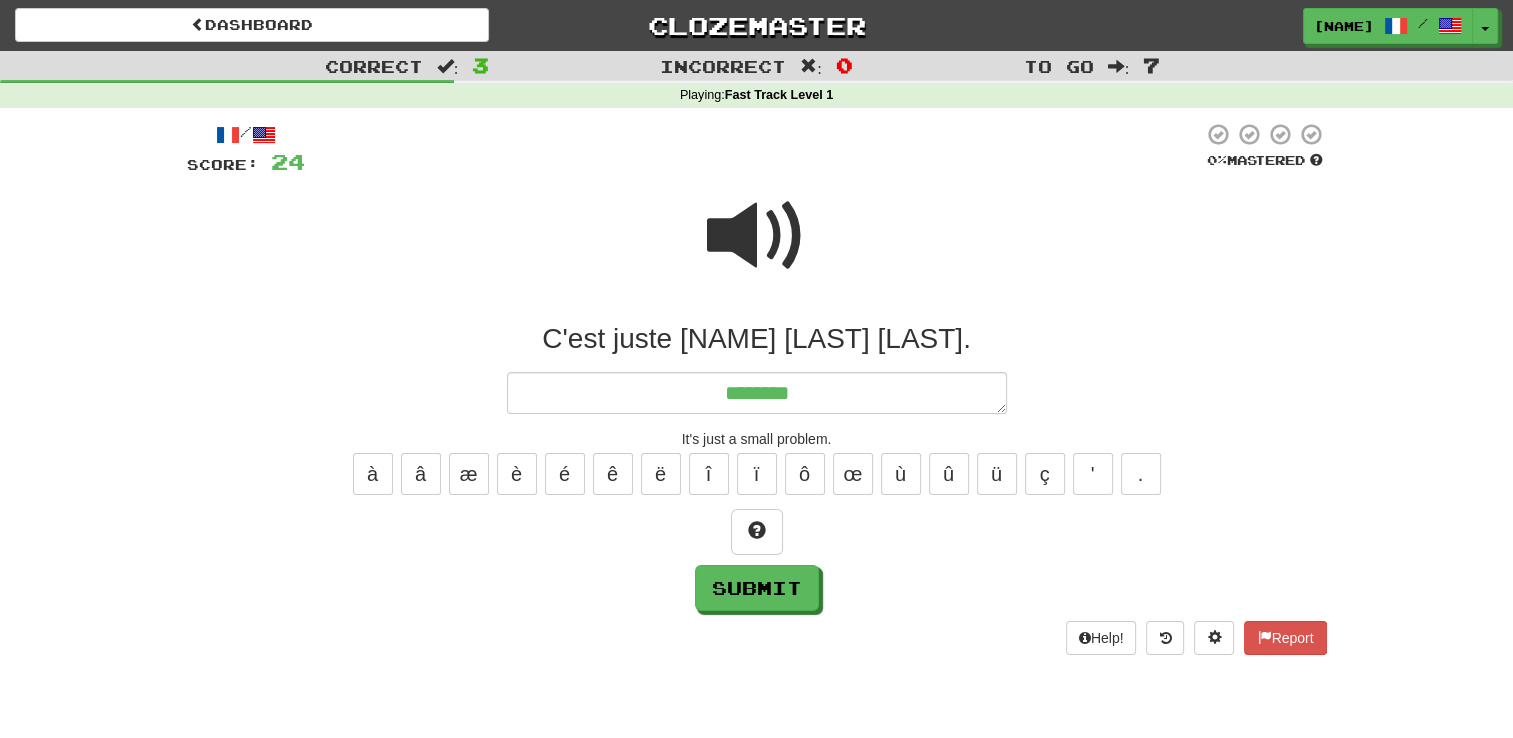type on "*" 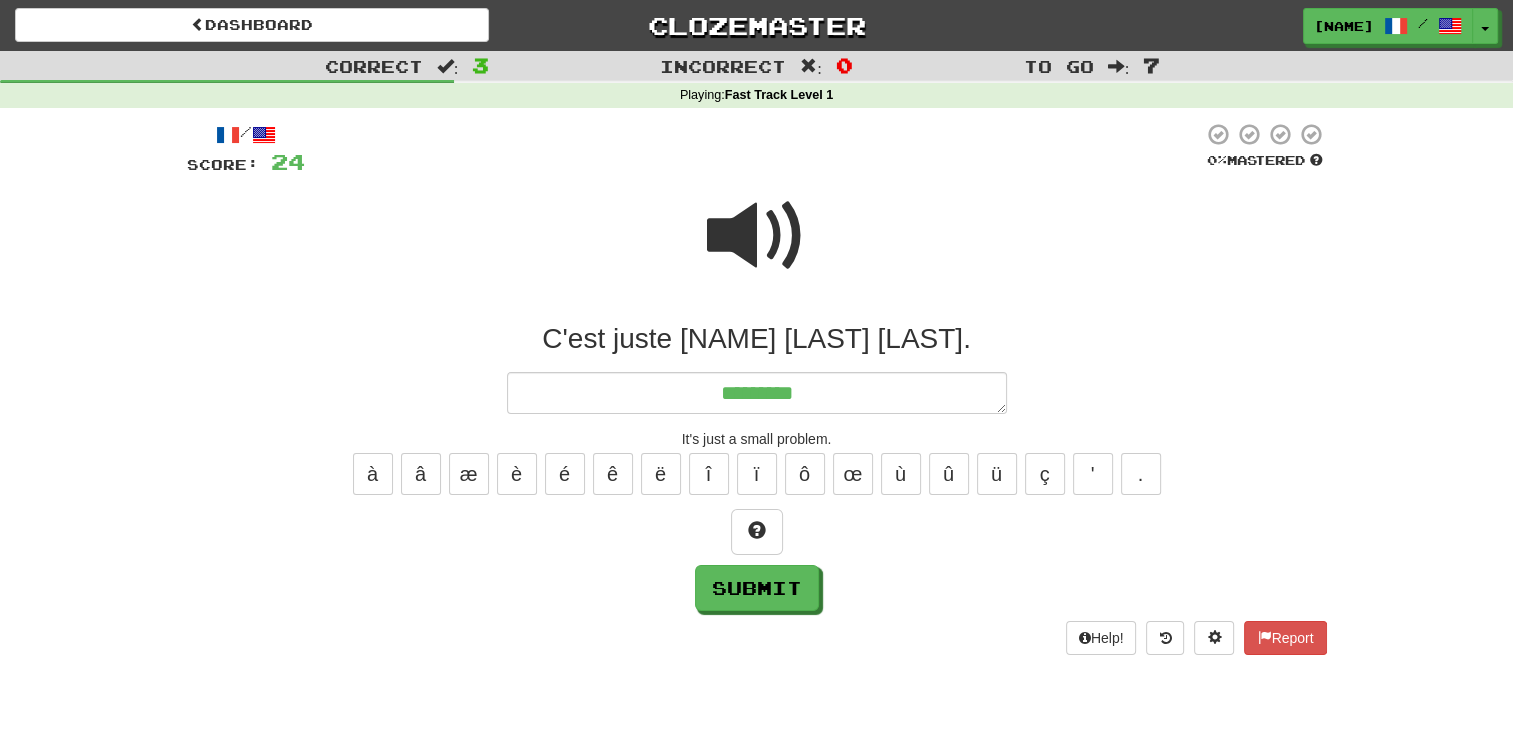 type on "*" 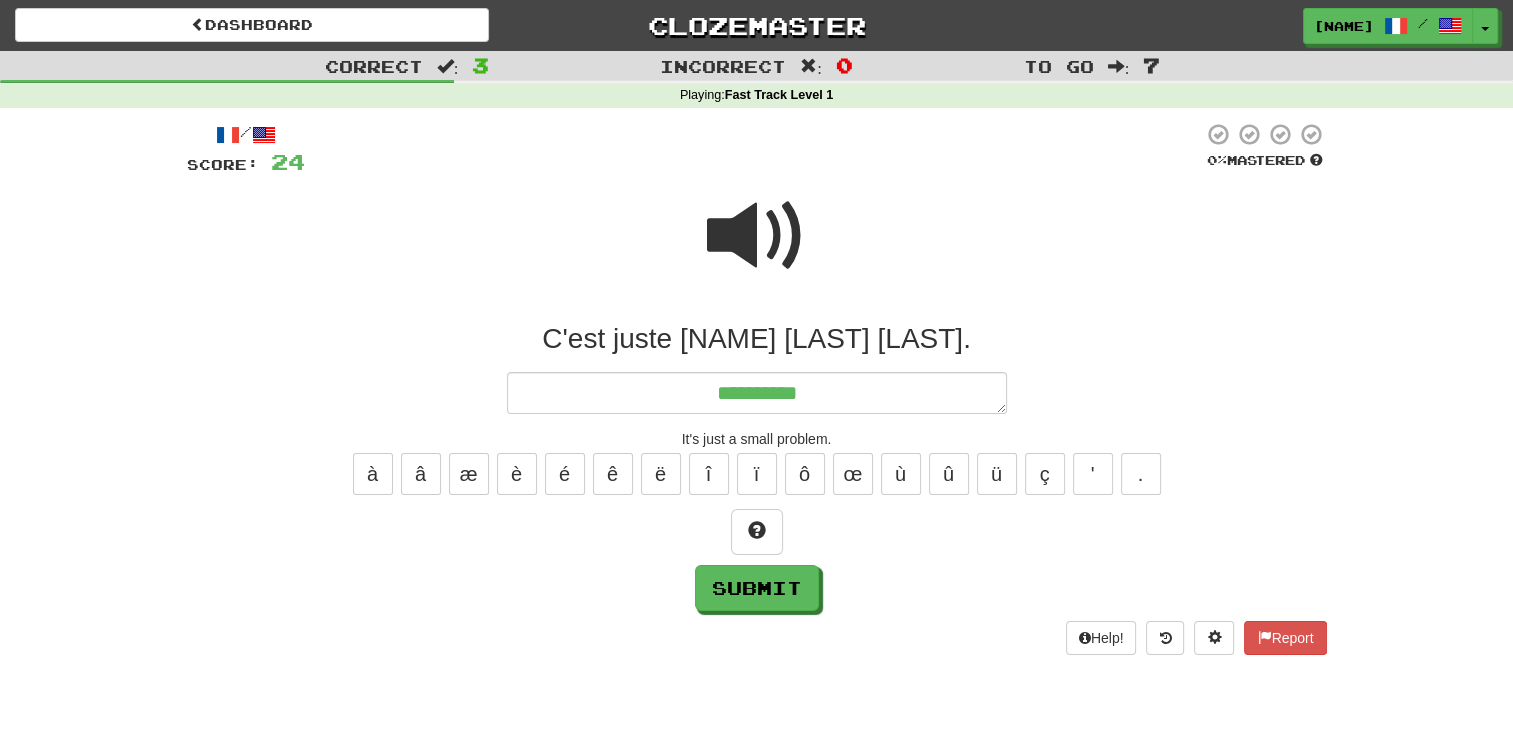 type on "*" 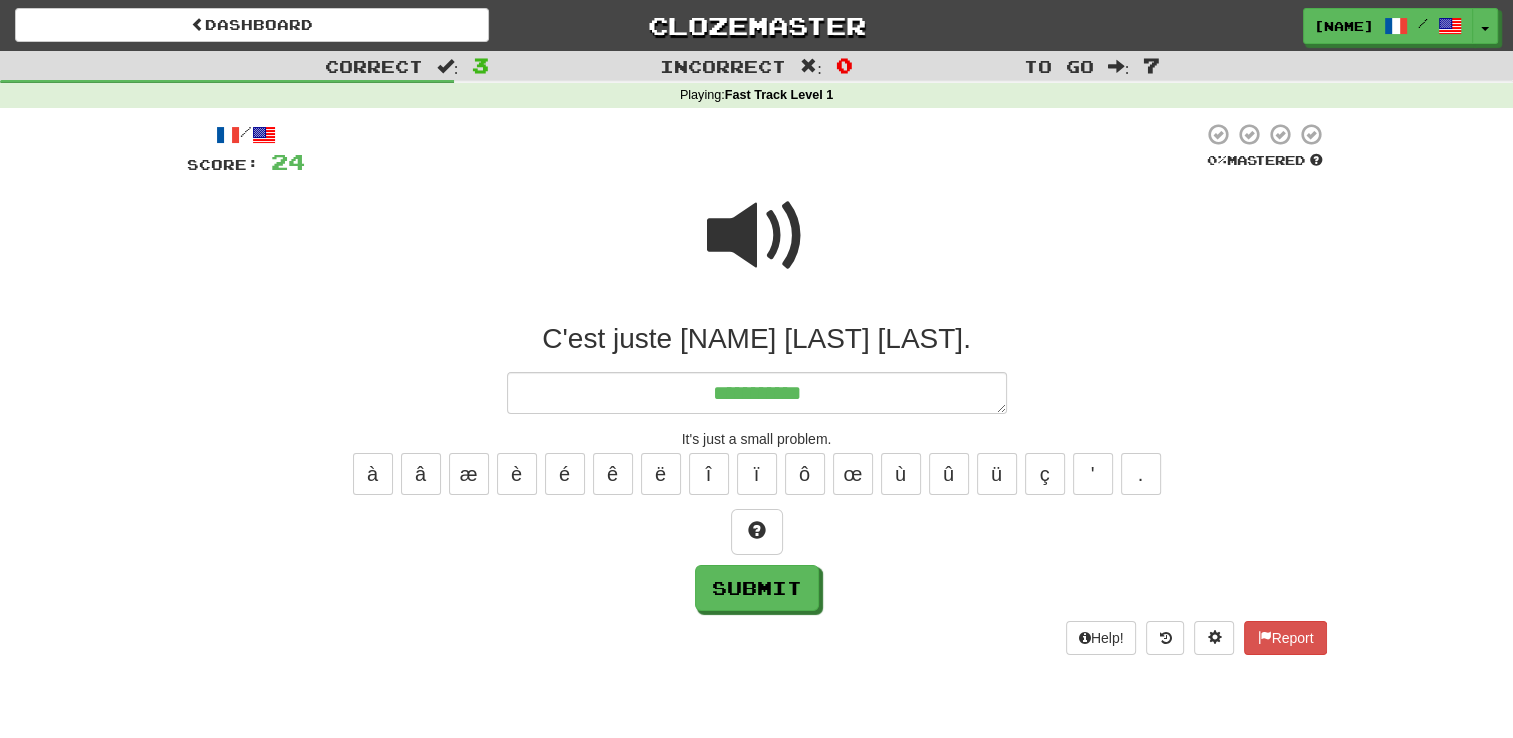 type on "*" 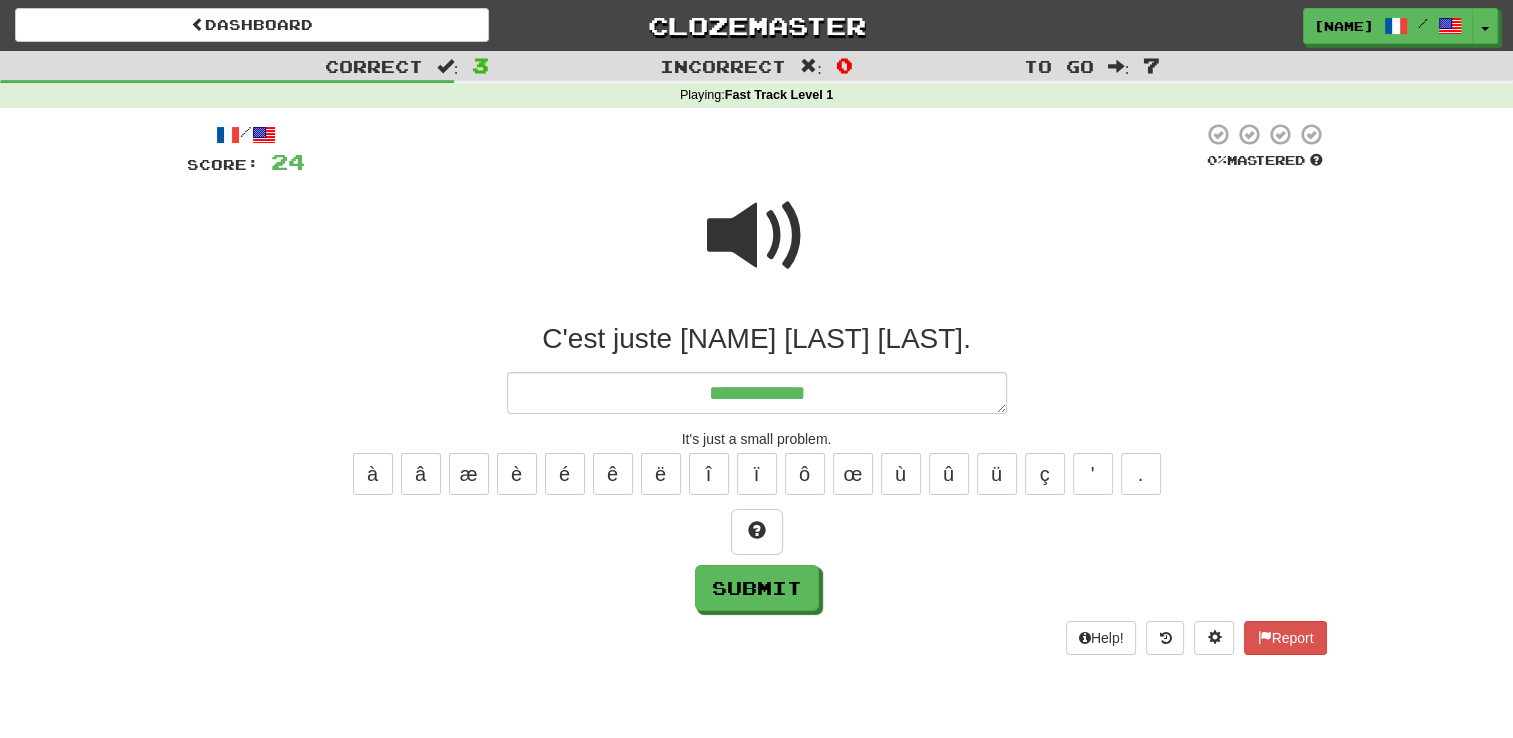 type on "*" 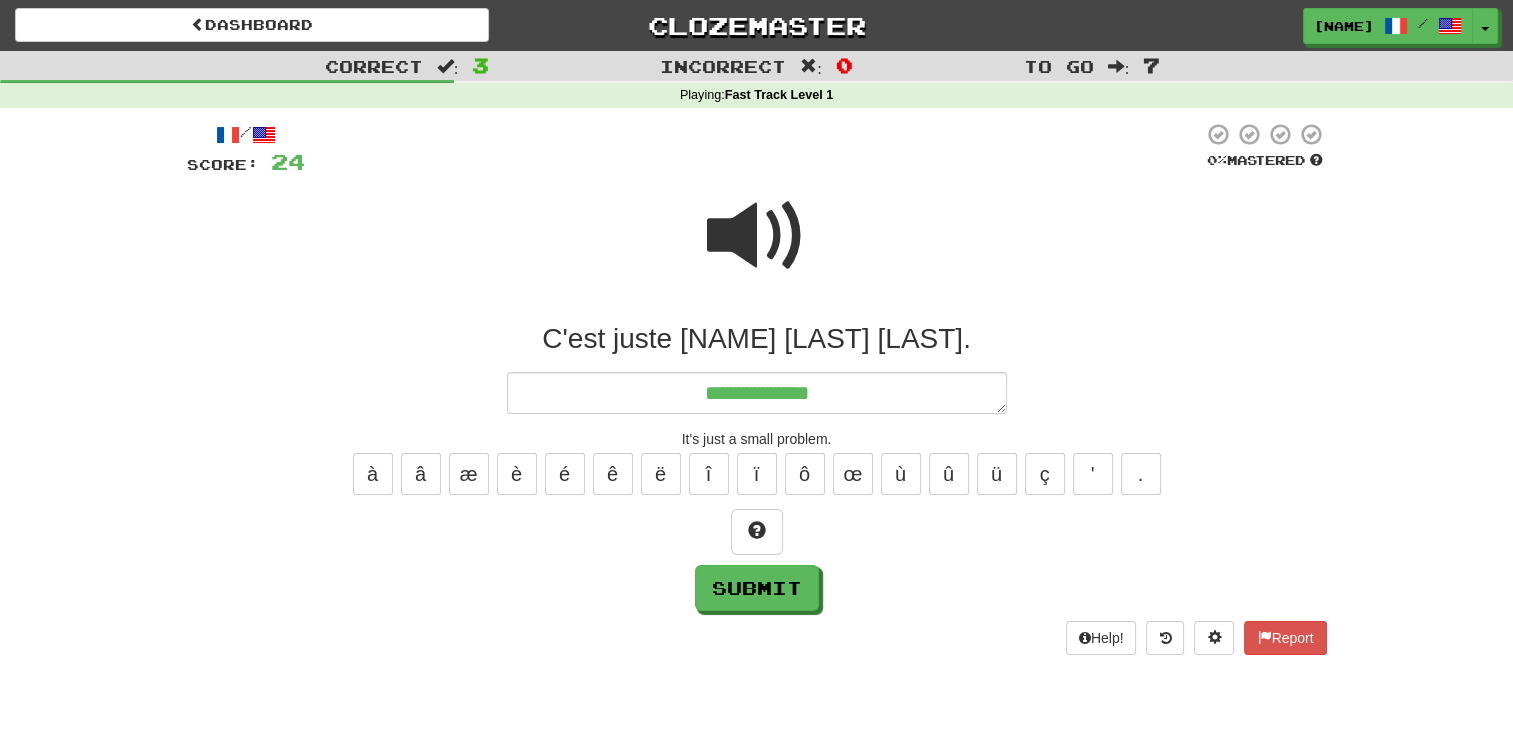 type on "*" 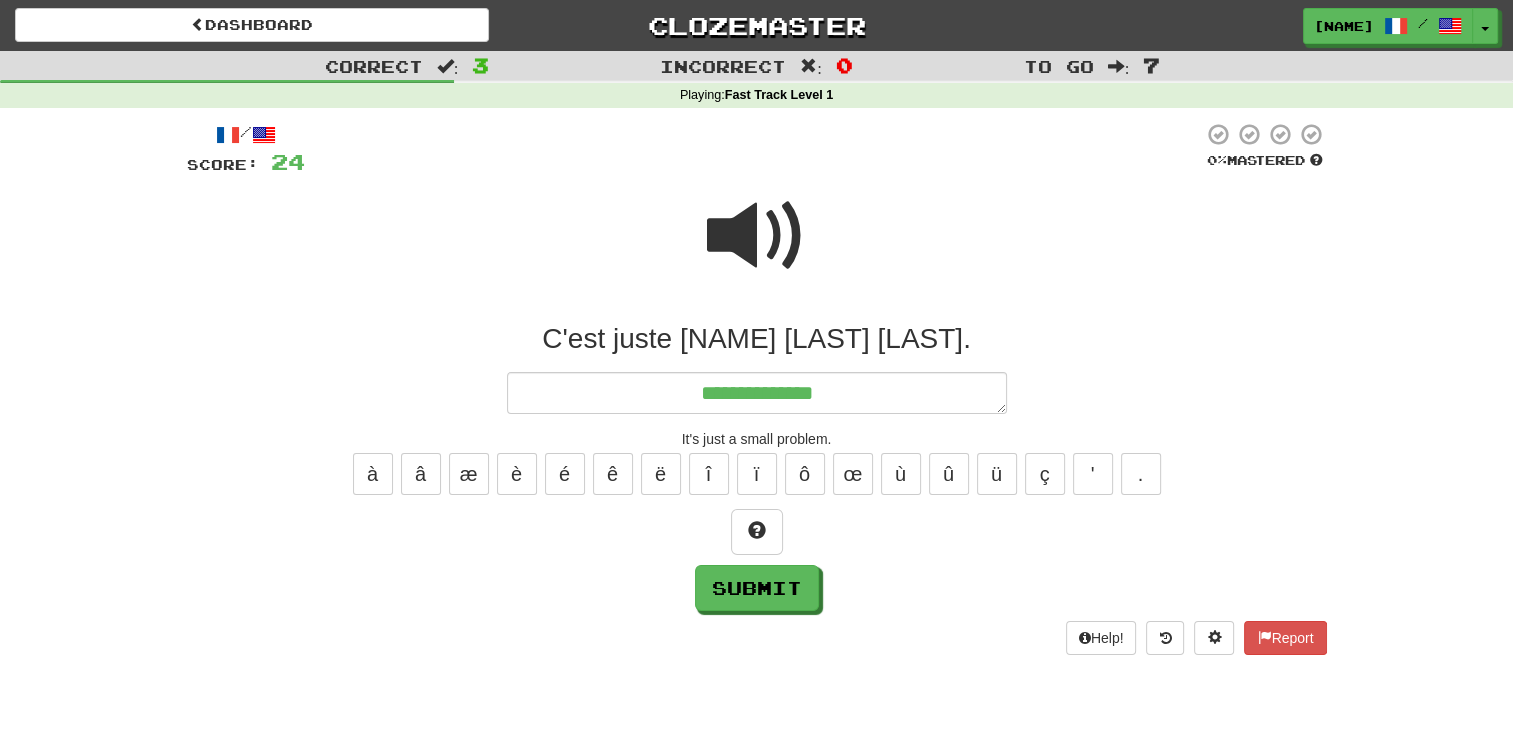 type on "**********" 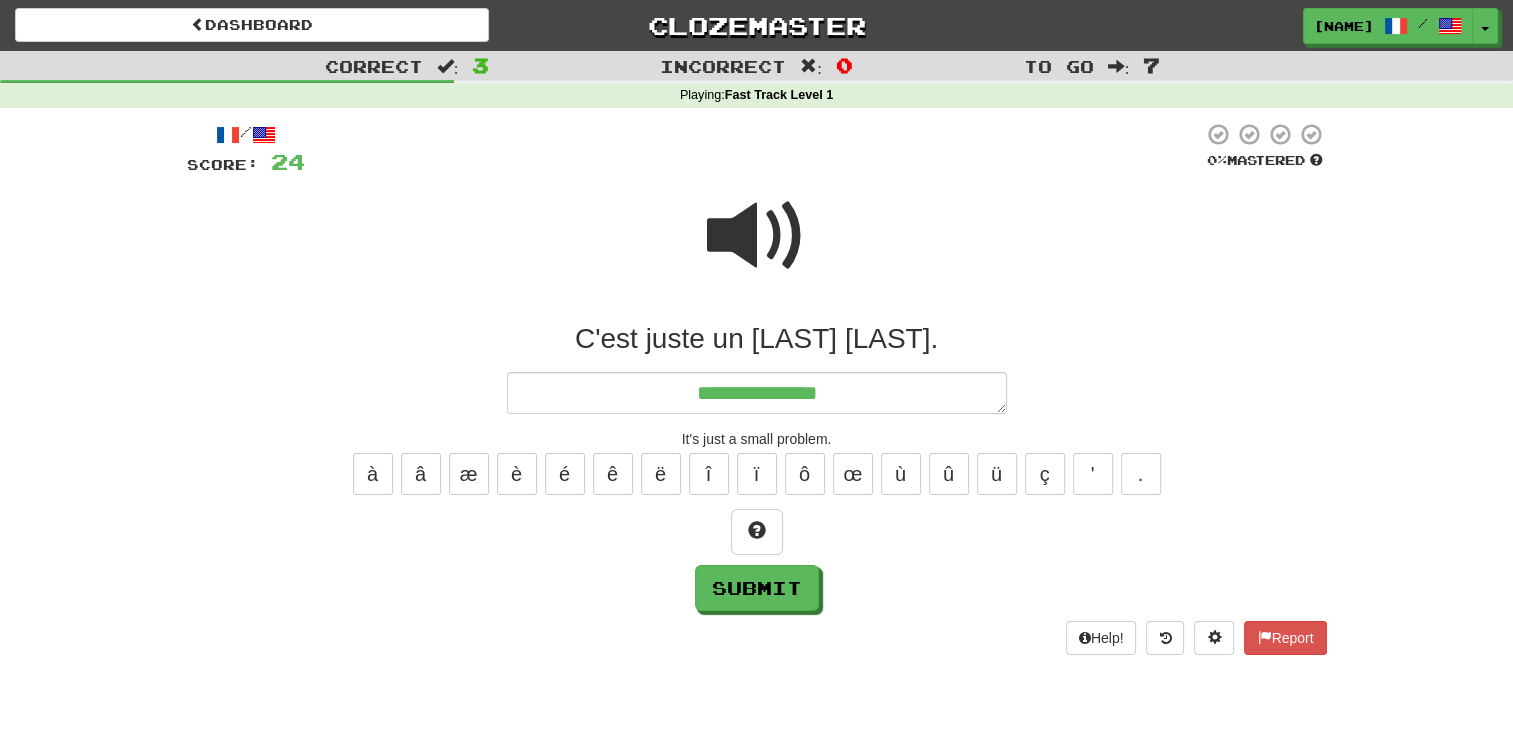 type on "*" 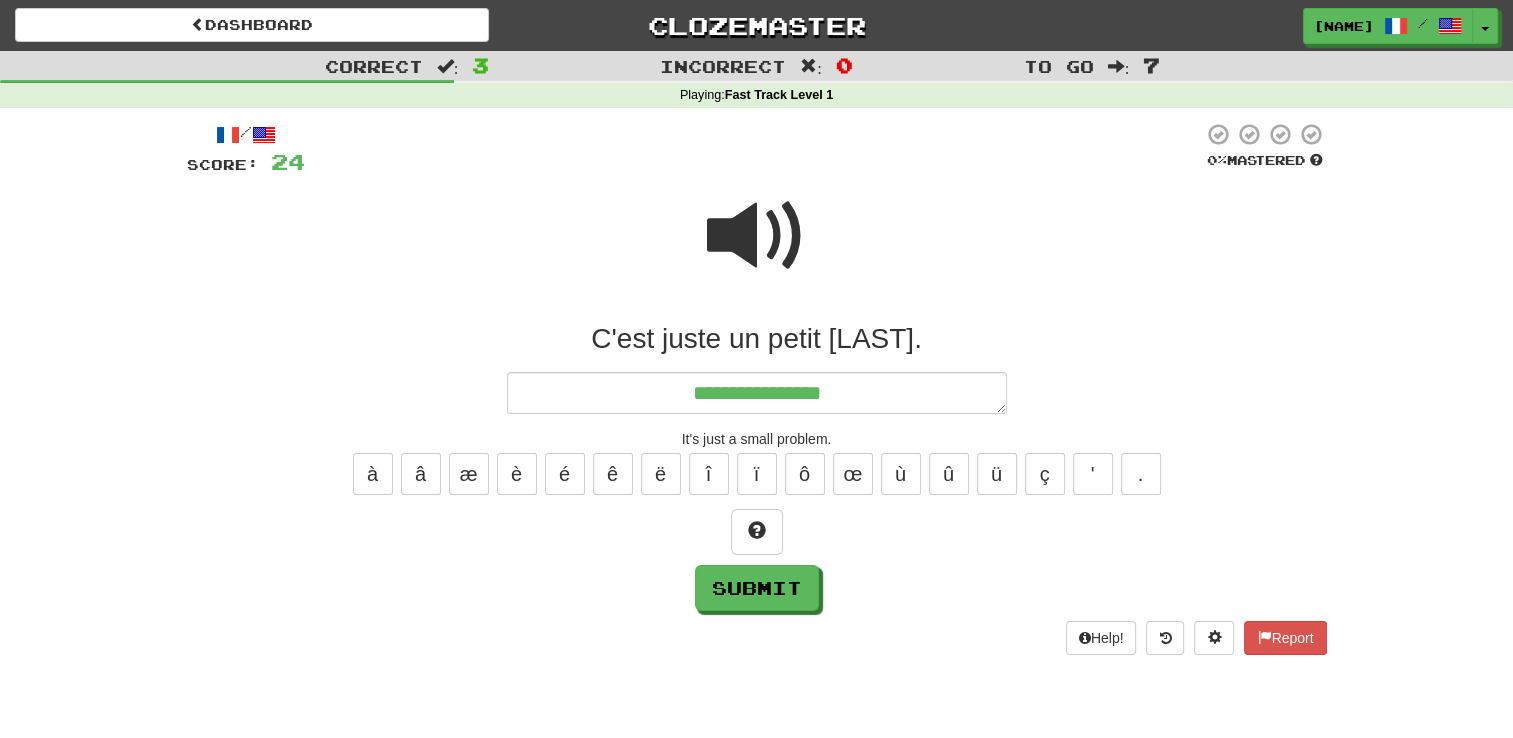 type on "*" 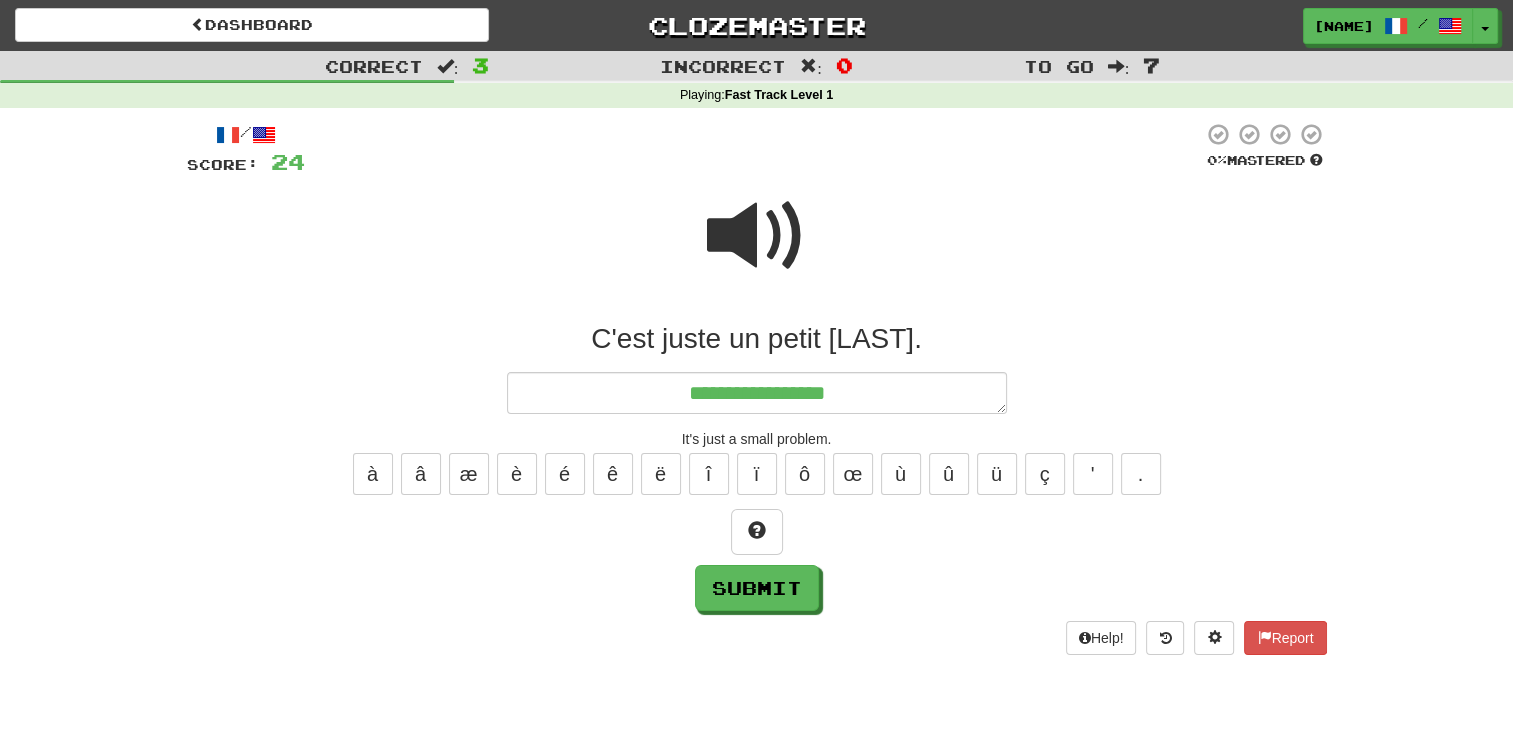 type on "*" 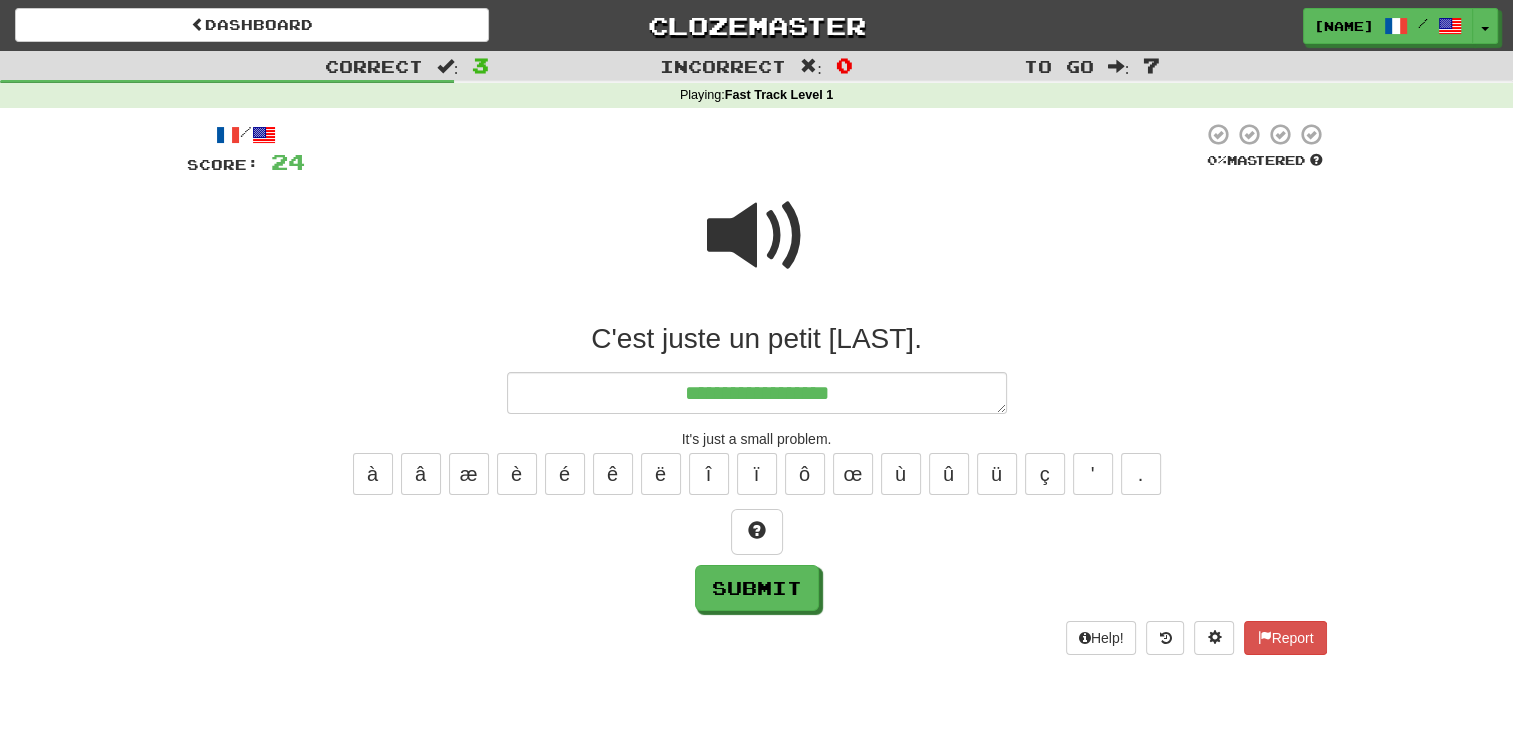 type on "*" 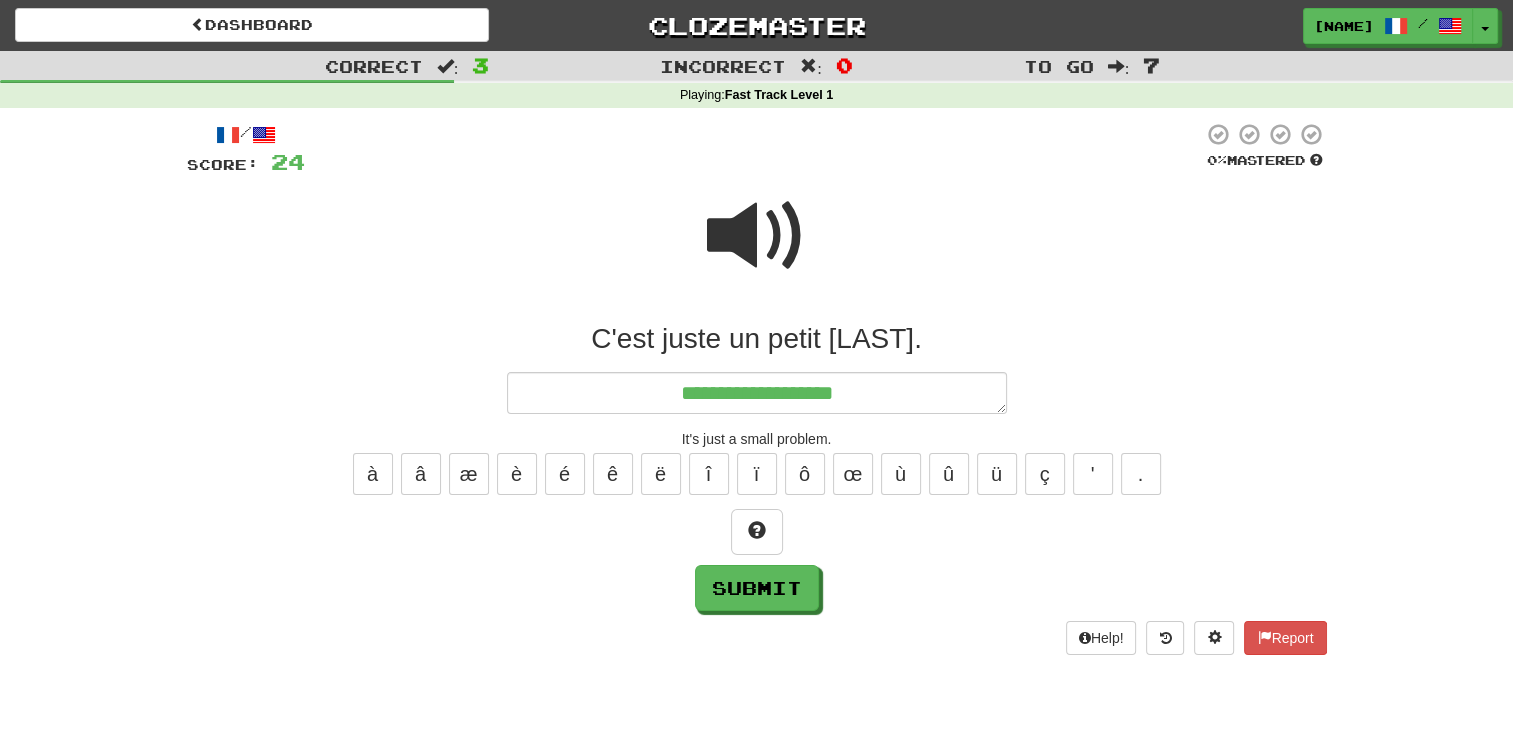 type on "*" 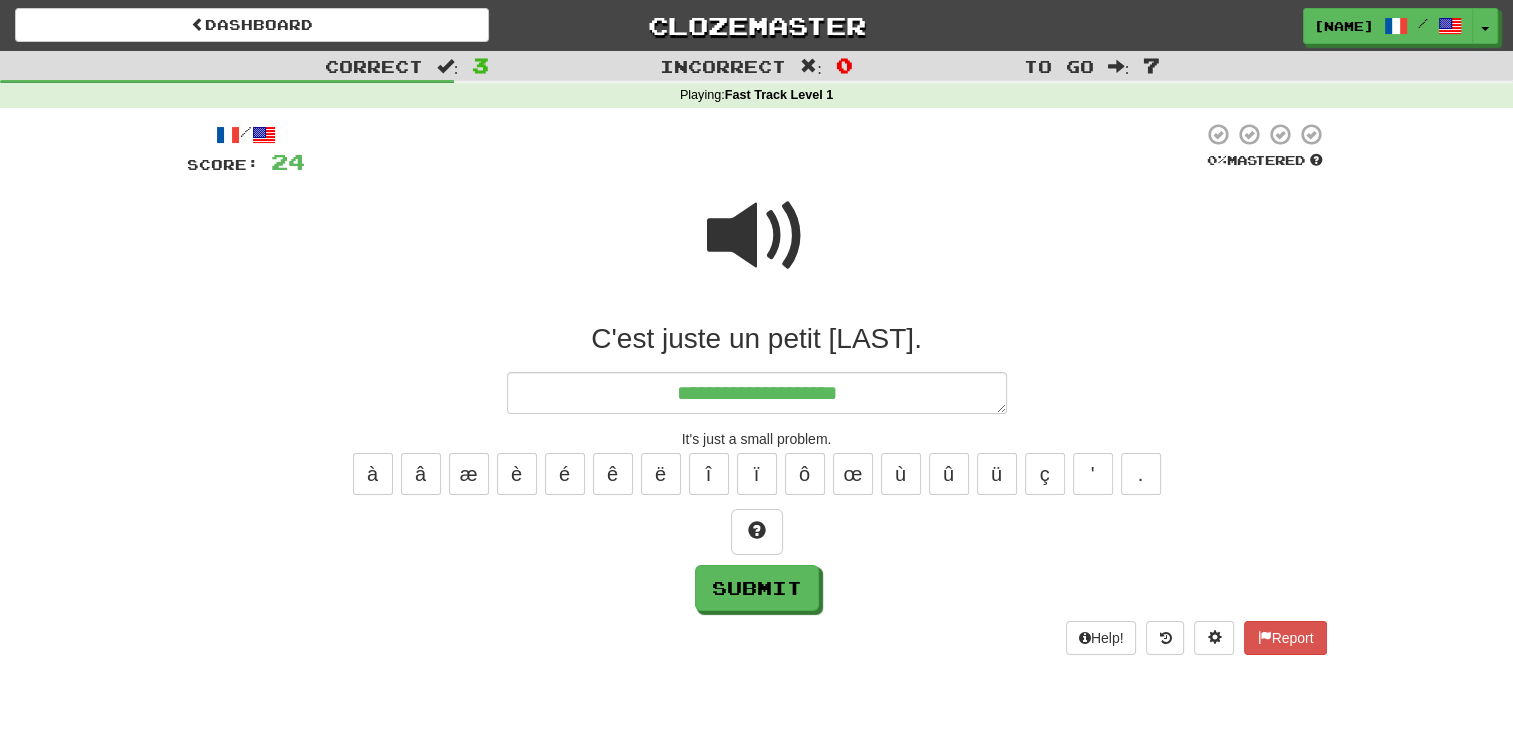type on "*" 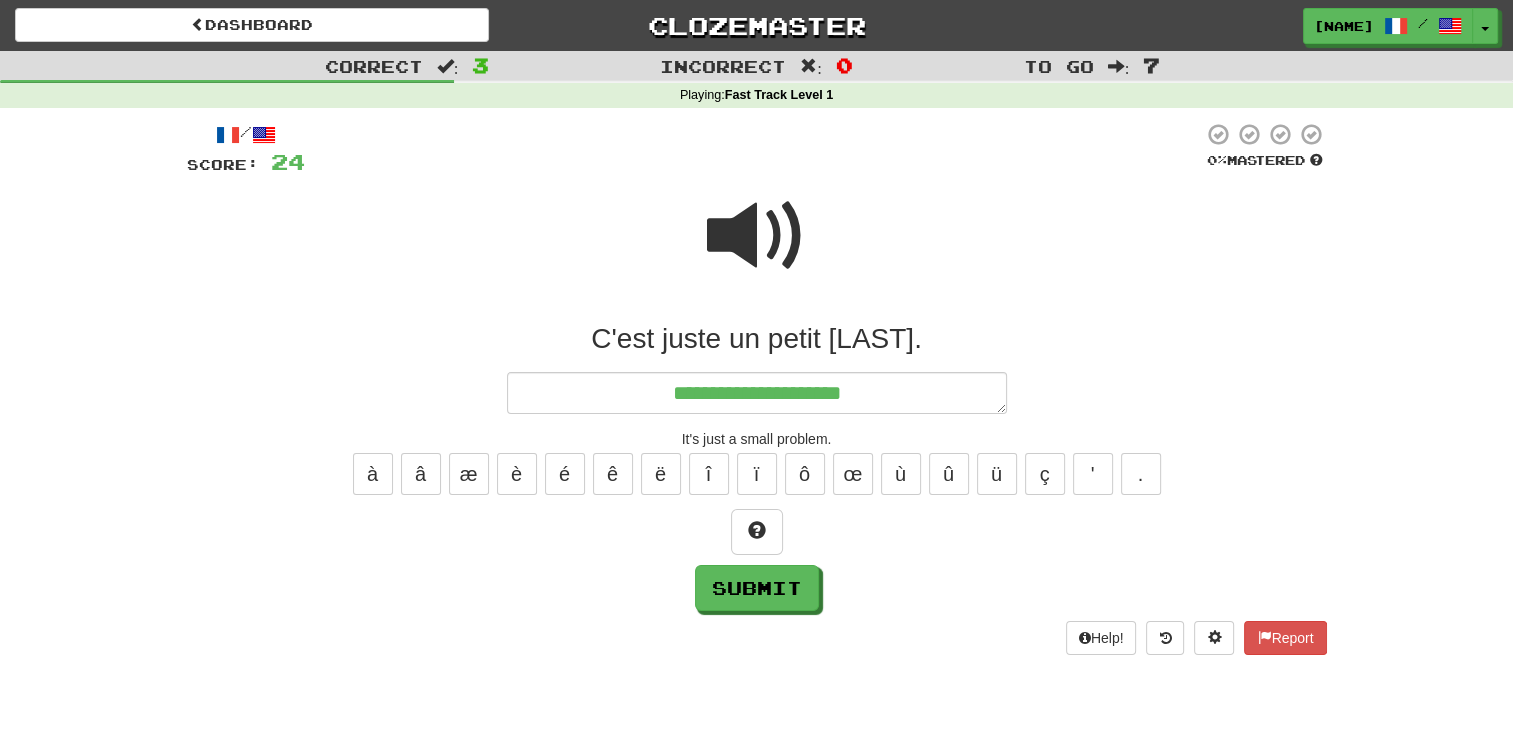 type on "*" 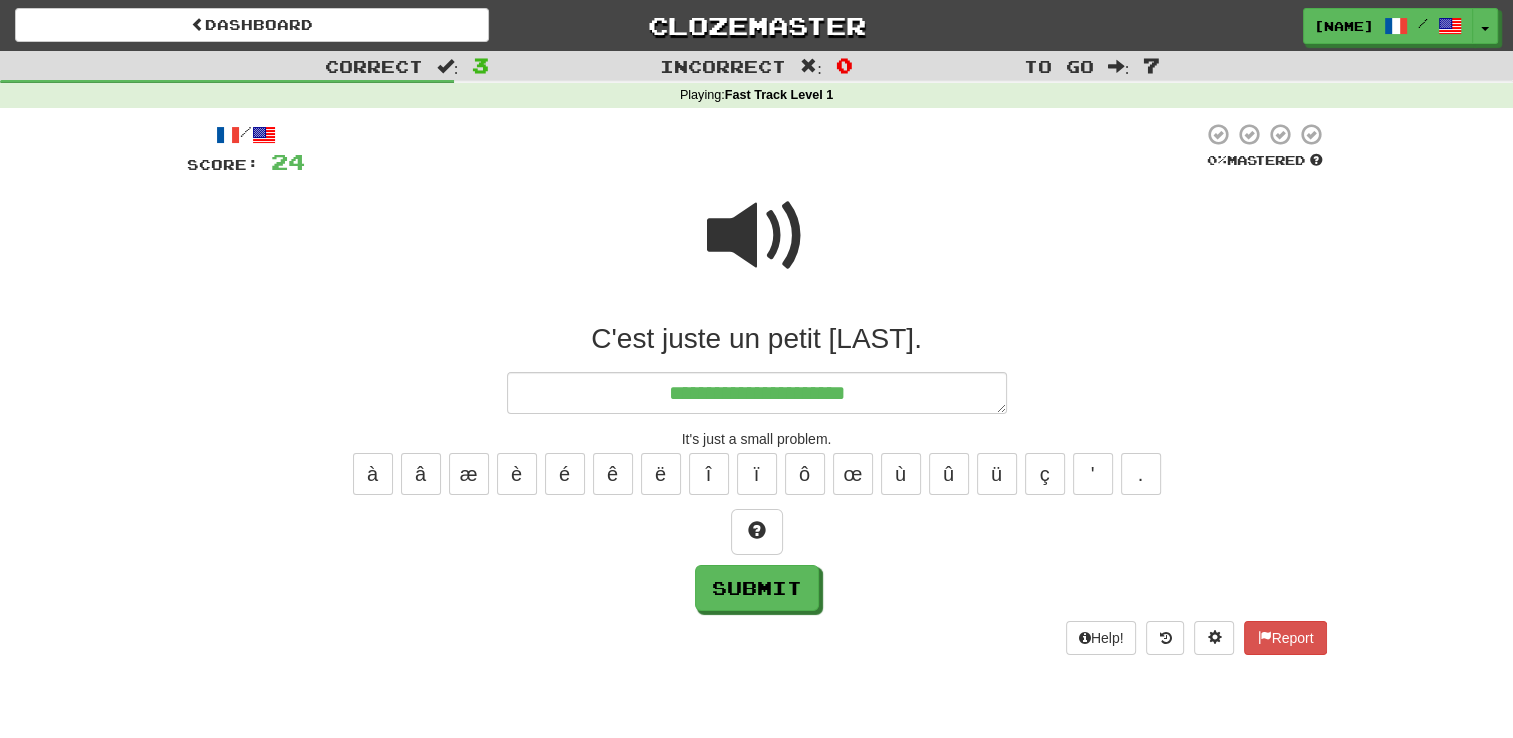 type on "*" 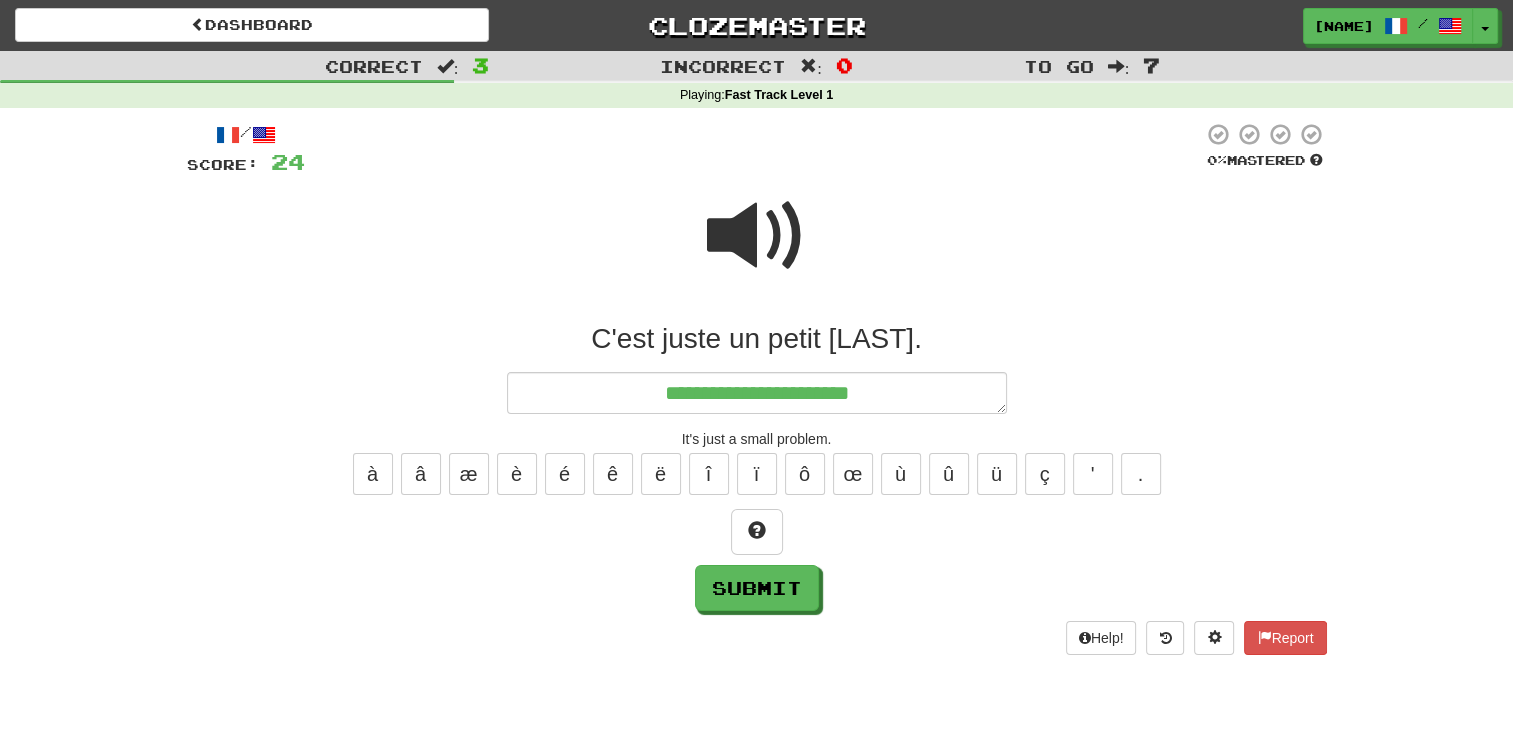 type on "*" 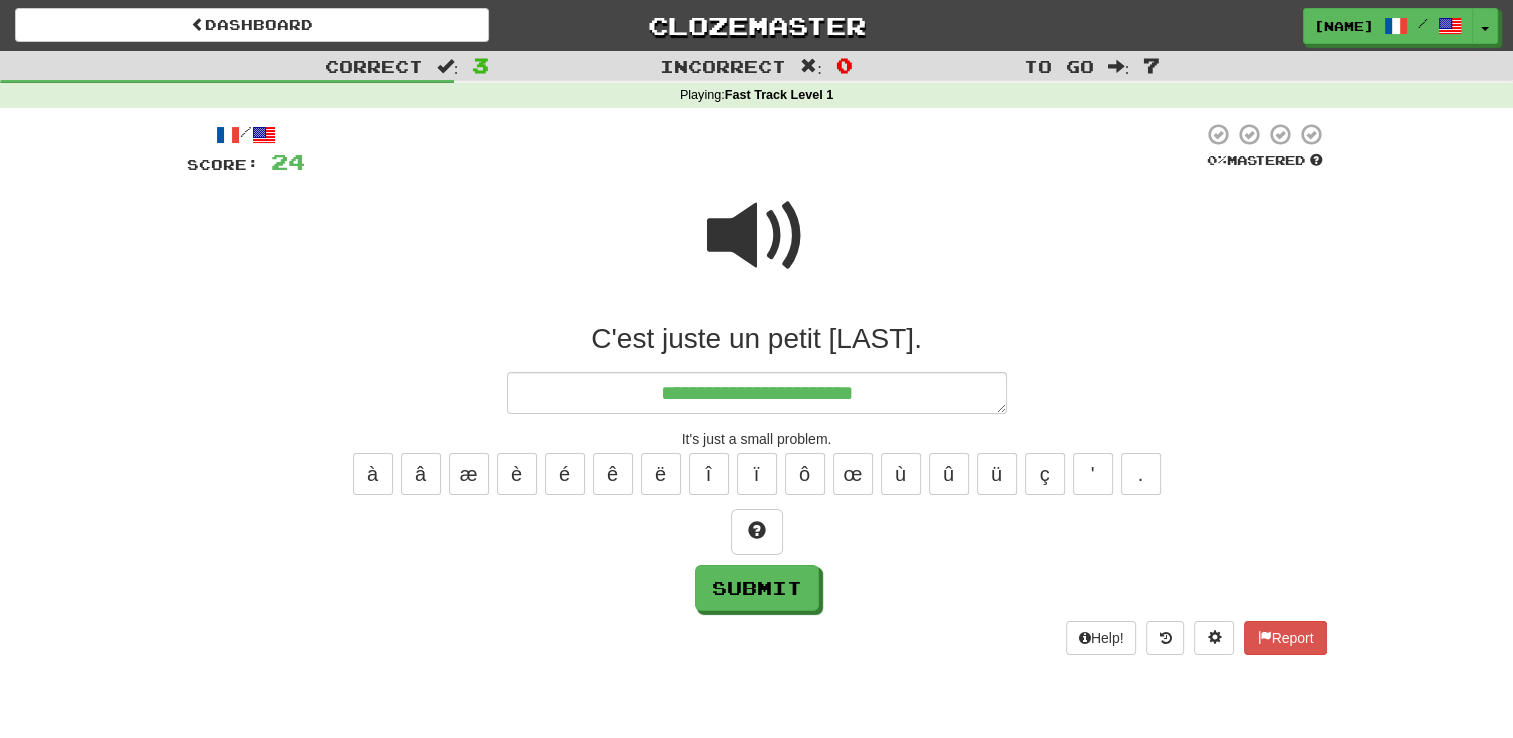 type on "*" 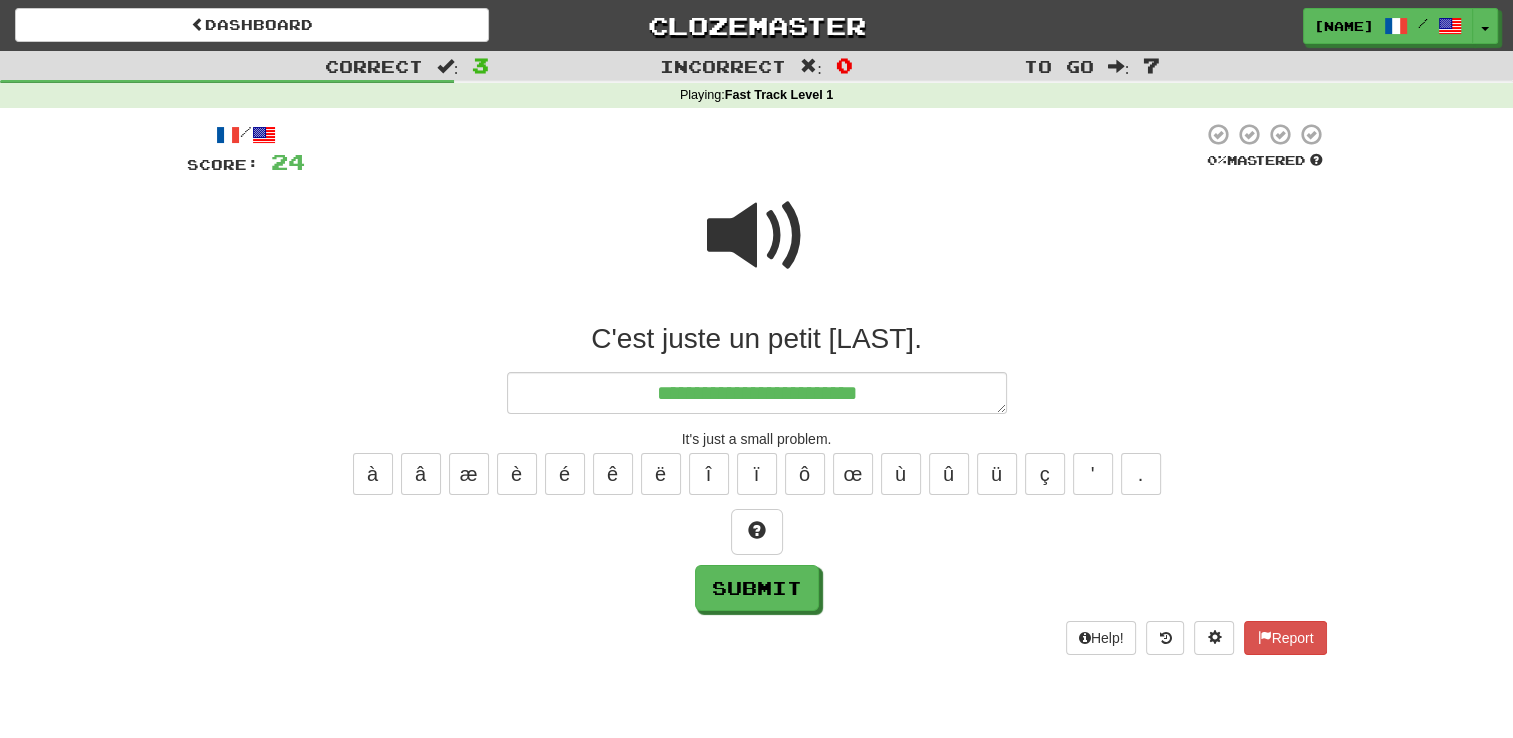 type on "*" 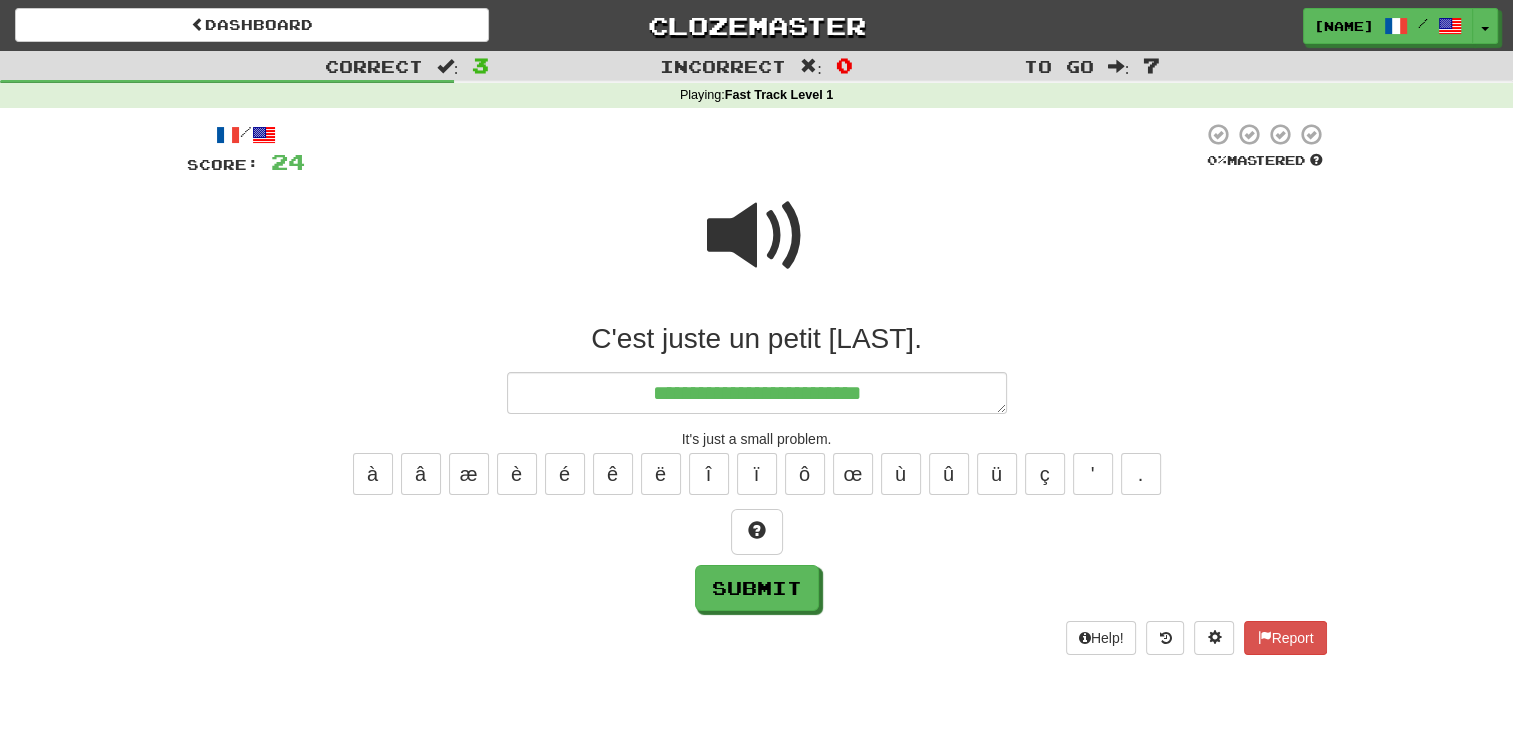 type 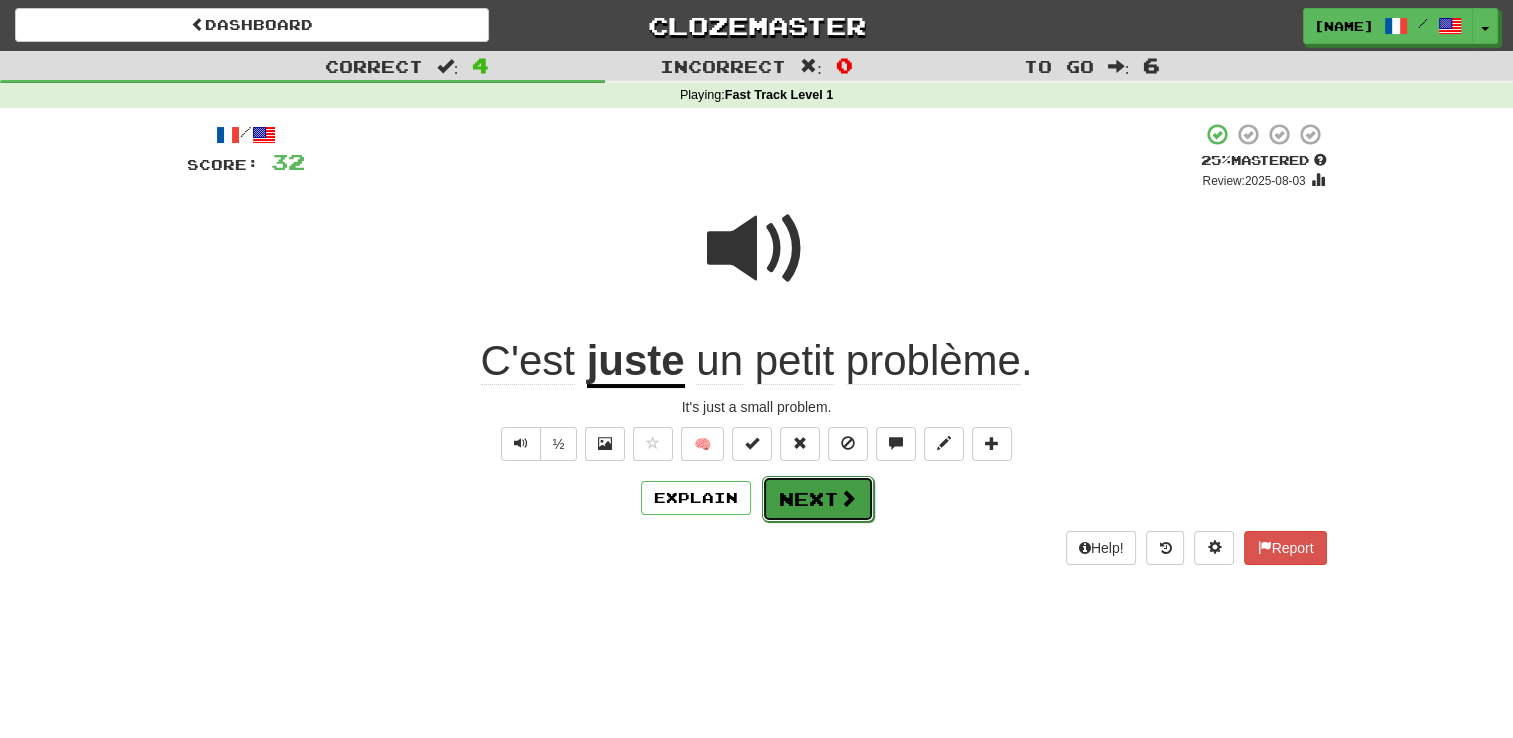 click at bounding box center (848, 498) 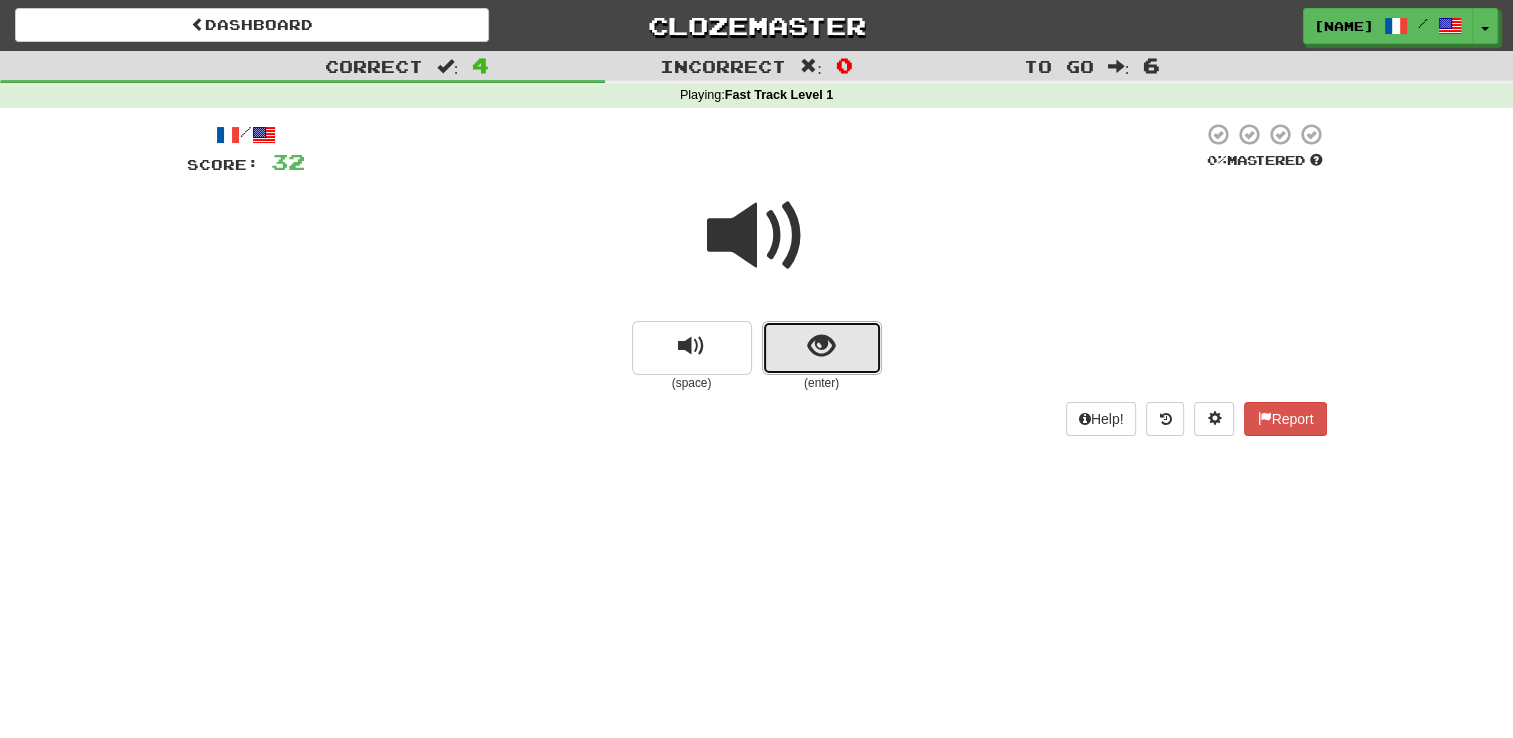click at bounding box center (822, 348) 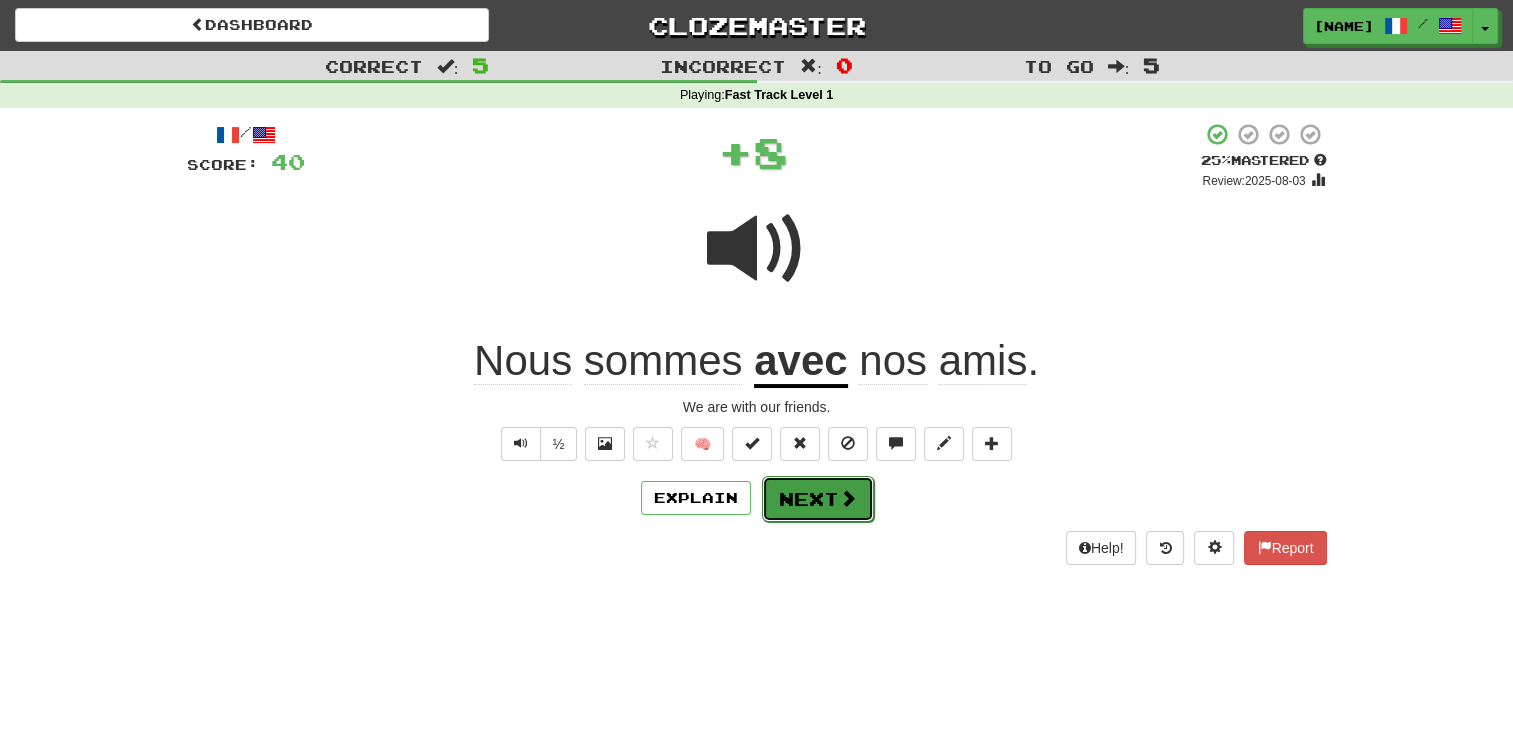 click on "Next" at bounding box center (818, 499) 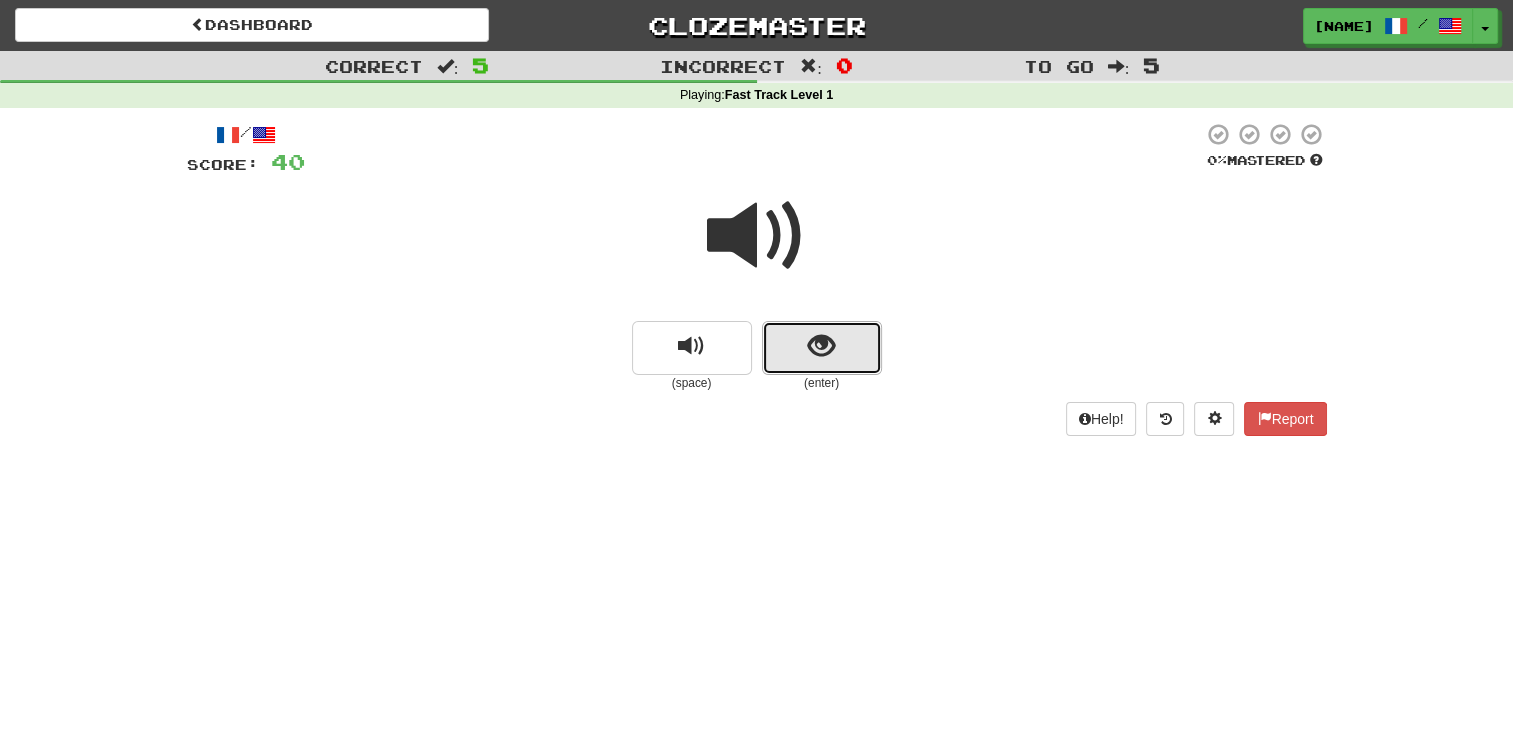 click at bounding box center (821, 346) 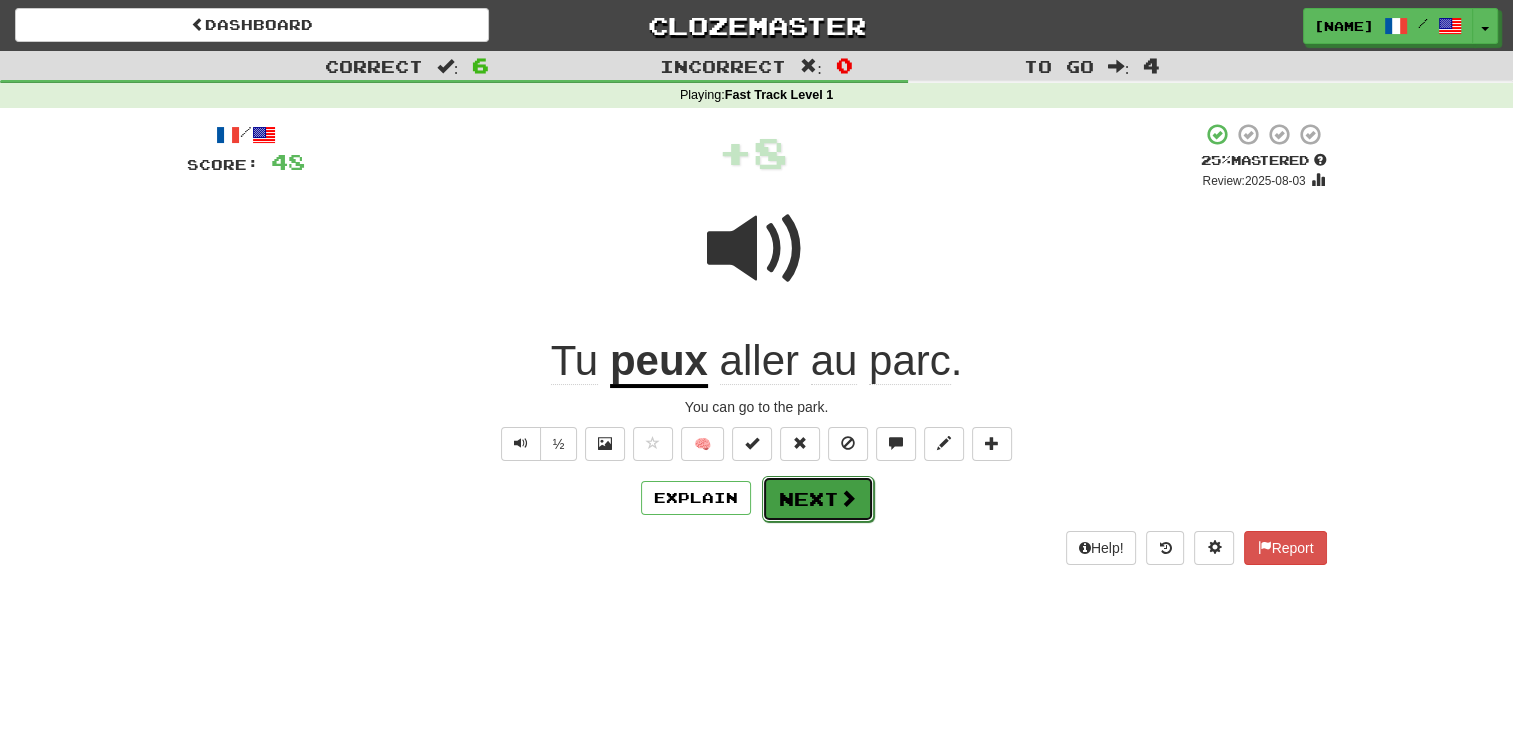 click on "Next" at bounding box center [818, 499] 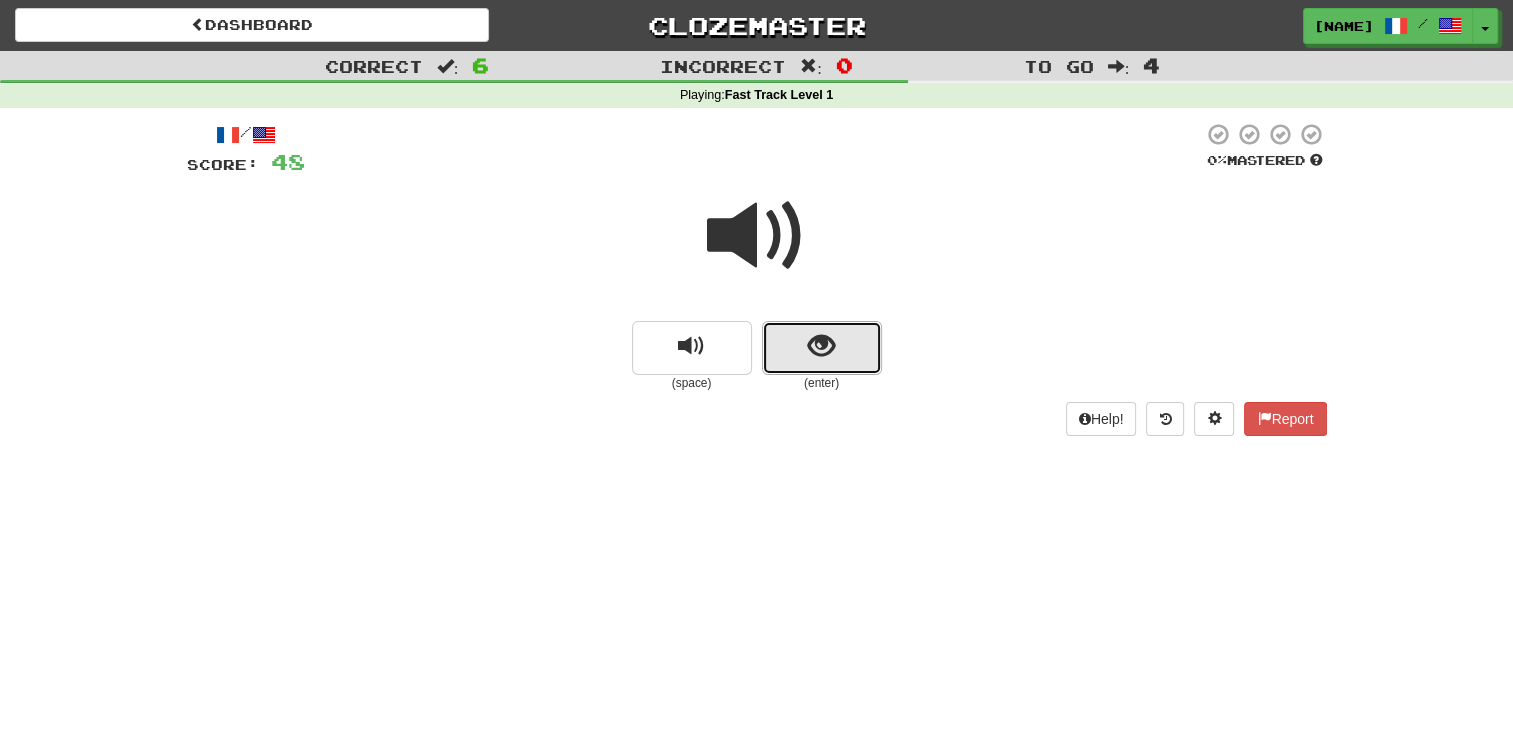 click at bounding box center [821, 346] 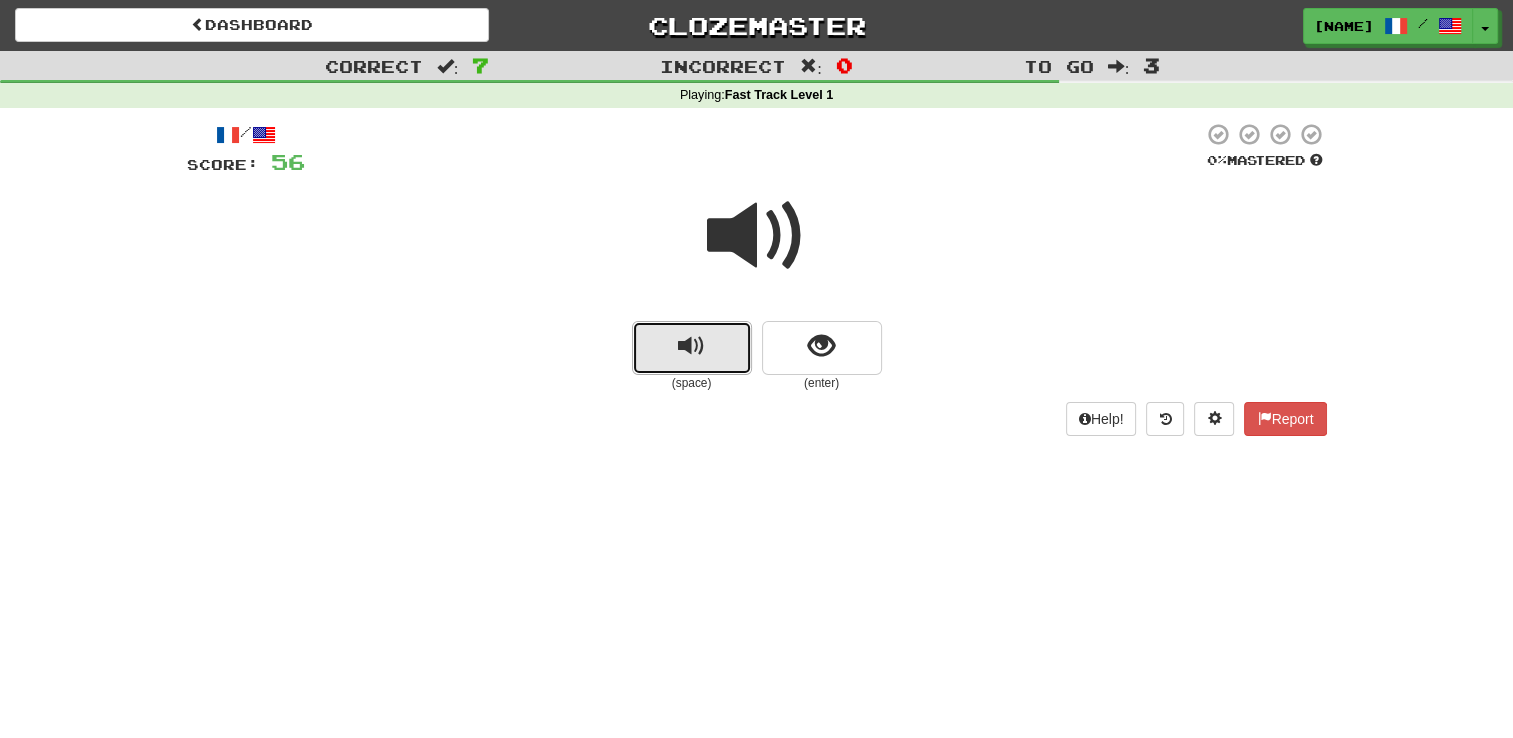 click at bounding box center (691, 346) 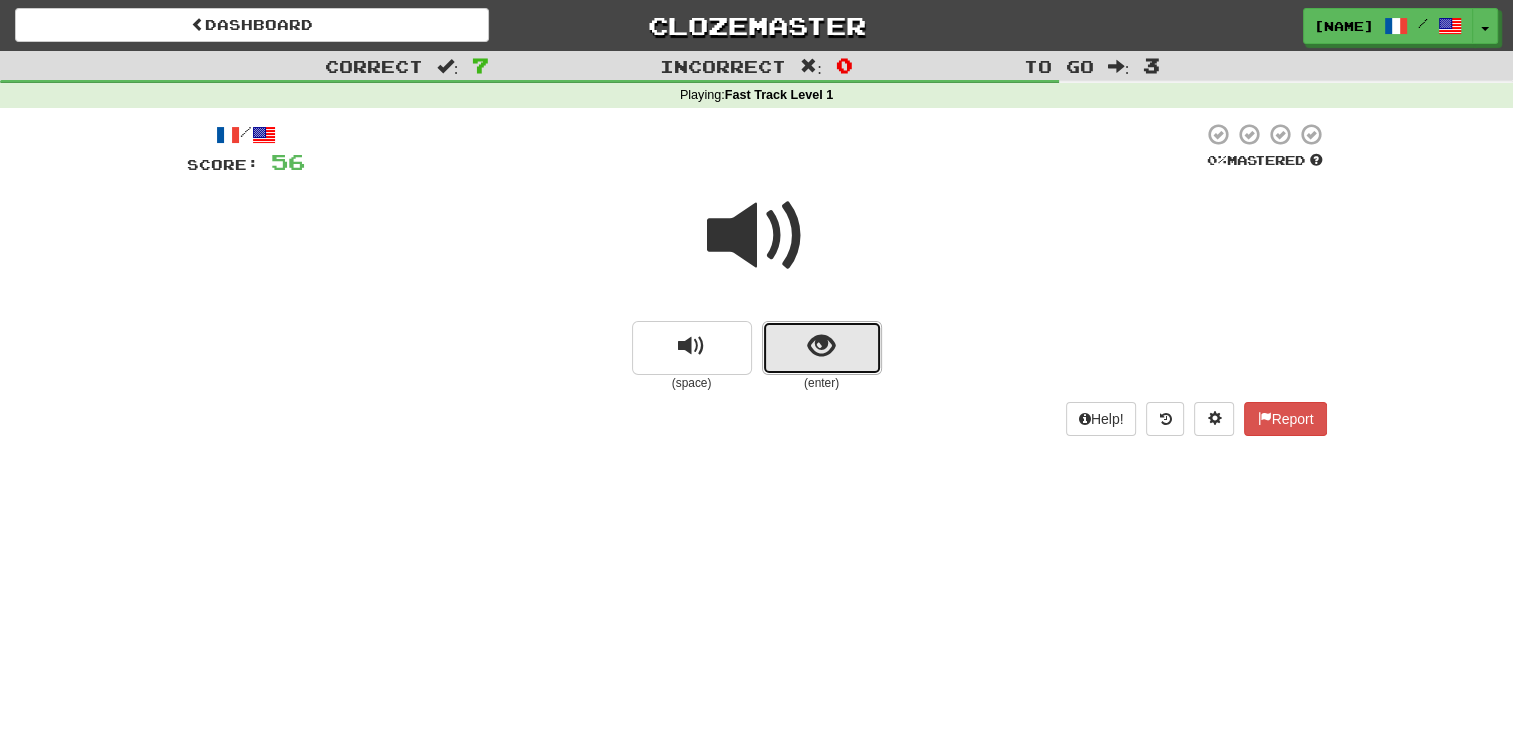 click at bounding box center [822, 348] 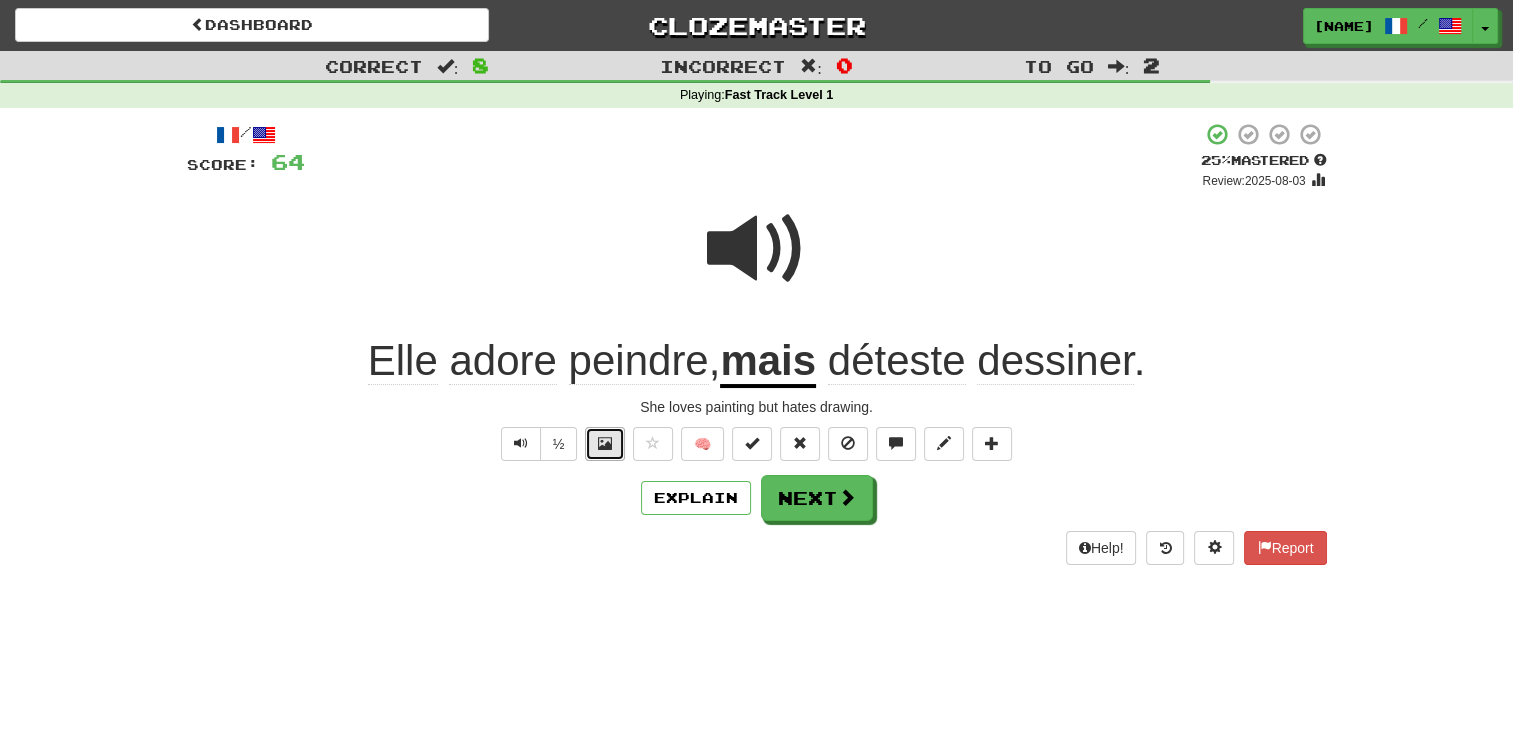 click at bounding box center (605, 443) 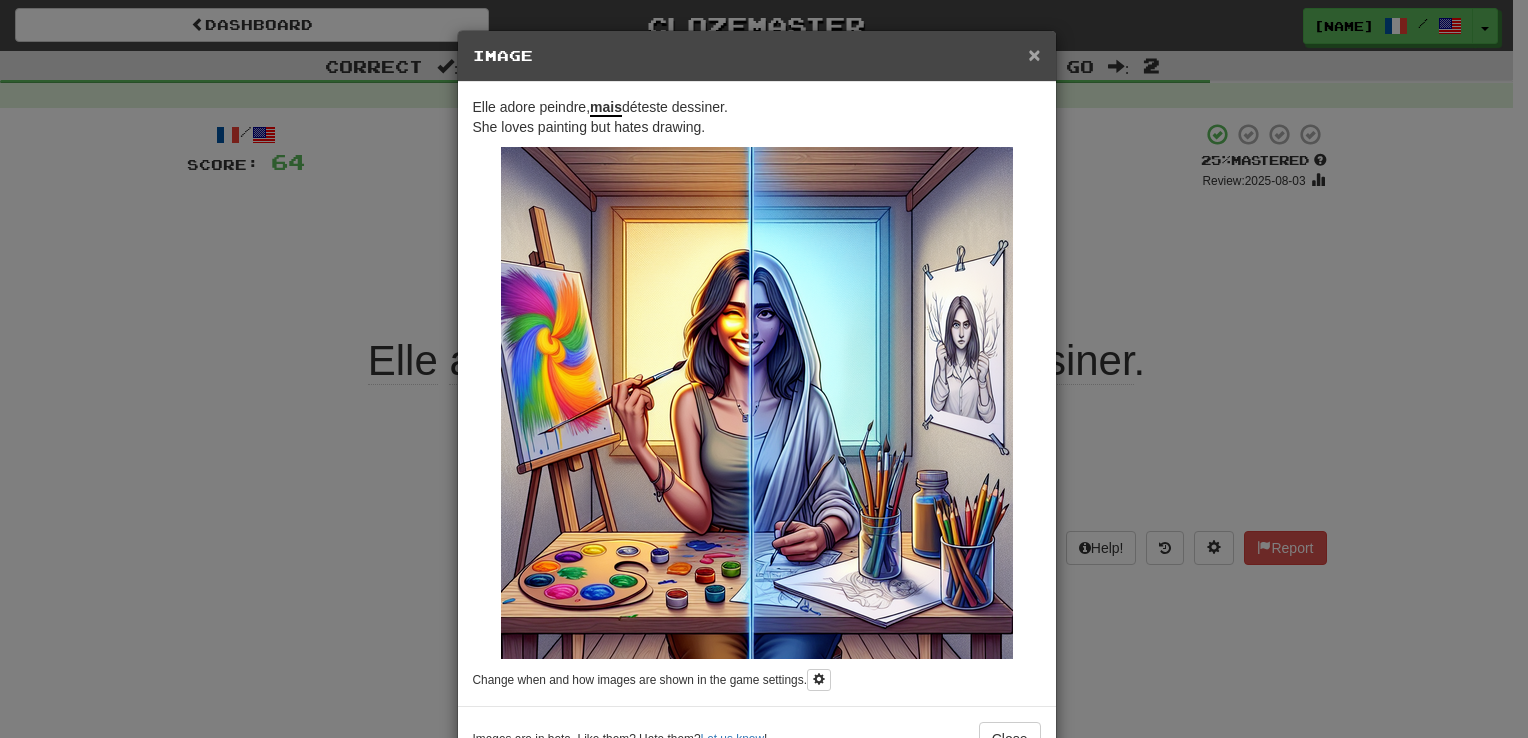 click on "×" at bounding box center (1034, 54) 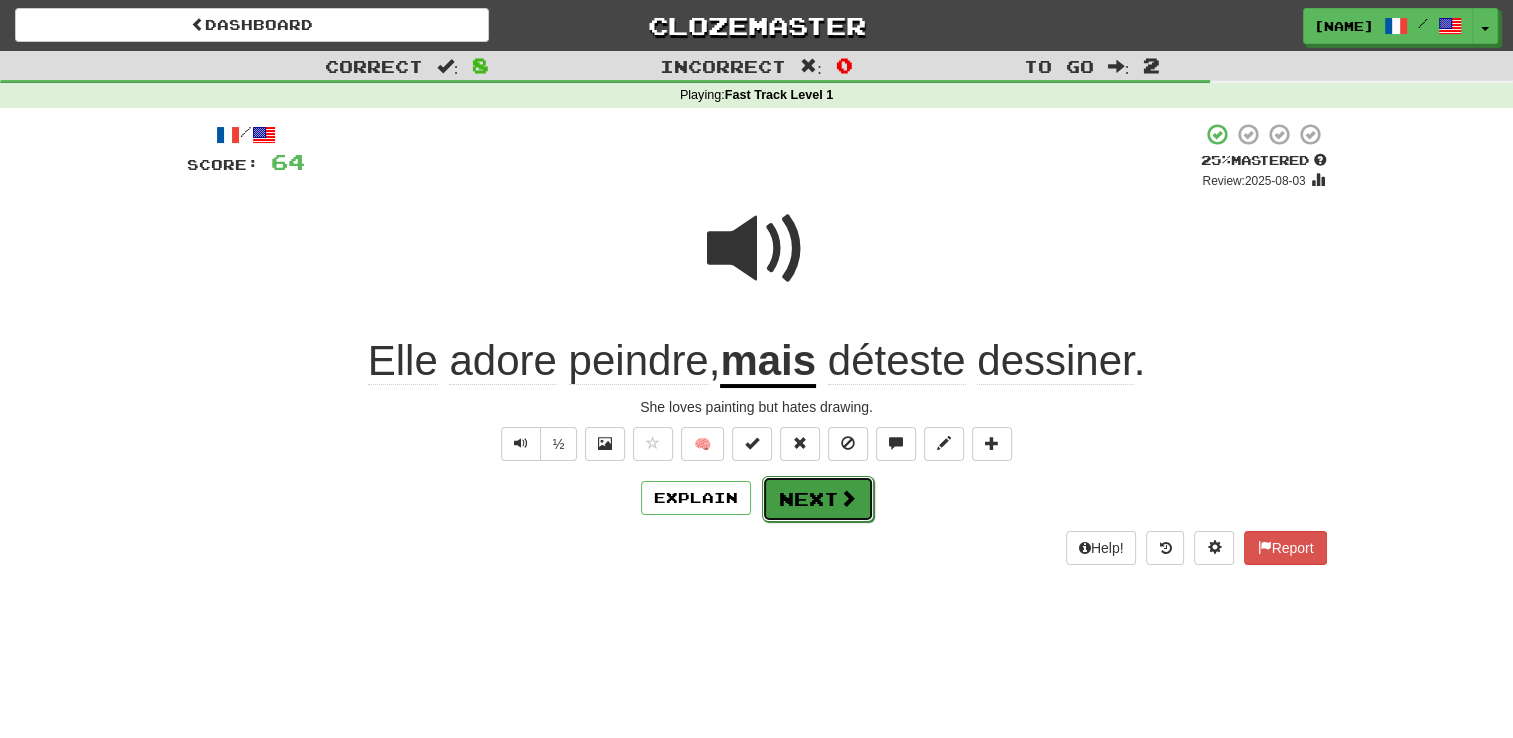 click on "Next" at bounding box center (818, 499) 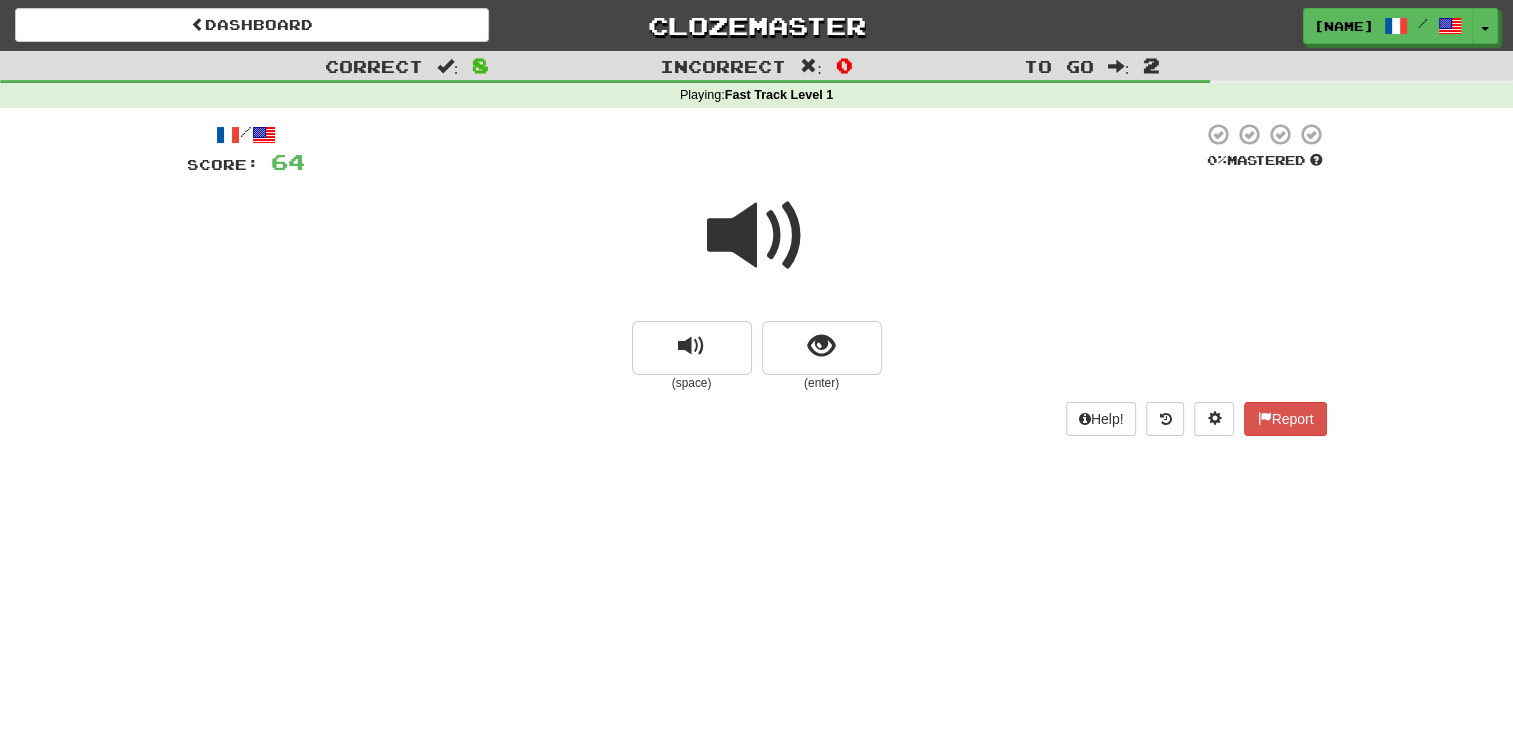 click at bounding box center (757, 236) 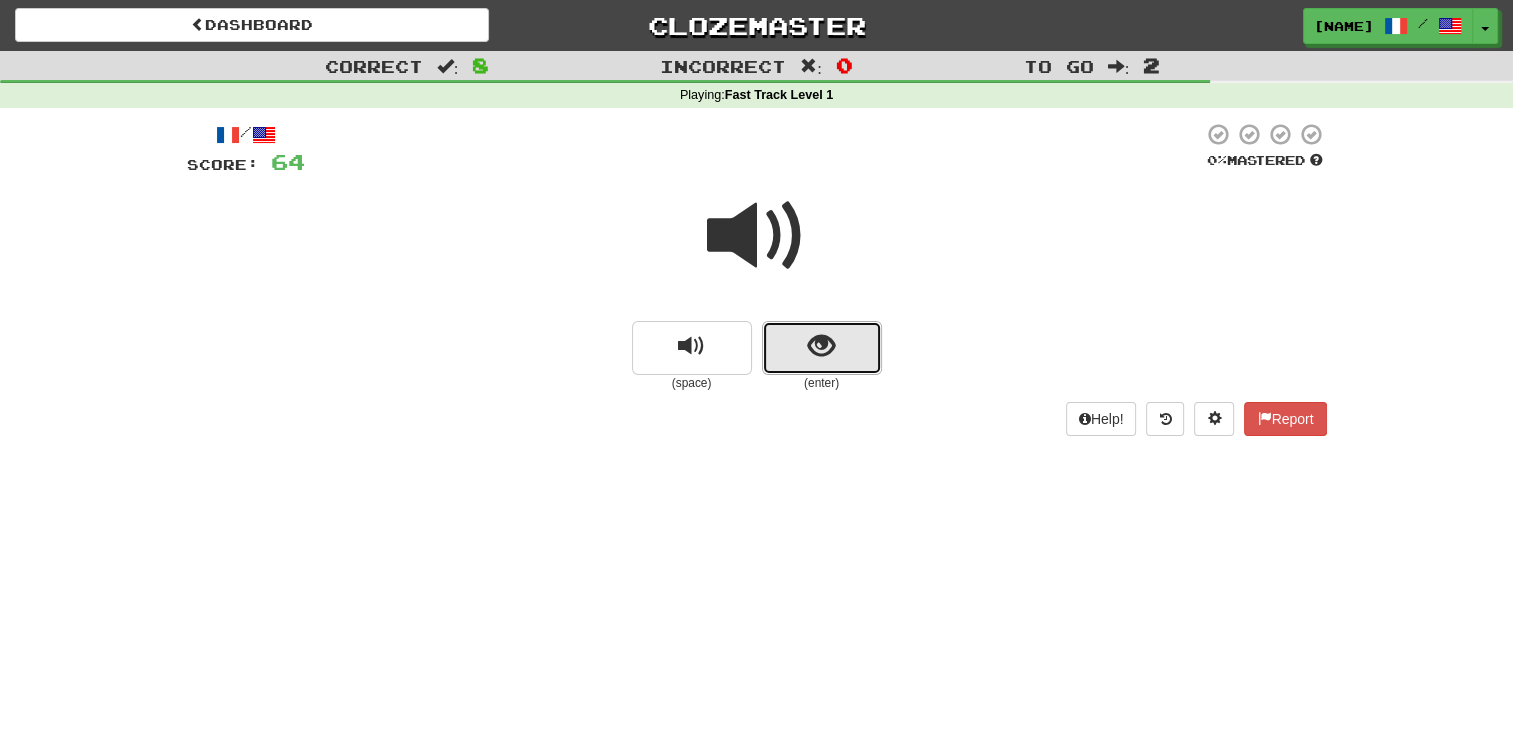click at bounding box center (822, 348) 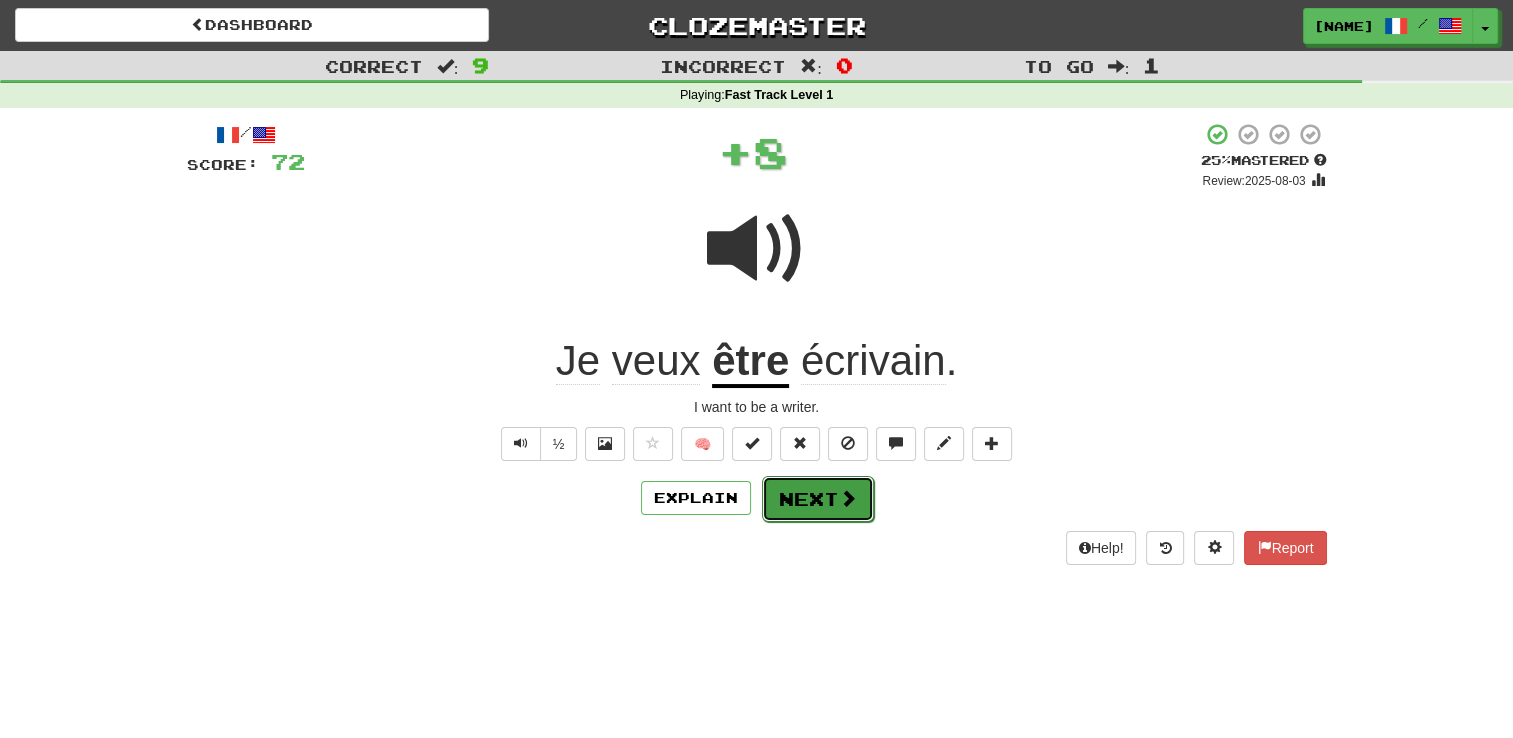 click on "Next" at bounding box center (818, 499) 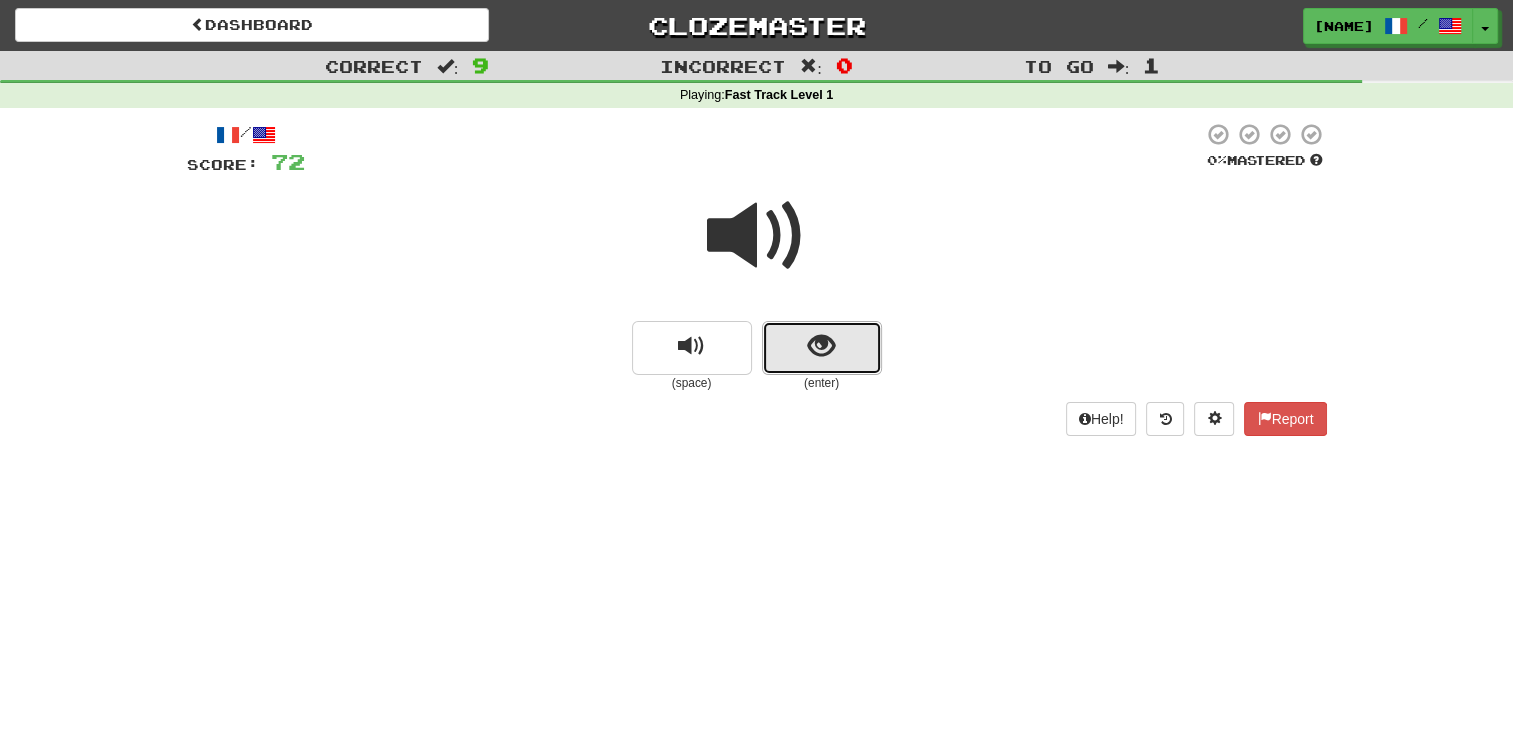 click at bounding box center (821, 346) 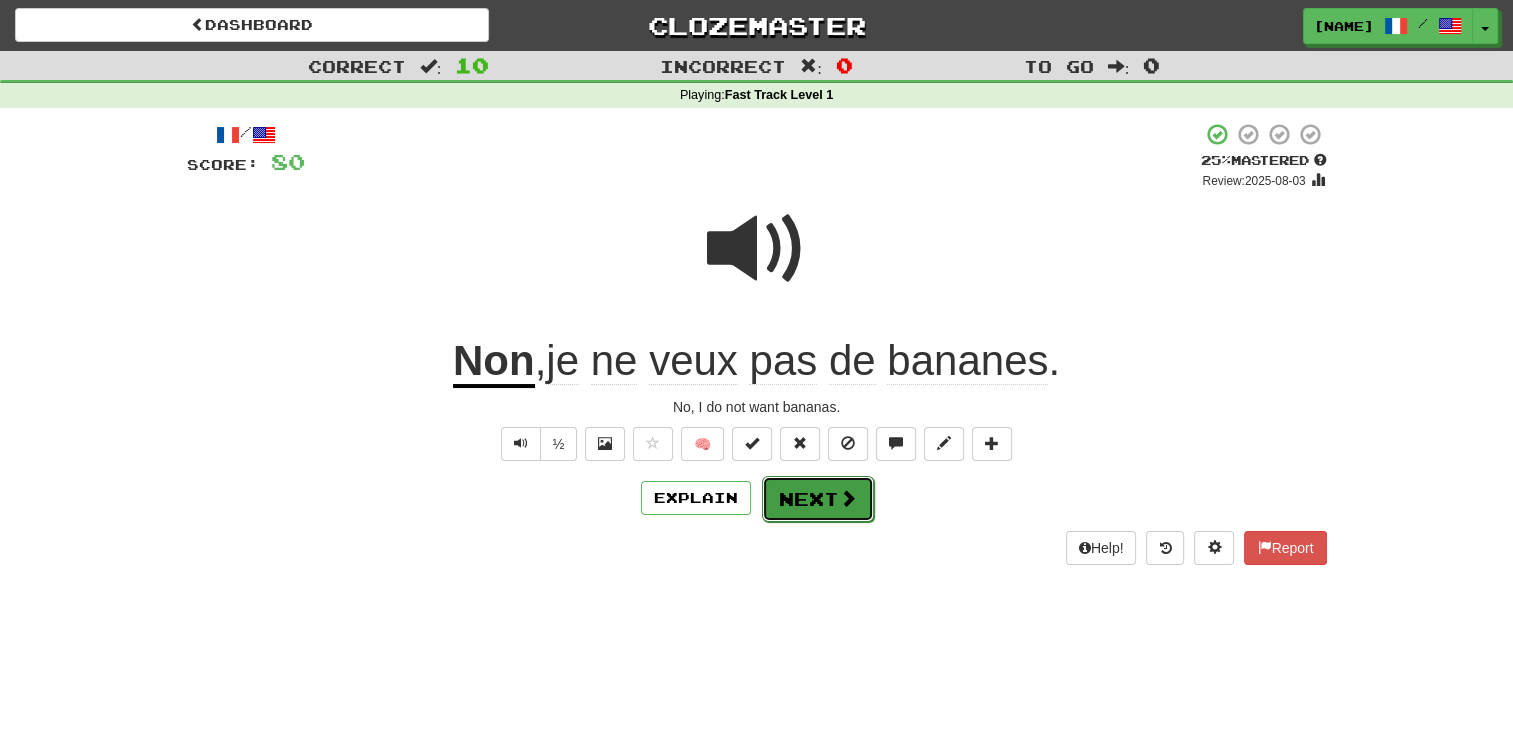 click on "Next" at bounding box center [818, 499] 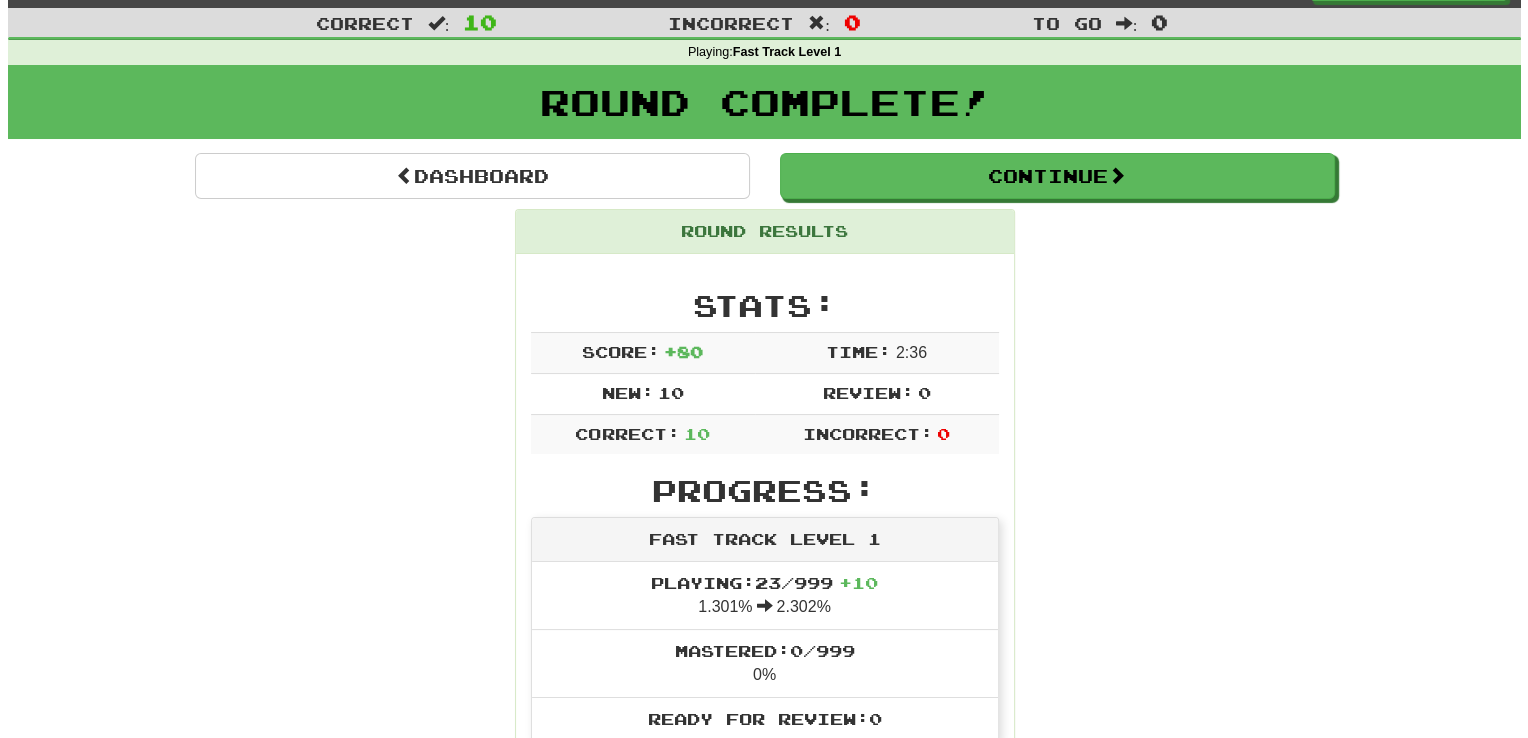 scroll, scrollTop: 0, scrollLeft: 0, axis: both 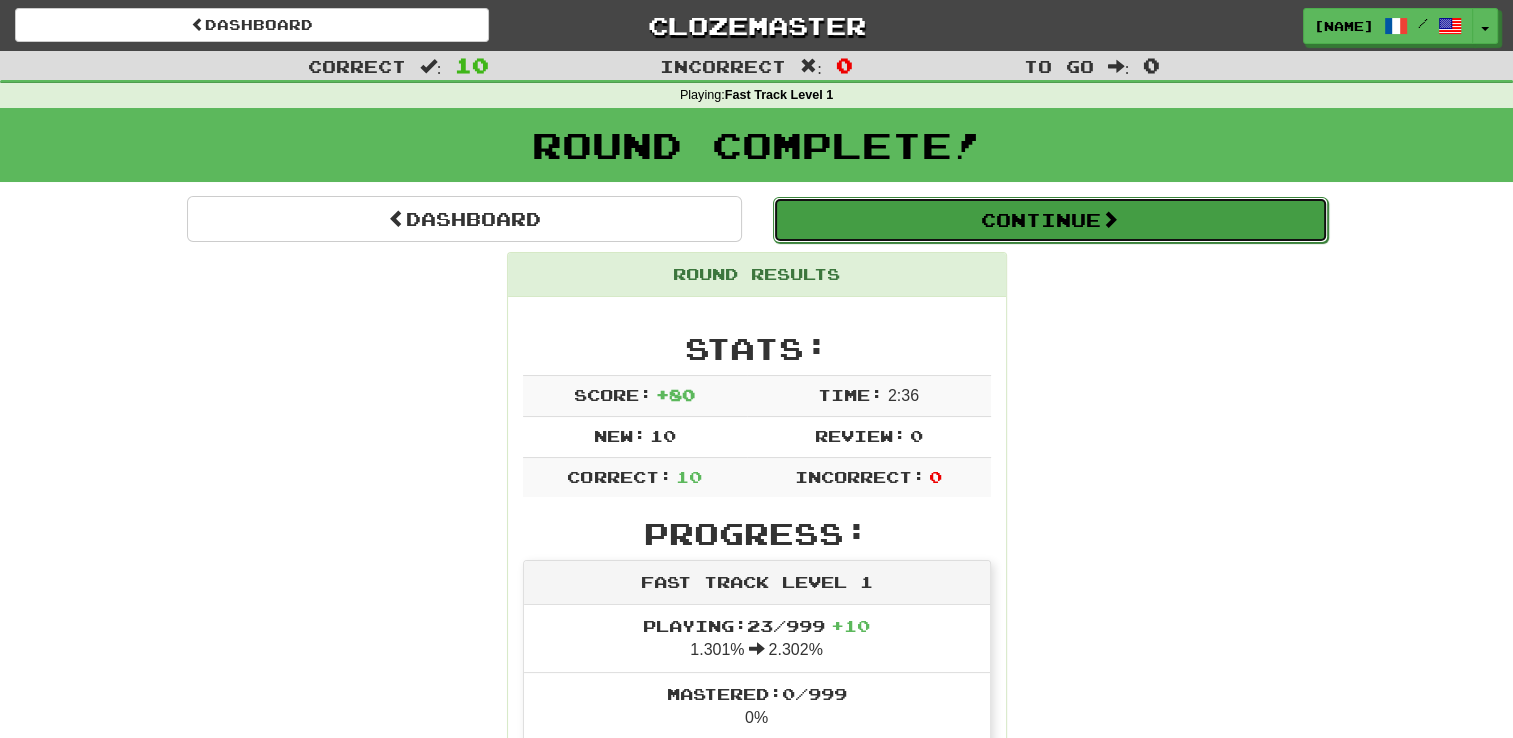 click on "Continue" at bounding box center (1050, 220) 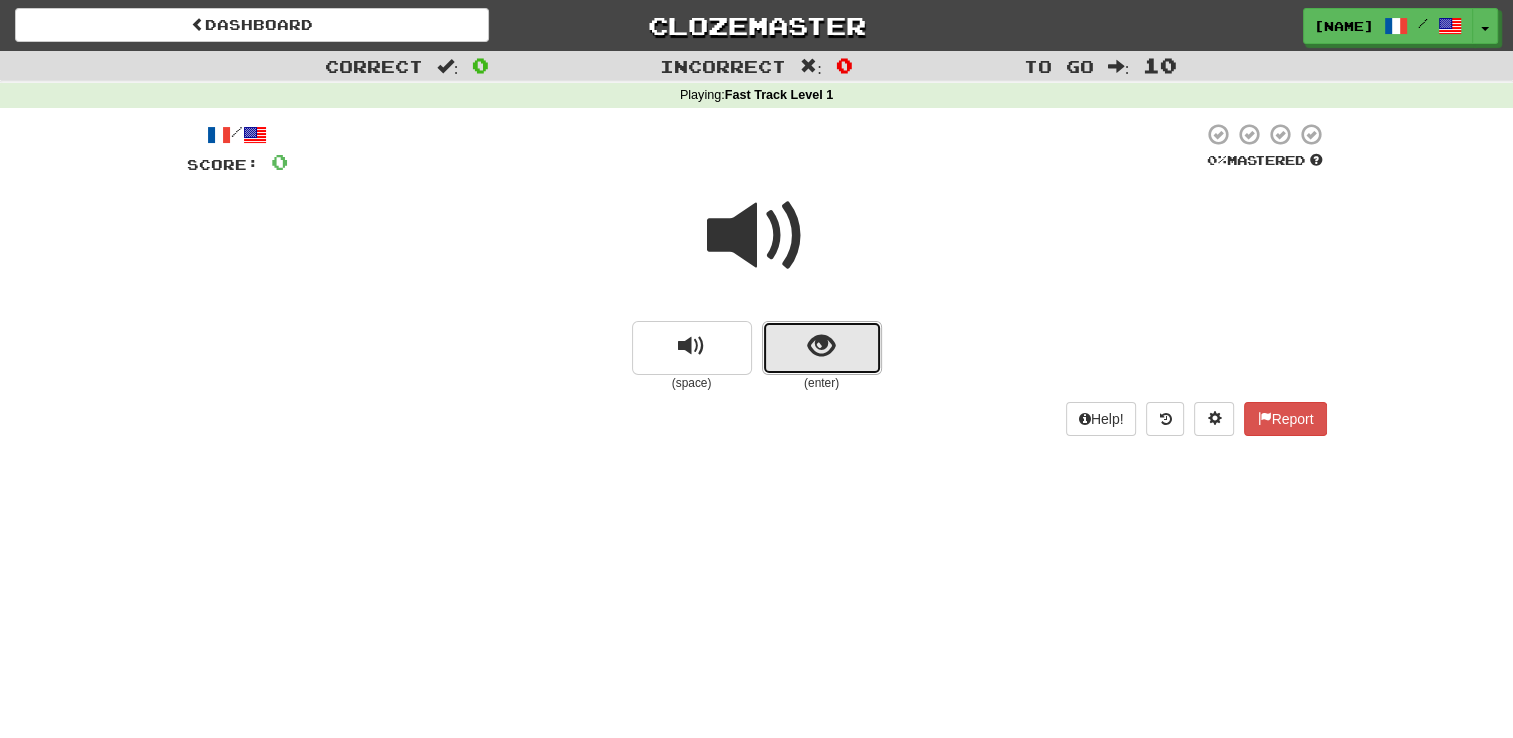 click at bounding box center (821, 346) 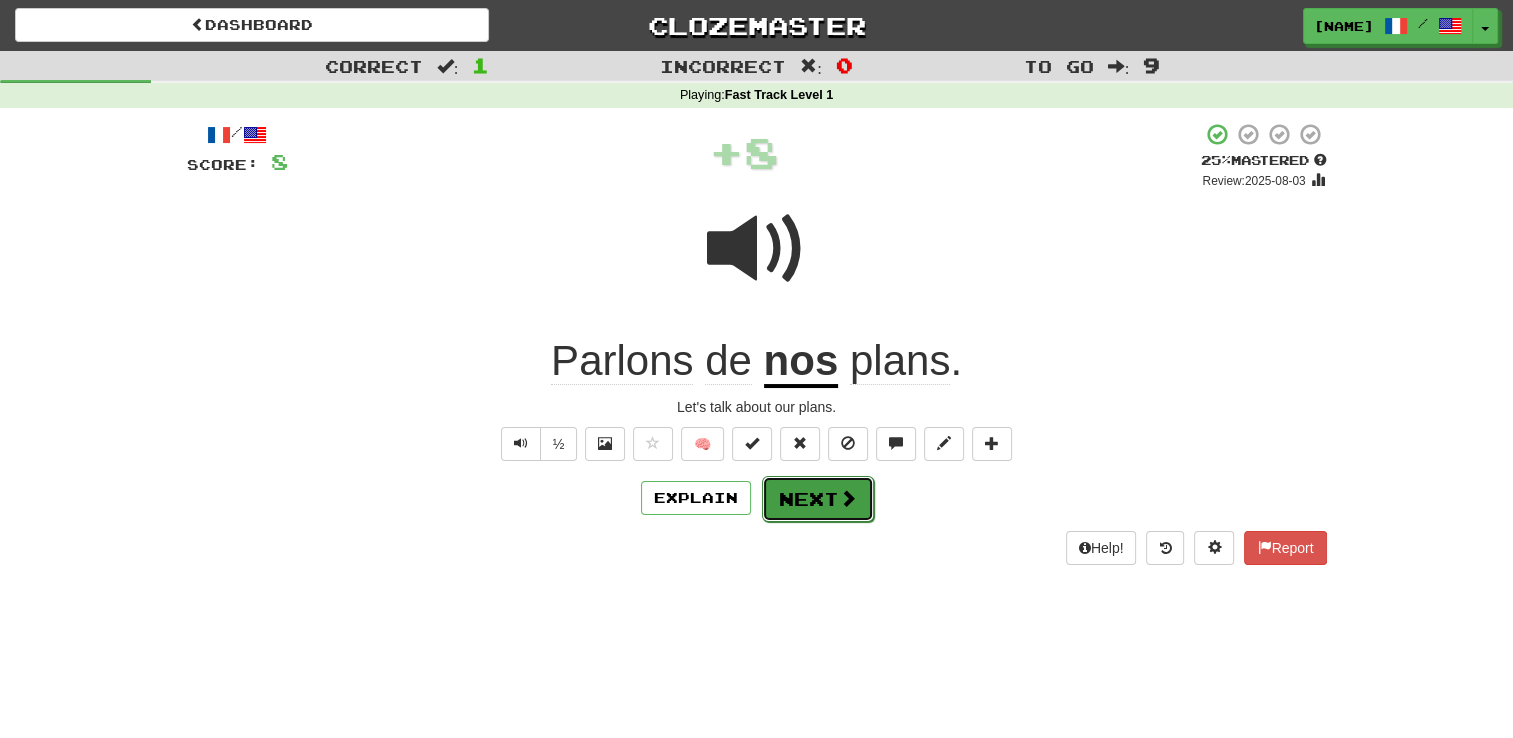 click on "Next" at bounding box center [818, 499] 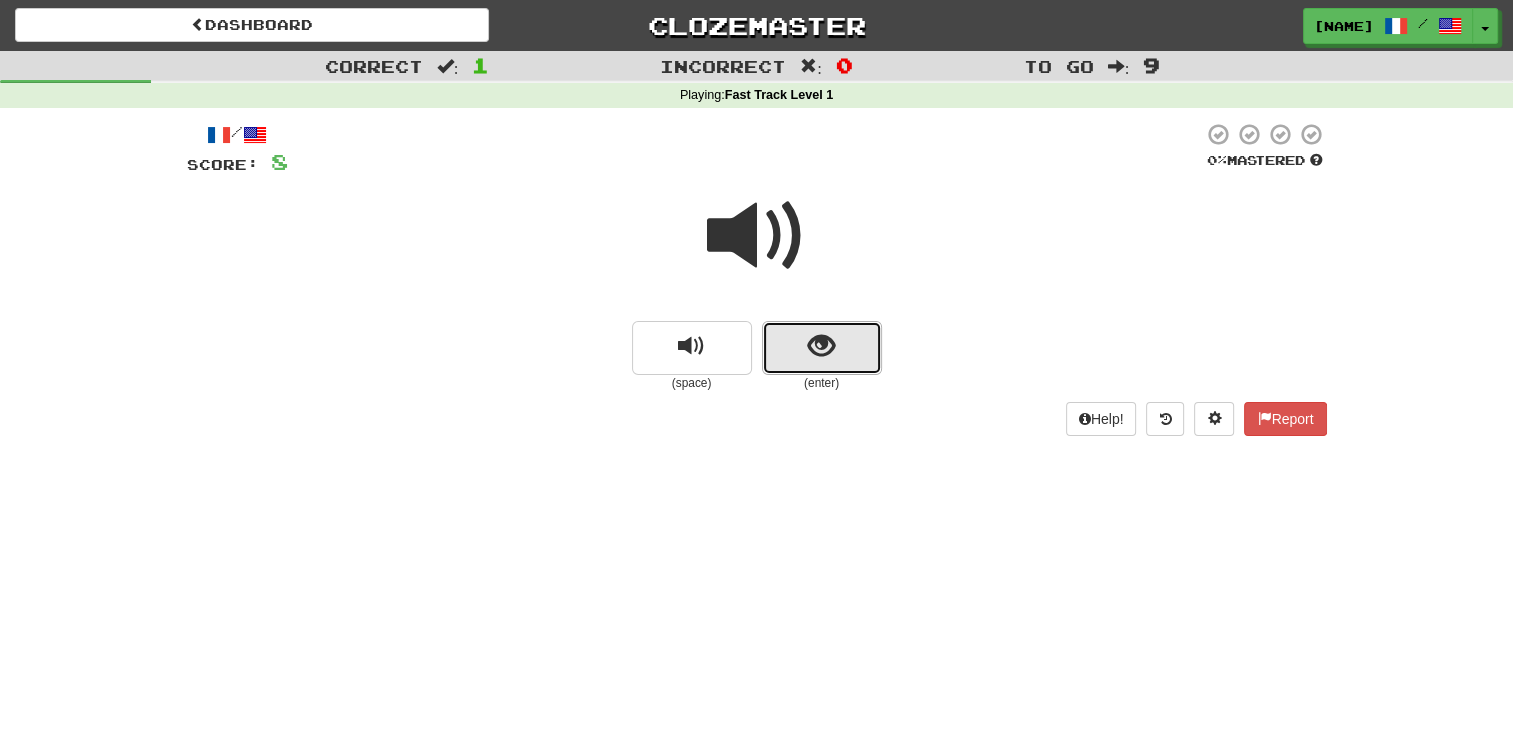click at bounding box center [822, 348] 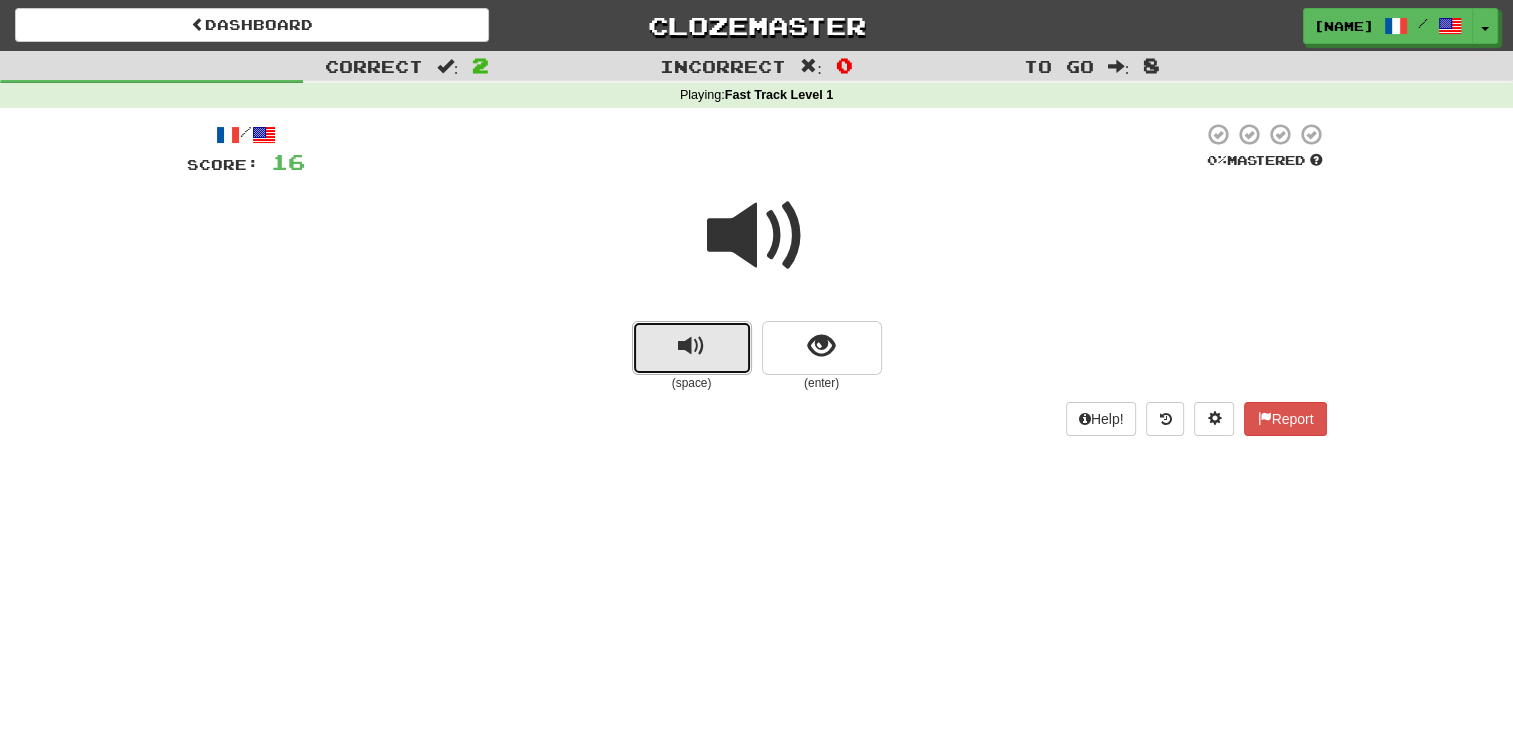 click at bounding box center [692, 348] 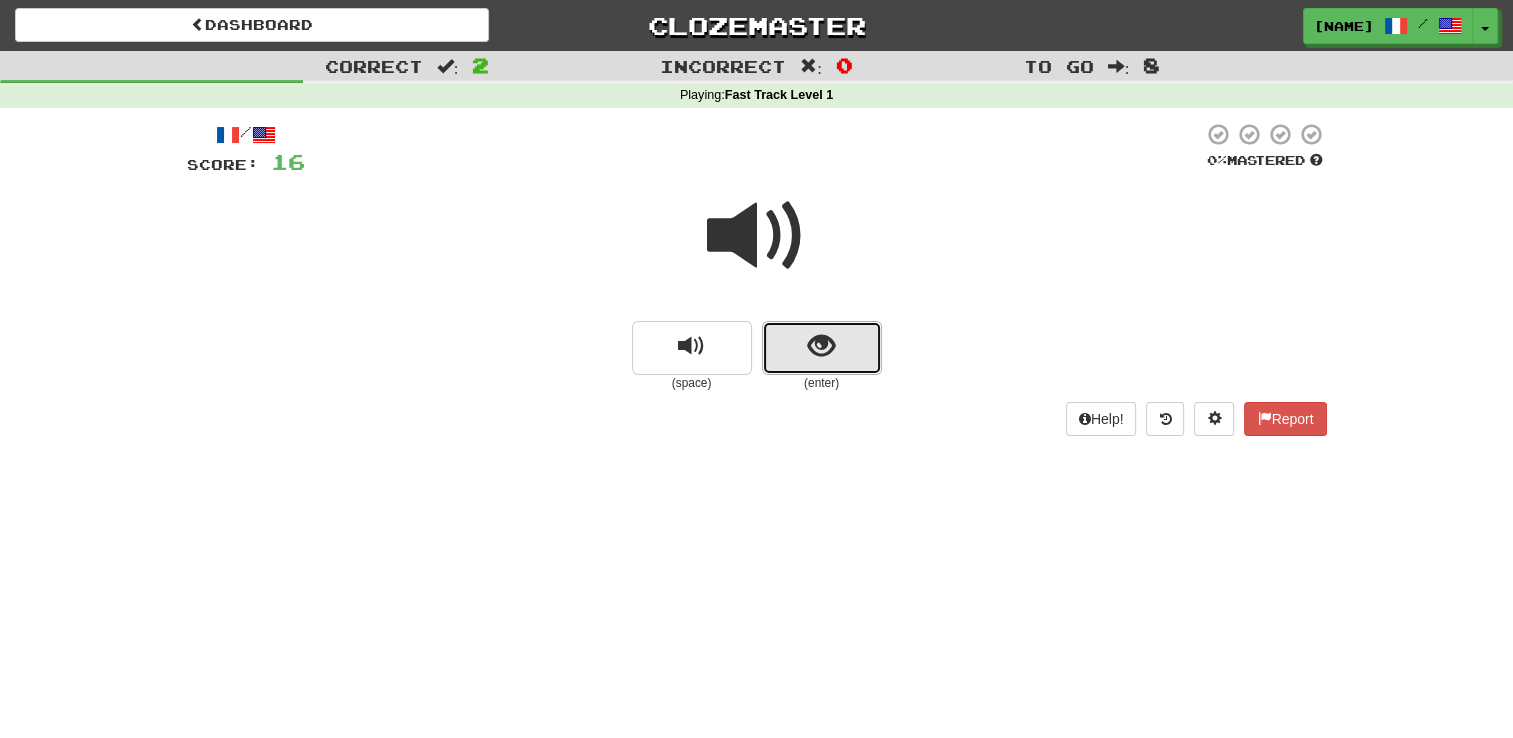 click at bounding box center (822, 348) 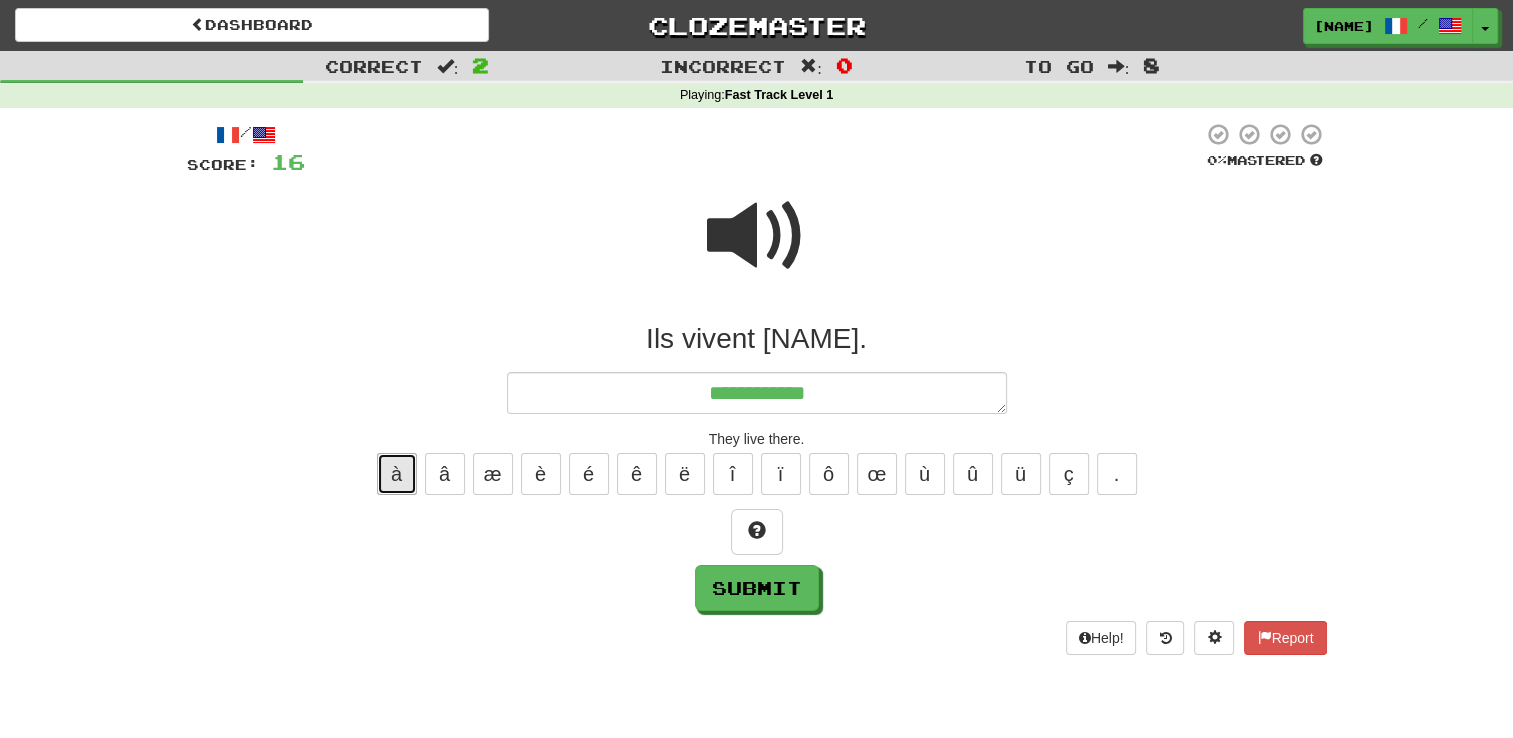click on "à" at bounding box center (397, 474) 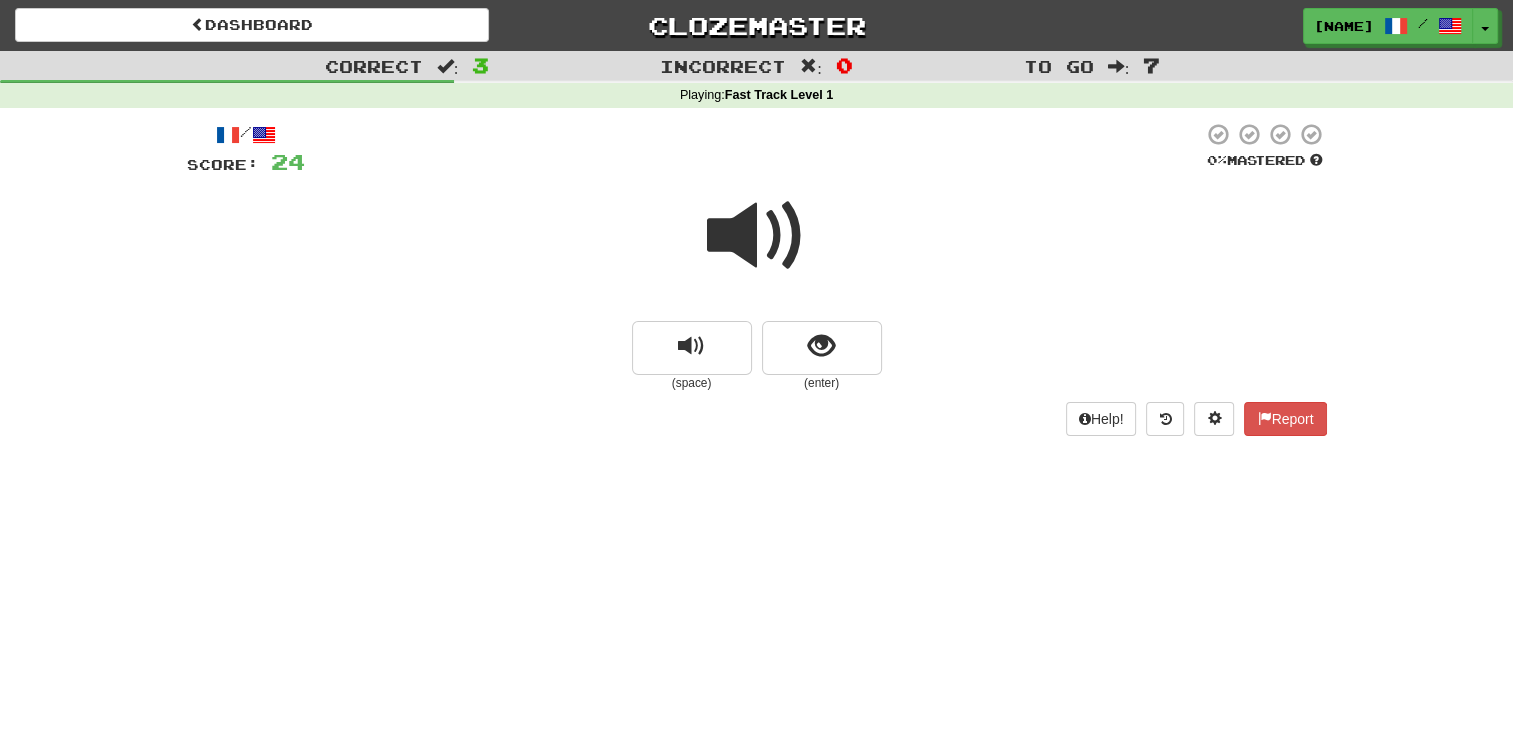 click at bounding box center [757, 236] 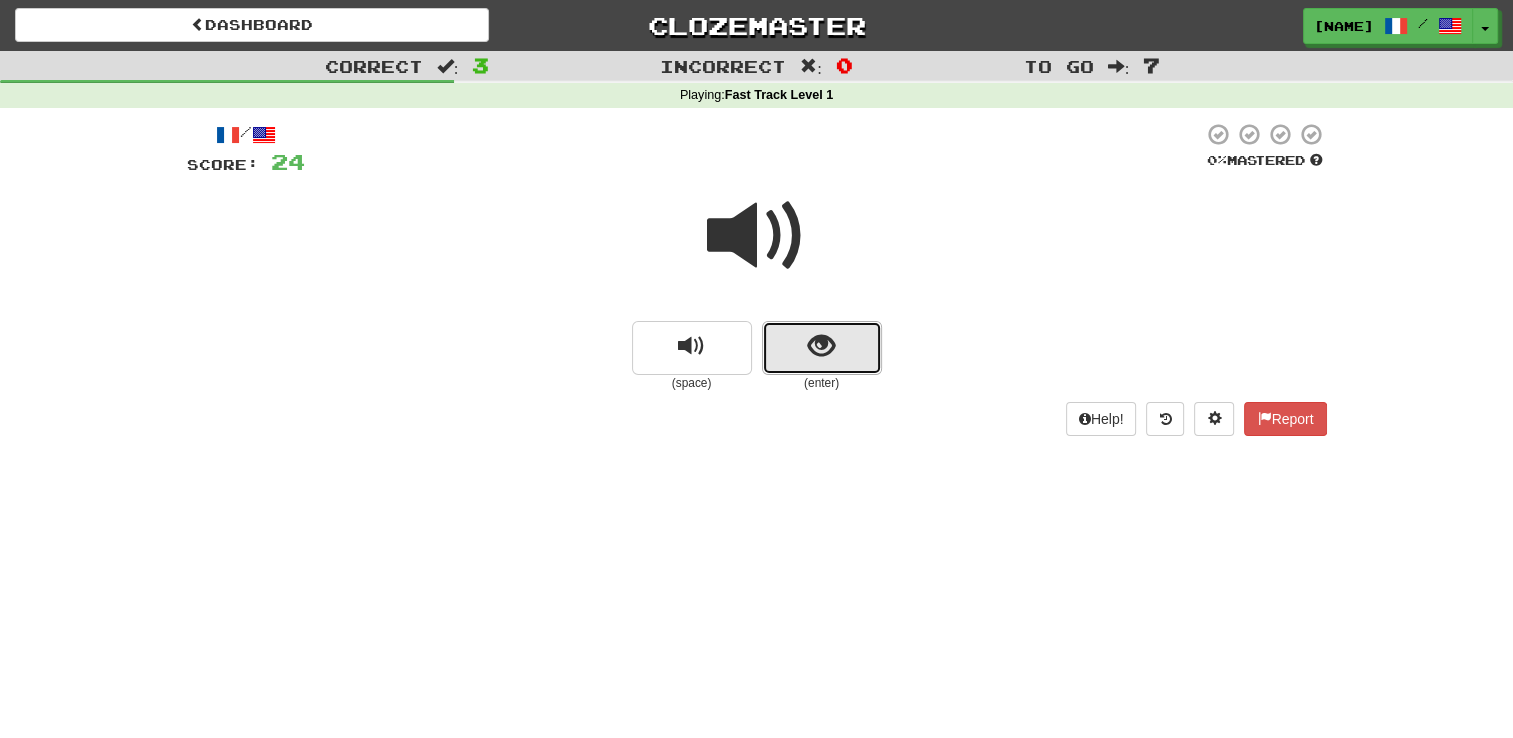 click at bounding box center [821, 346] 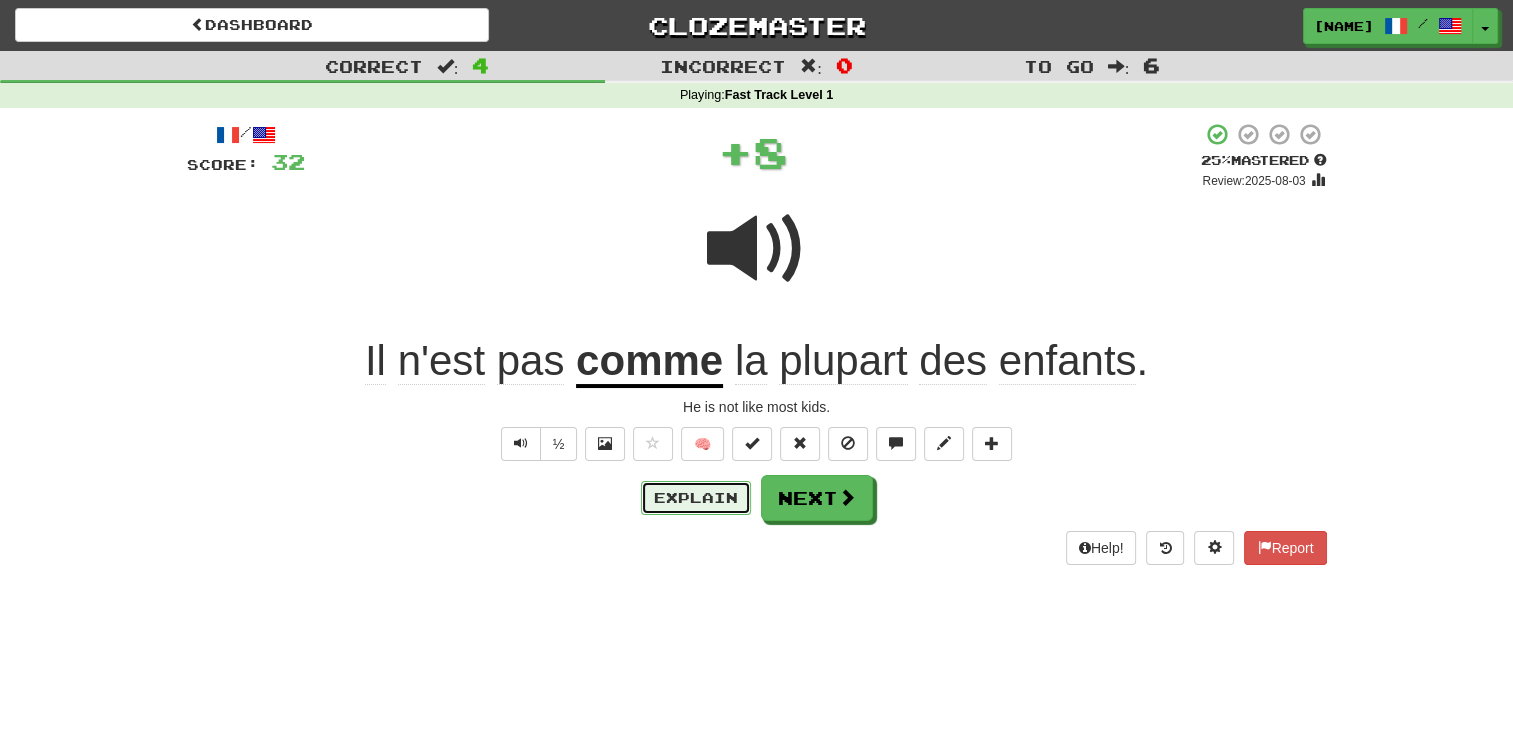click on "Explain" at bounding box center [696, 498] 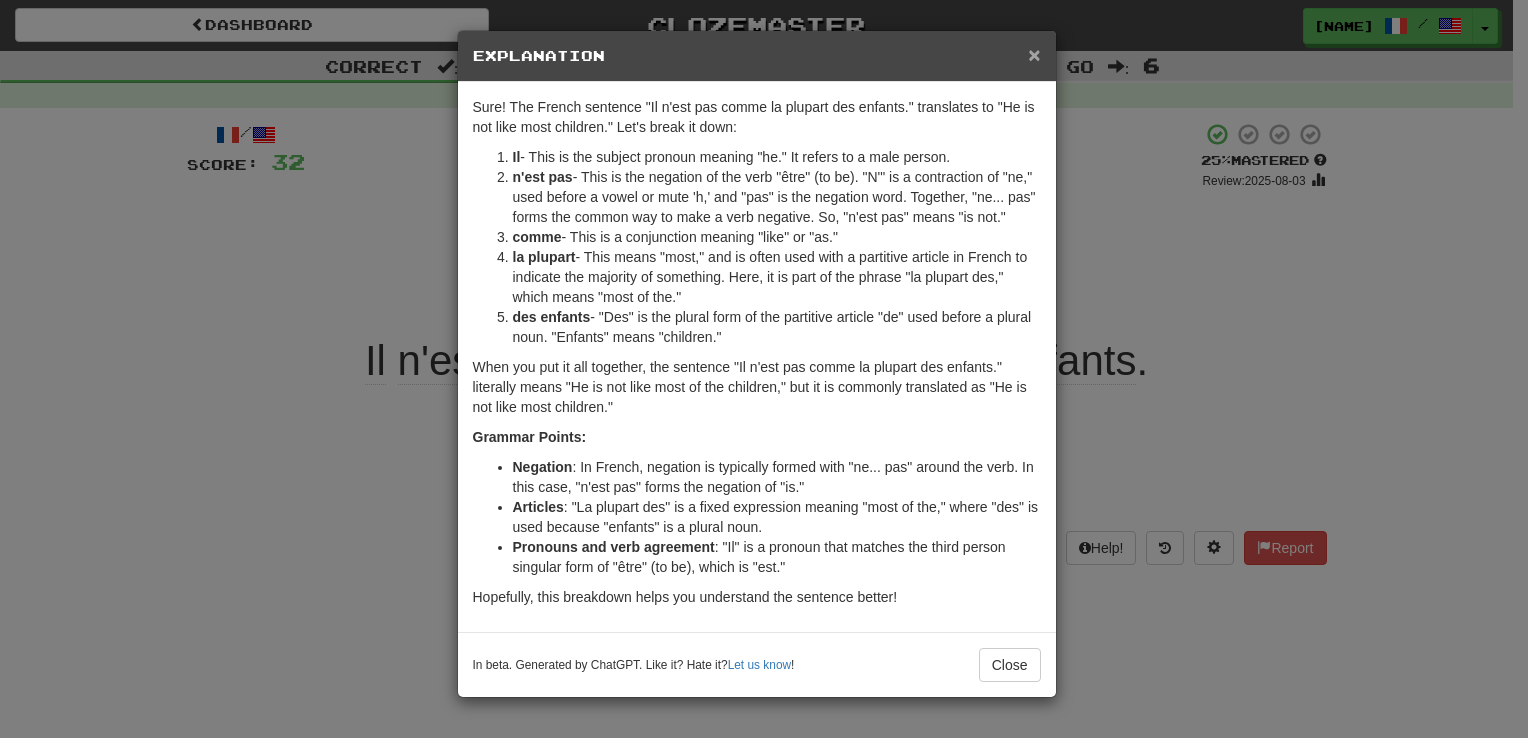 click on "×" at bounding box center [1034, 54] 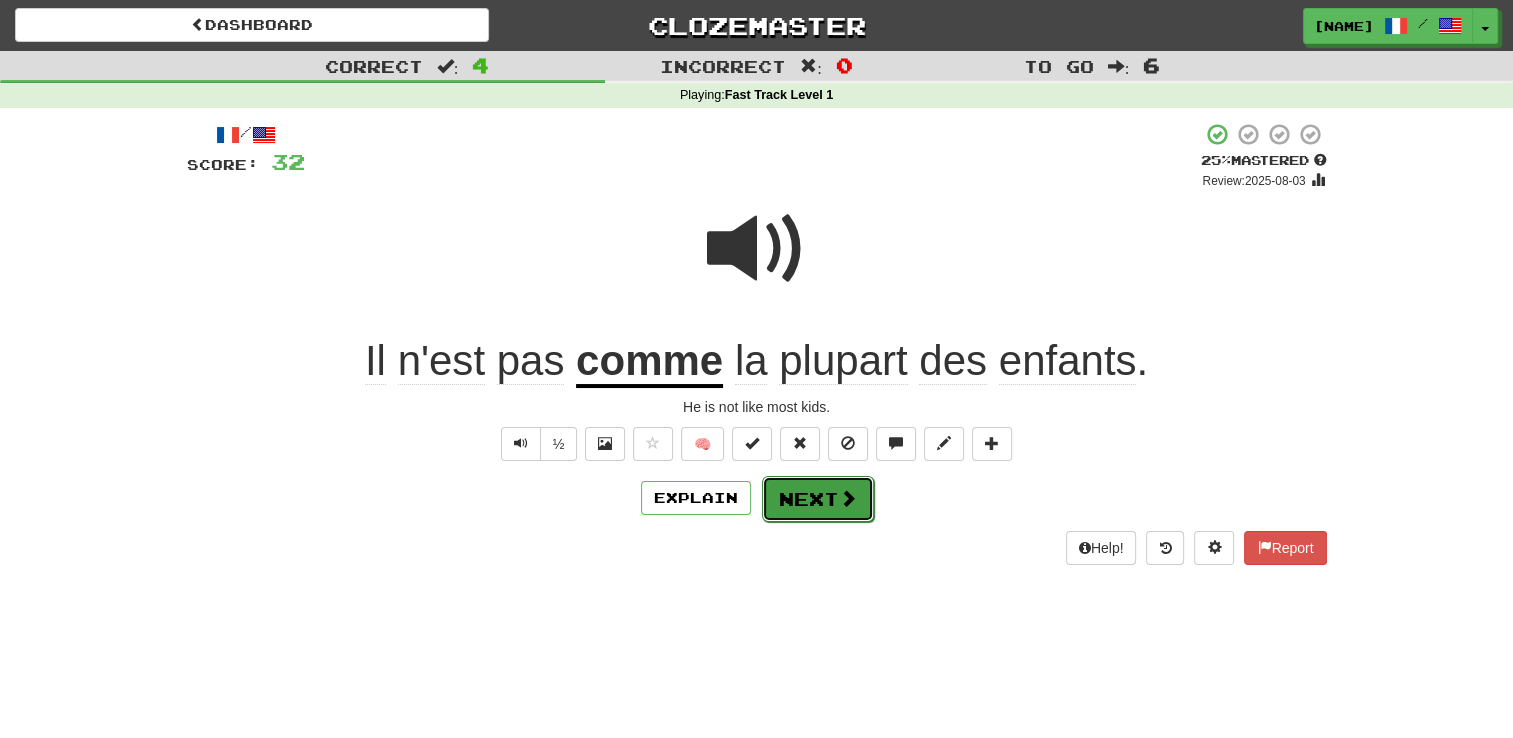 click on "Next" at bounding box center [818, 499] 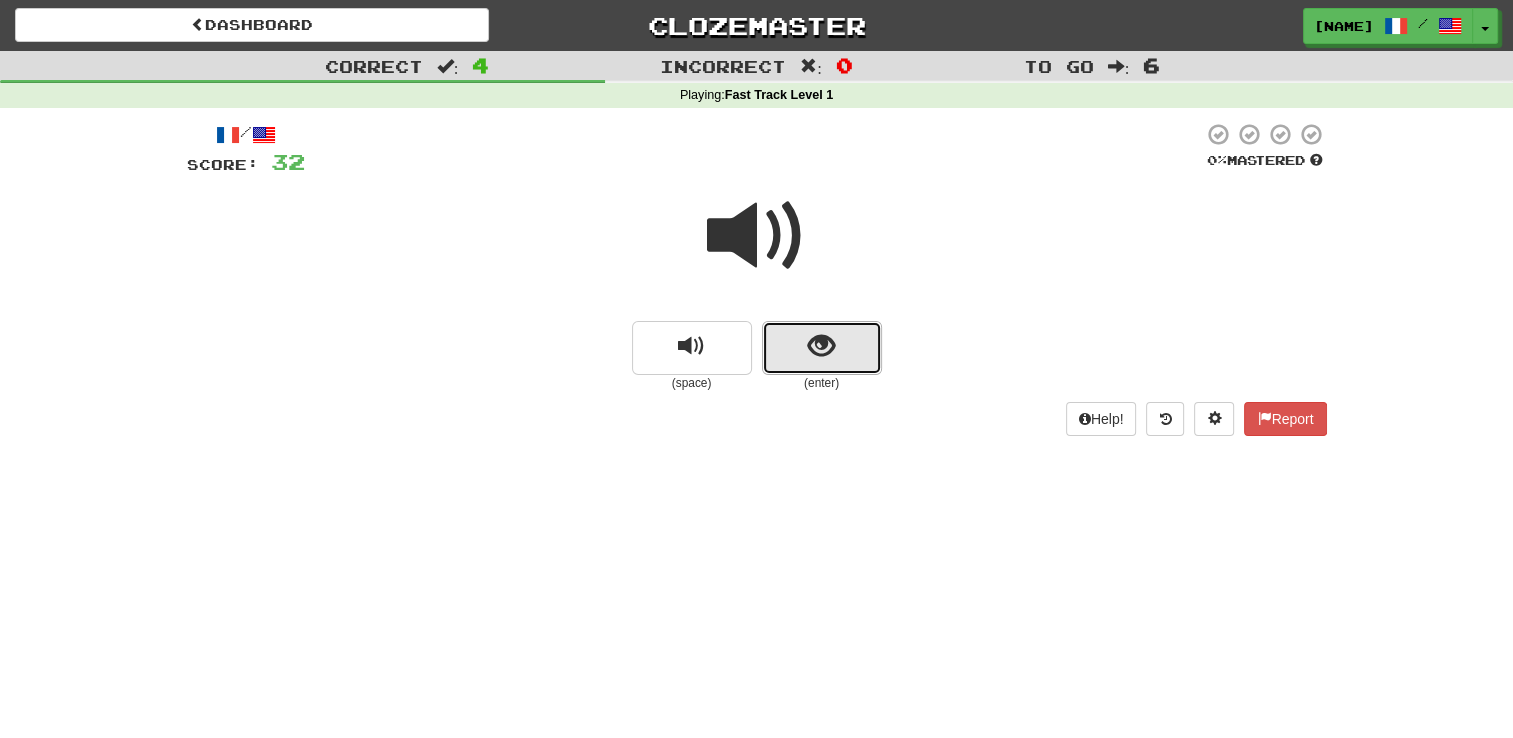 click at bounding box center [822, 348] 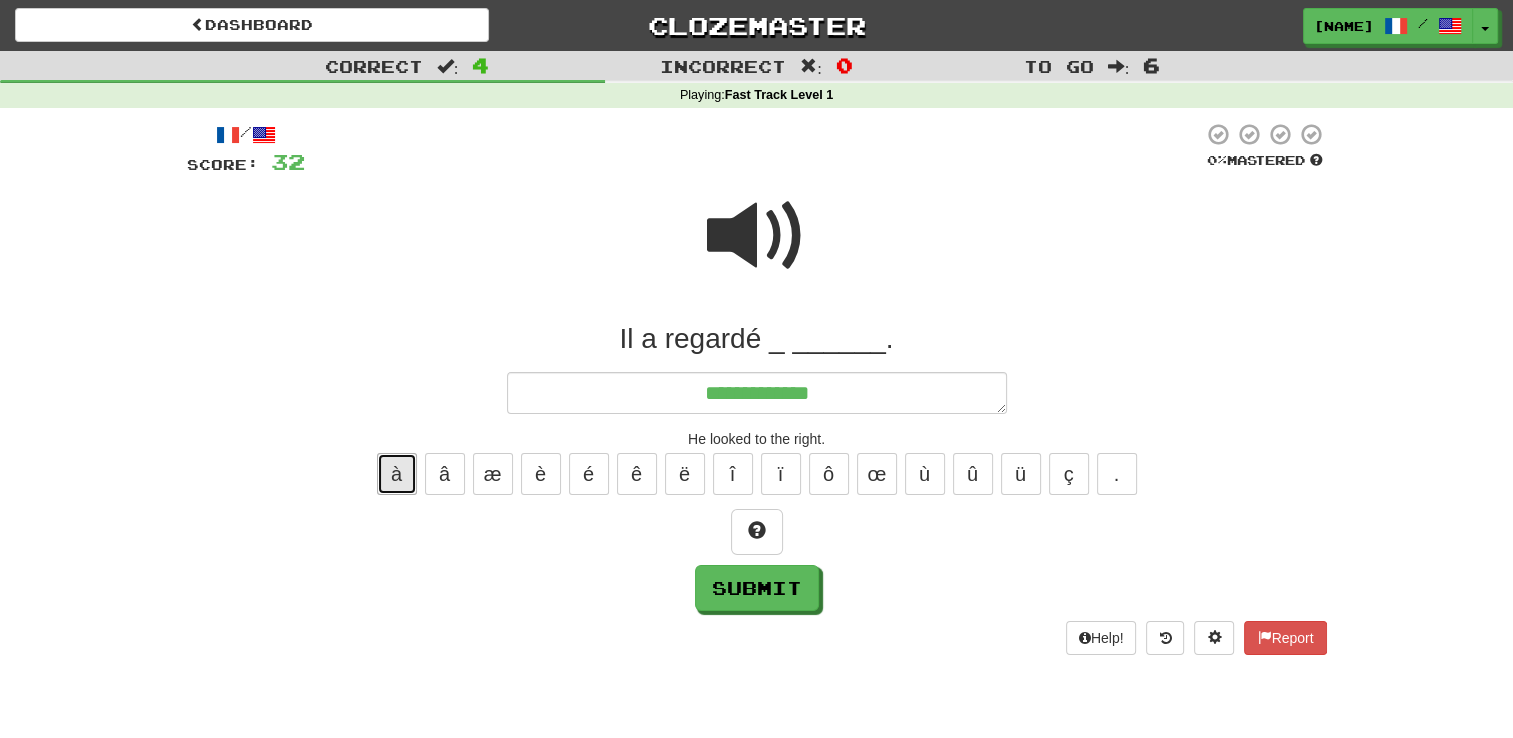 click on "à" at bounding box center [397, 474] 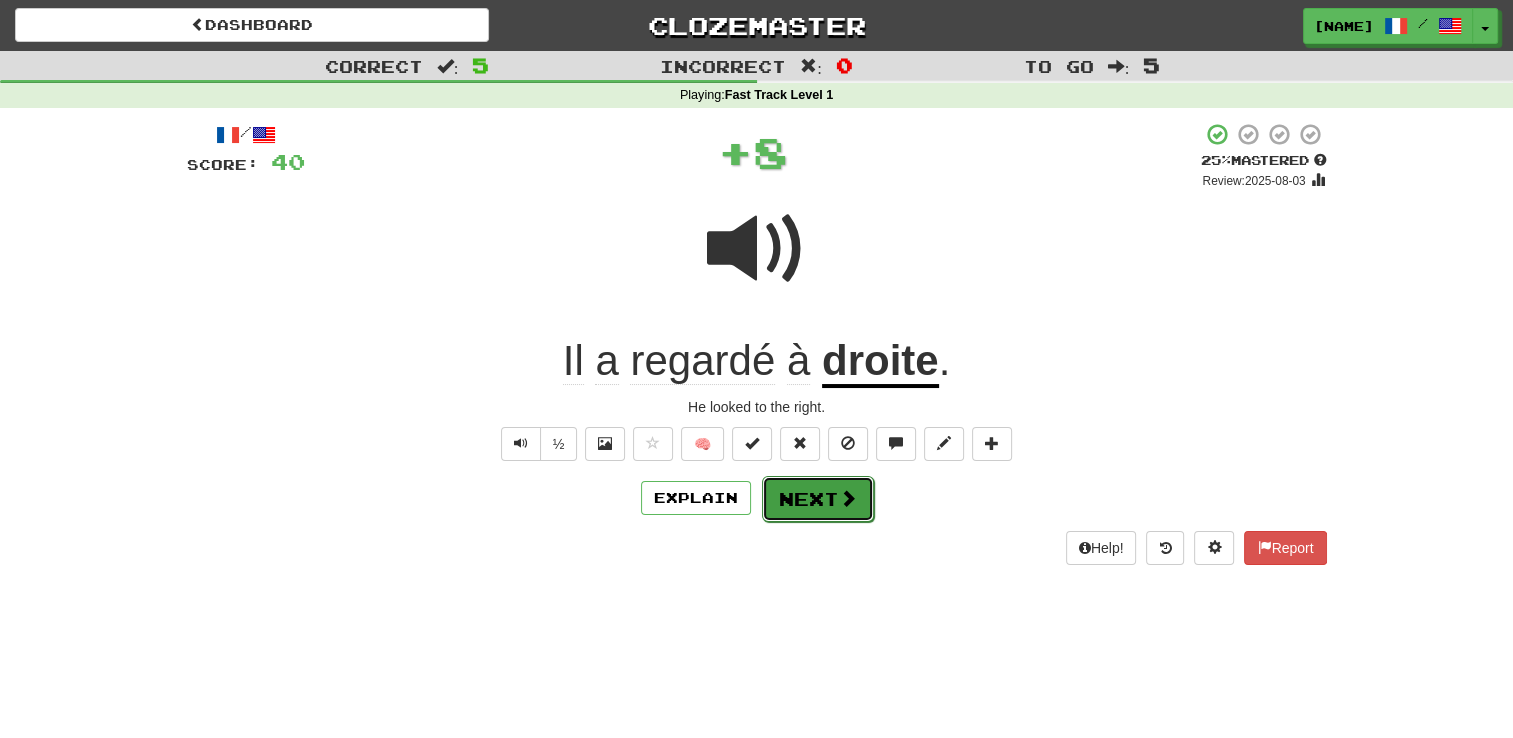 click at bounding box center [848, 498] 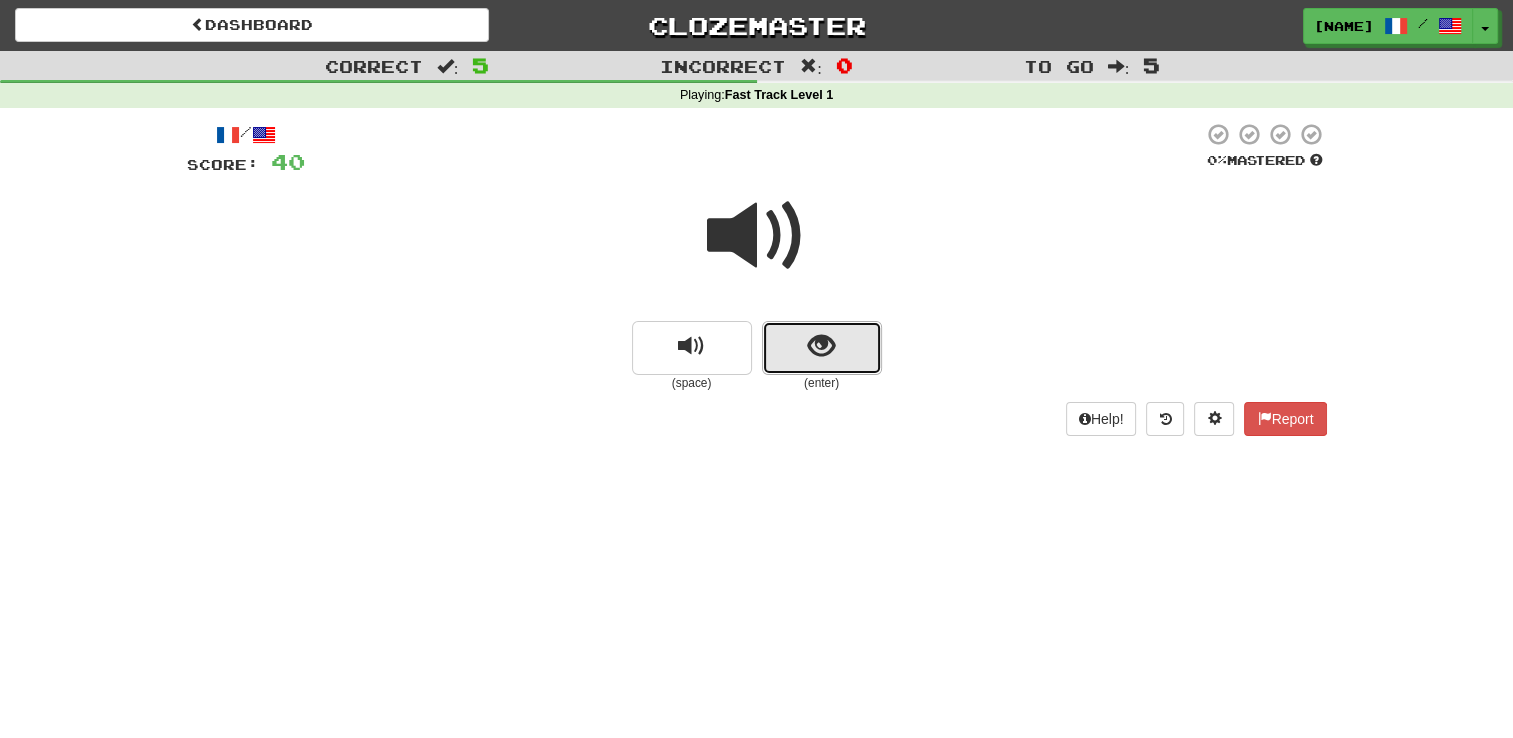 click at bounding box center [822, 348] 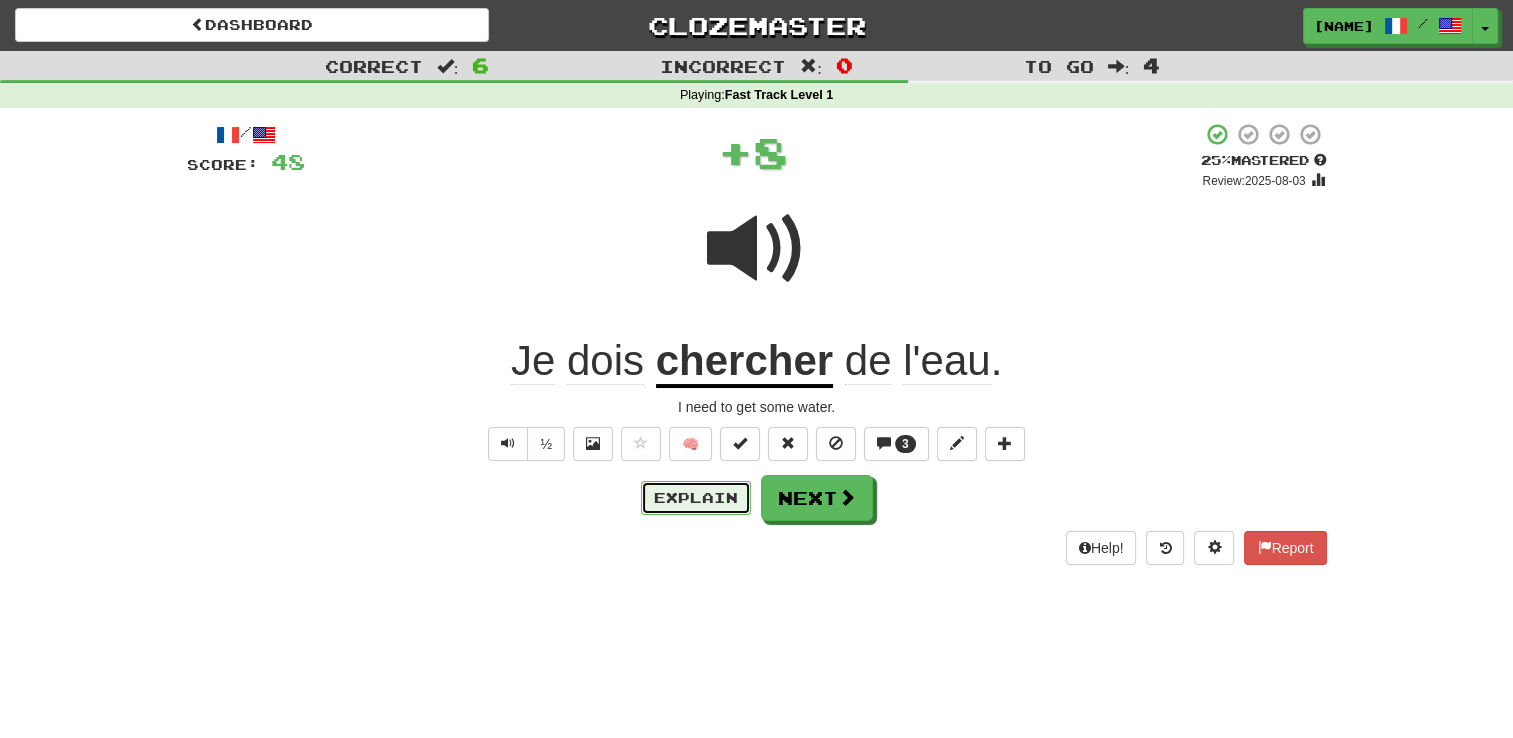 click on "Explain" at bounding box center (696, 498) 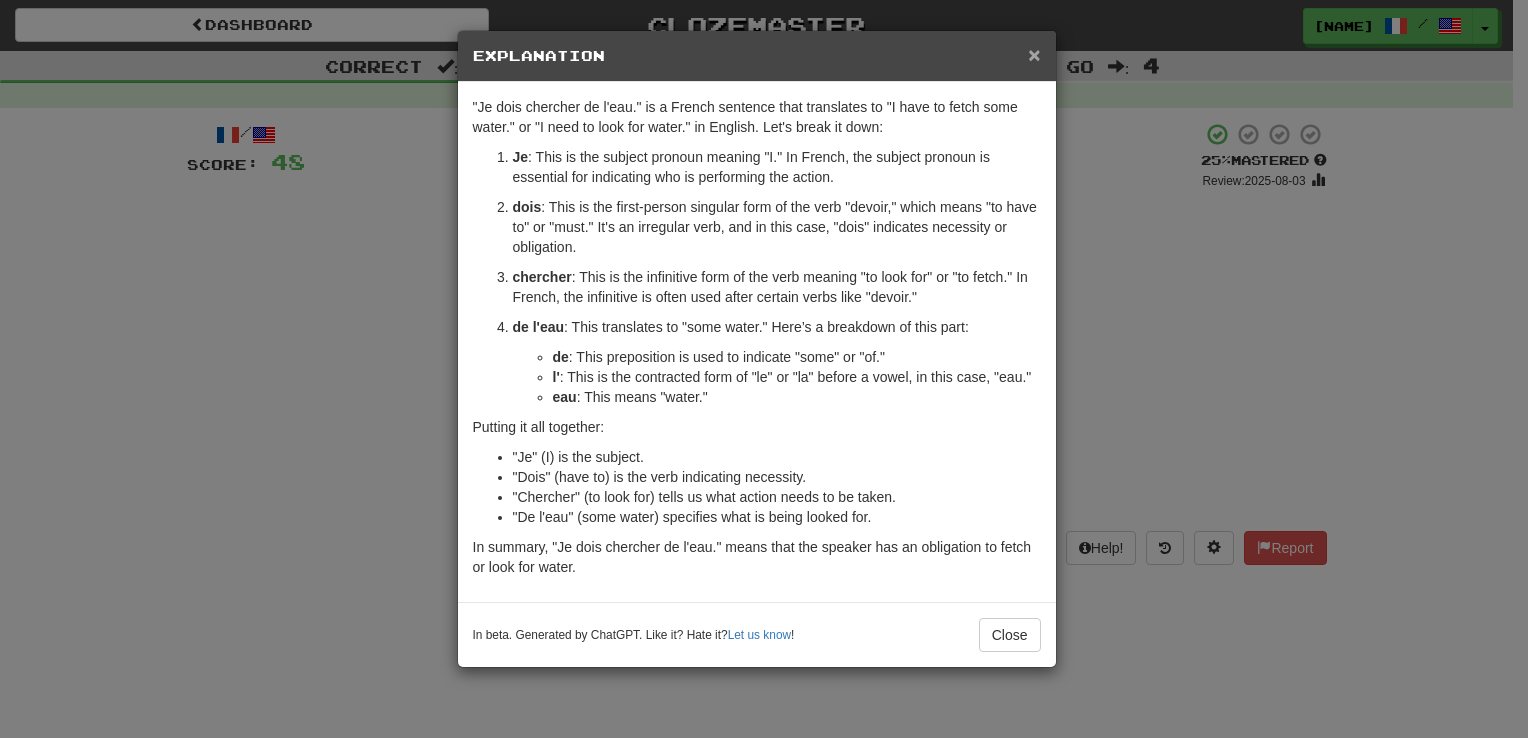 click on "×" at bounding box center [1034, 54] 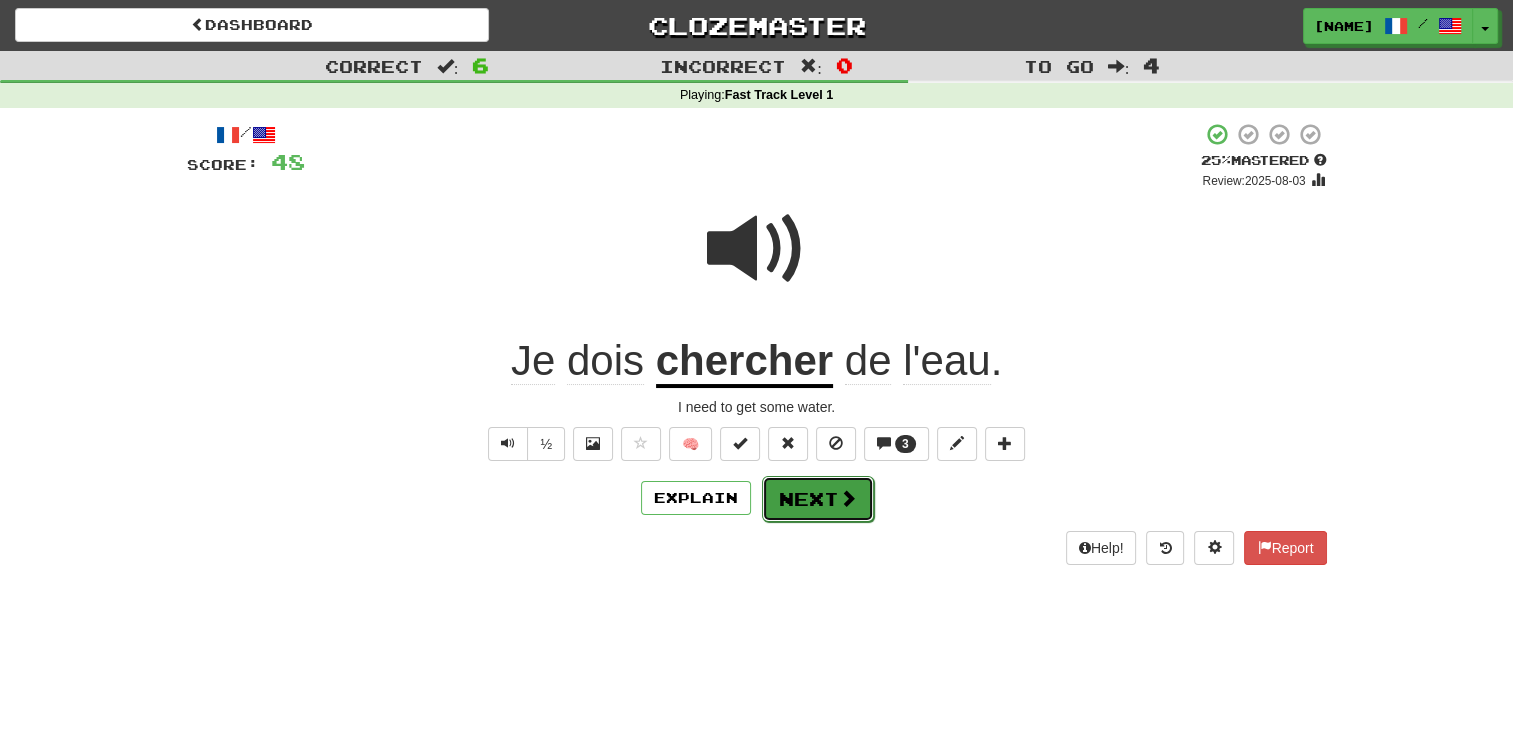 click on "Next" at bounding box center [818, 499] 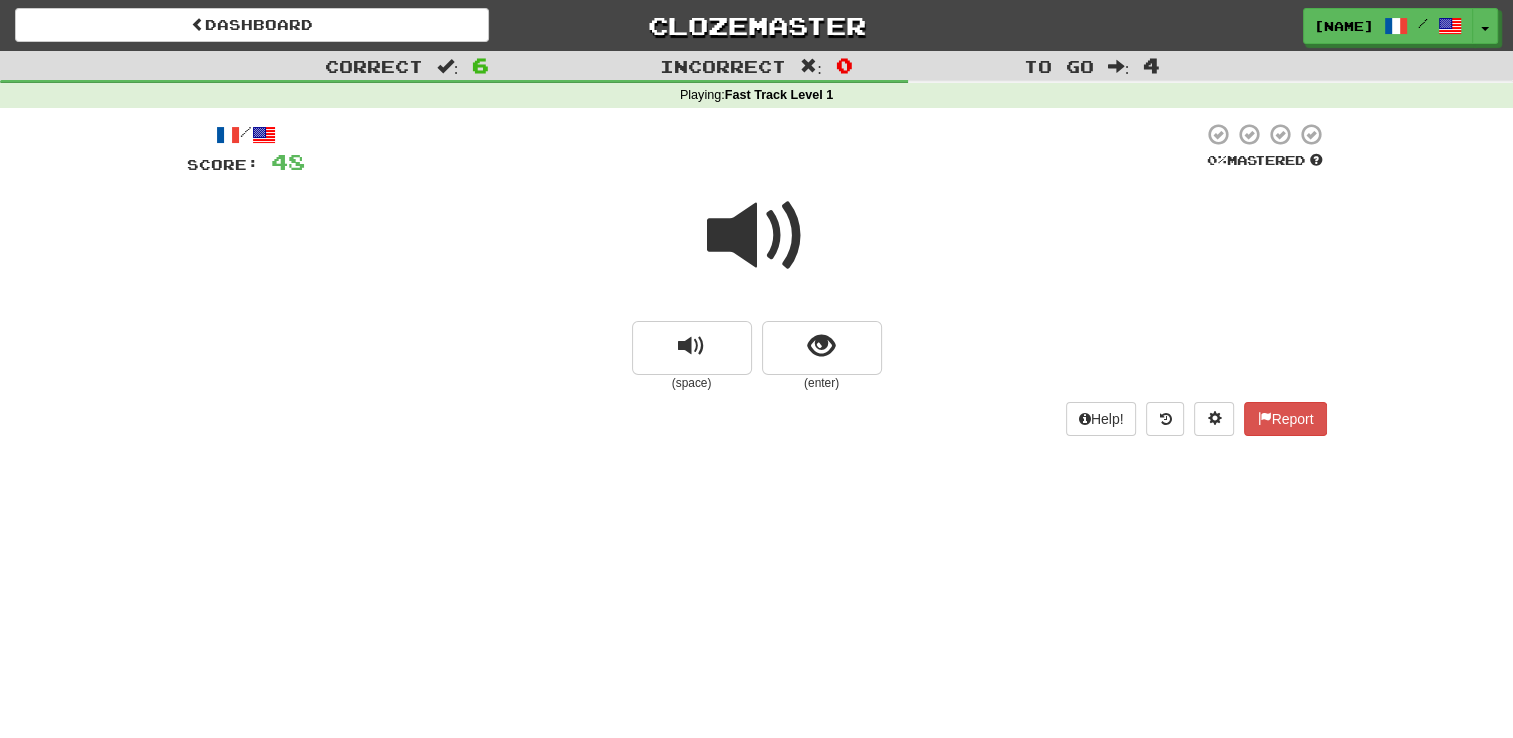 click at bounding box center (757, 236) 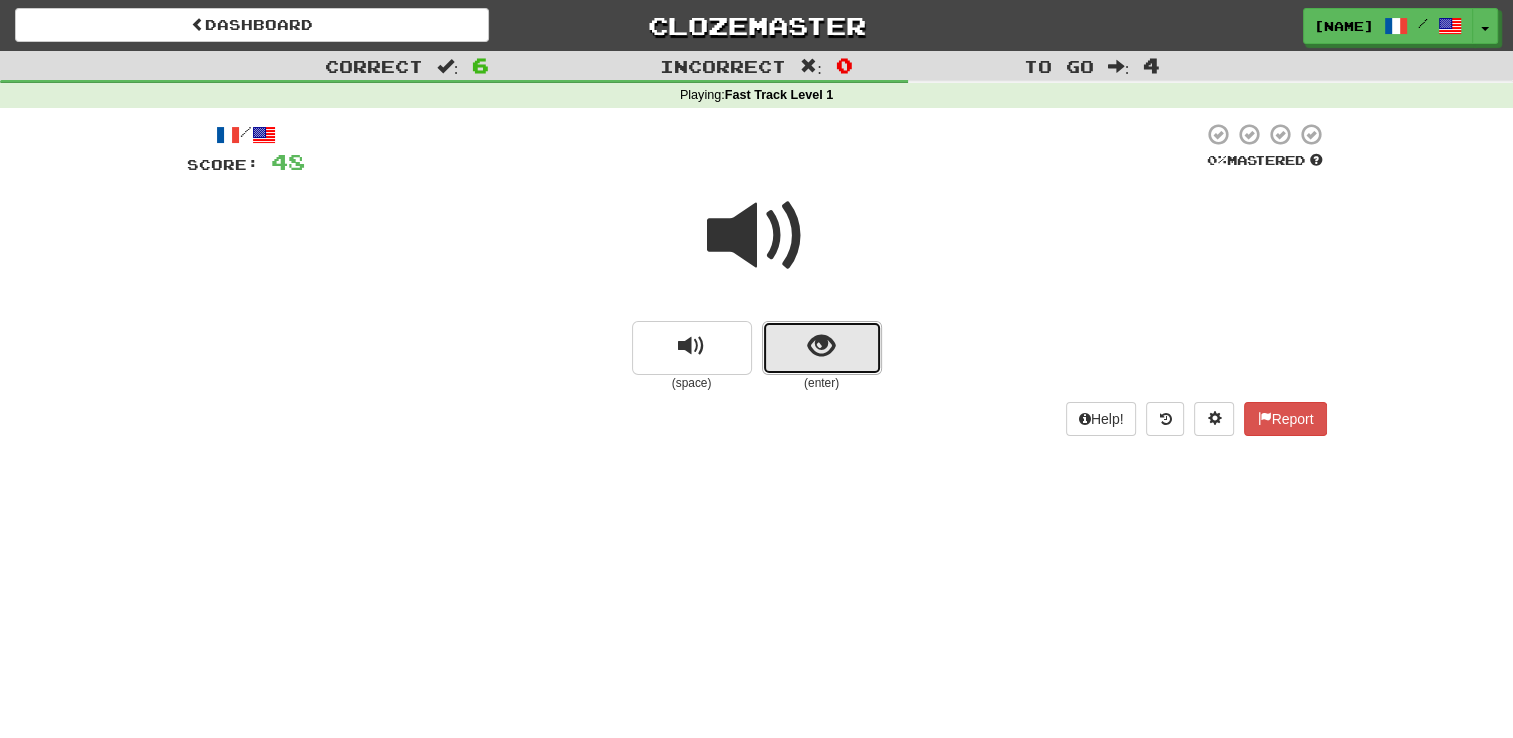 click at bounding box center [821, 346] 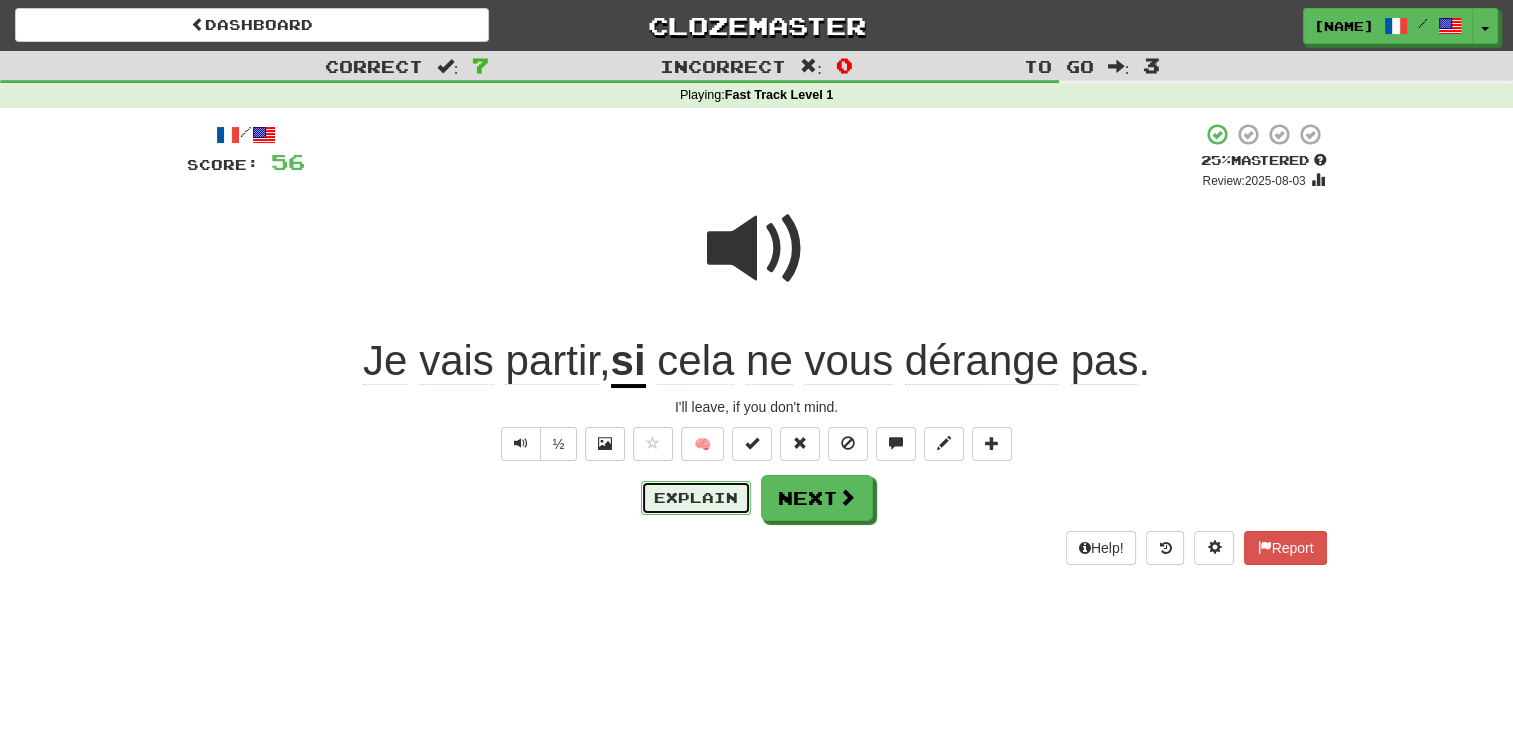click on "Explain" at bounding box center [696, 498] 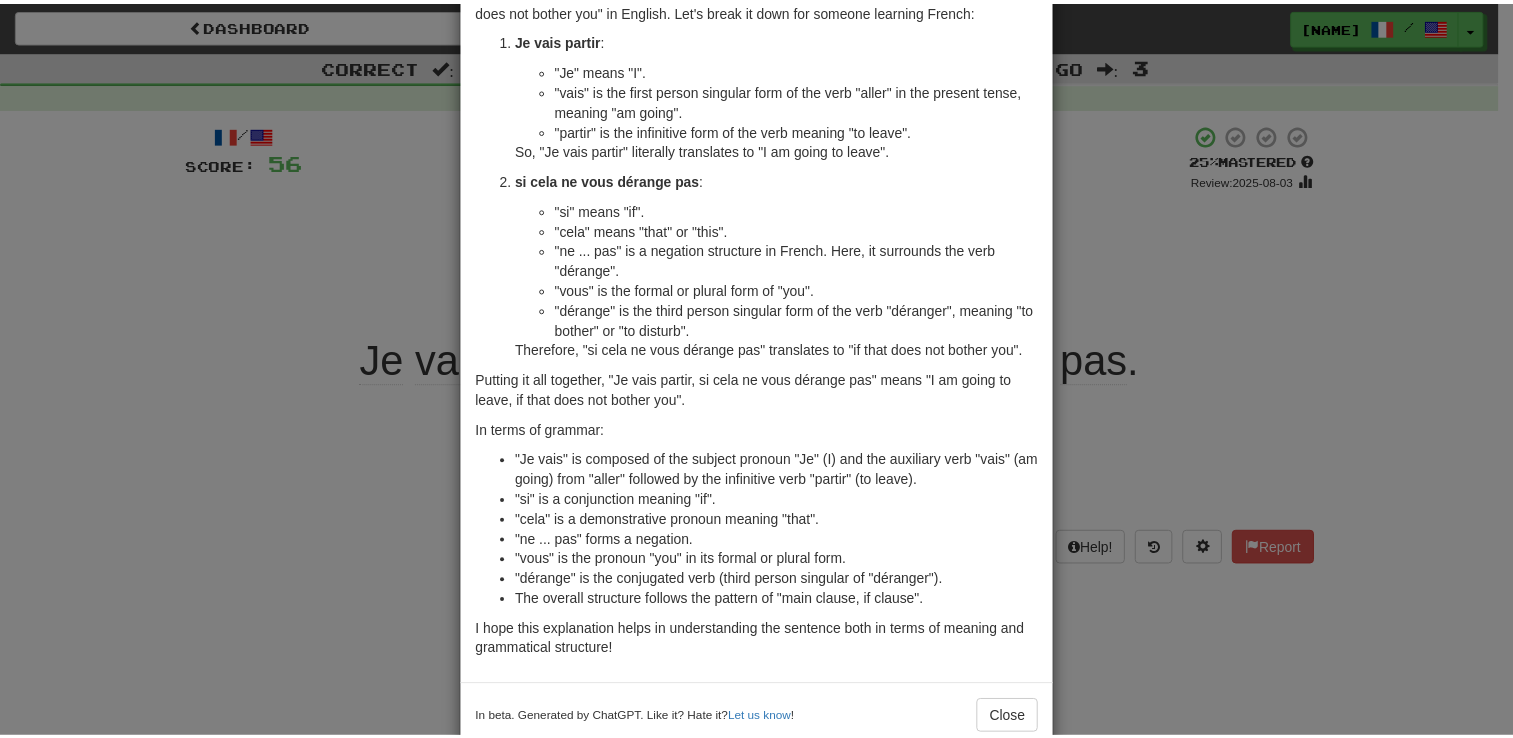 scroll, scrollTop: 158, scrollLeft: 0, axis: vertical 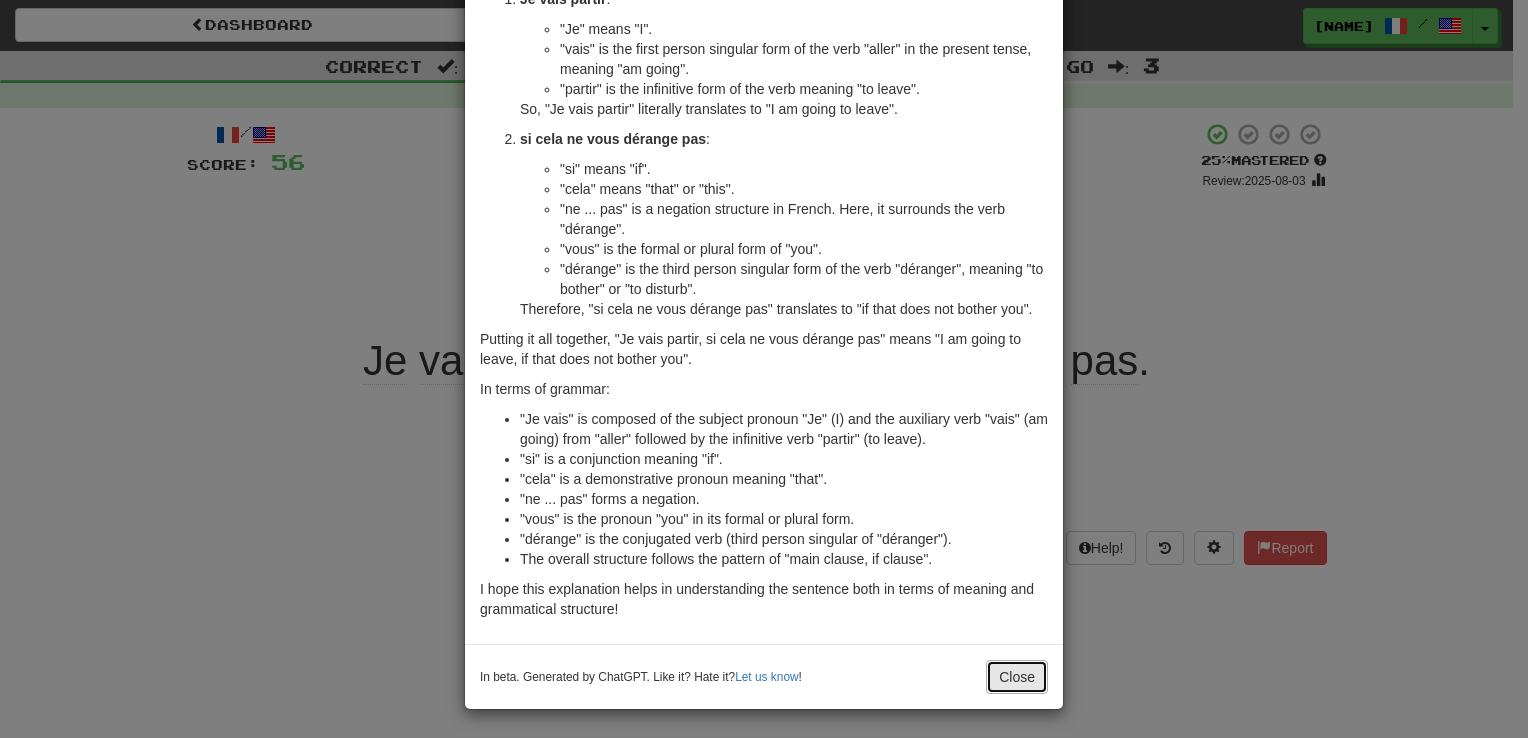 click on "Close" at bounding box center [1017, 677] 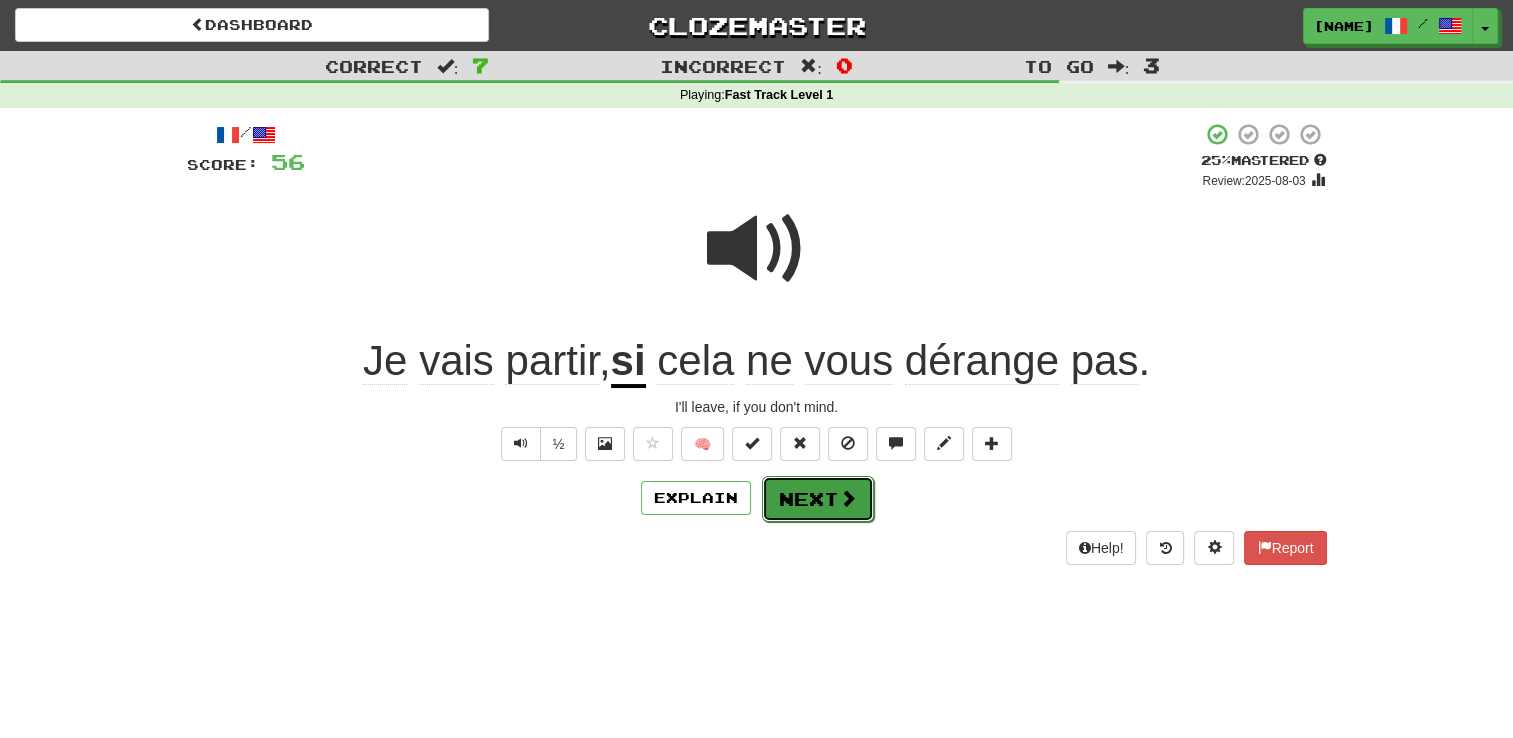 click at bounding box center (848, 498) 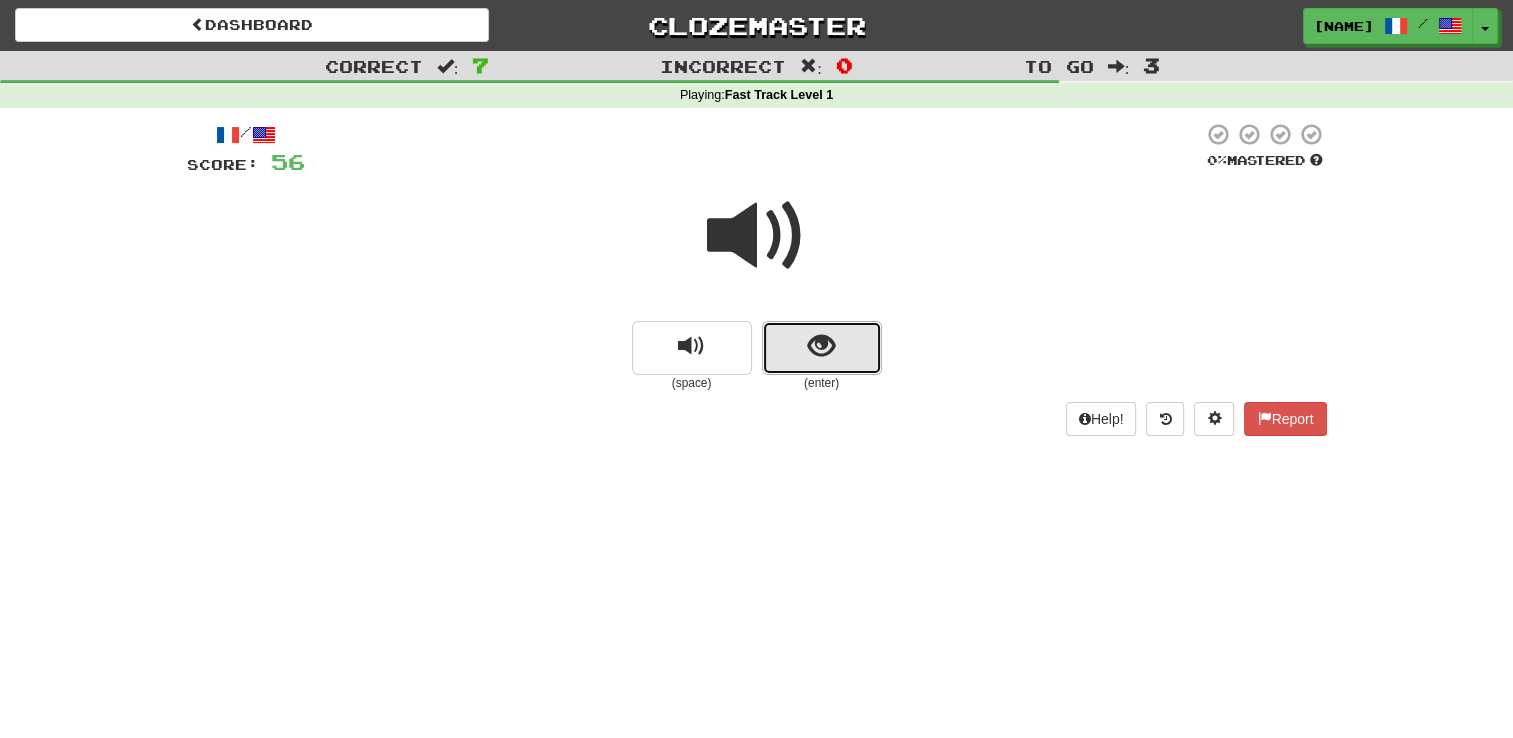 click at bounding box center [822, 348] 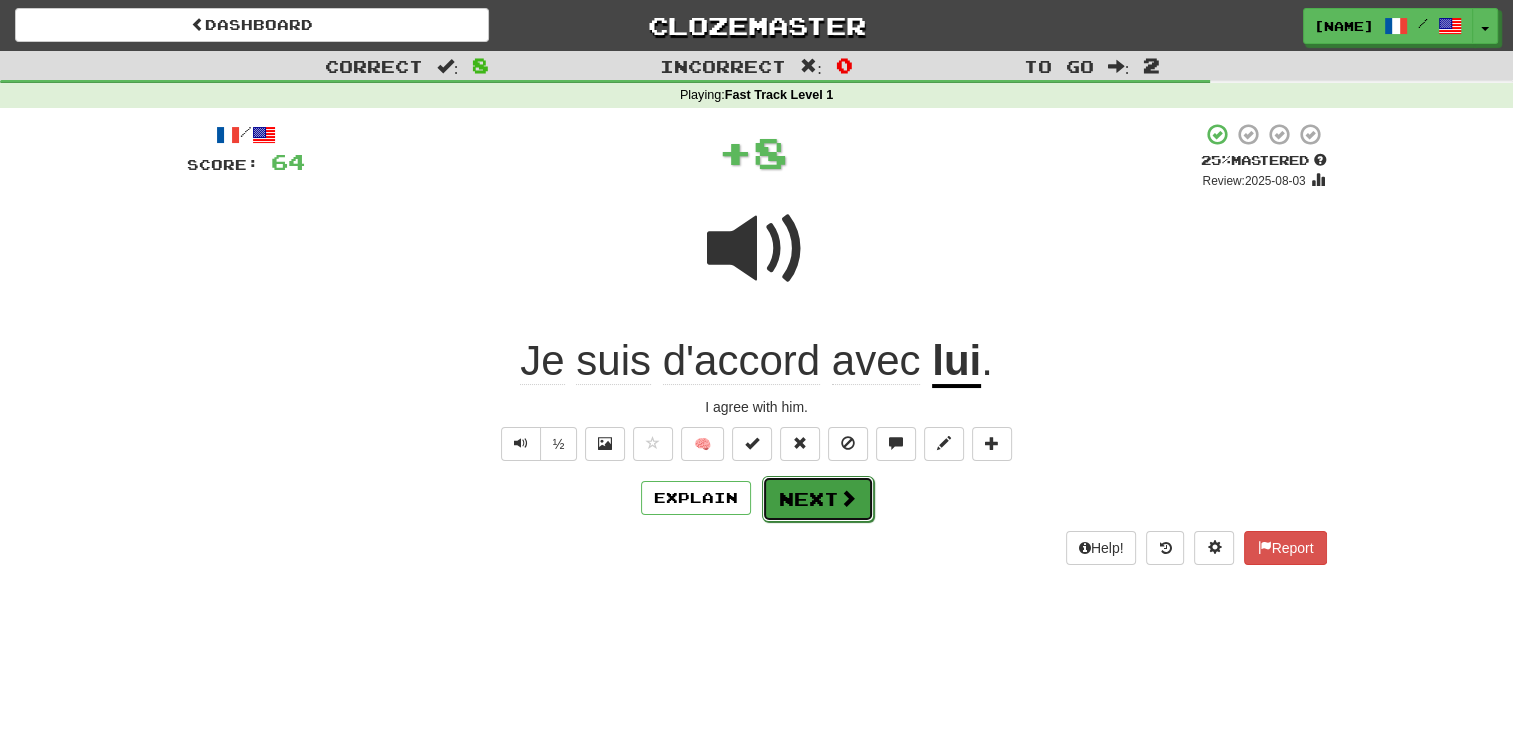 click on "Next" at bounding box center [818, 499] 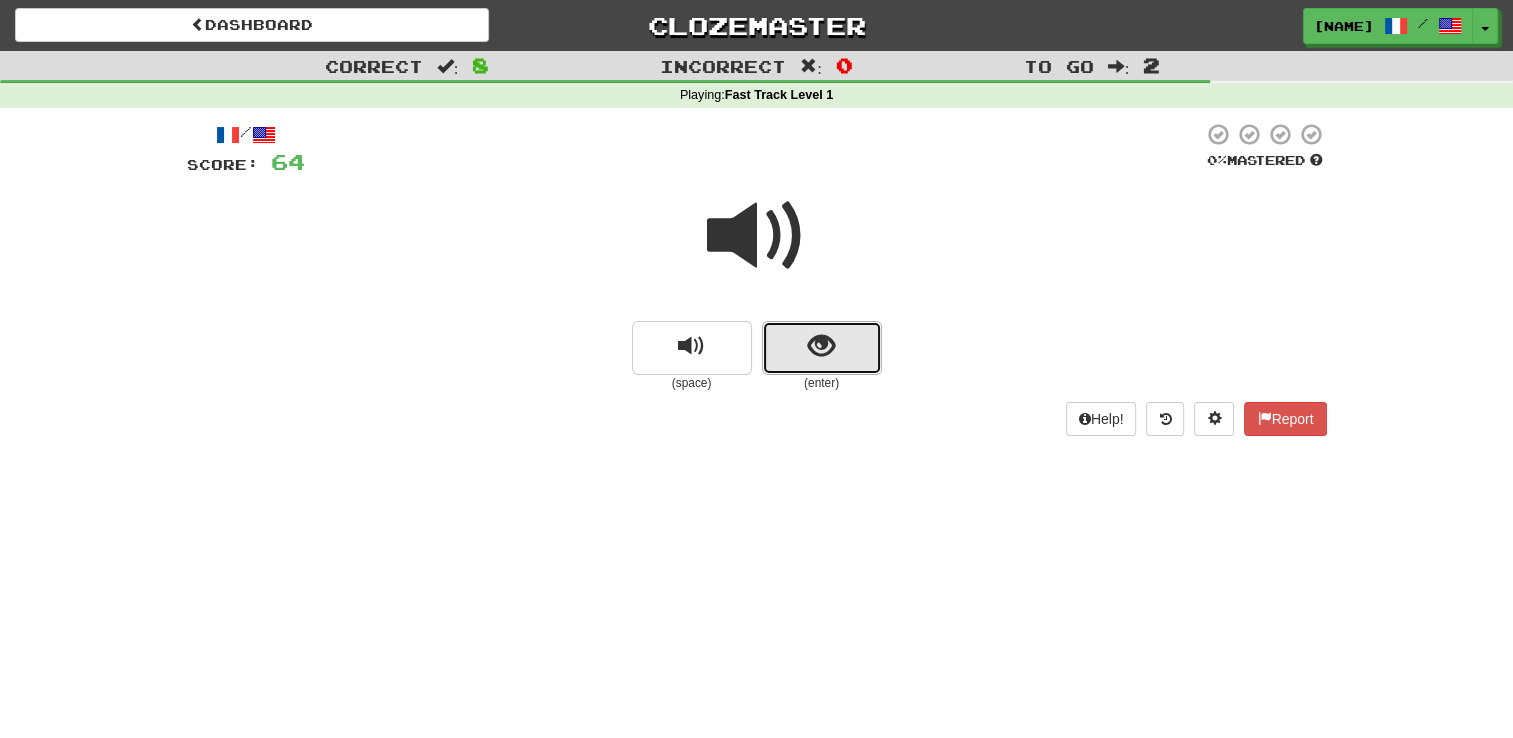 click at bounding box center (822, 348) 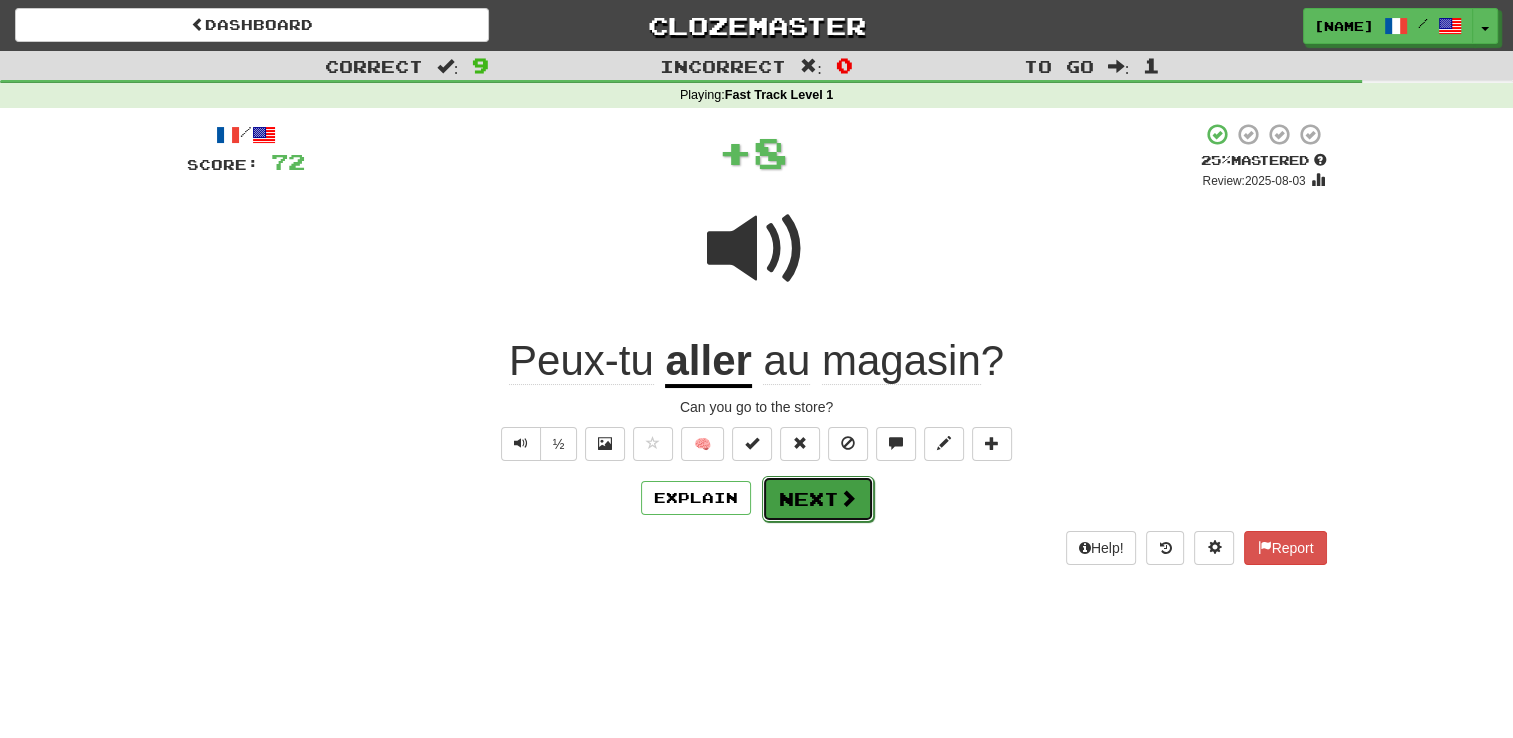 click at bounding box center [848, 498] 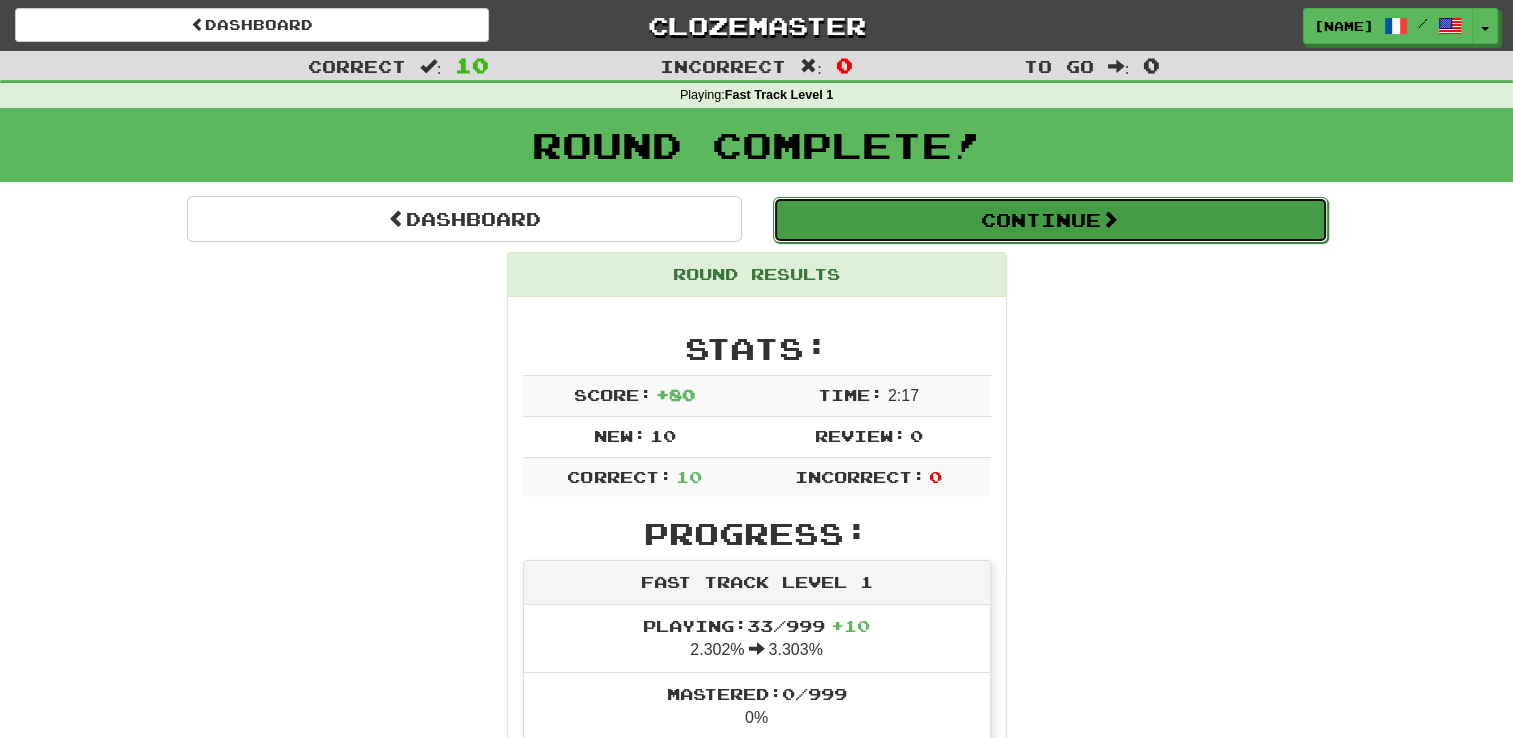 click on "Continue" at bounding box center [1050, 220] 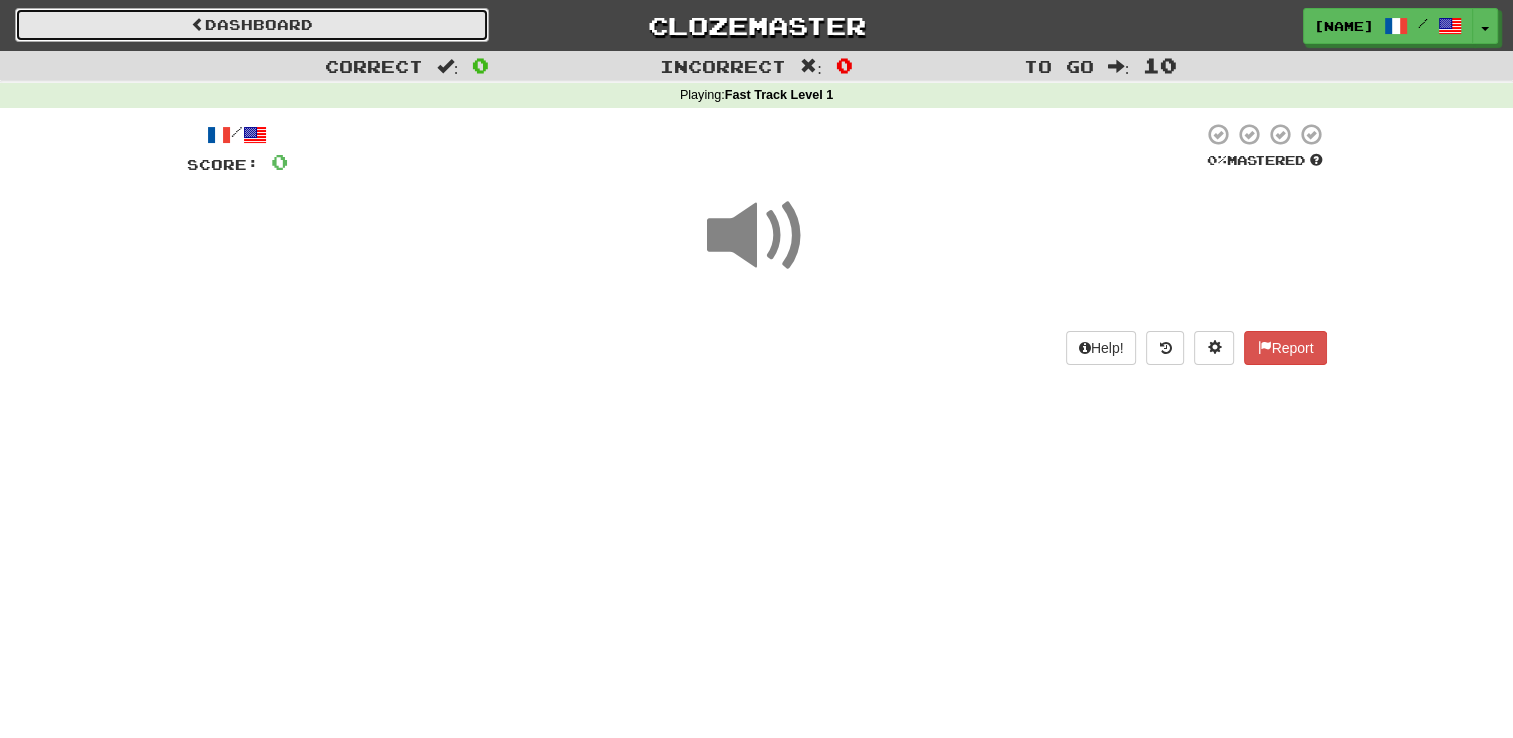 click on "Dashboard" at bounding box center [252, 25] 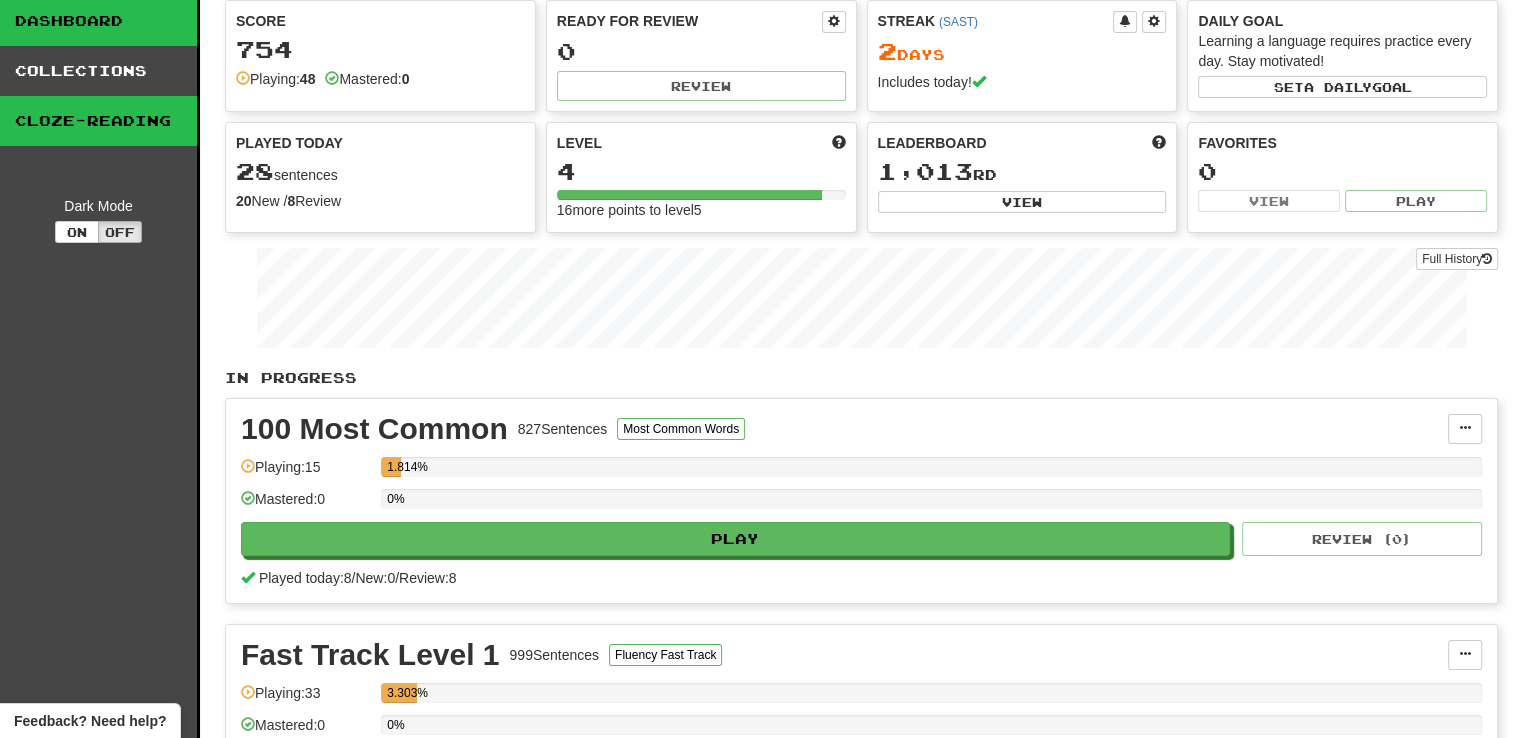 scroll, scrollTop: 54, scrollLeft: 0, axis: vertical 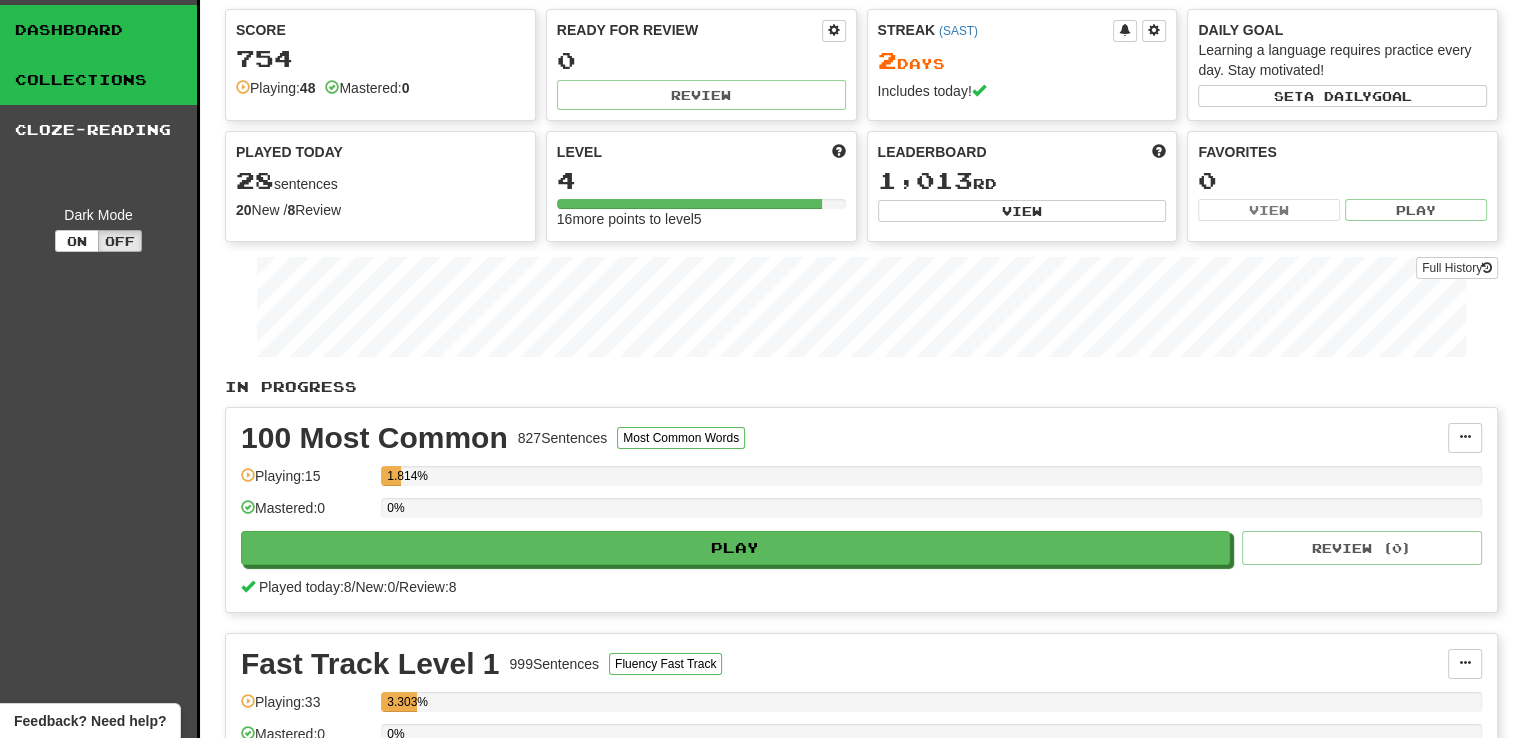 click on "Collections" at bounding box center (98, 80) 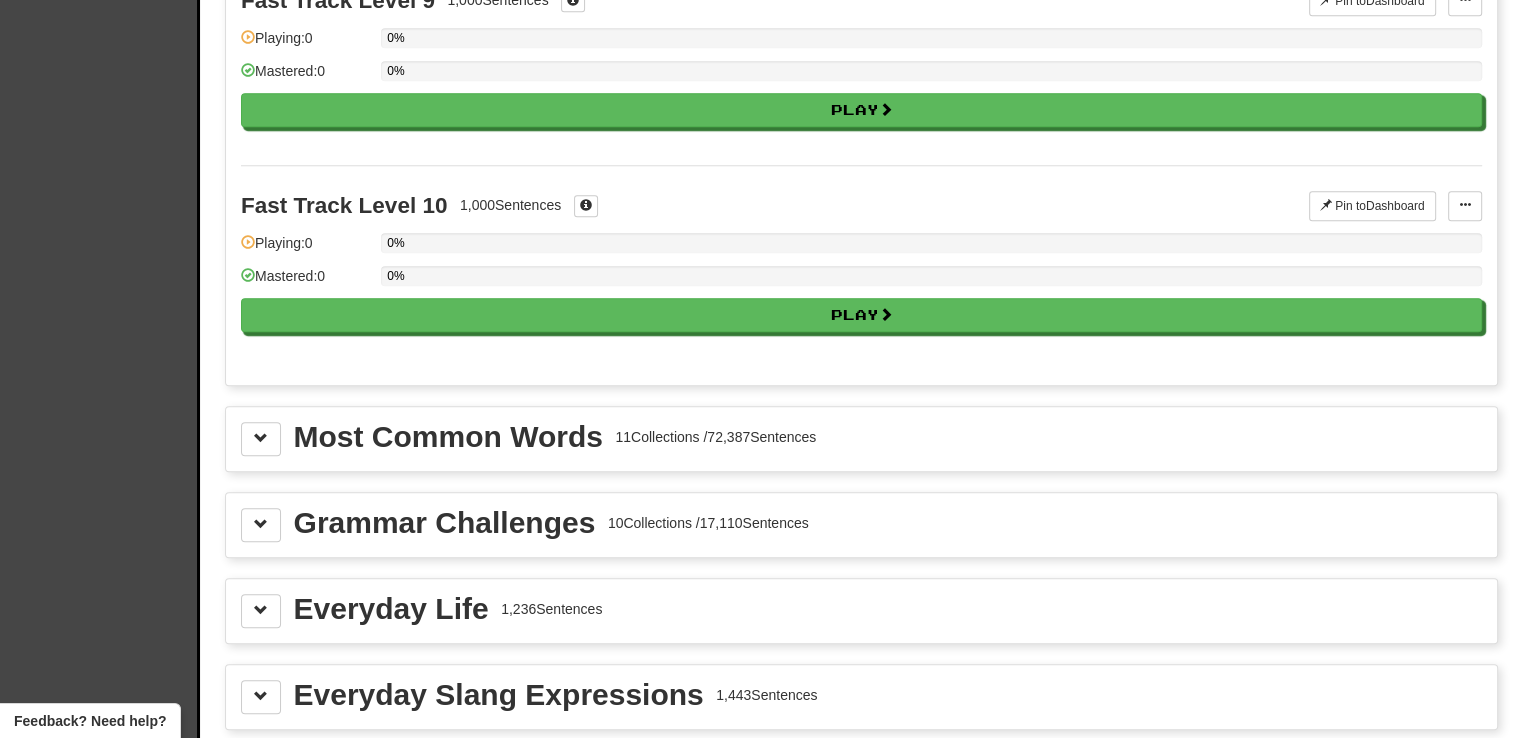 scroll, scrollTop: 2060, scrollLeft: 0, axis: vertical 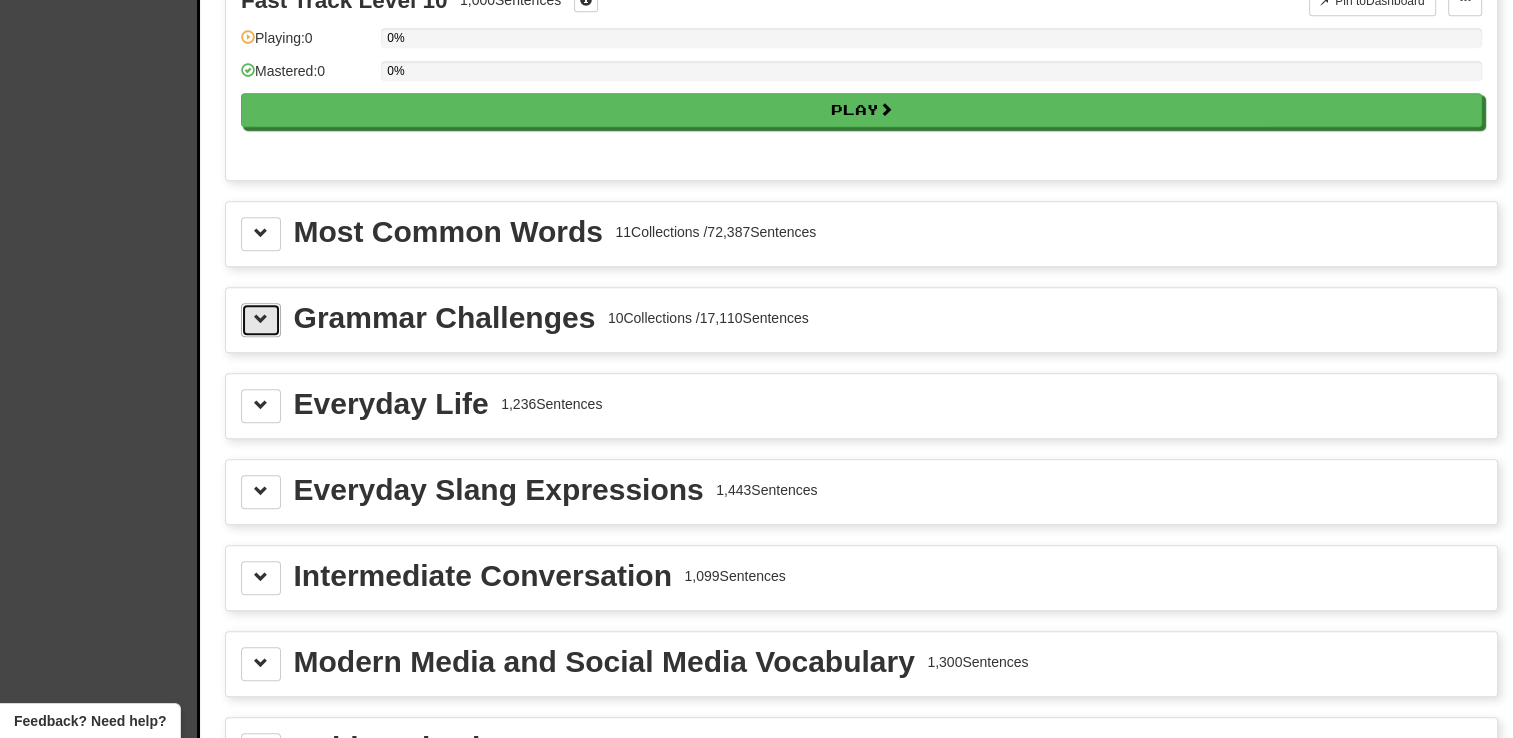 click at bounding box center [261, 319] 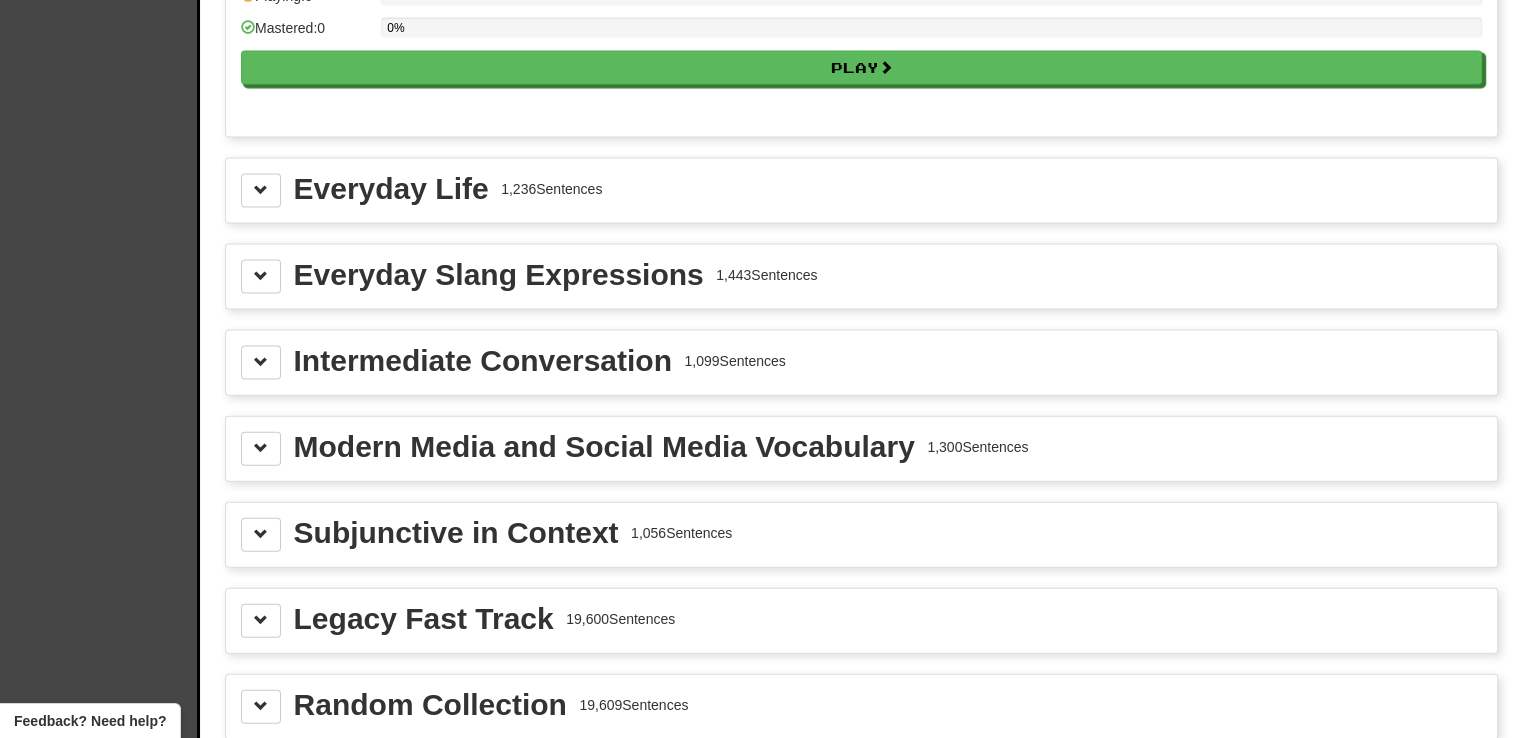 scroll, scrollTop: 4187, scrollLeft: 0, axis: vertical 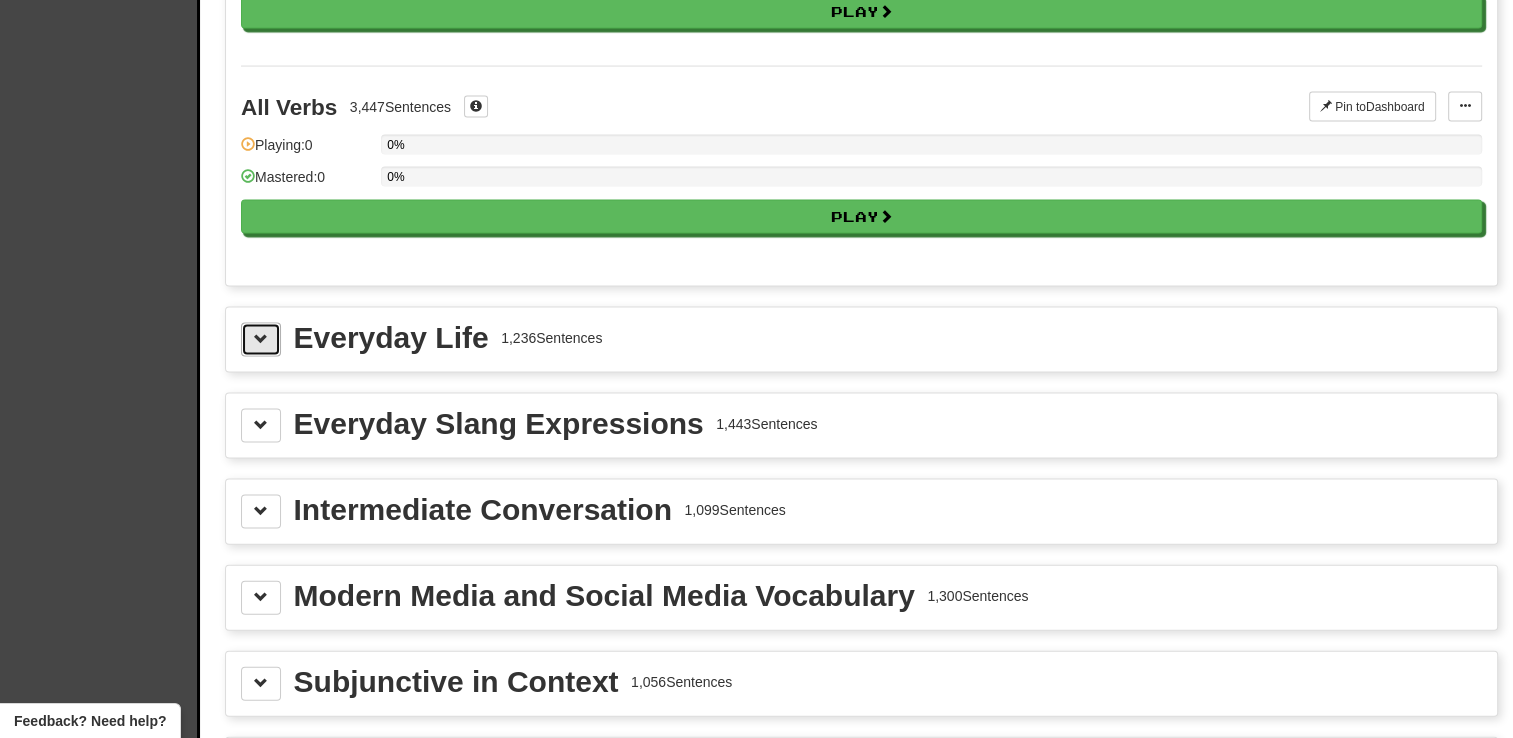 click at bounding box center [261, 340] 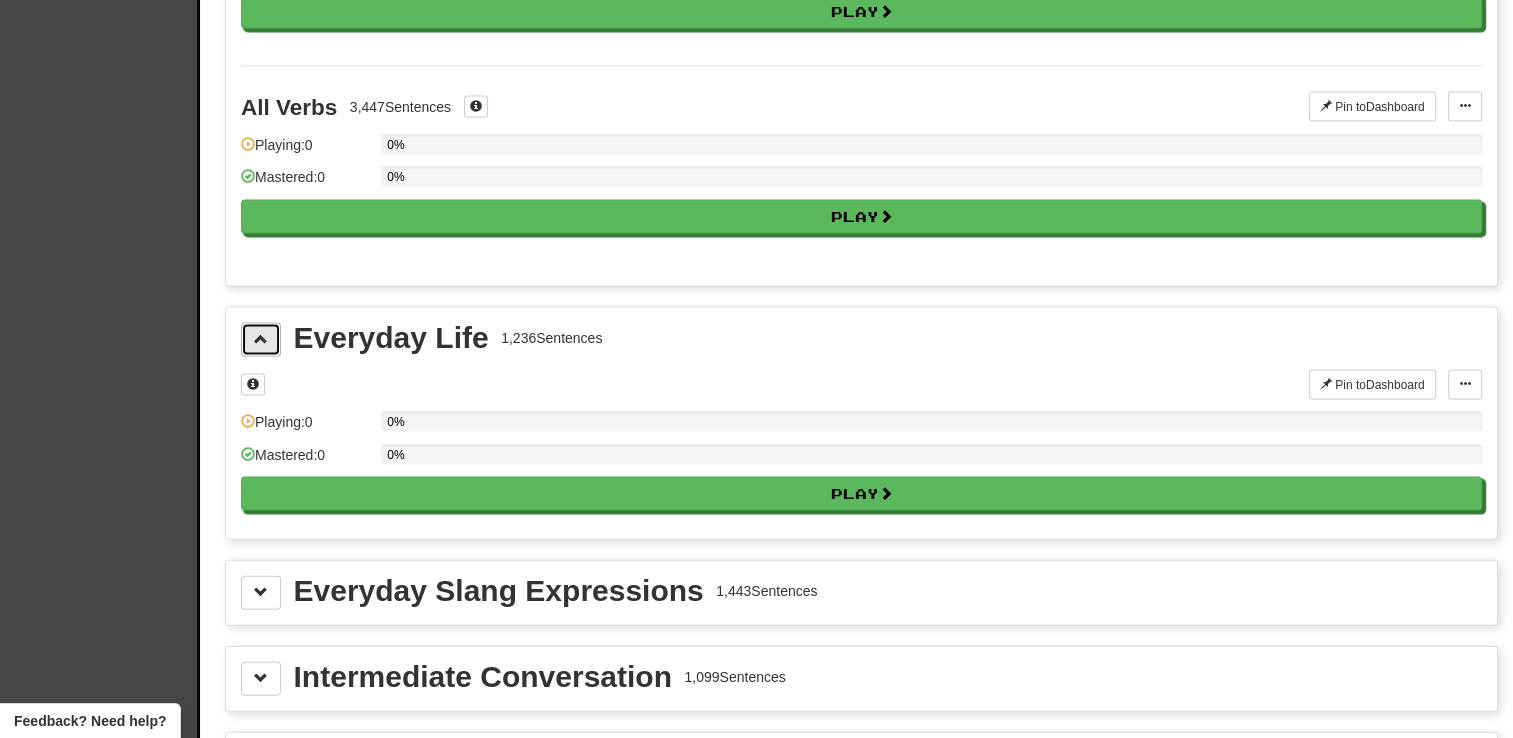 click at bounding box center (261, 340) 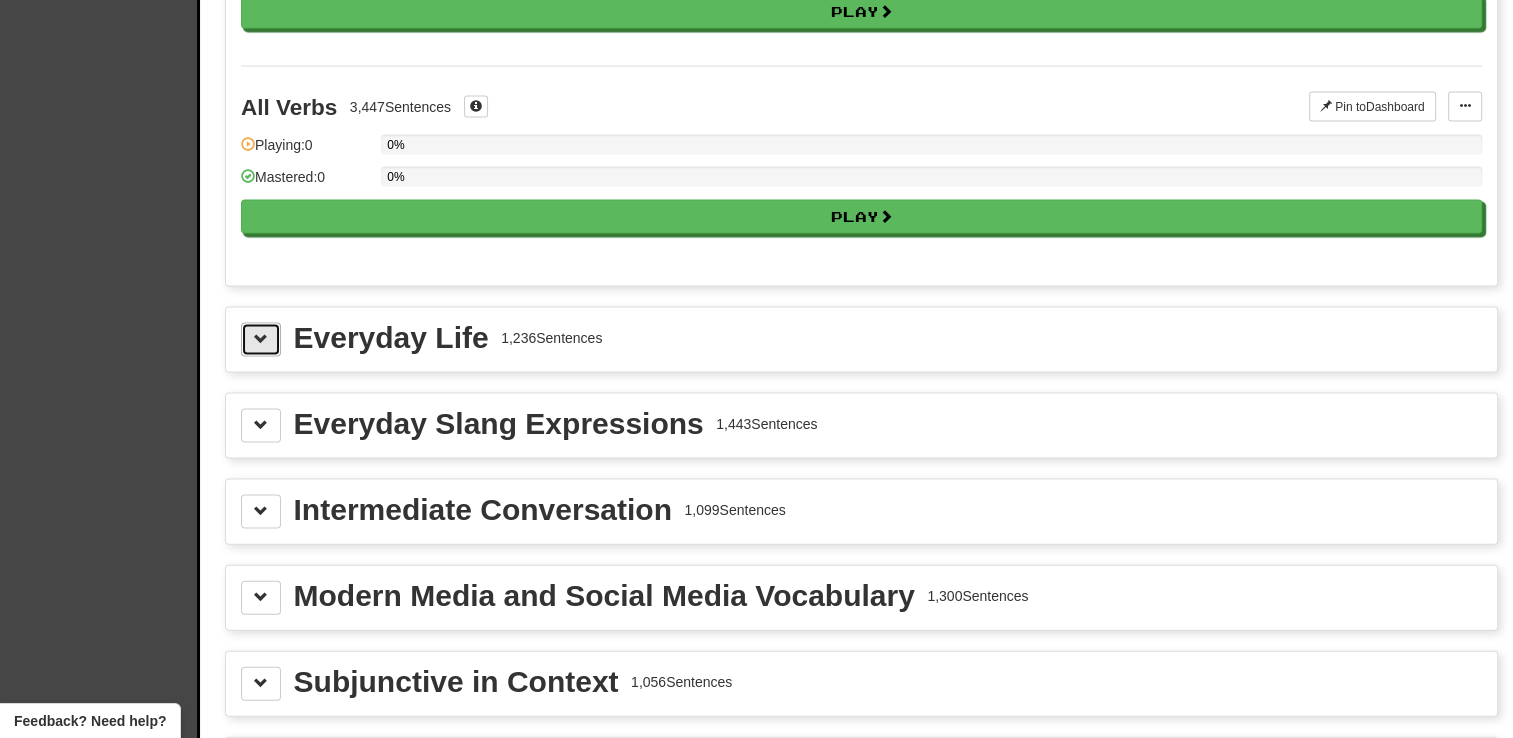 click at bounding box center [261, 340] 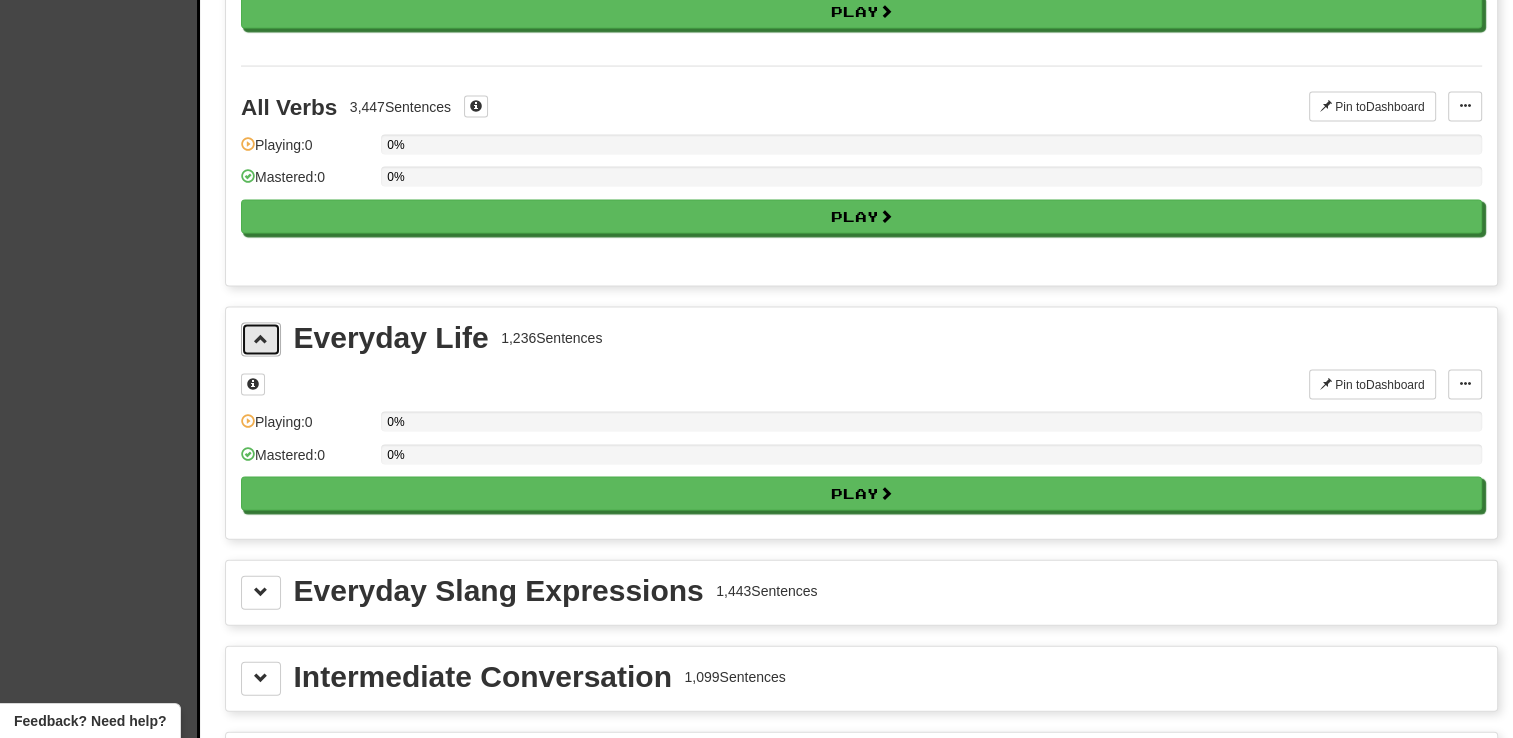 click at bounding box center [261, 340] 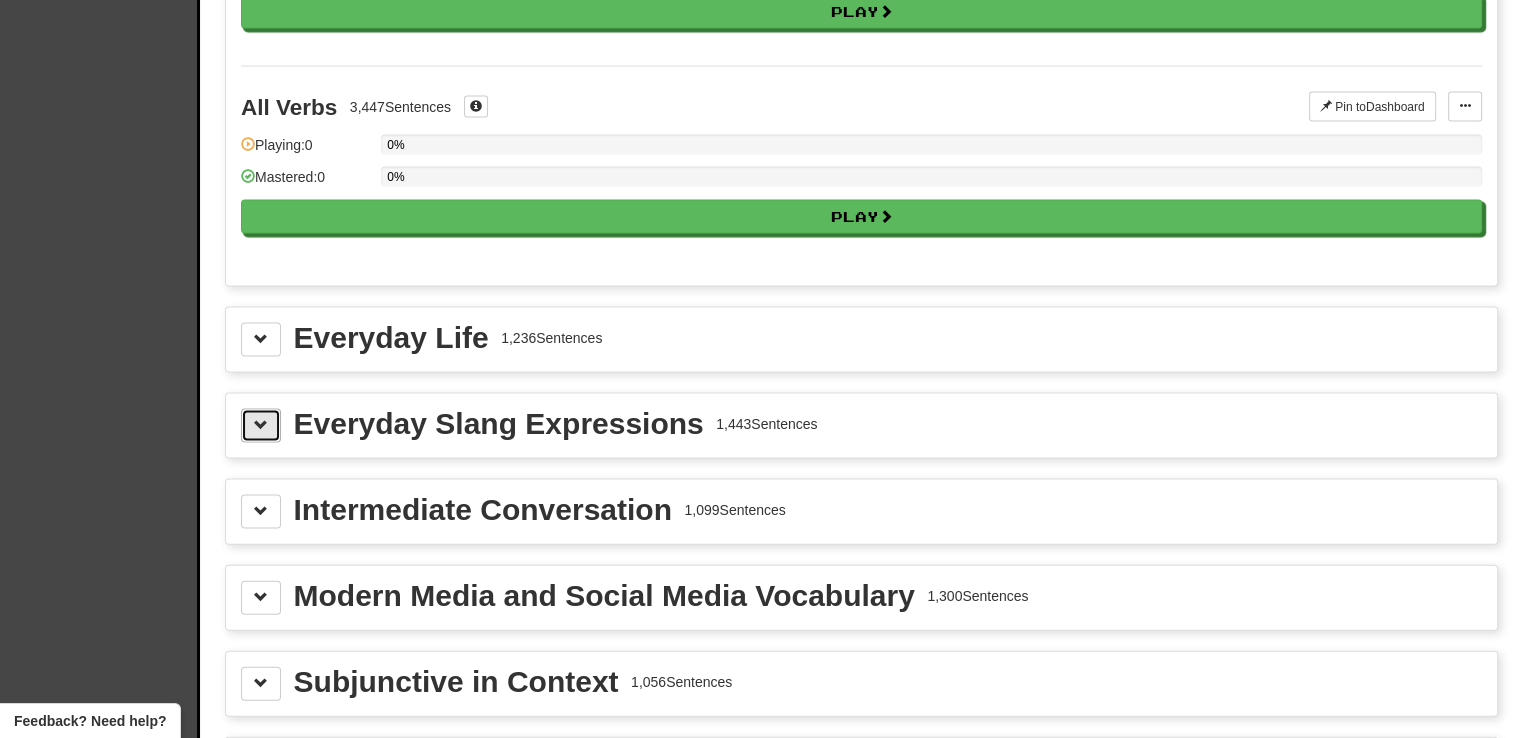 click at bounding box center (261, 426) 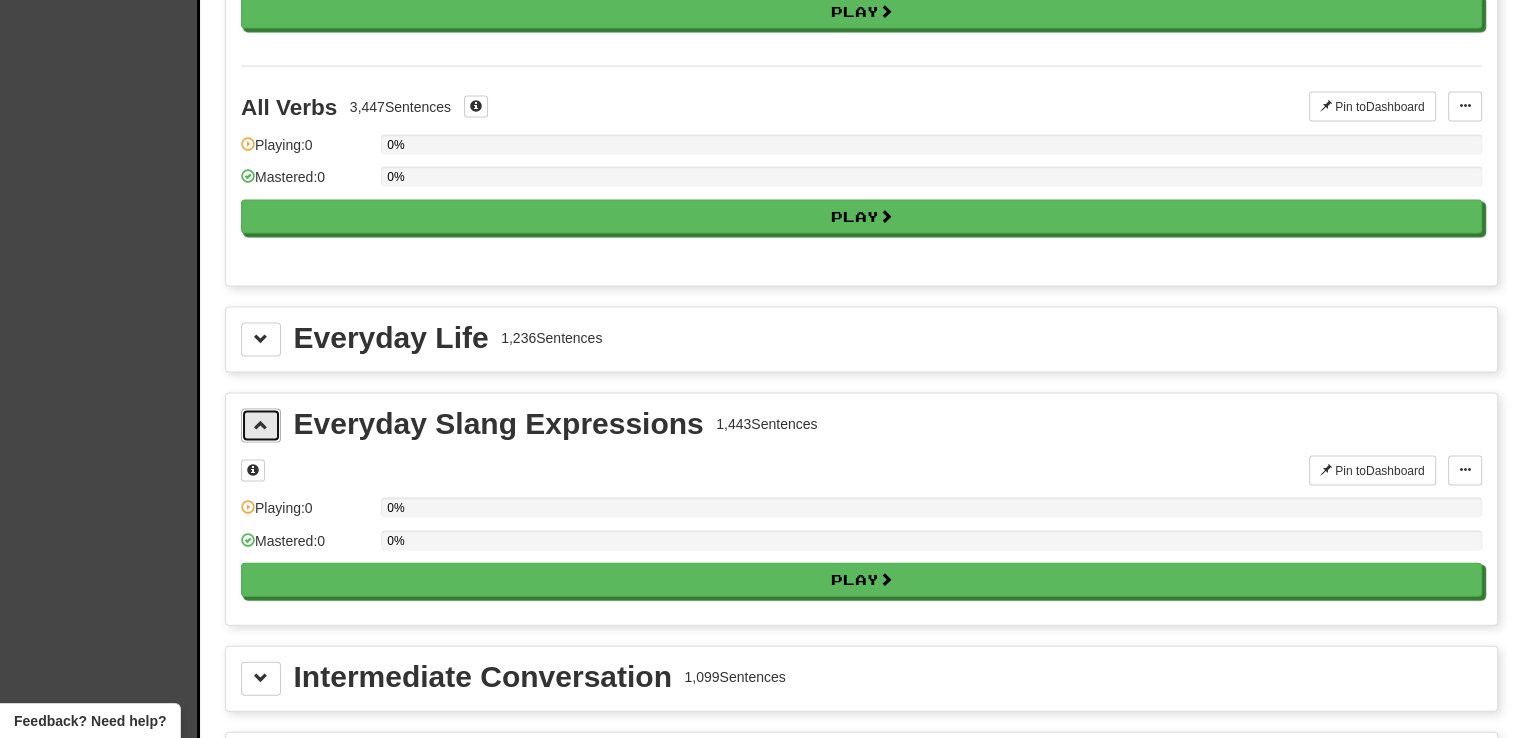 click at bounding box center (261, 426) 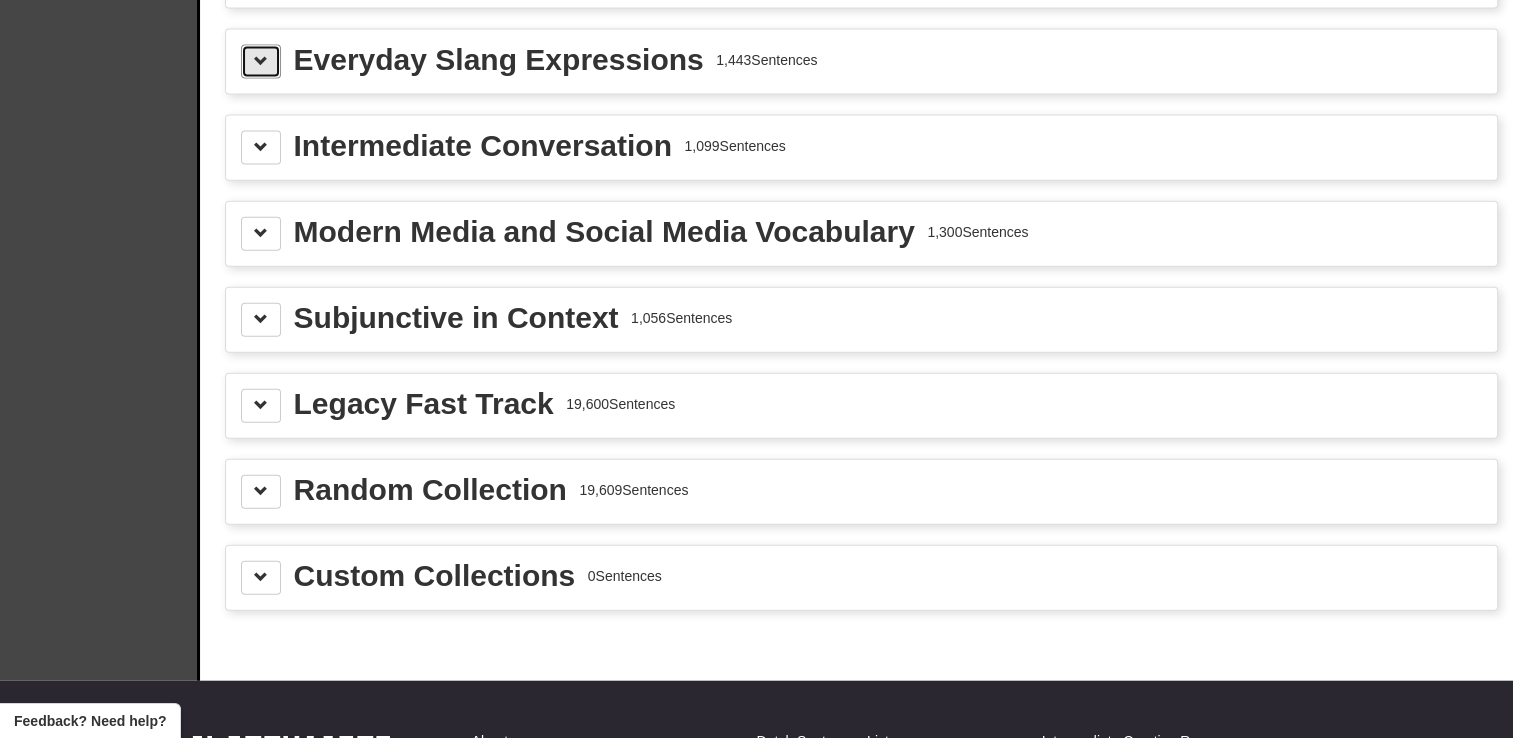 scroll, scrollTop: 4564, scrollLeft: 0, axis: vertical 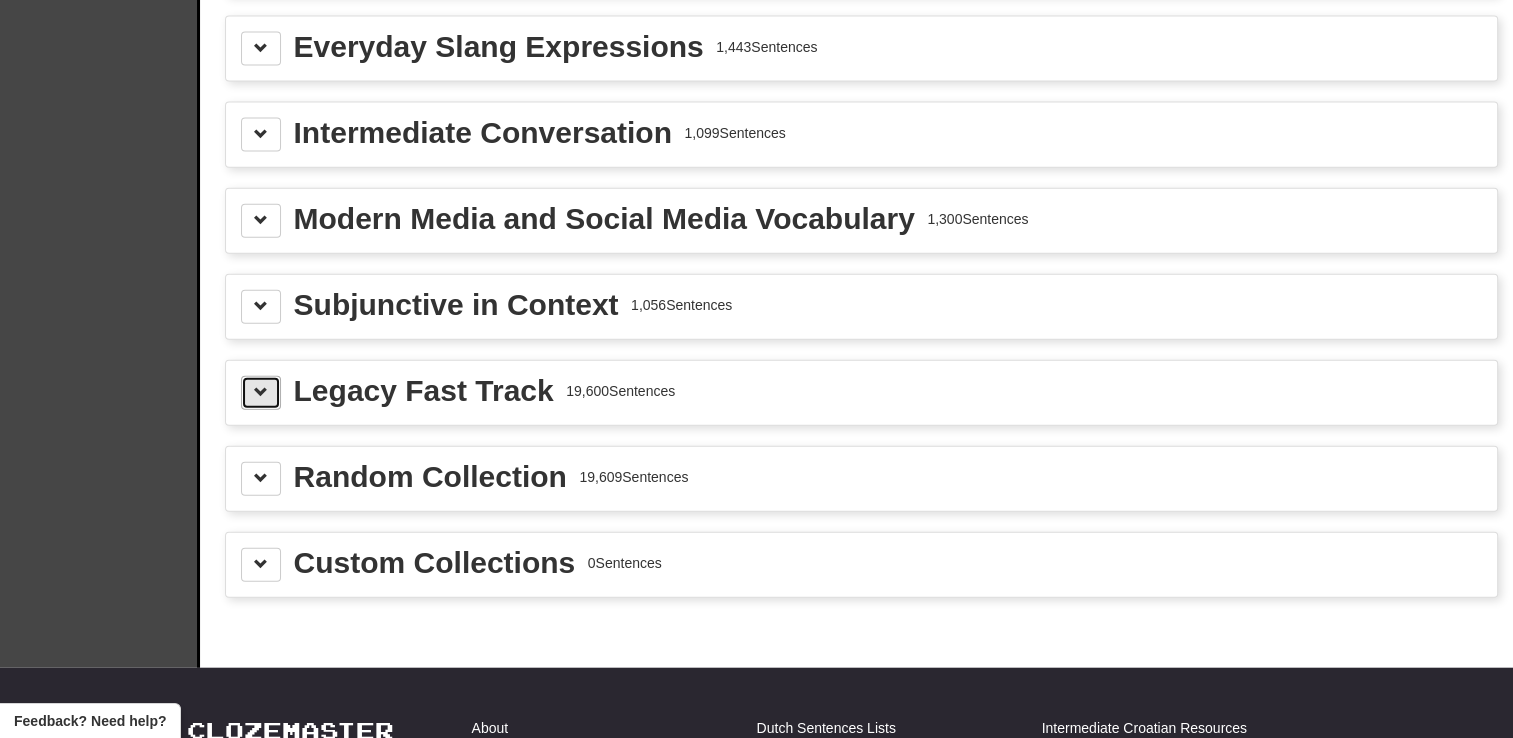 click at bounding box center [261, 393] 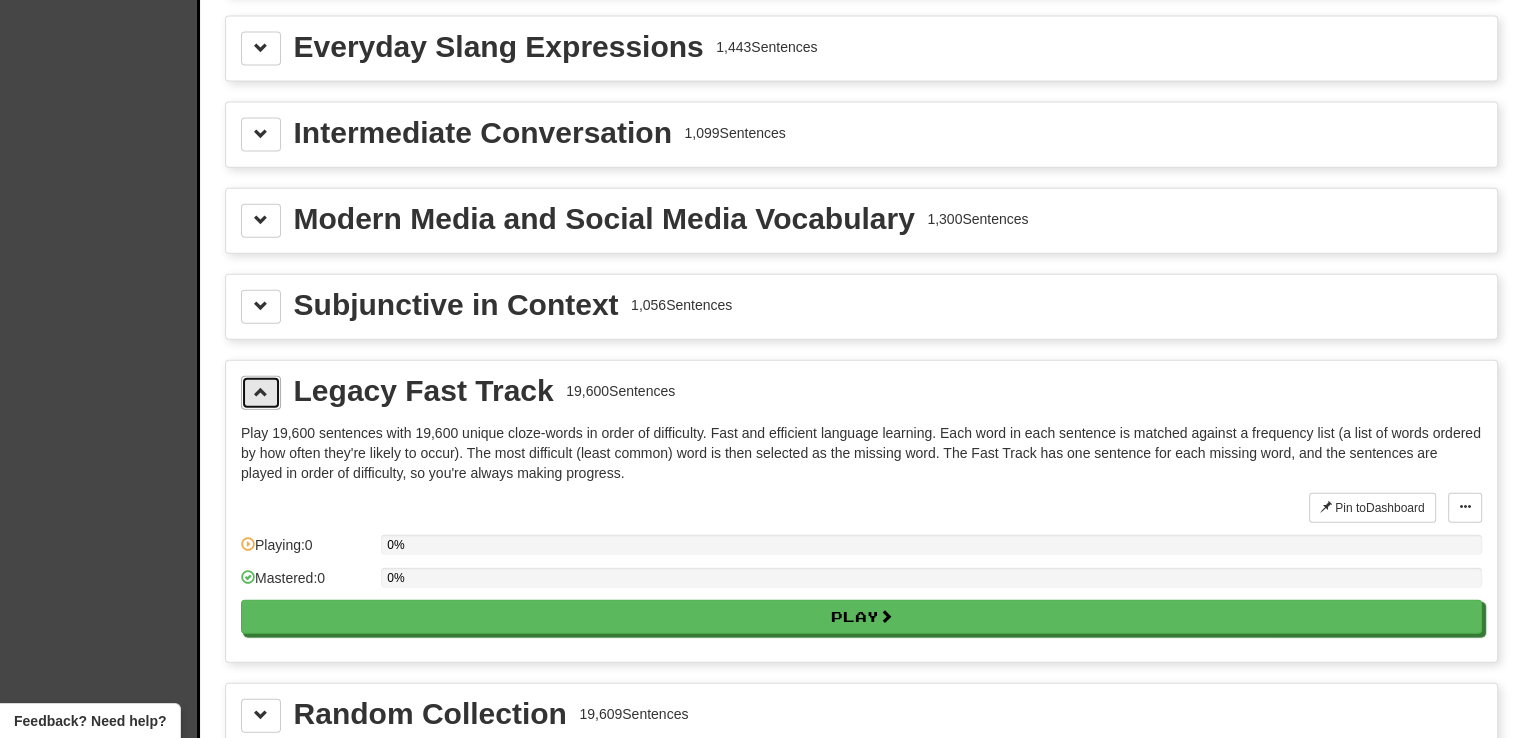 click at bounding box center [261, 393] 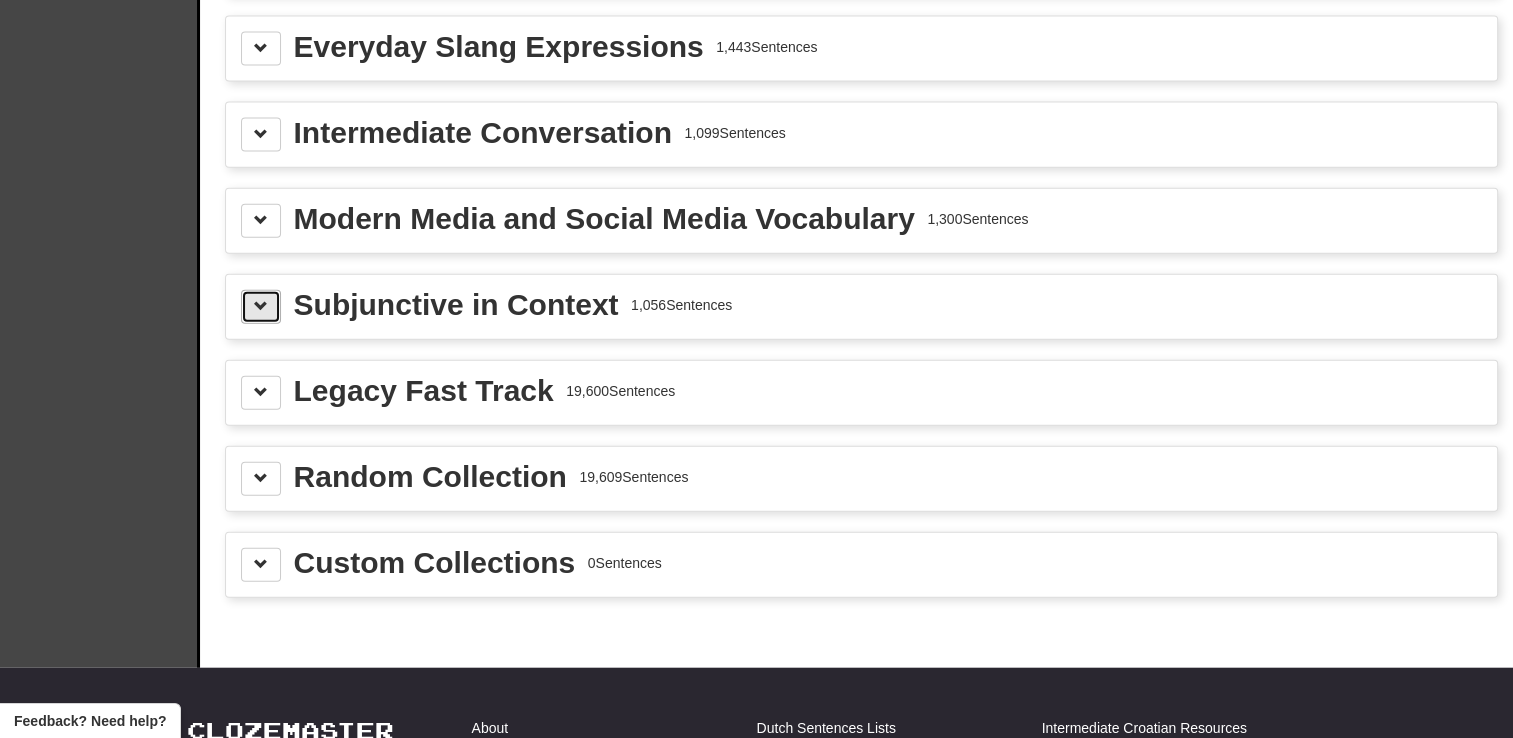 click at bounding box center (261, 306) 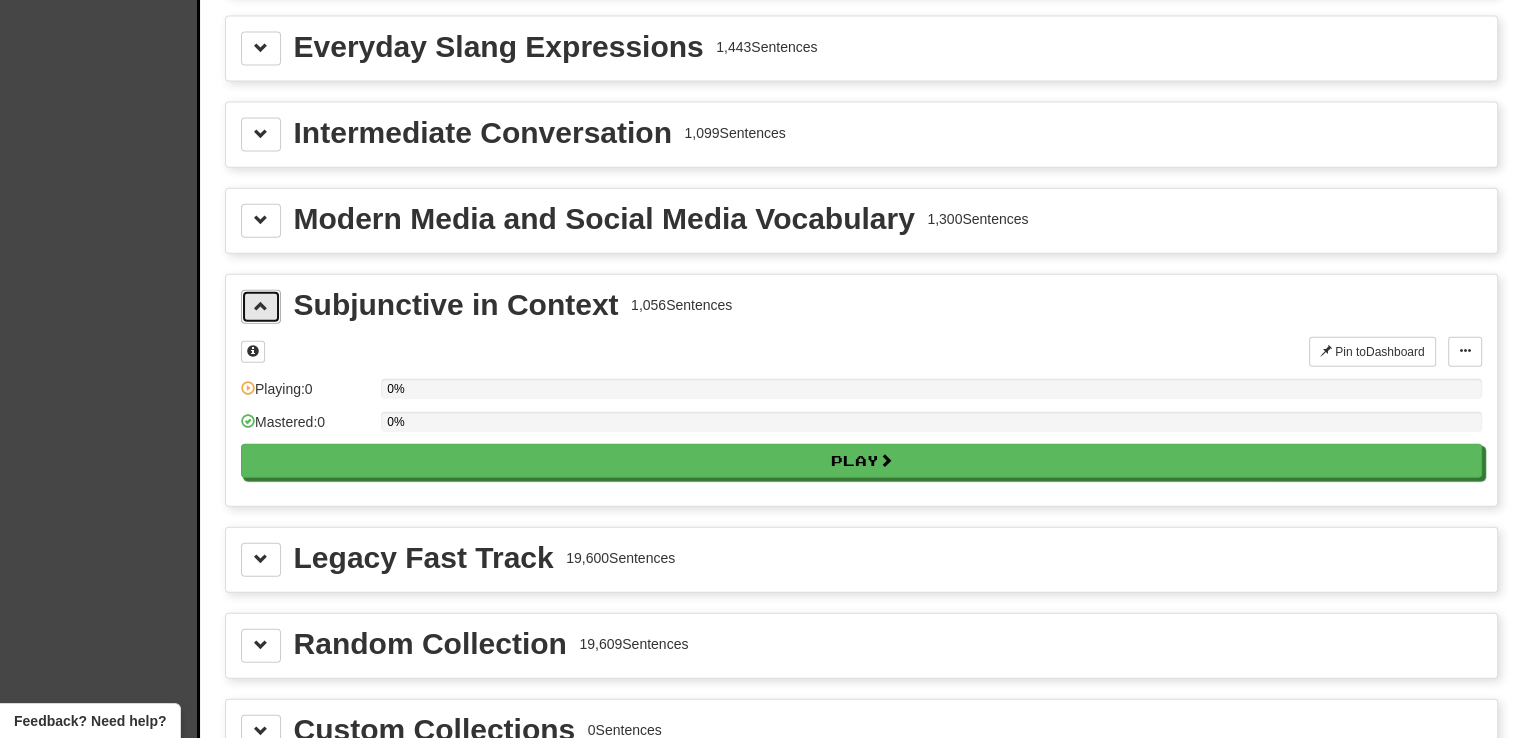 click at bounding box center (261, 306) 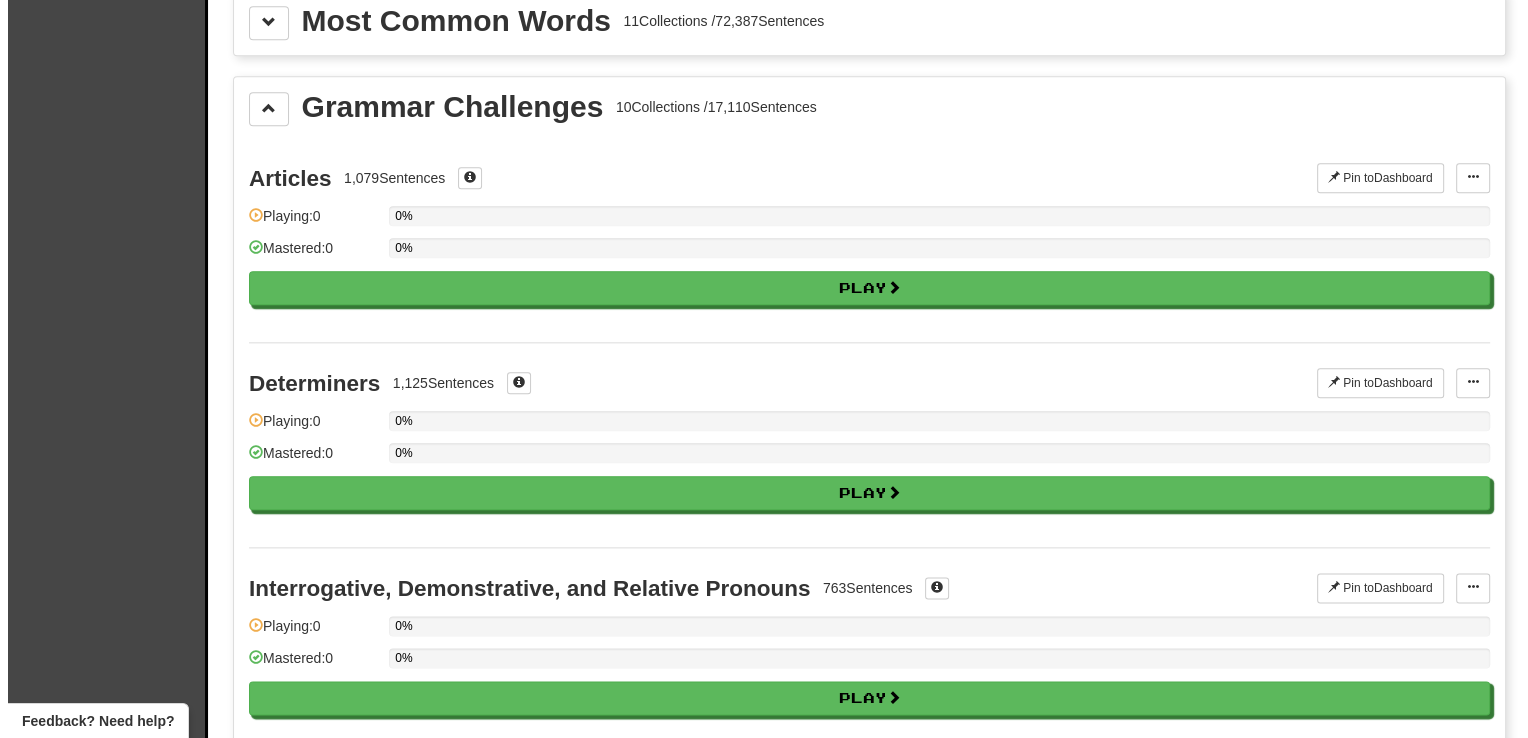 scroll, scrollTop: 2270, scrollLeft: 0, axis: vertical 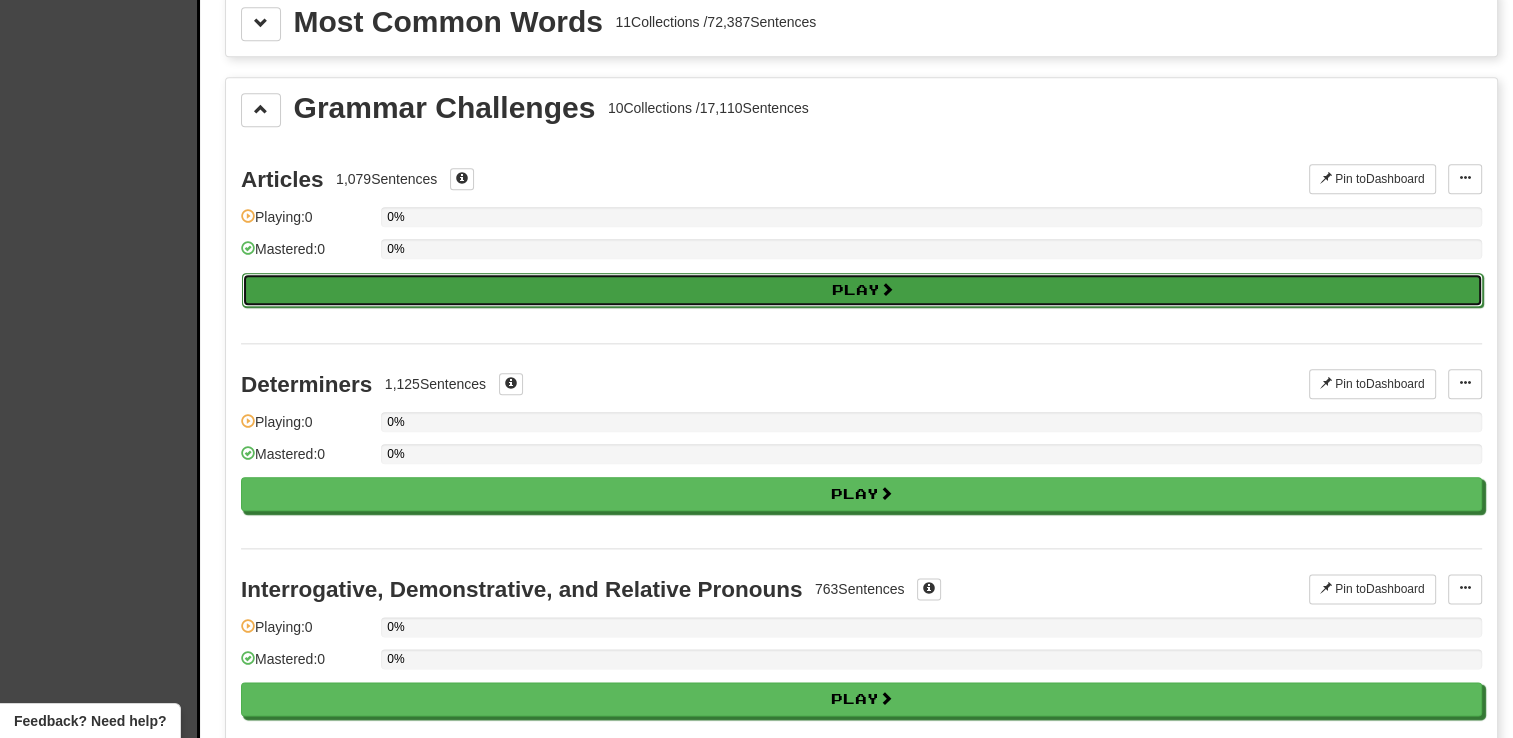 click on "Play" at bounding box center [862, 290] 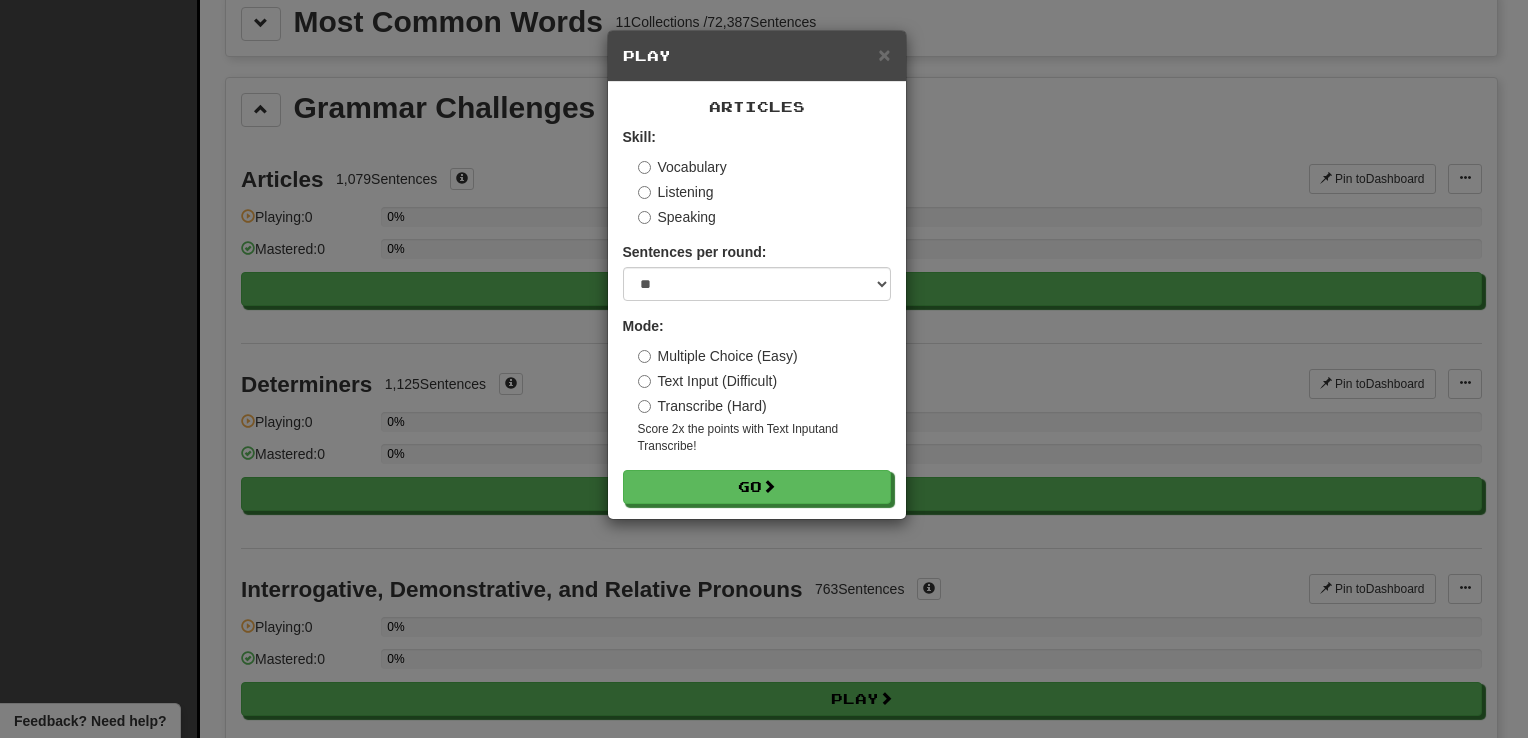 click on "Text Input (Difficult)" at bounding box center (708, 381) 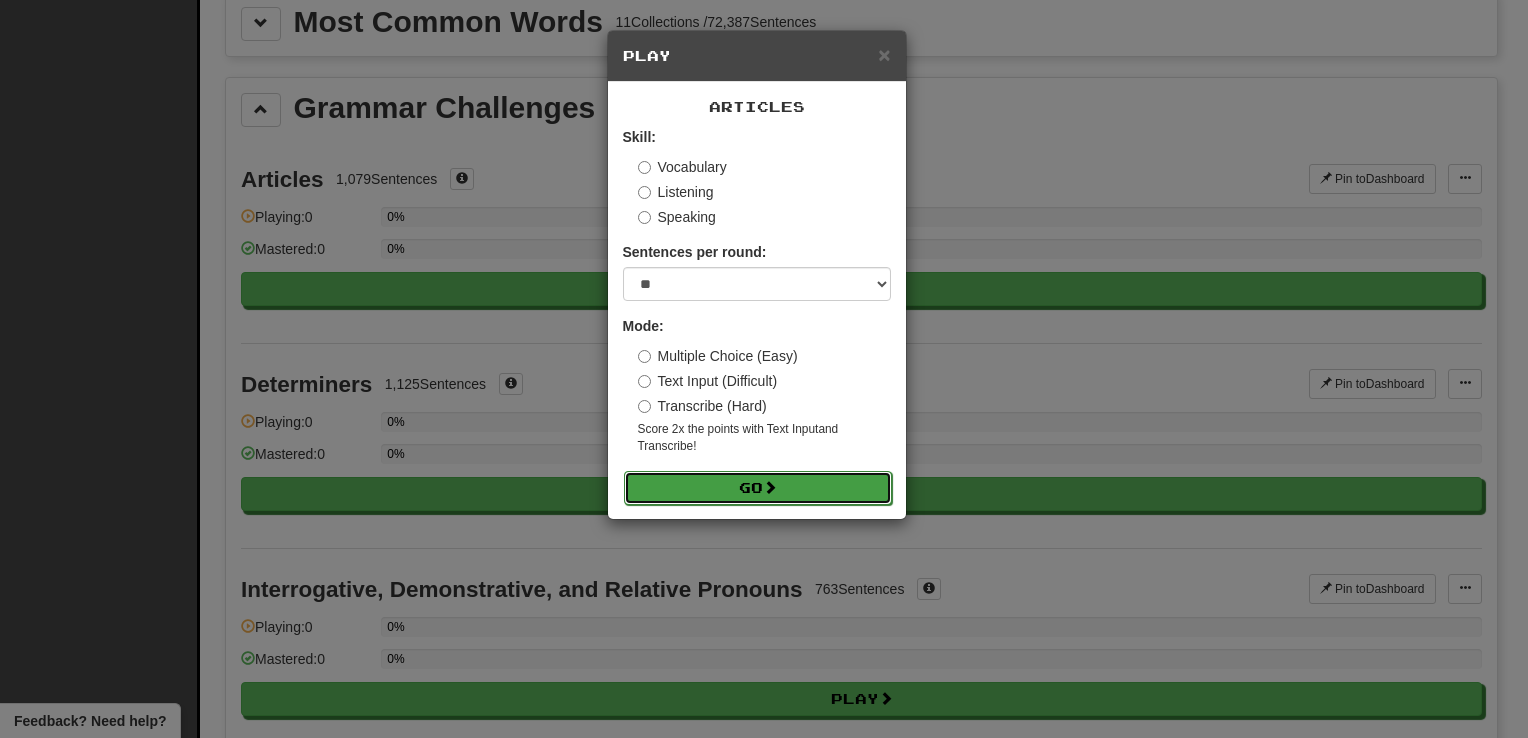 click on "Go" at bounding box center (758, 488) 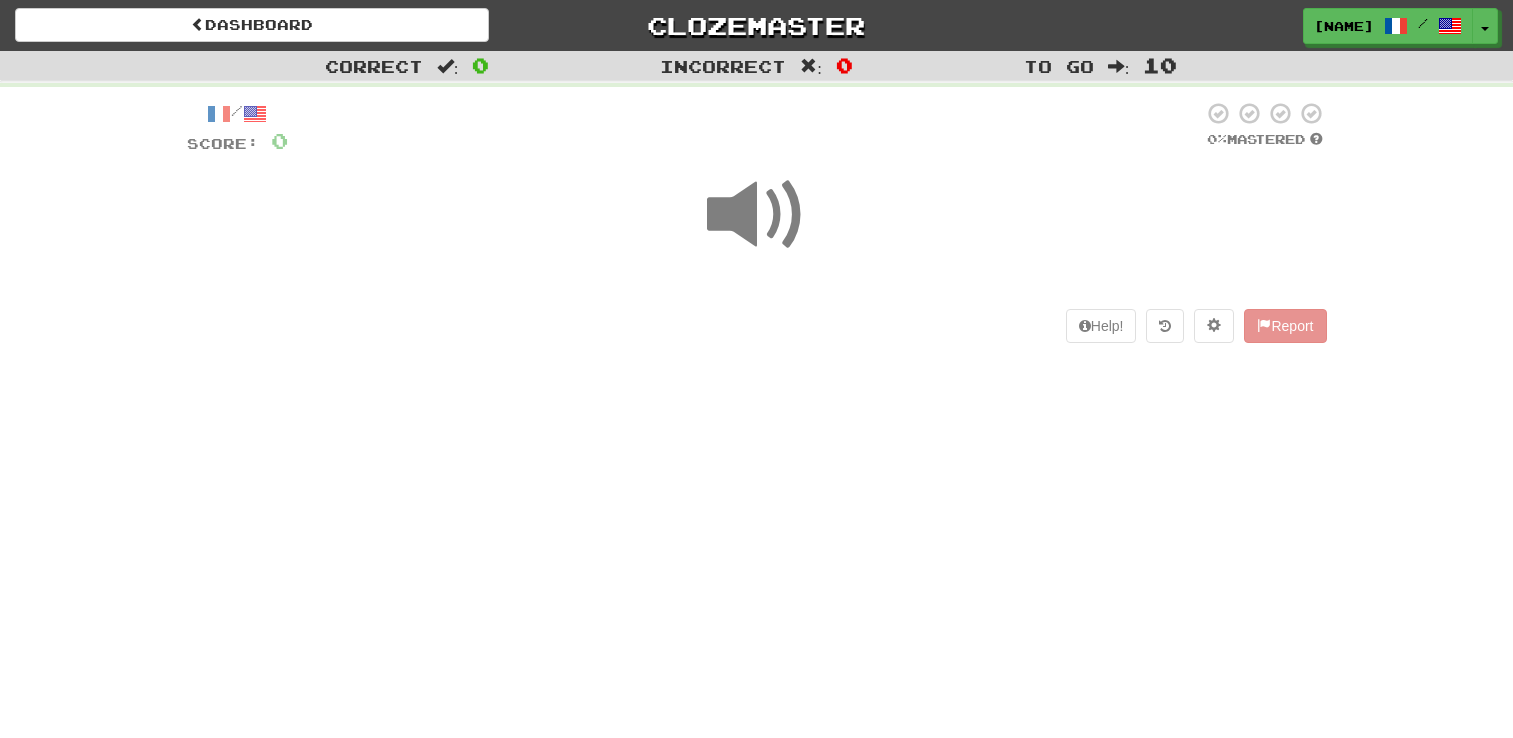 scroll, scrollTop: 0, scrollLeft: 0, axis: both 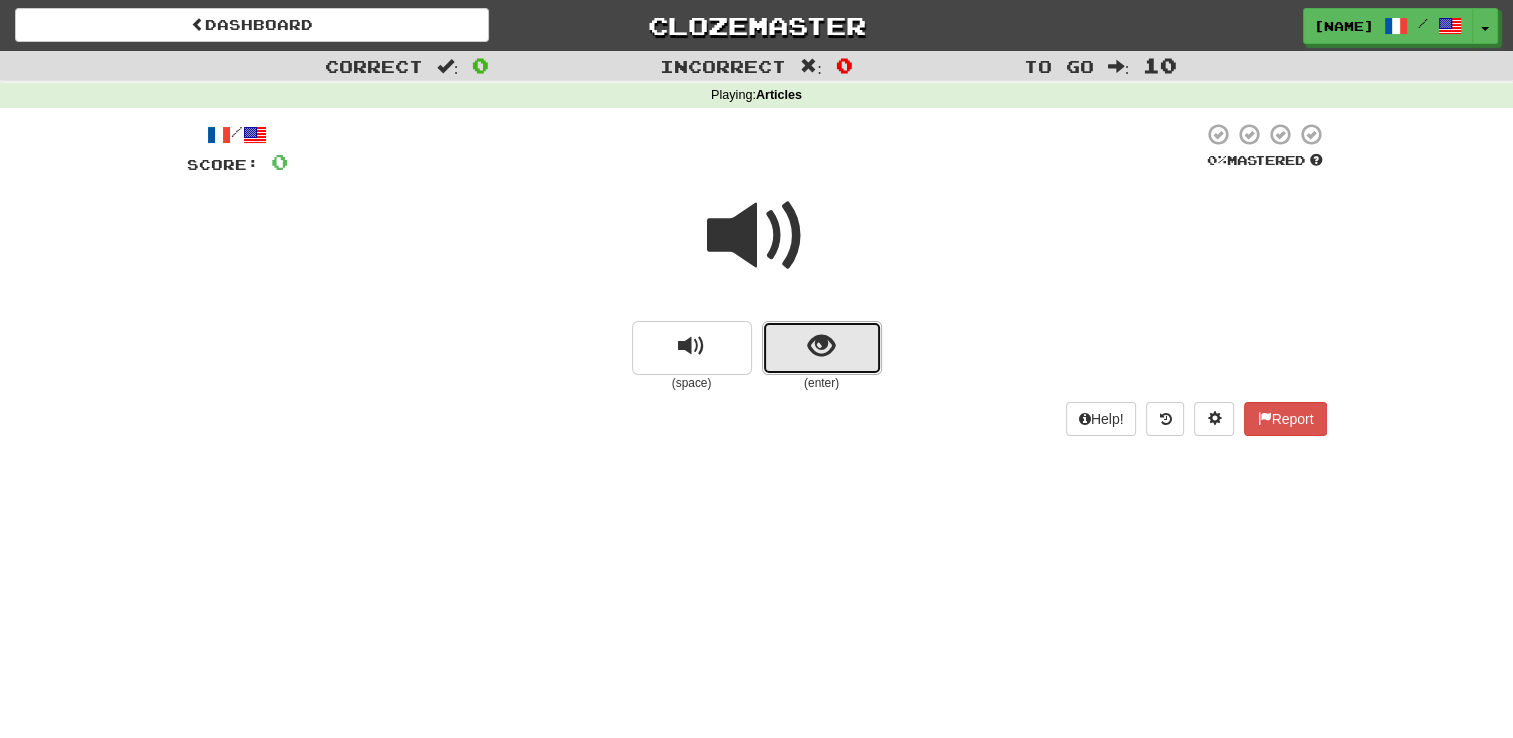 click at bounding box center [821, 346] 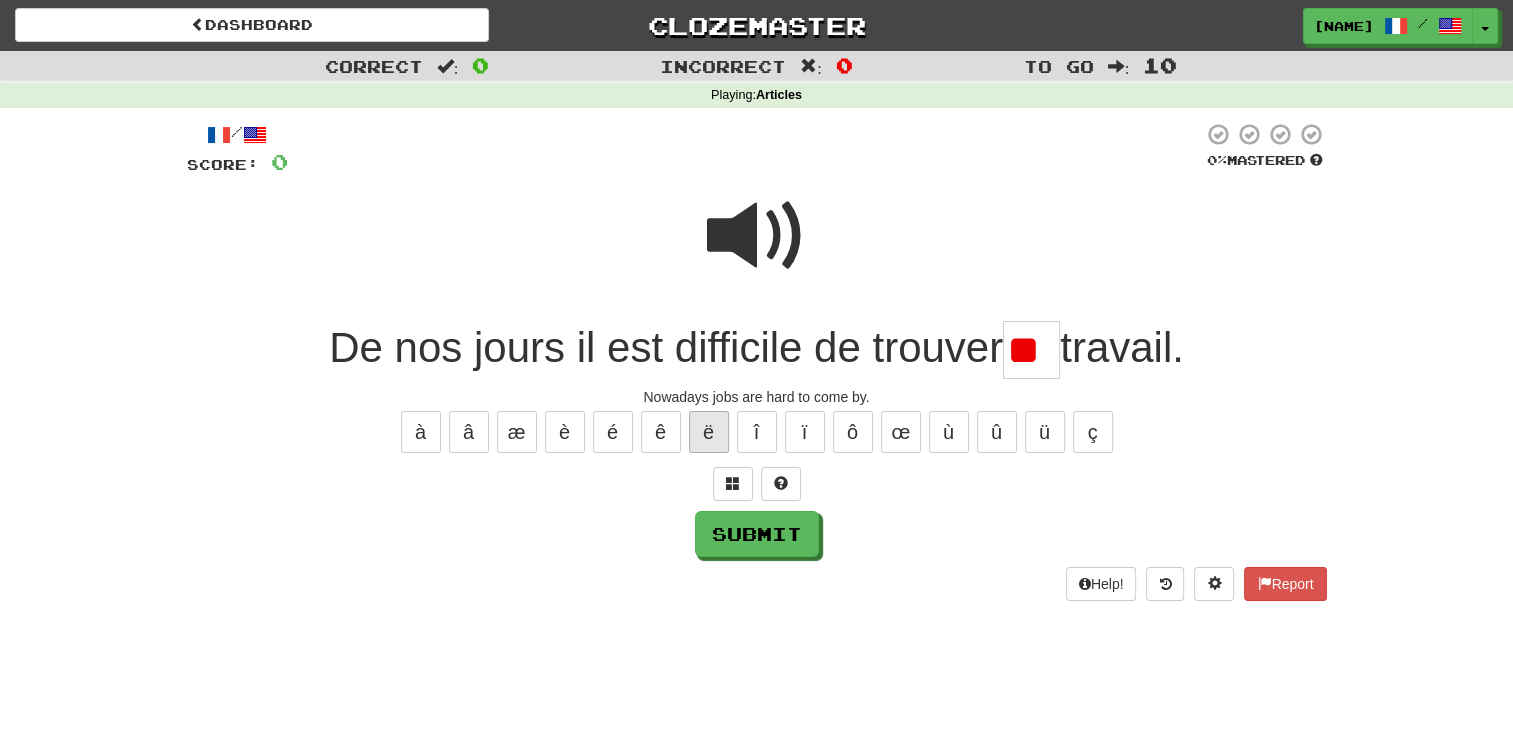 type on "*" 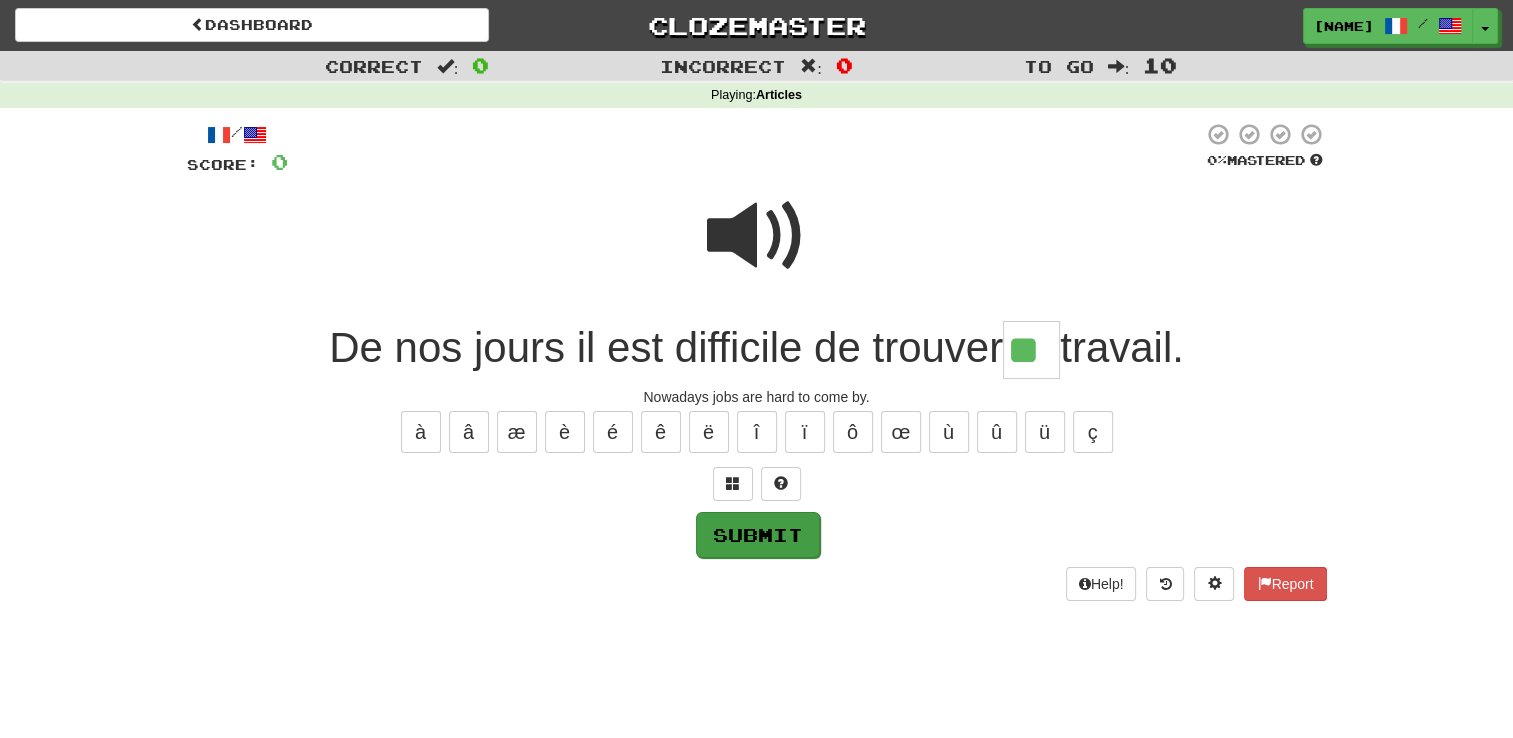 type on "**" 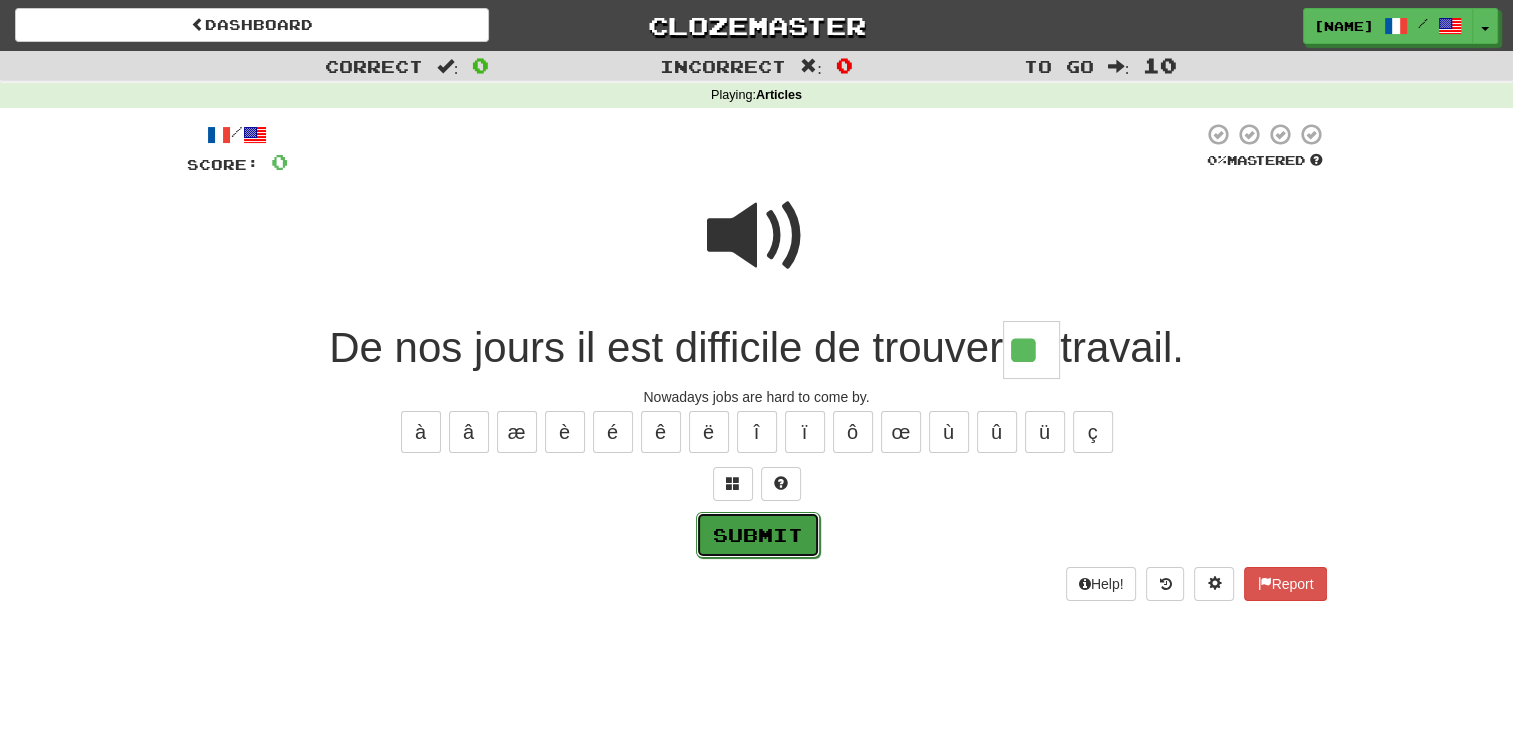 click on "Submit" at bounding box center [758, 535] 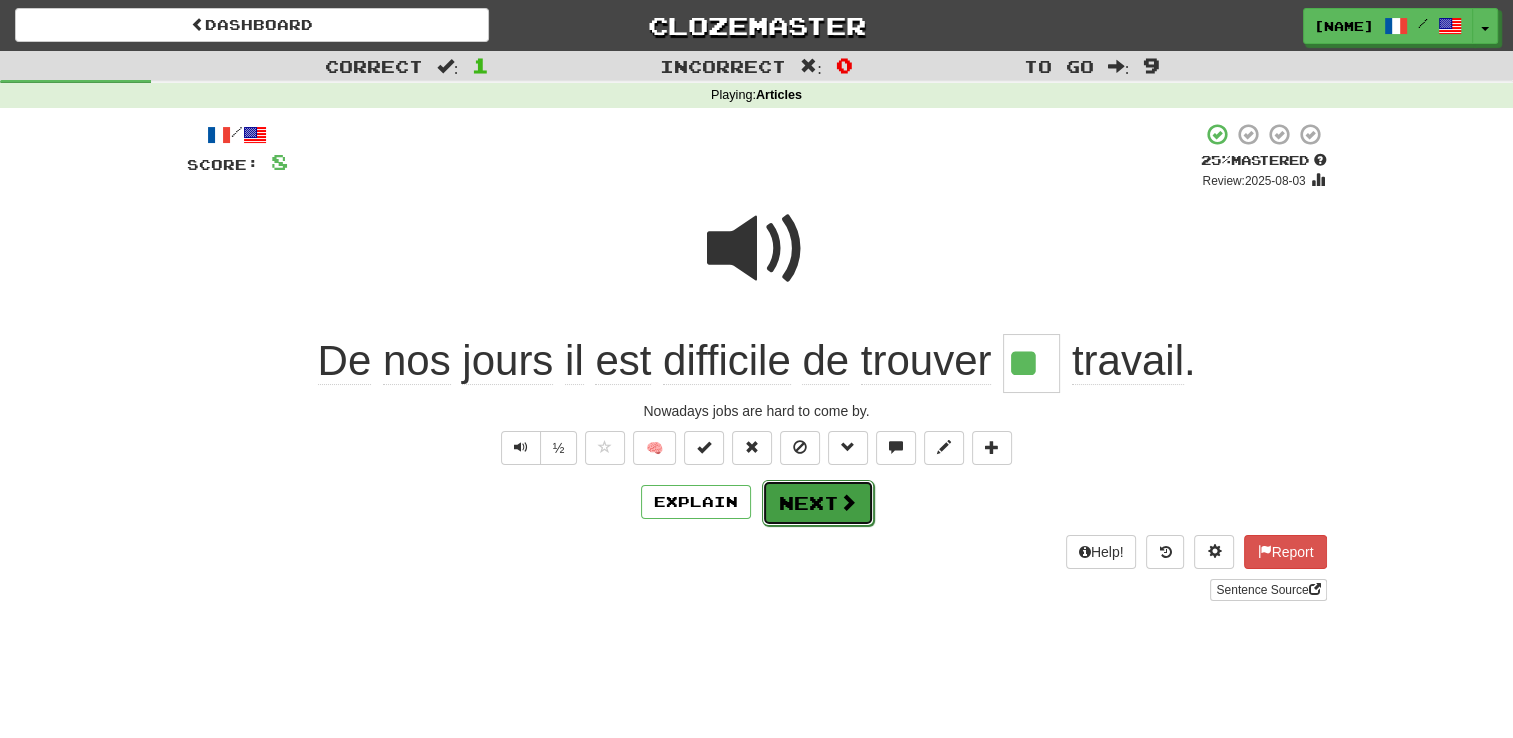 click on "Next" at bounding box center (818, 503) 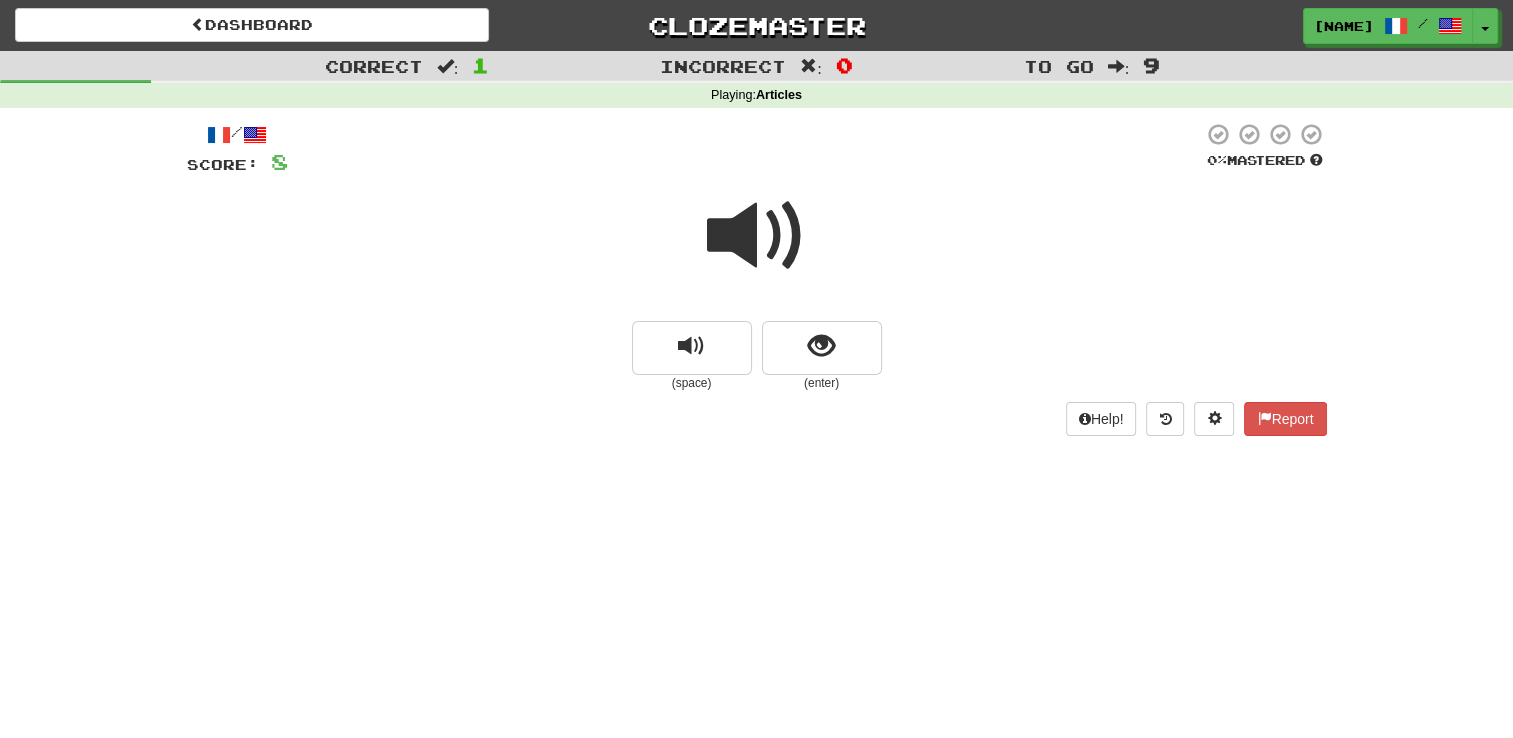 click at bounding box center (757, 236) 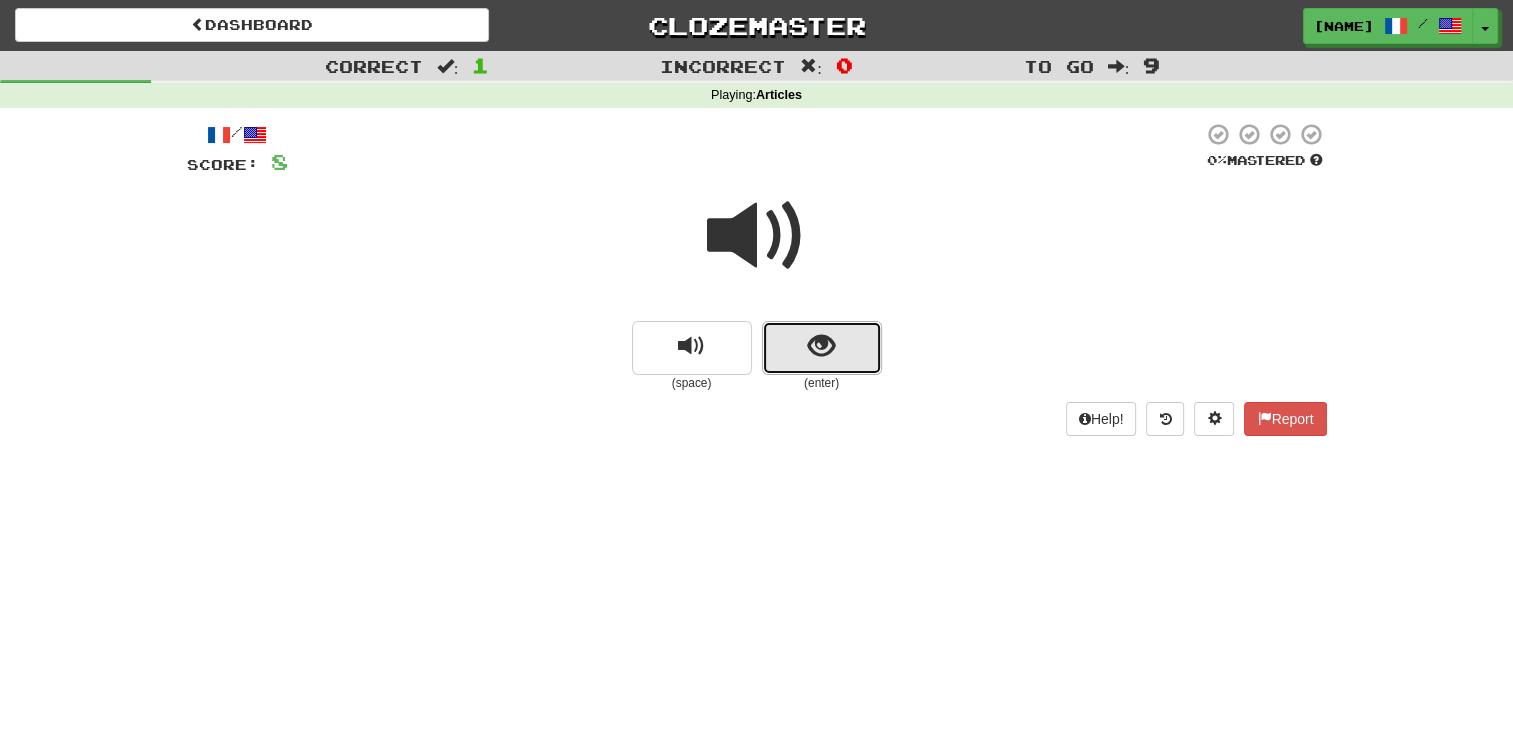 click at bounding box center (822, 348) 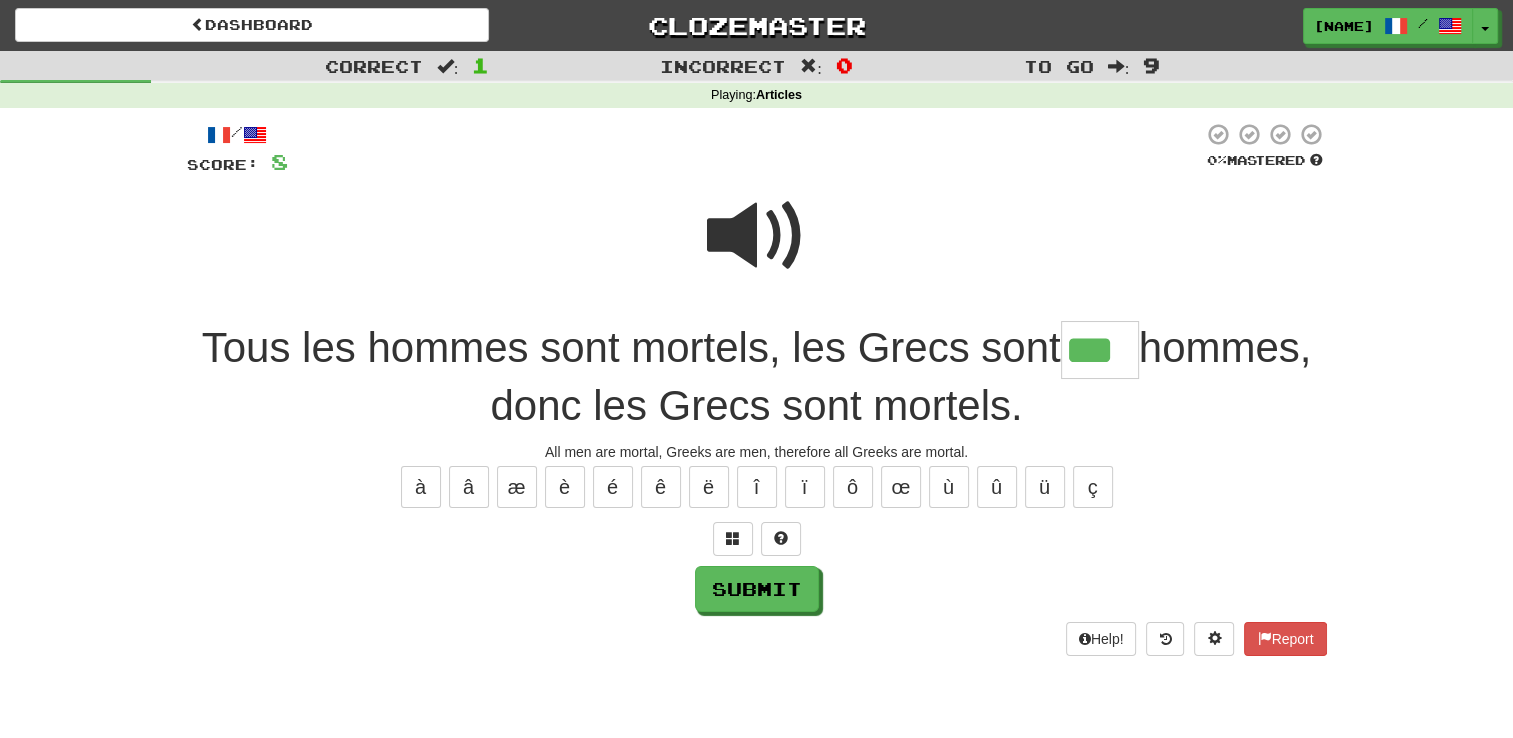 type on "***" 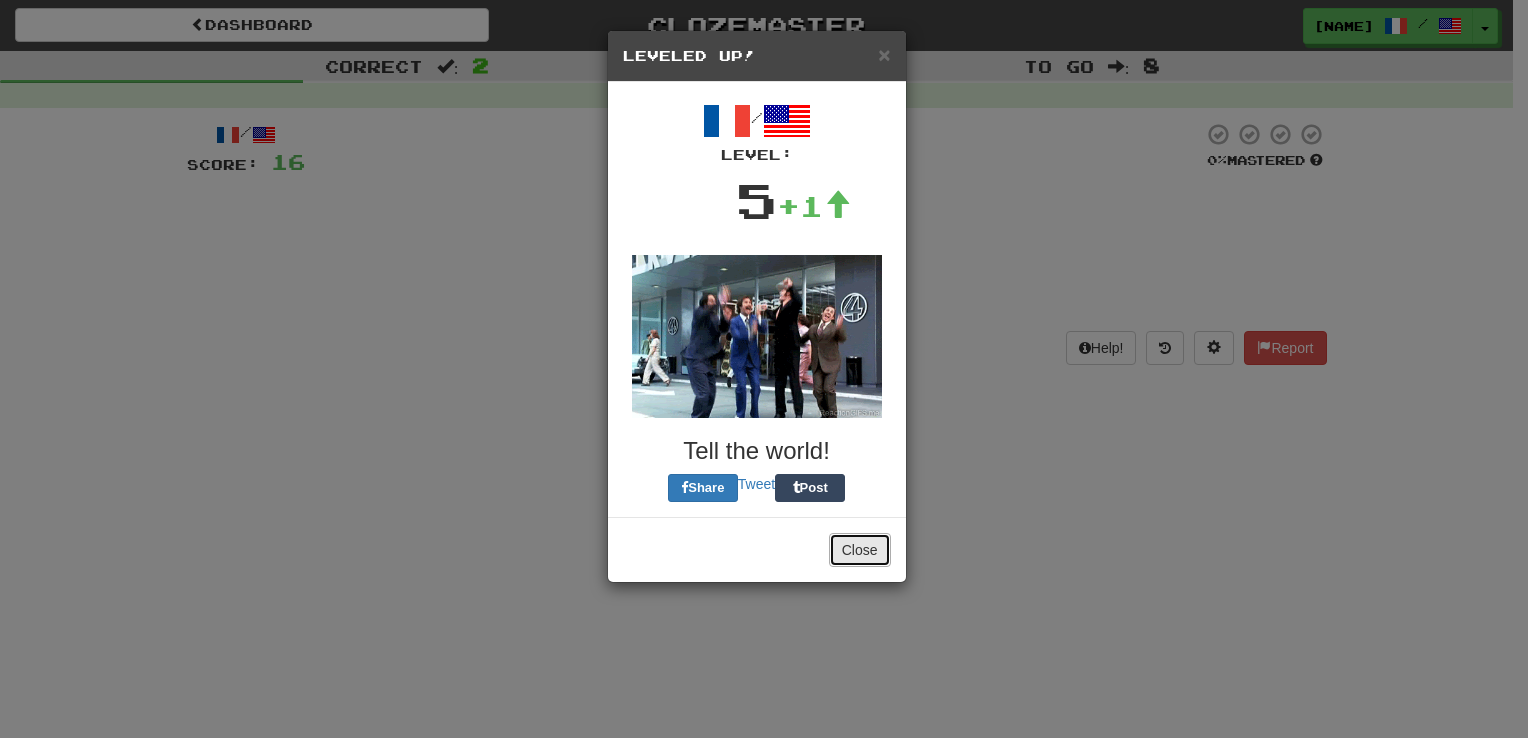 click on "Close" at bounding box center (860, 550) 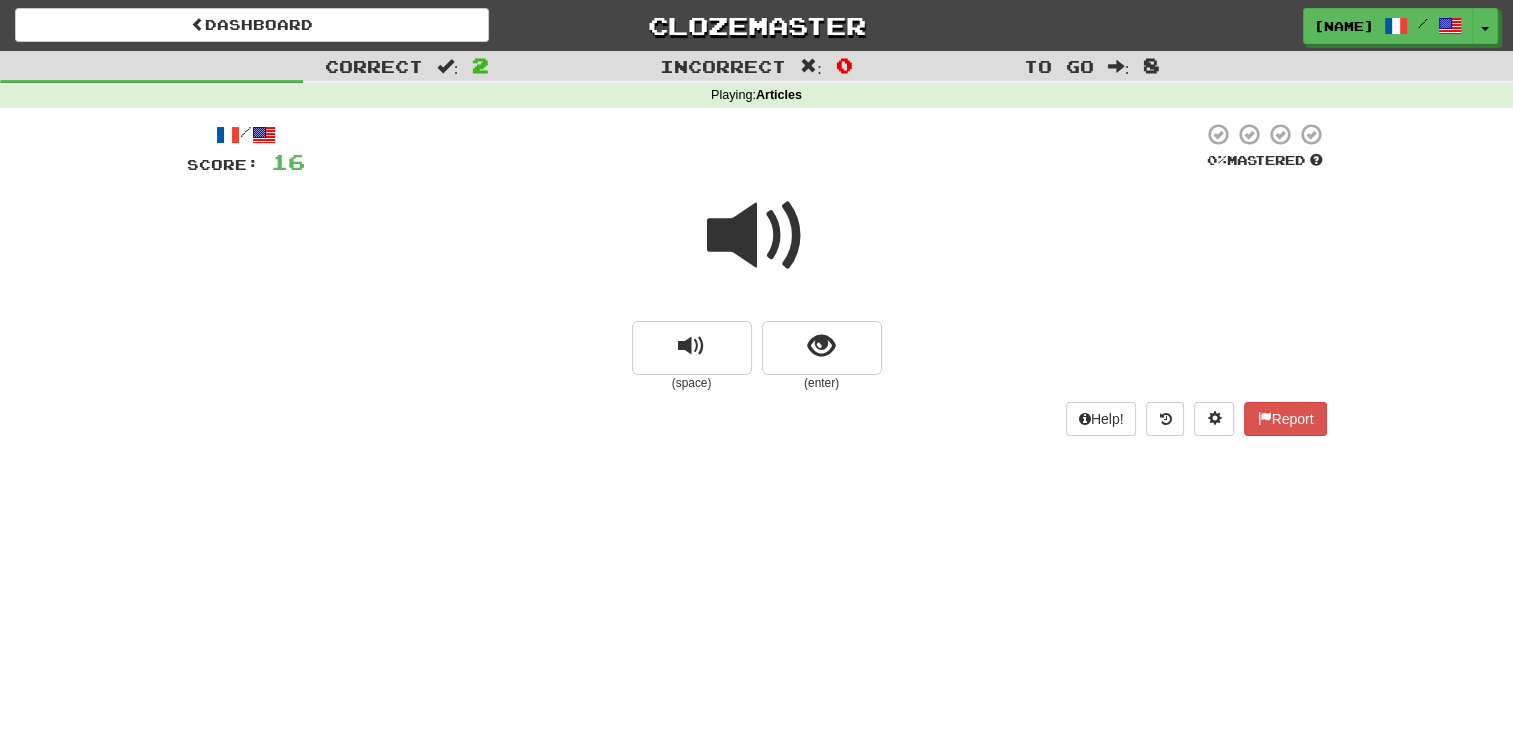 click at bounding box center [757, 236] 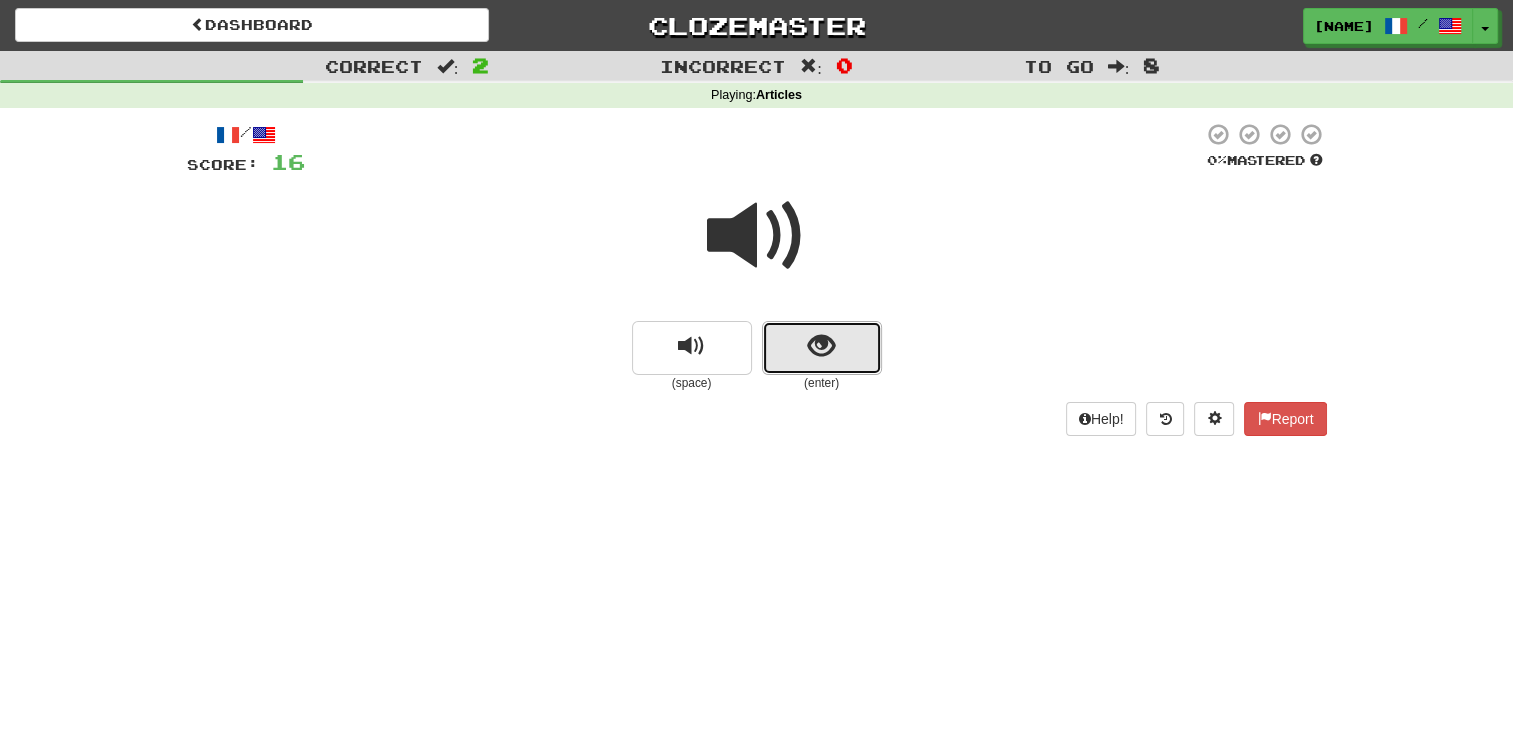 click at bounding box center [822, 348] 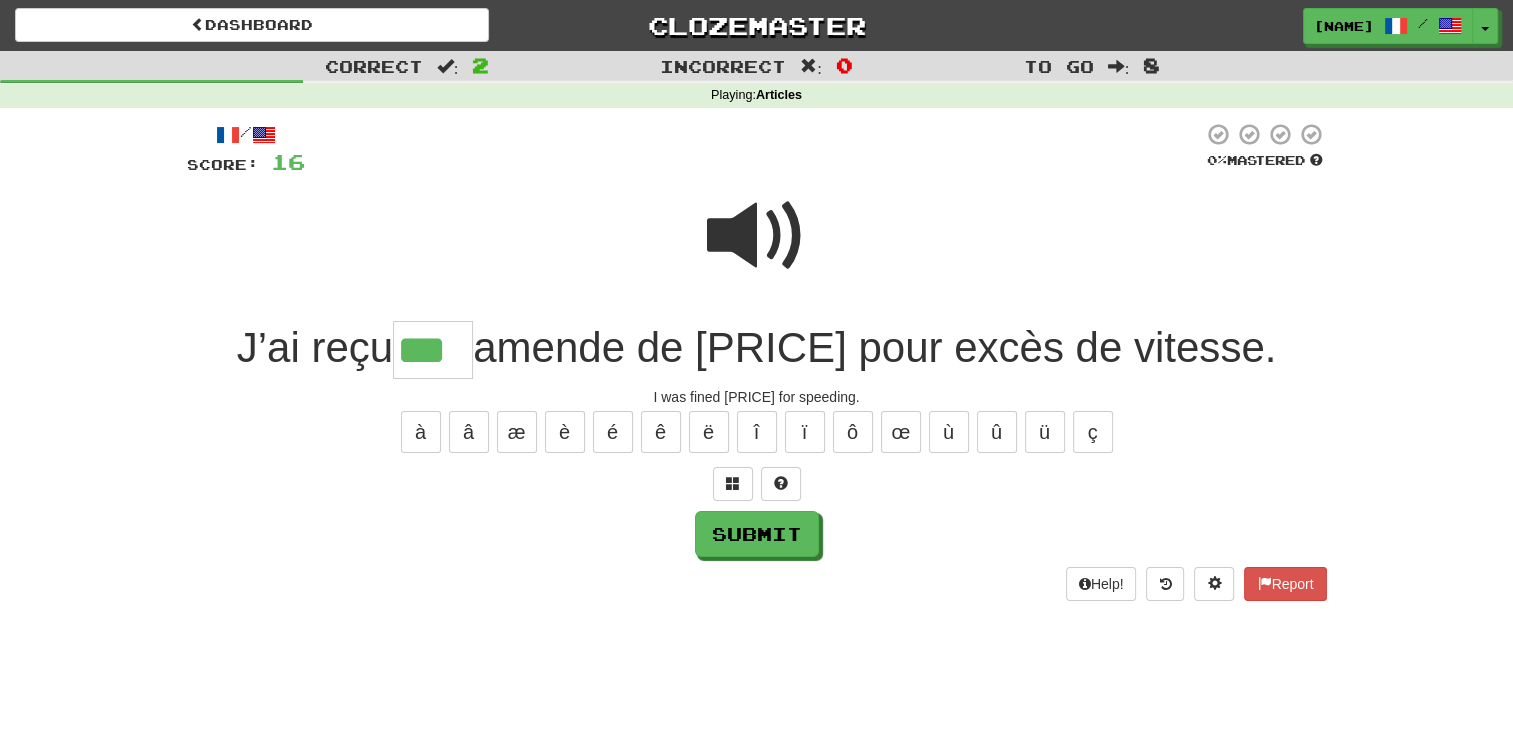 type on "***" 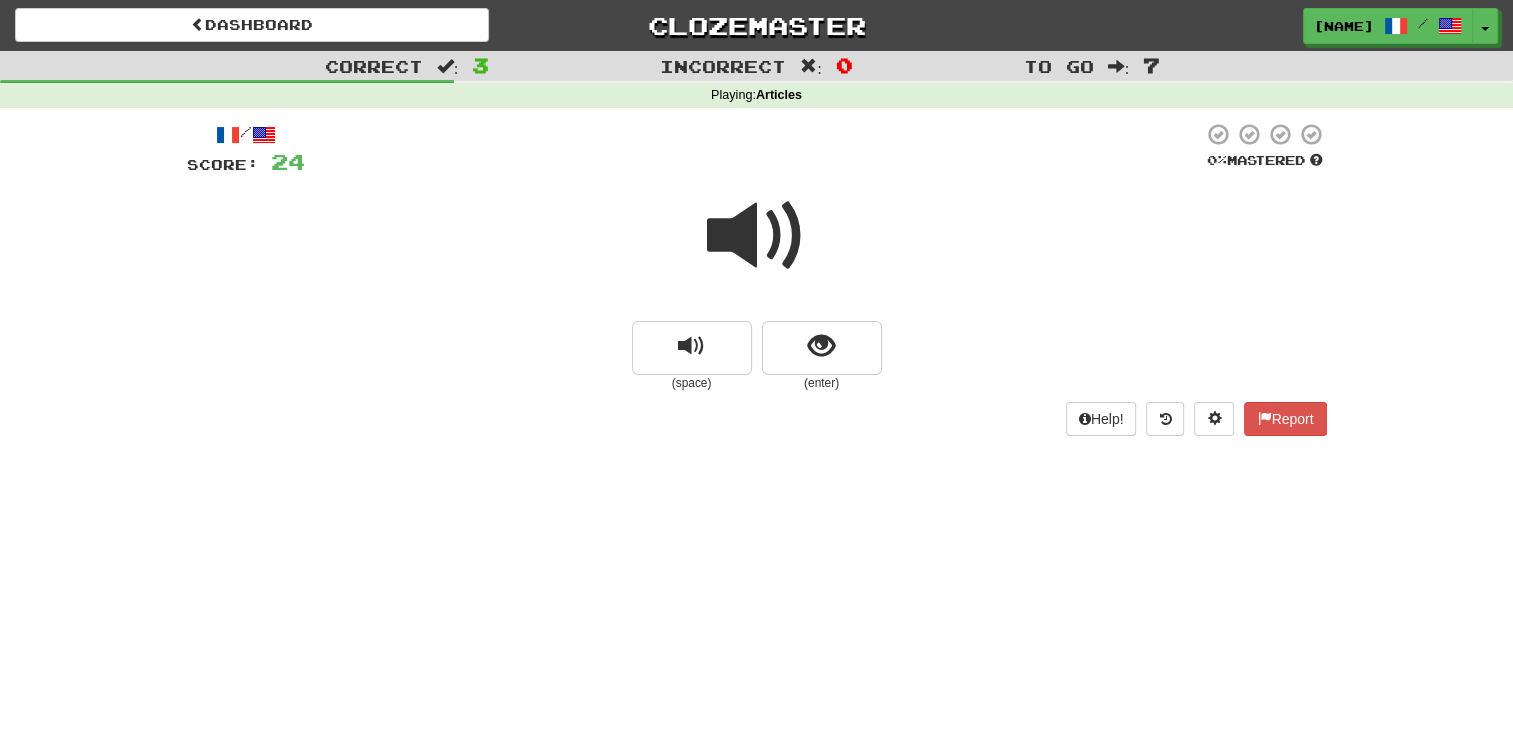 click at bounding box center [757, 236] 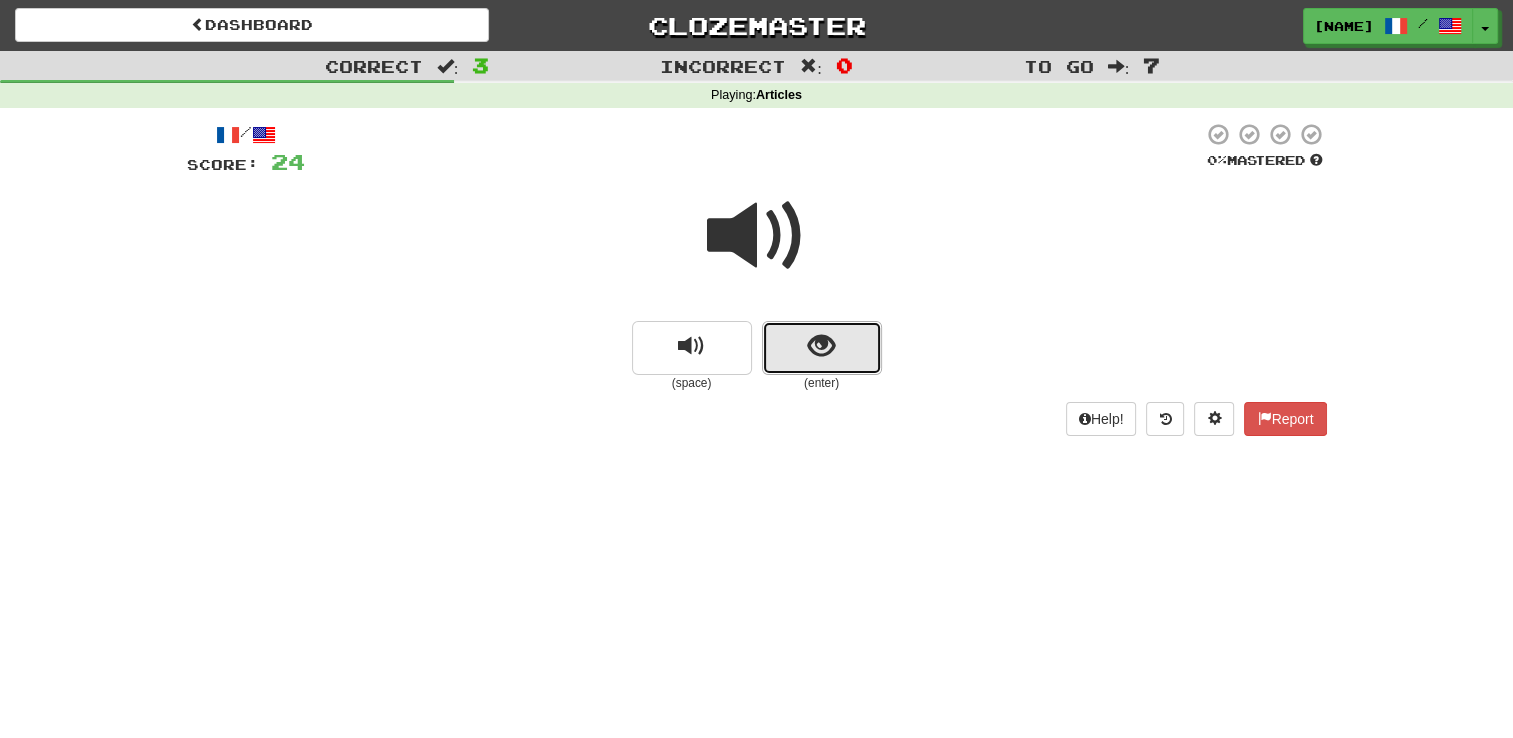 click at bounding box center (821, 346) 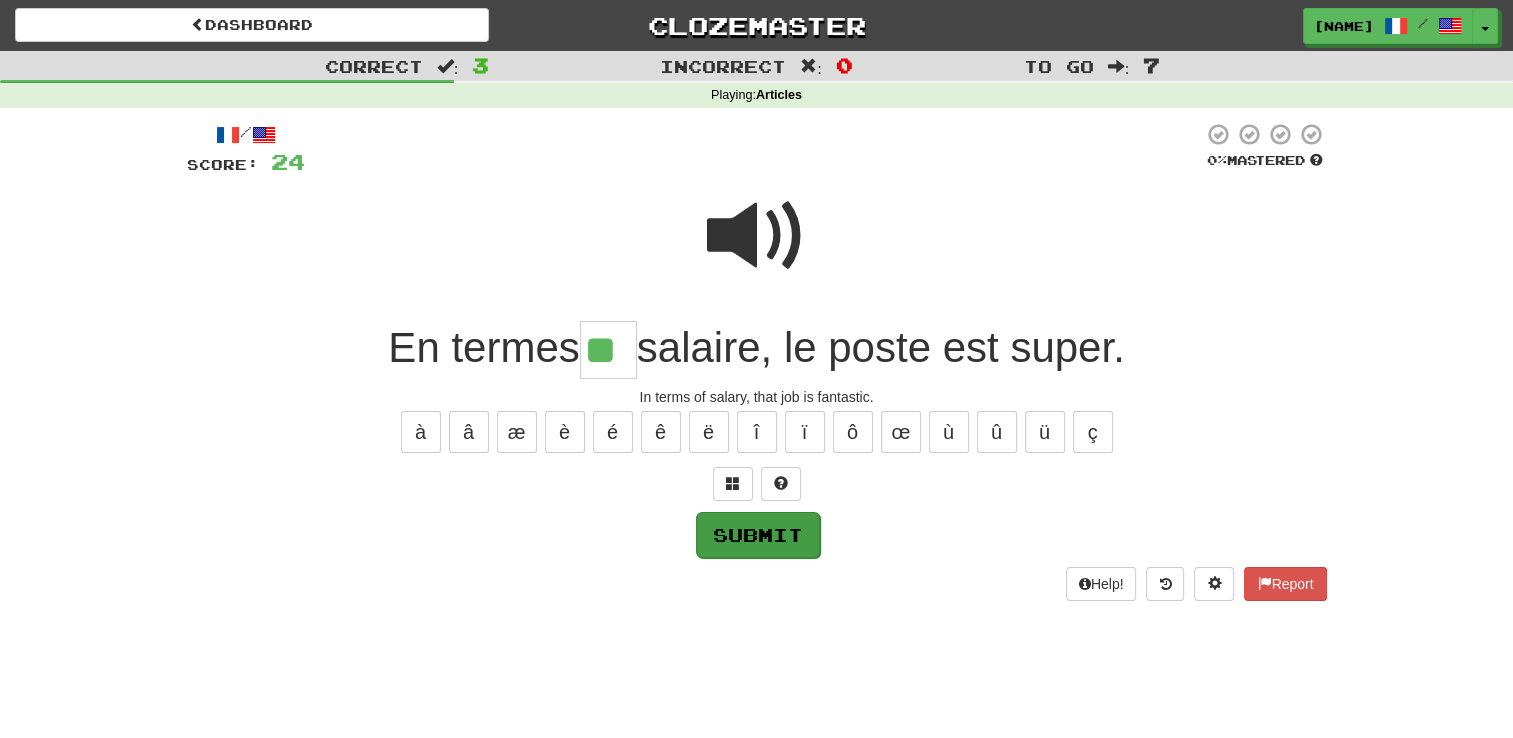 type on "**" 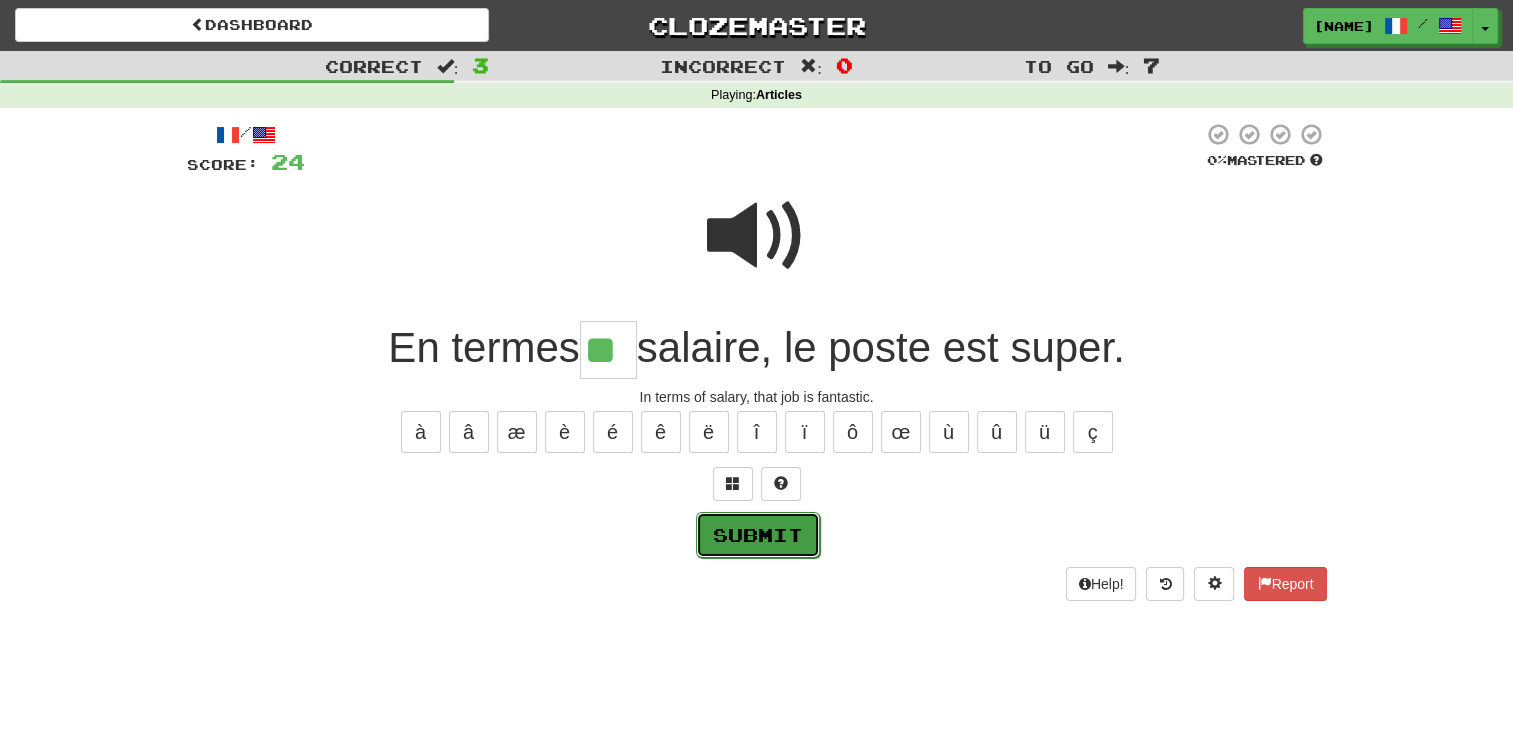 click on "Submit" at bounding box center [758, 535] 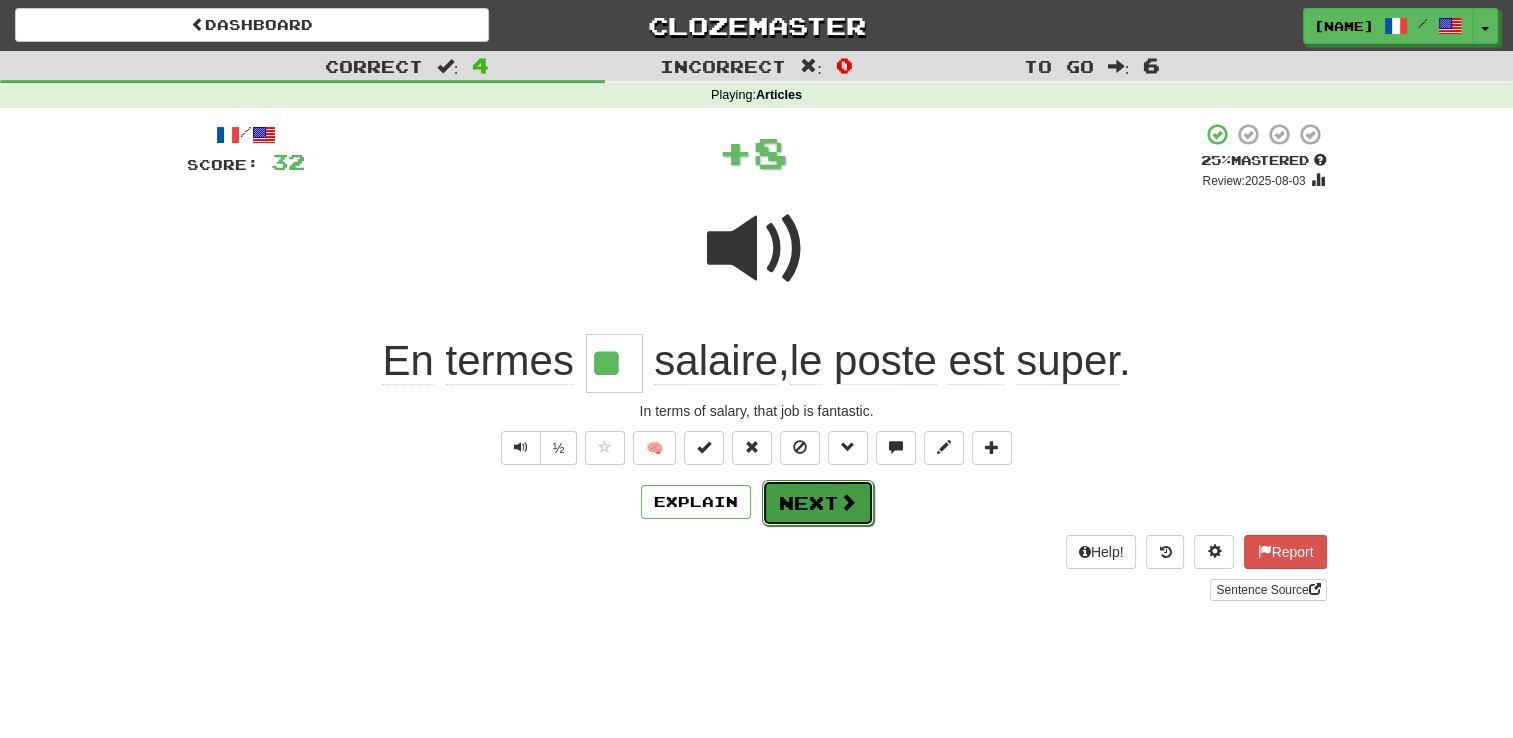 click on "Next" at bounding box center [818, 503] 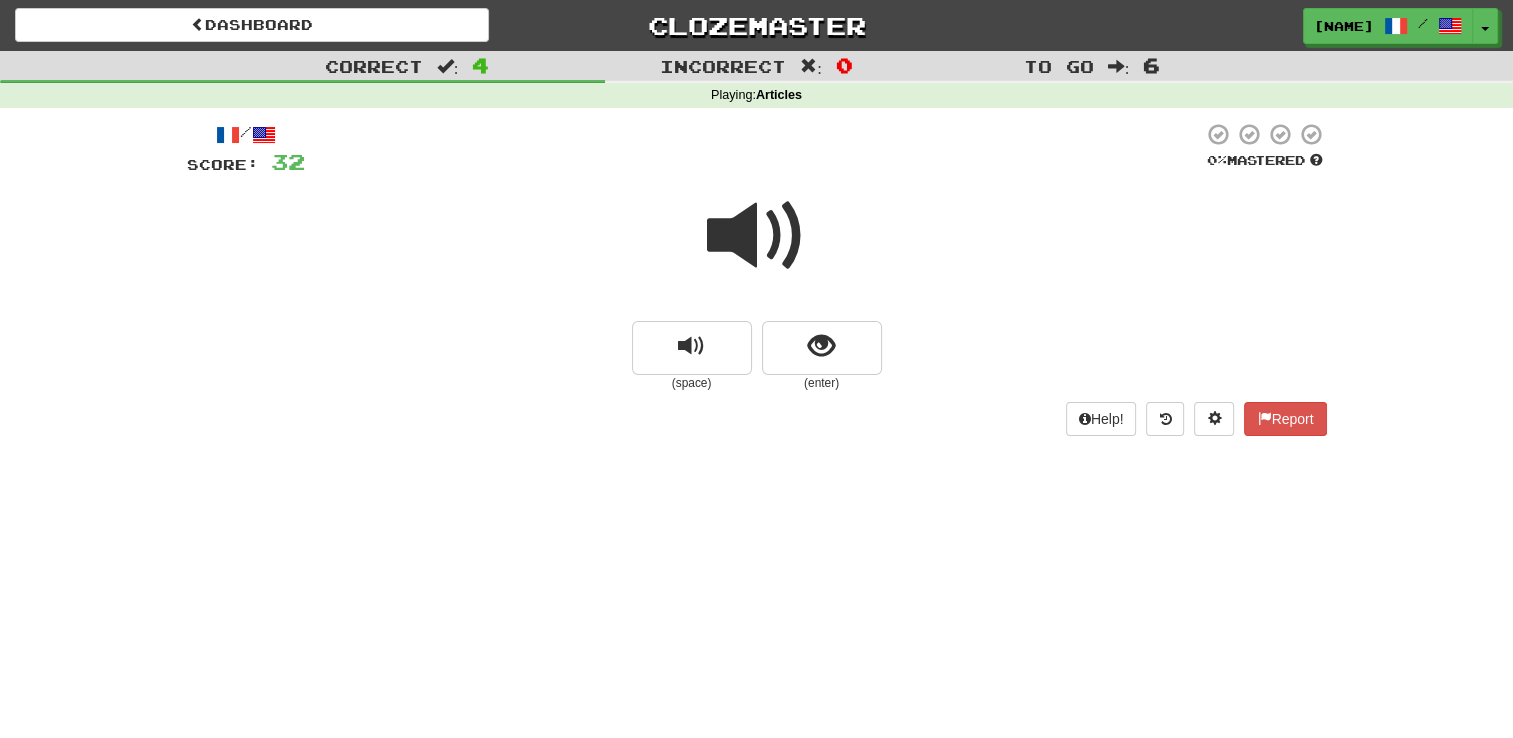 click at bounding box center (757, 236) 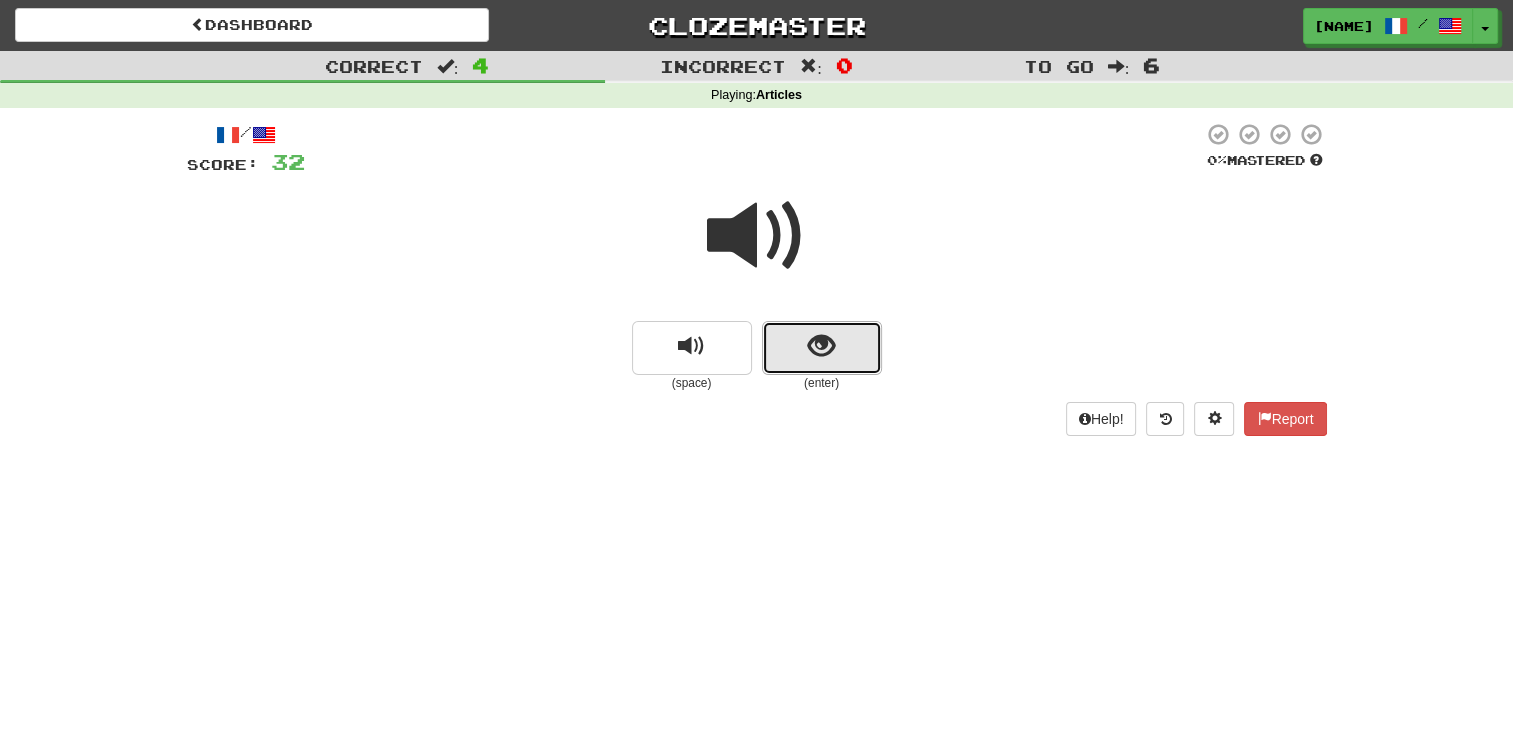 click at bounding box center [821, 346] 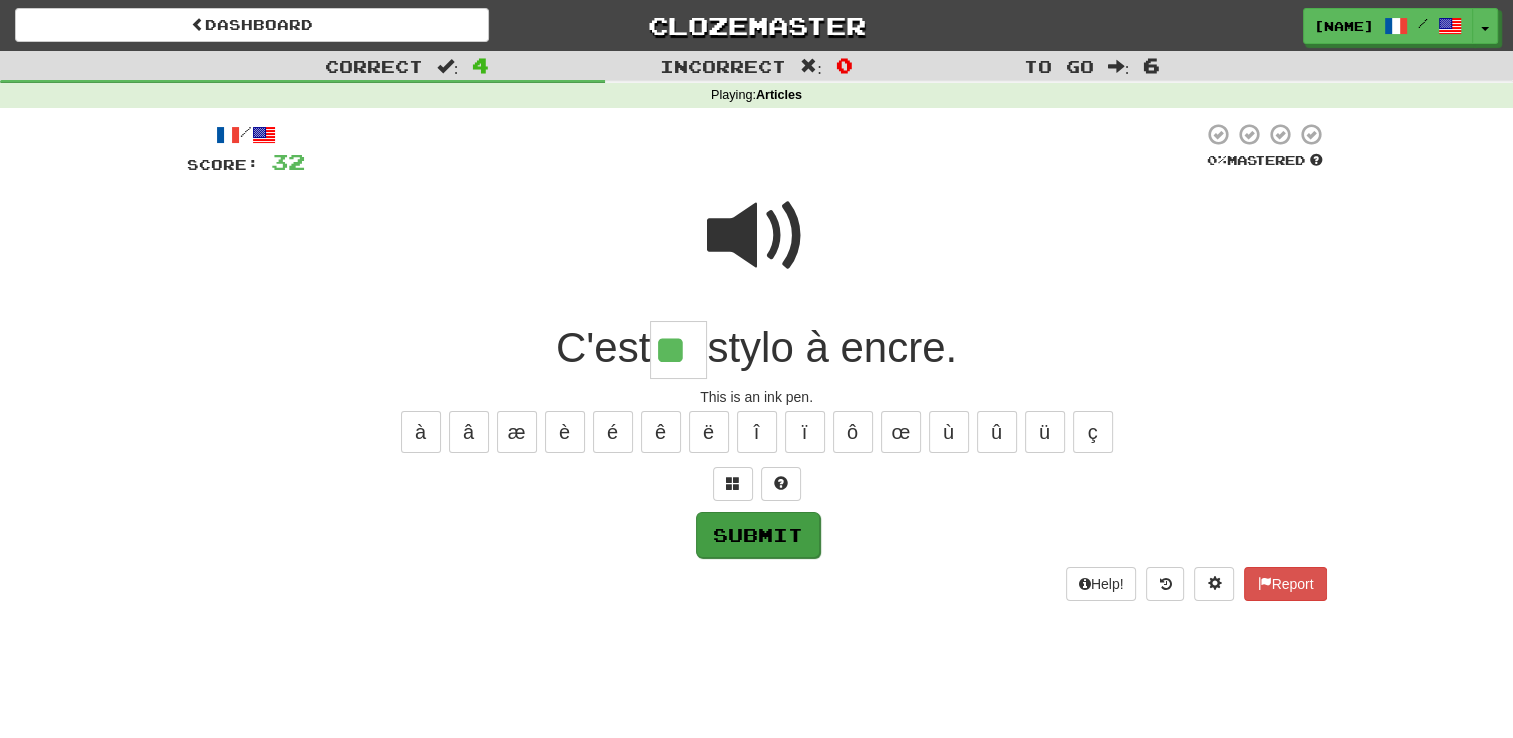 type on "**" 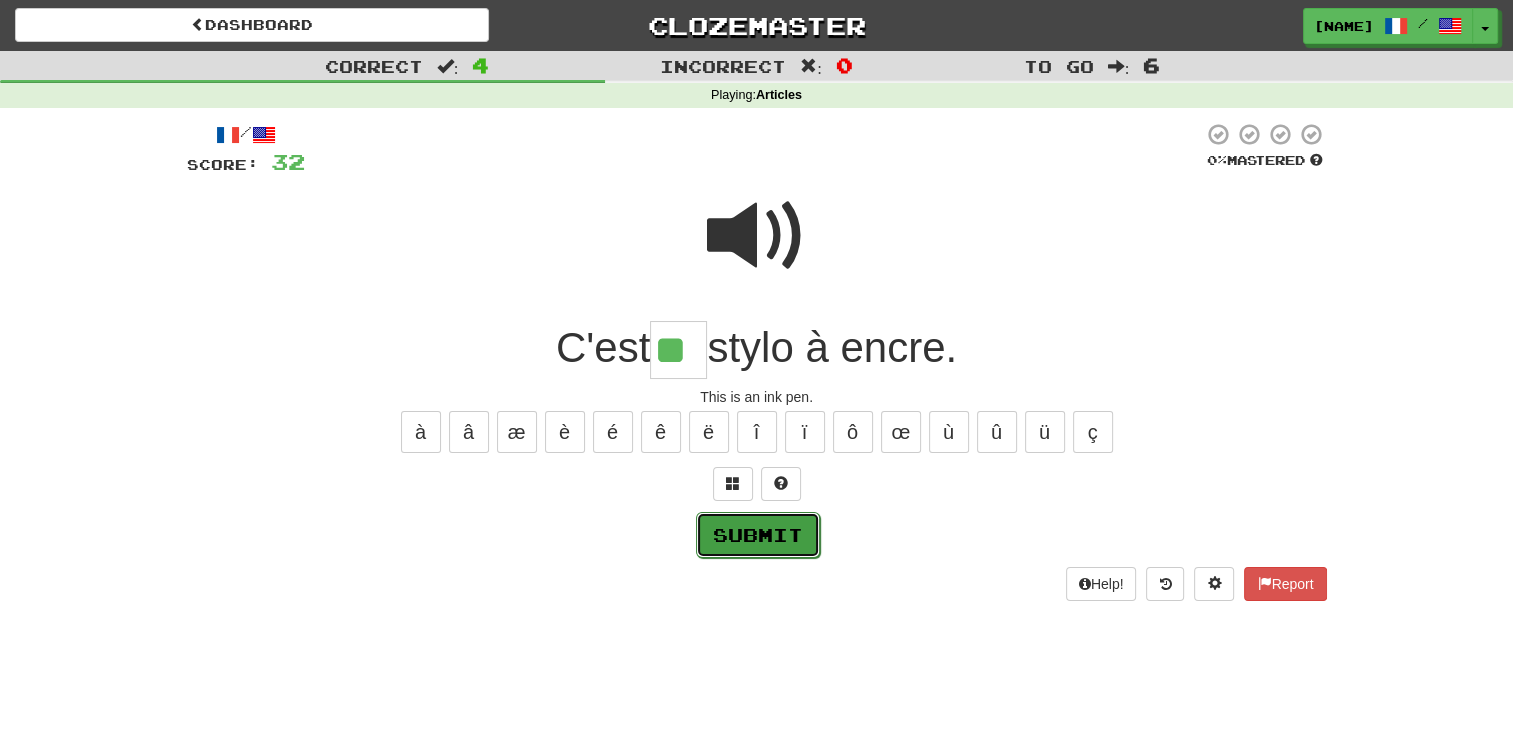 click on "Submit" at bounding box center [758, 535] 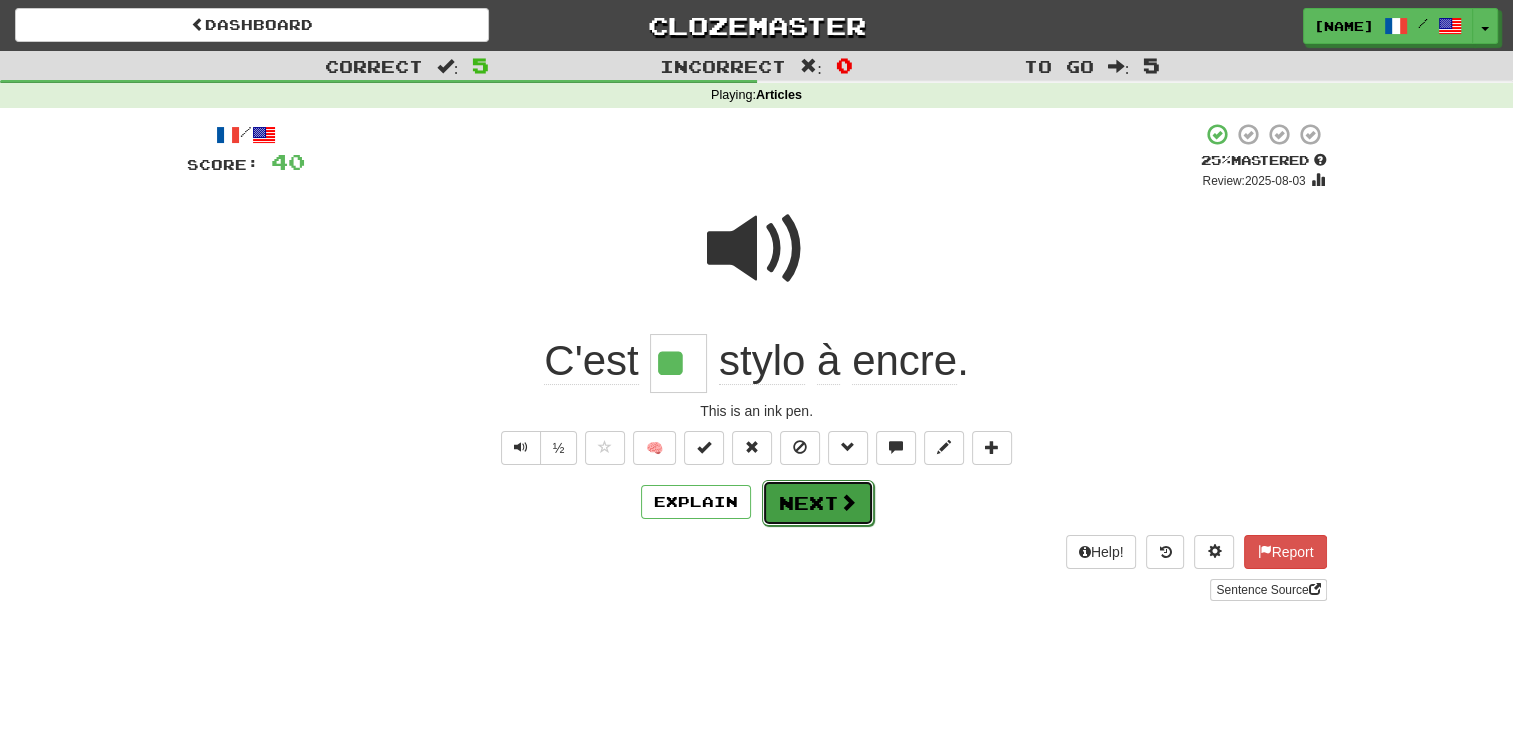 click on "Next" at bounding box center [818, 503] 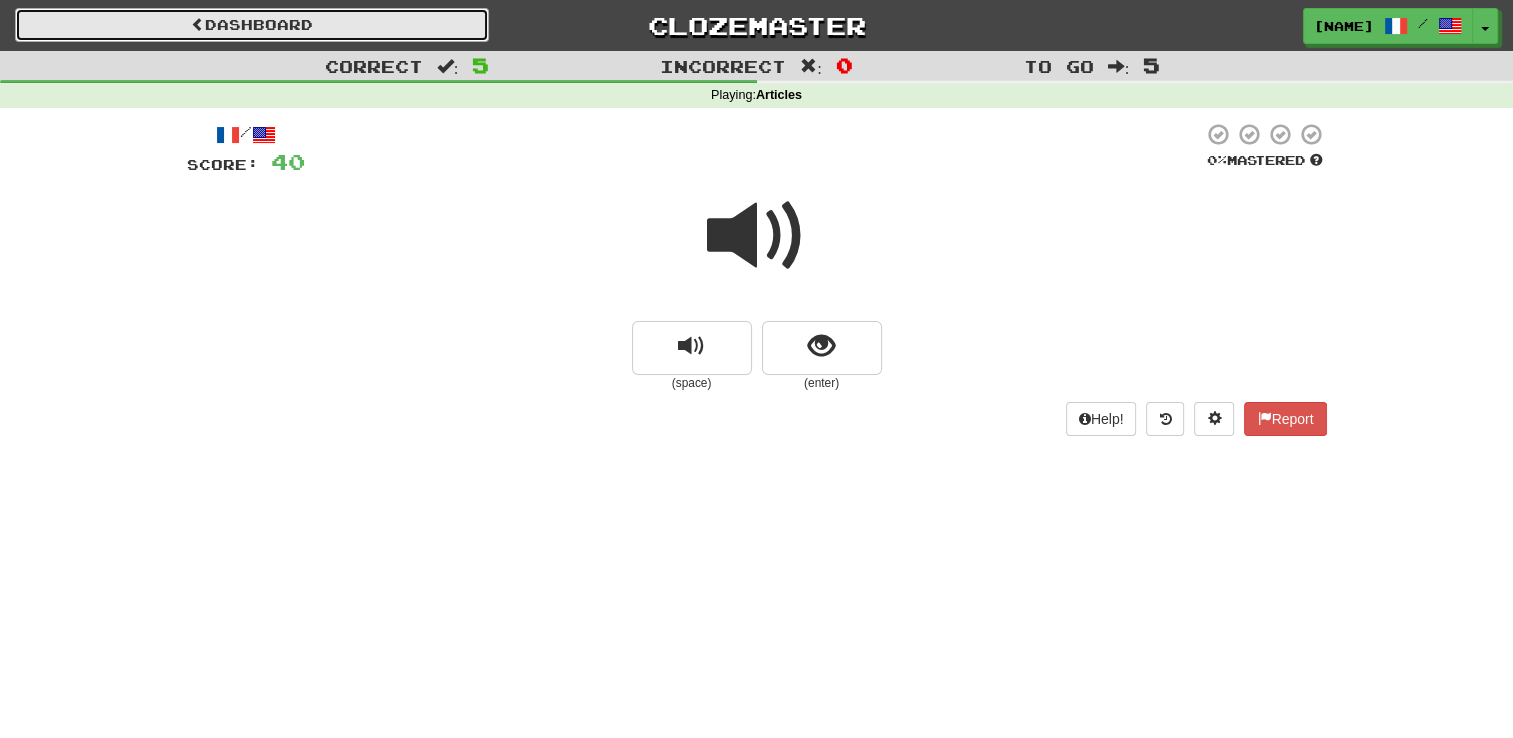click on "Dashboard" at bounding box center [252, 25] 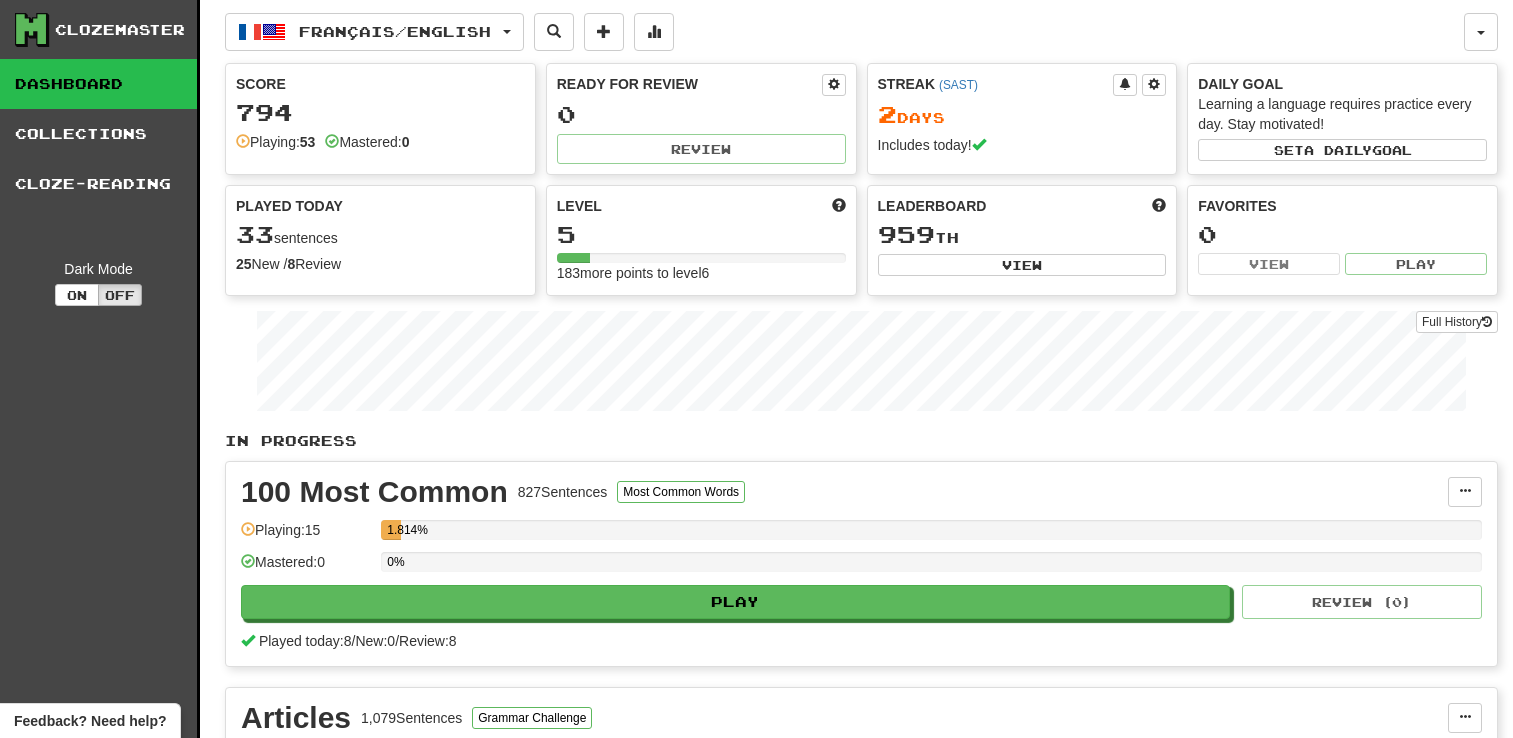 scroll, scrollTop: 0, scrollLeft: 0, axis: both 